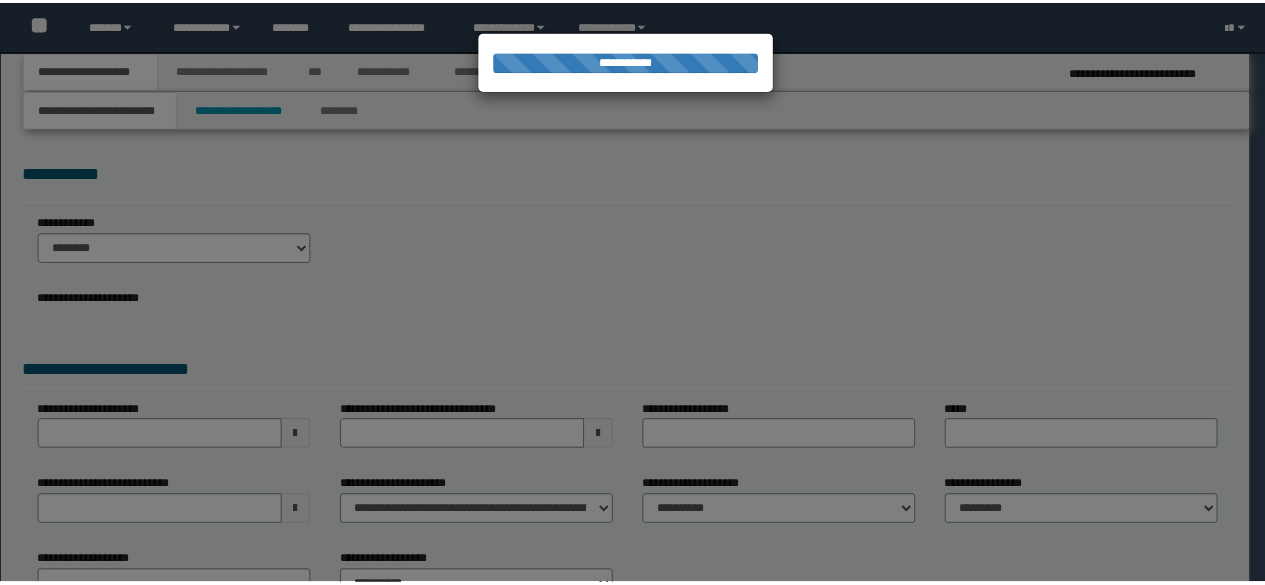scroll, scrollTop: 0, scrollLeft: 0, axis: both 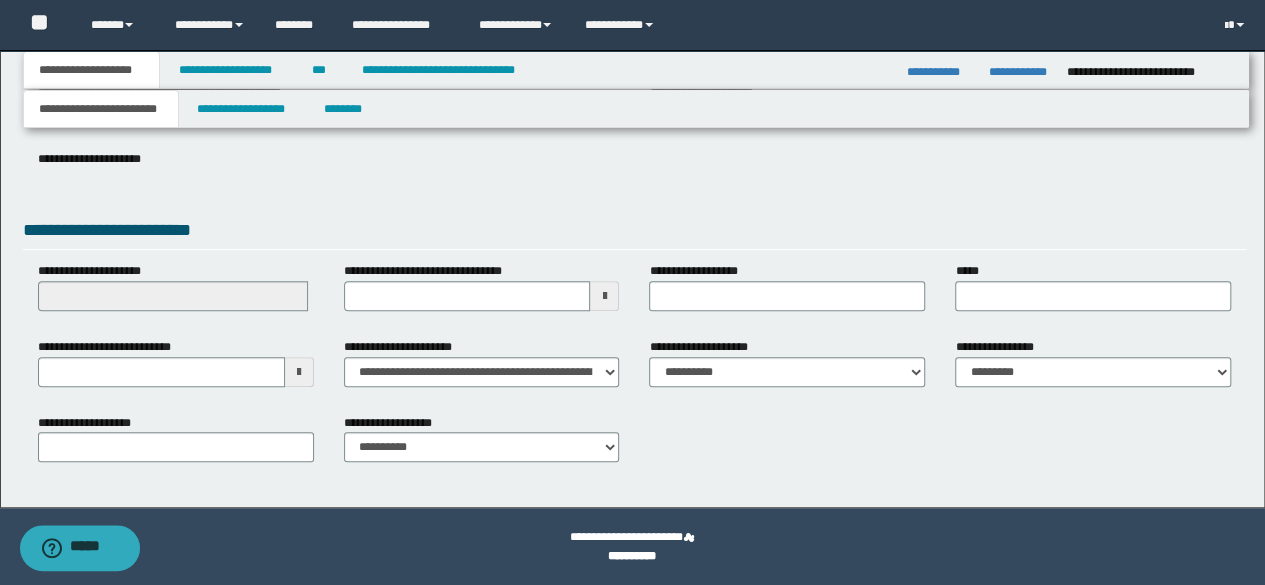click on "**********" at bounding box center [632, 121] 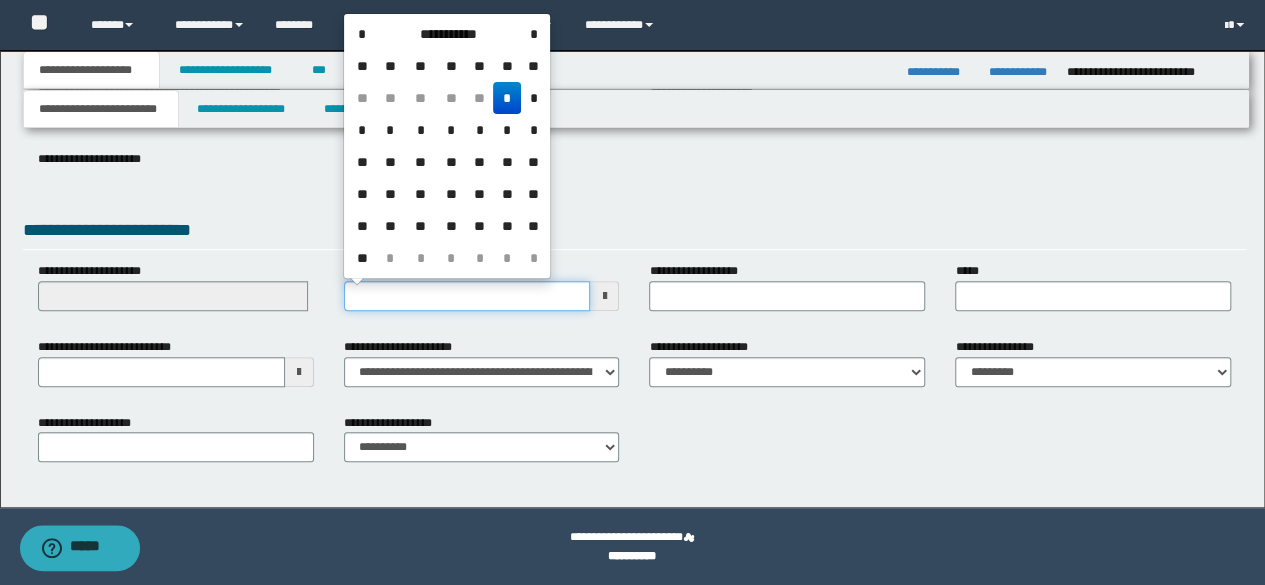click on "**********" at bounding box center [467, 296] 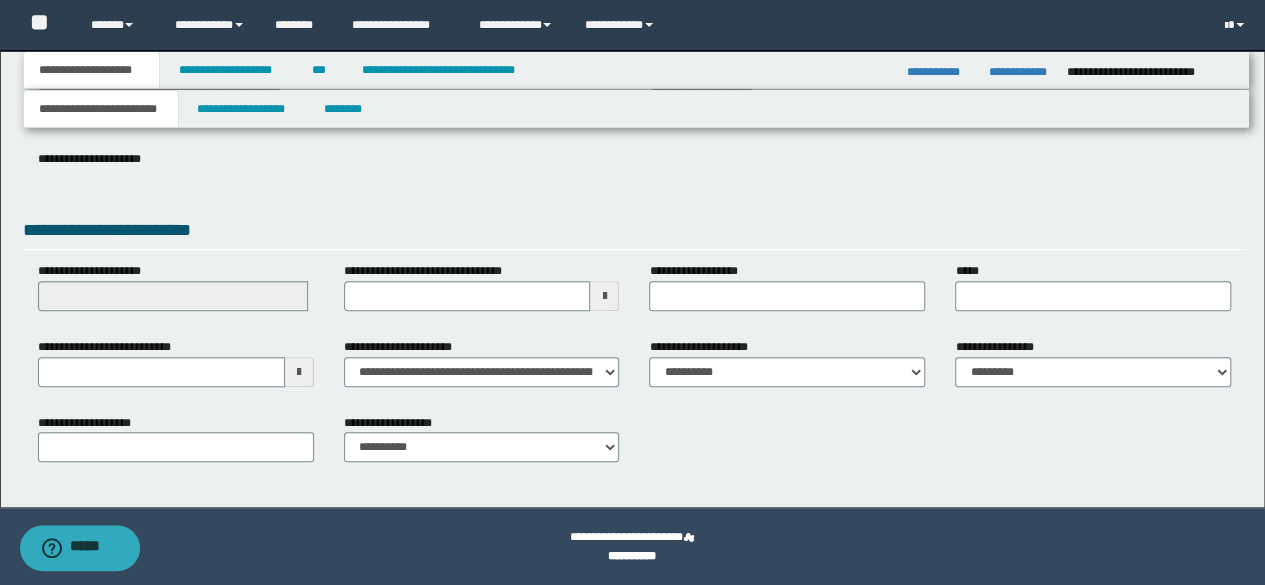 click on "**********" at bounding box center (635, 160) 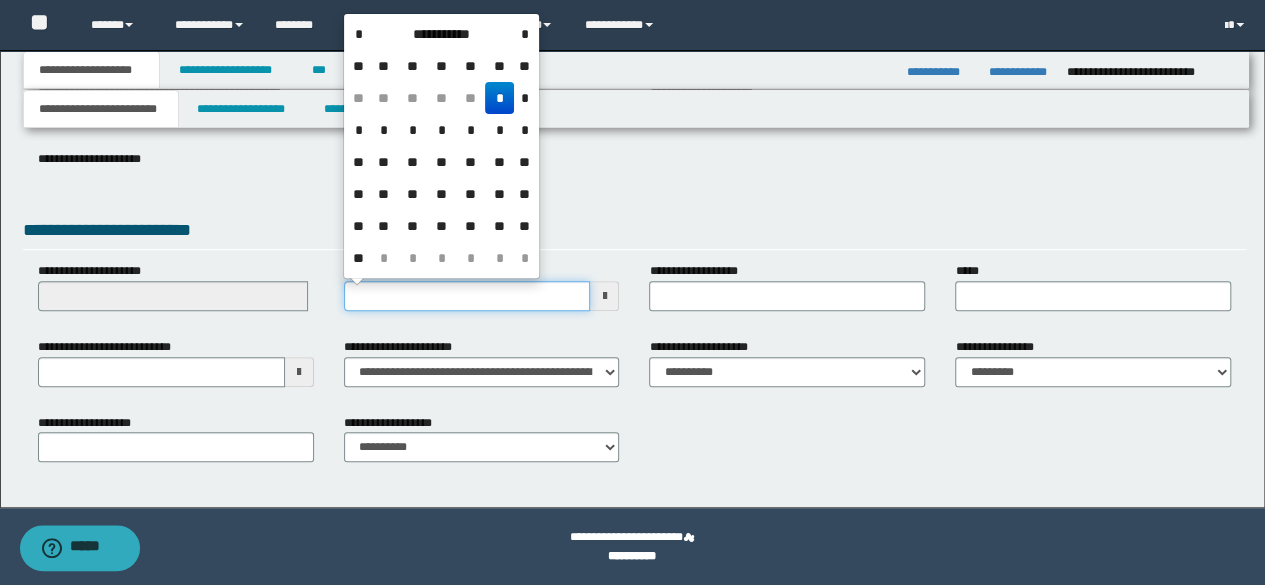 click on "**********" at bounding box center [467, 296] 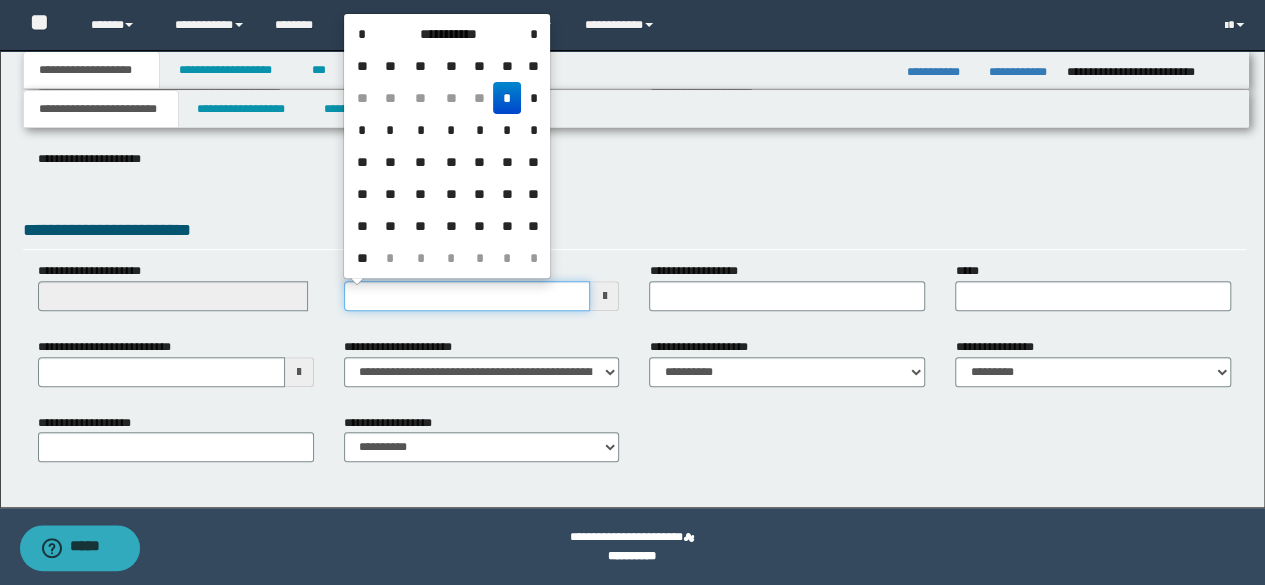 type on "**********" 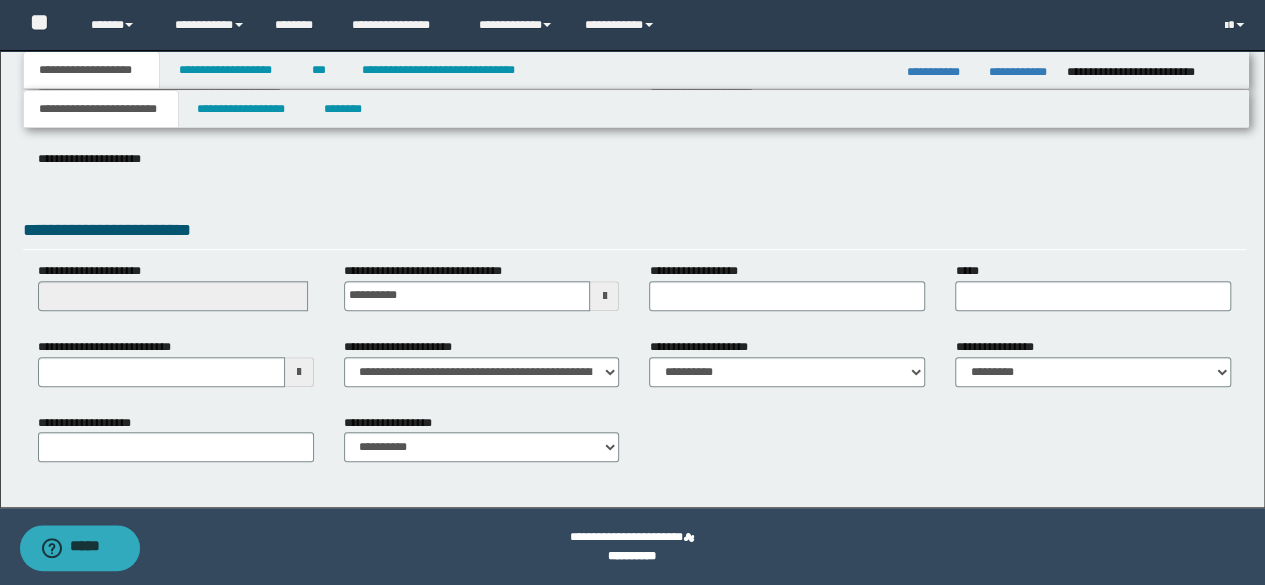 click on "**********" at bounding box center (787, 286) 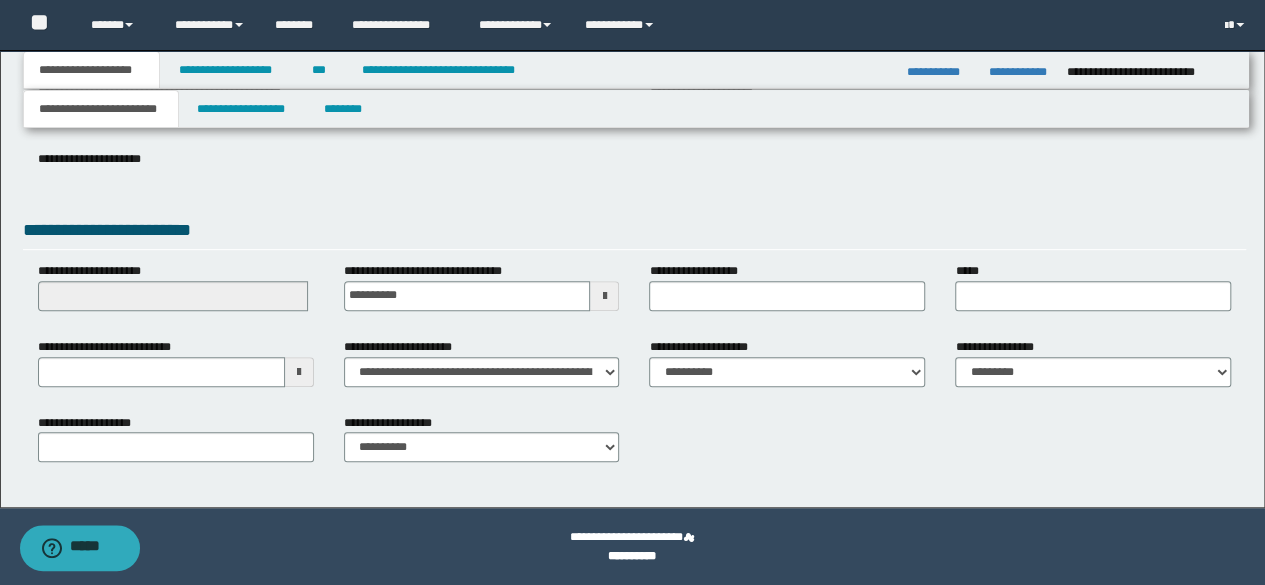 click on "**********" at bounding box center [176, 370] 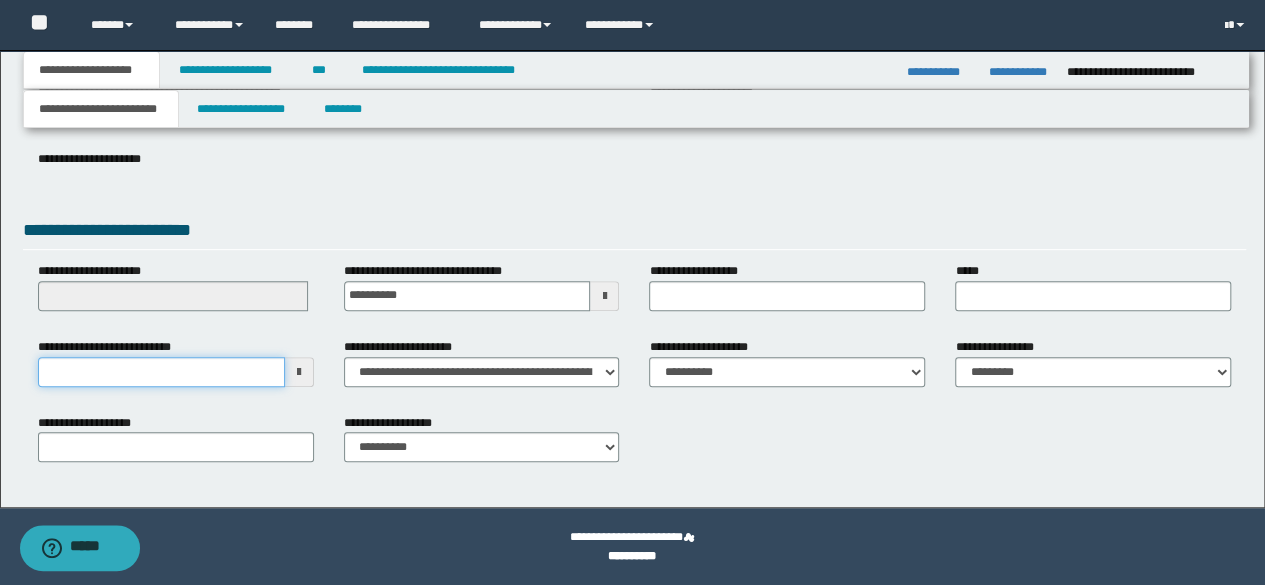 click on "**********" at bounding box center [161, 372] 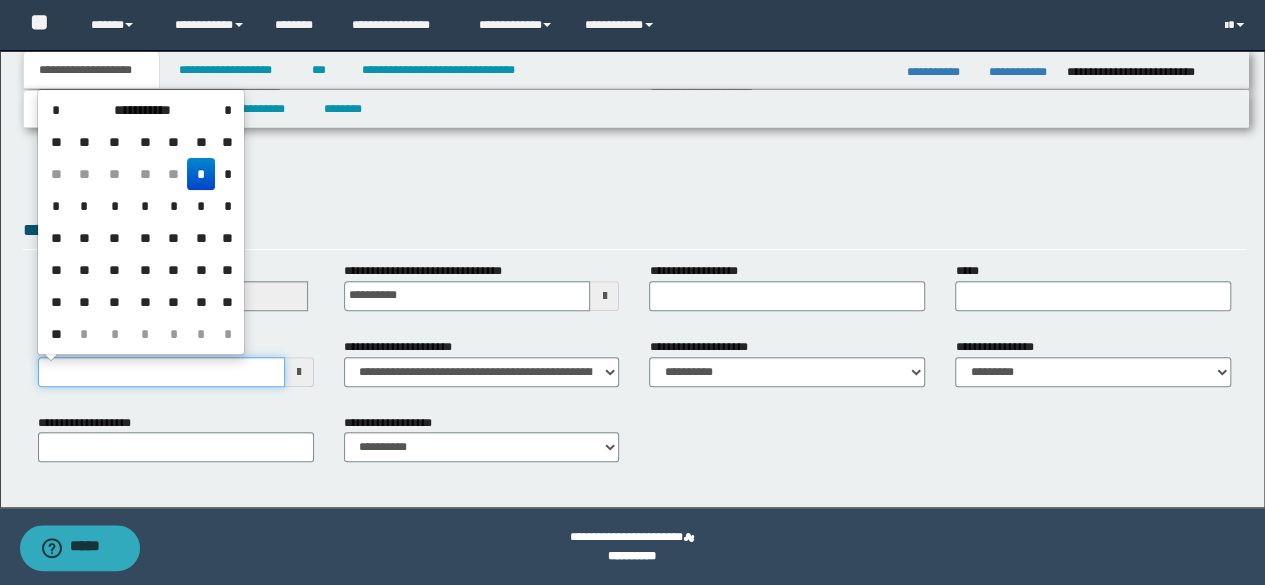 type on "**********" 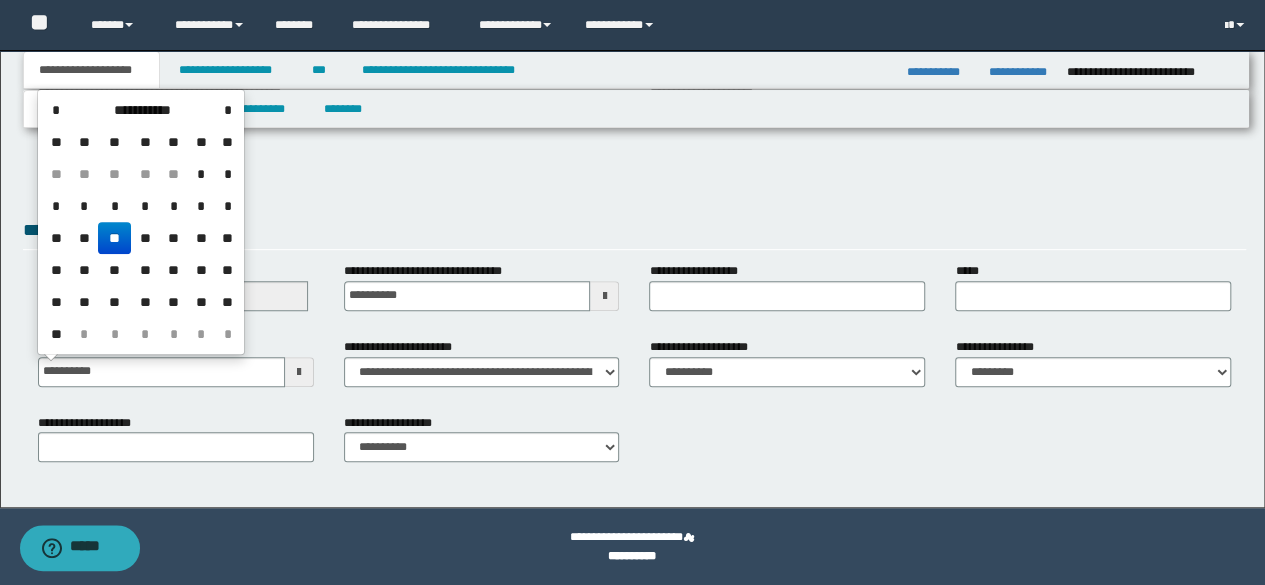 click on "**********" at bounding box center (635, 174) 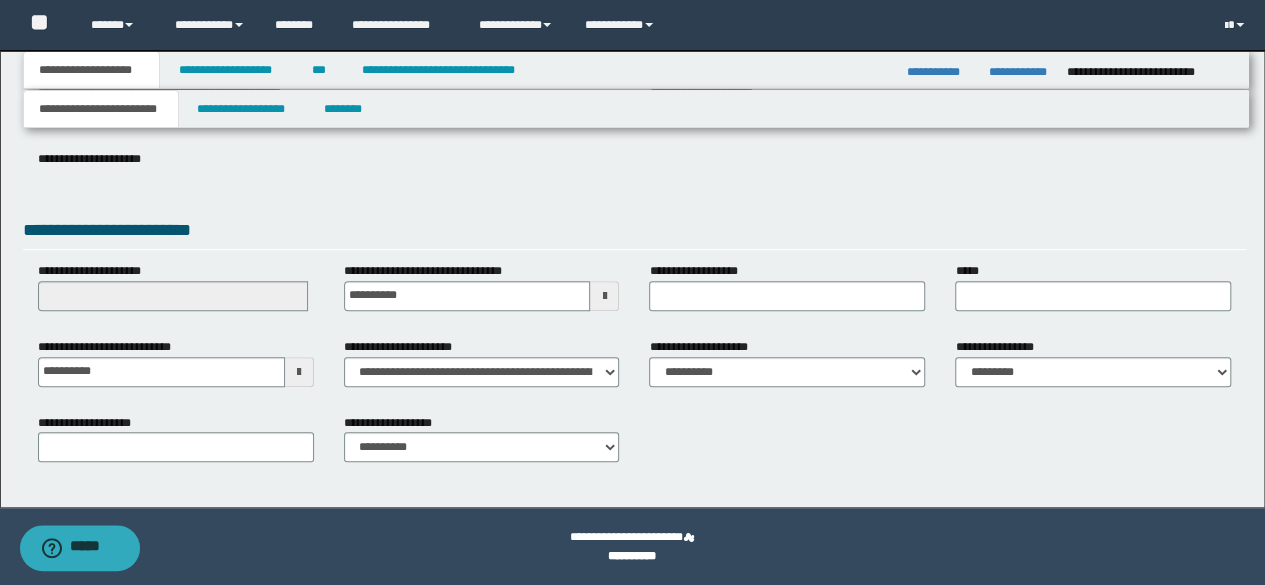 click on "**********" at bounding box center [1093, 370] 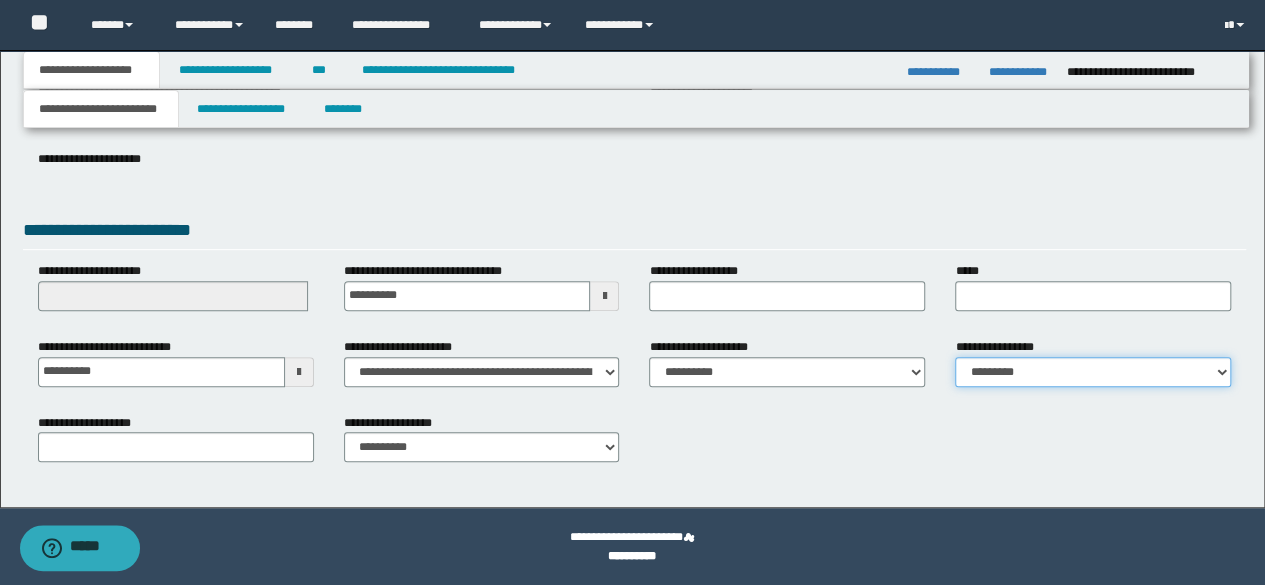 click on "**********" at bounding box center (1093, 372) 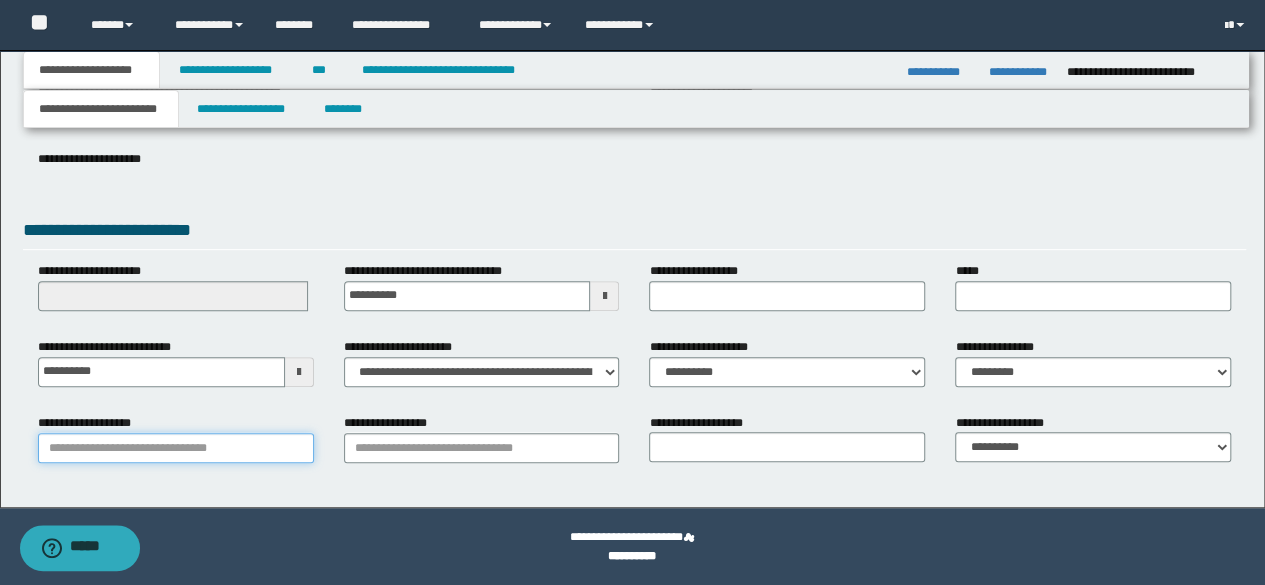 click on "**********" at bounding box center [176, 448] 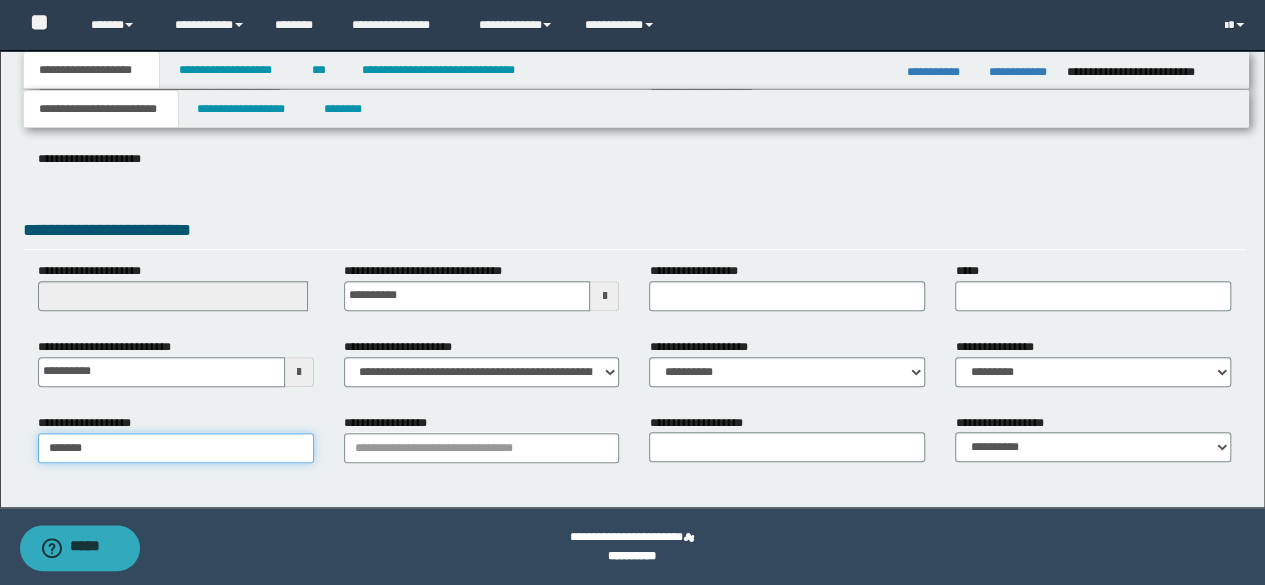 type on "********" 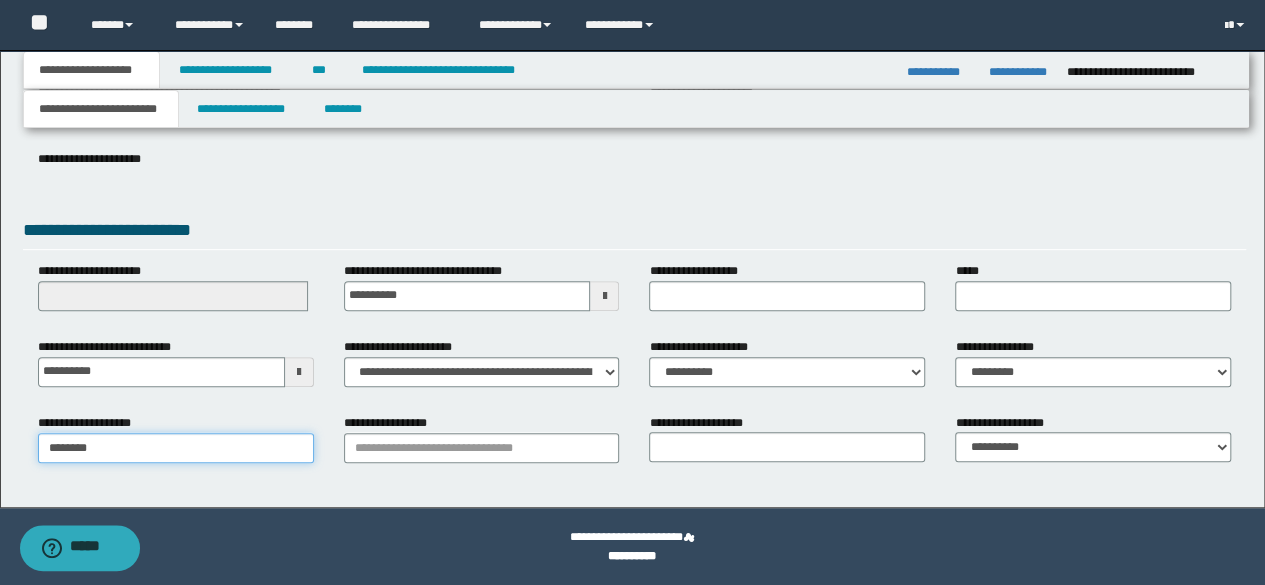 type on "********" 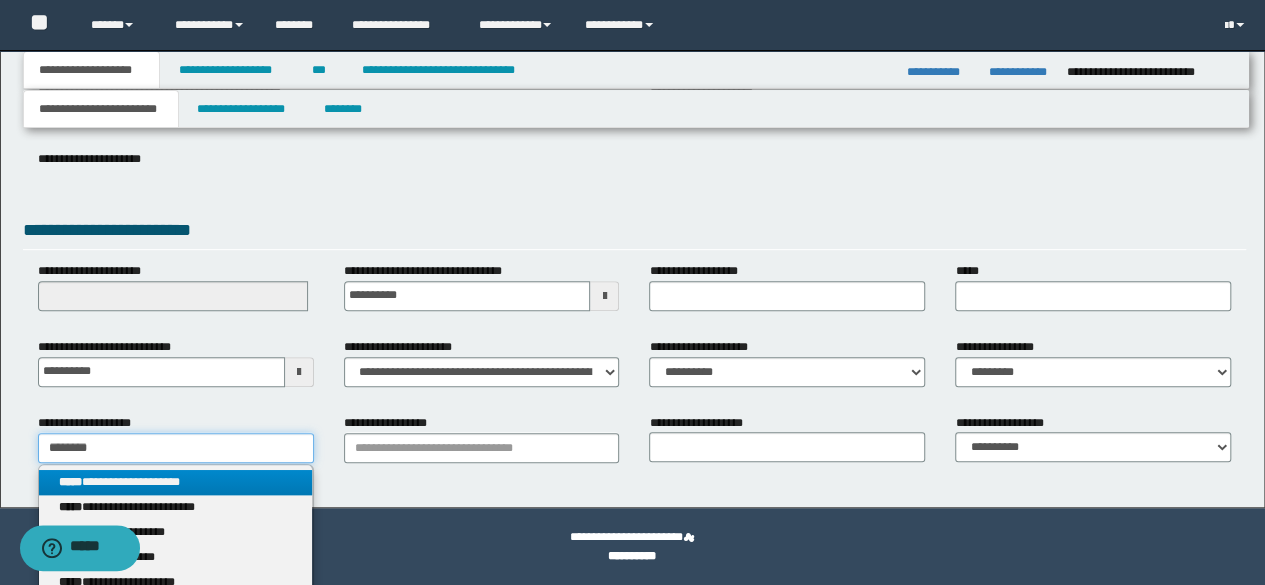 type on "********" 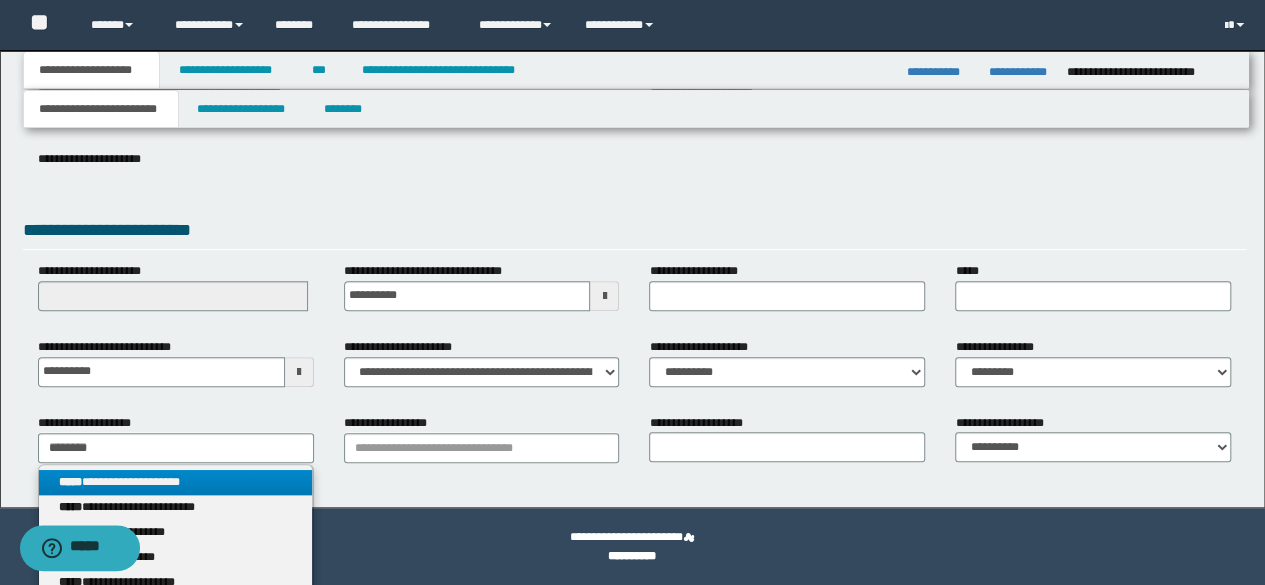 click on "**********" at bounding box center [175, 482] 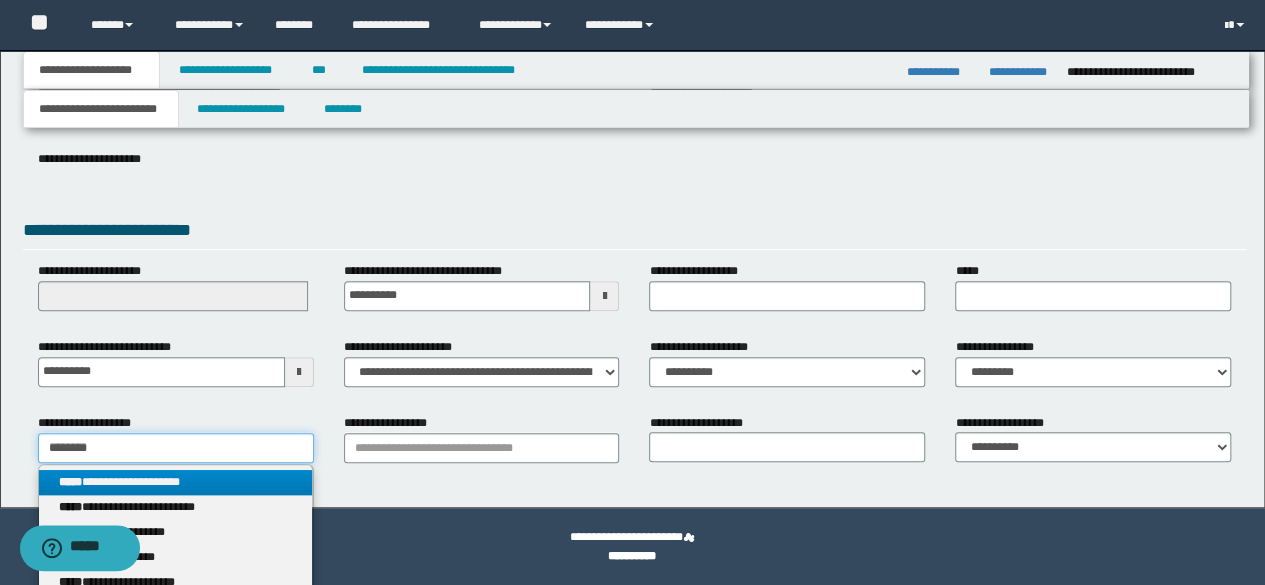 type 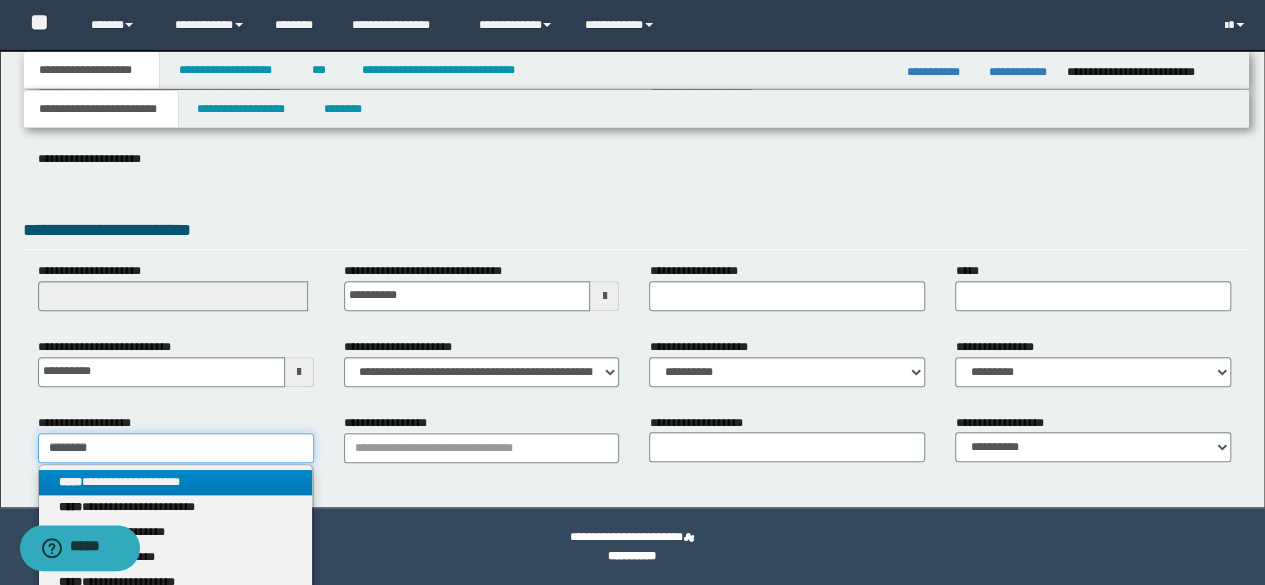 type on "********" 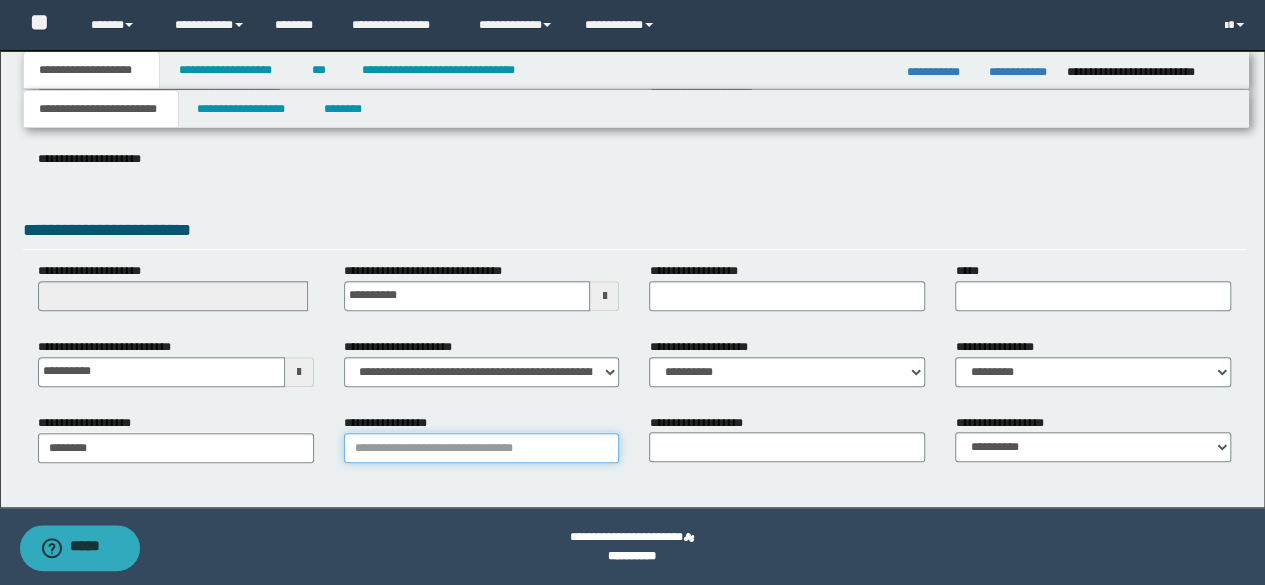 click on "**********" at bounding box center [482, 448] 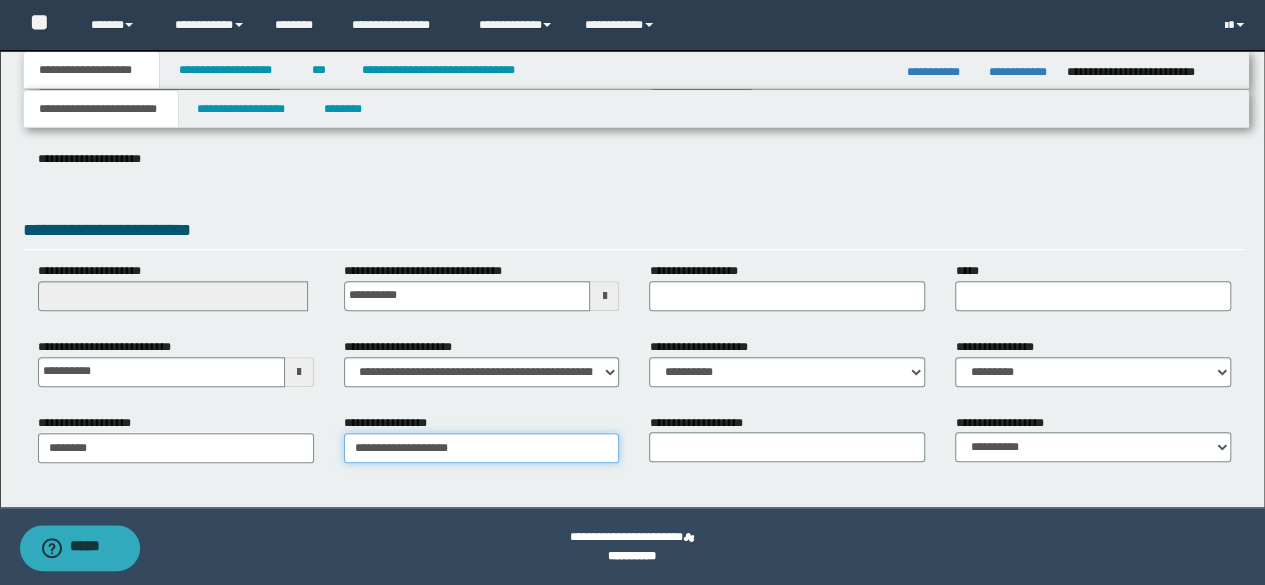 type on "**********" 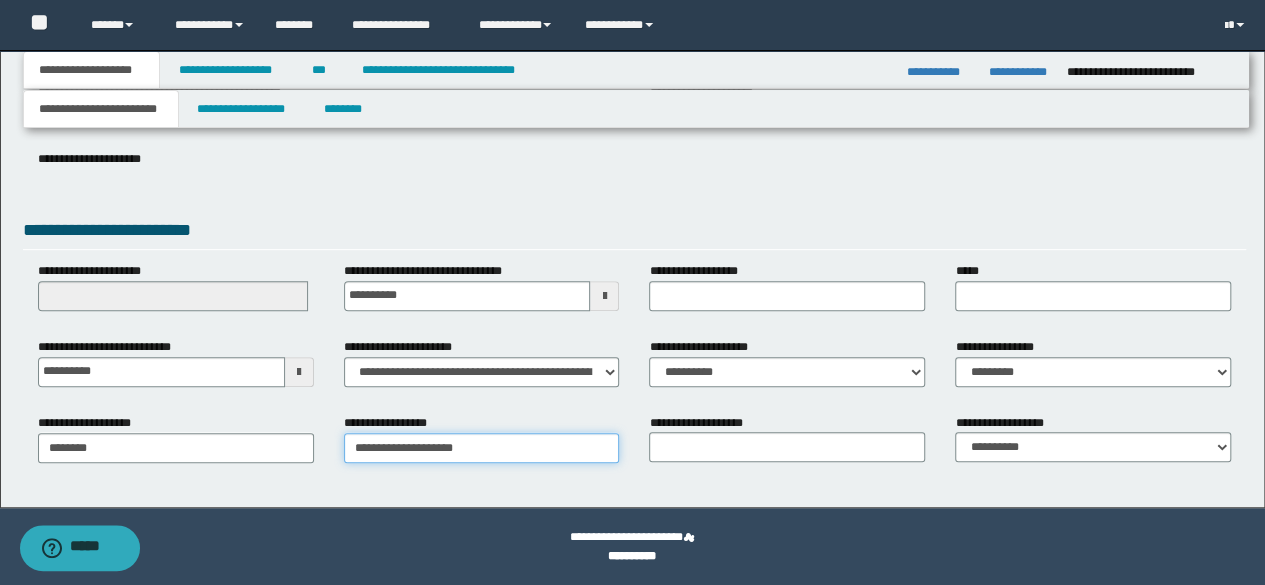 type on "**********" 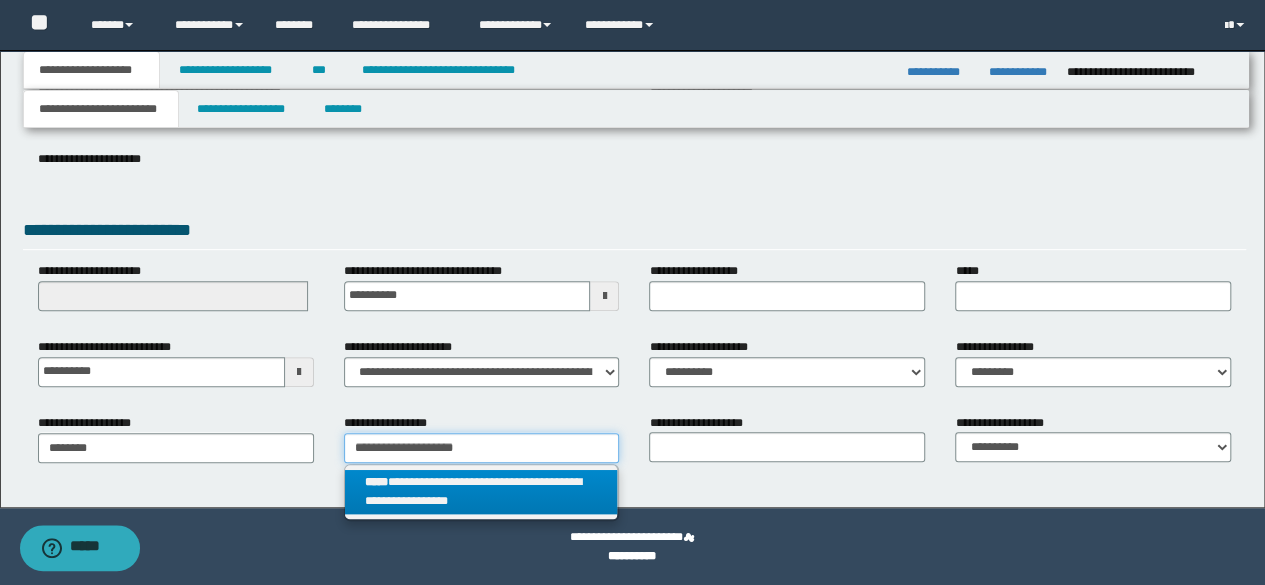 type on "**********" 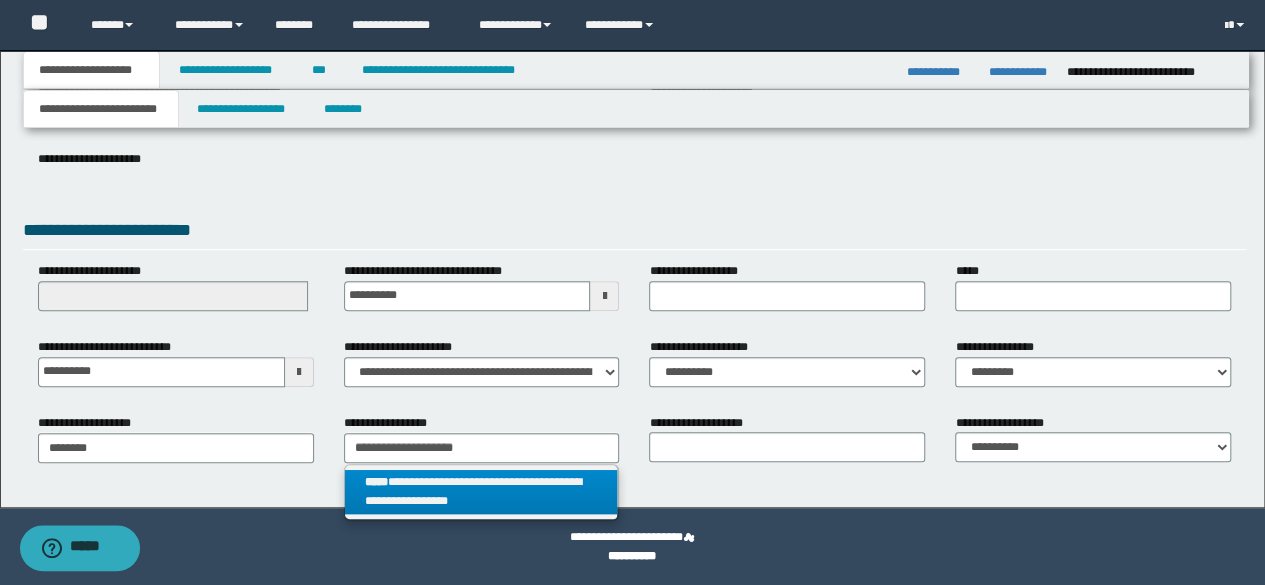 click on "**********" at bounding box center (481, 492) 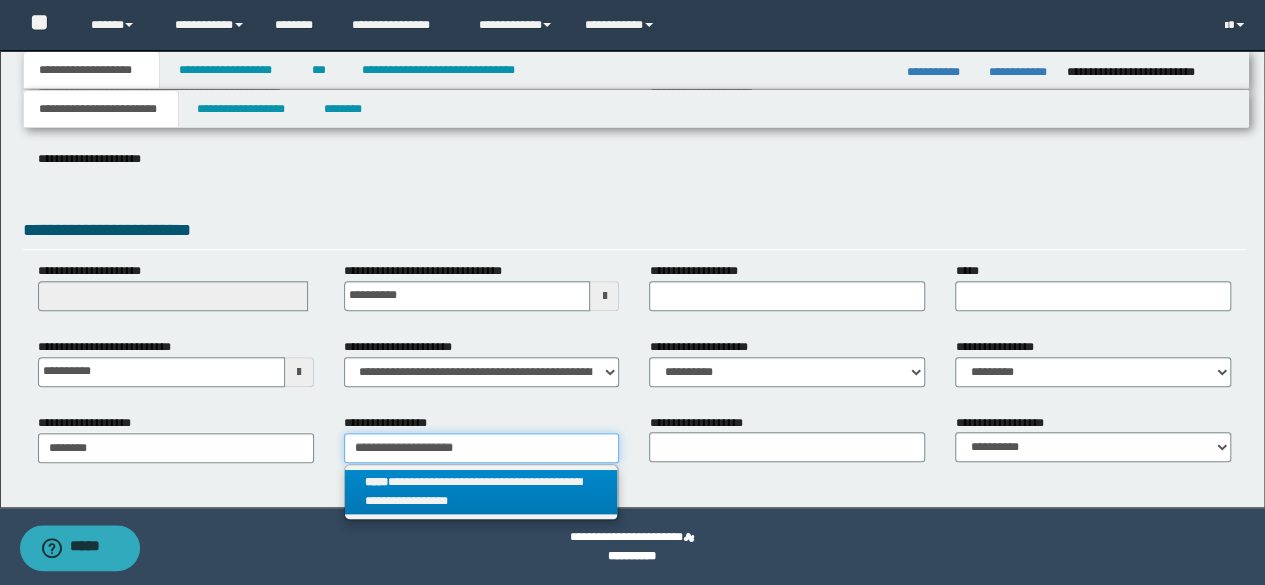 type 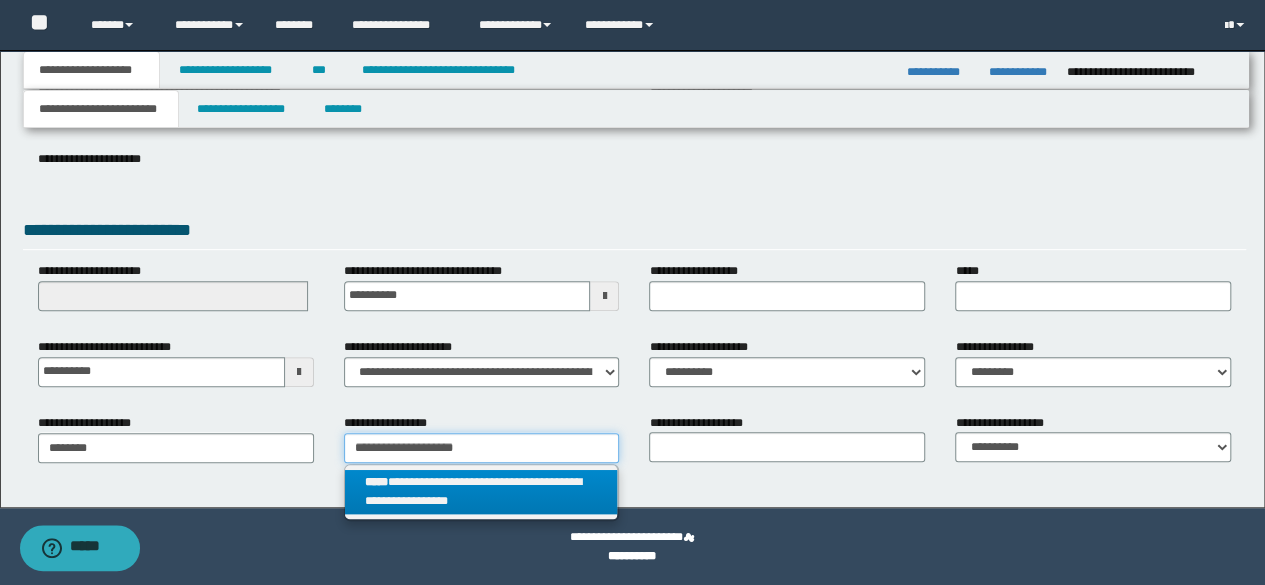 type on "**********" 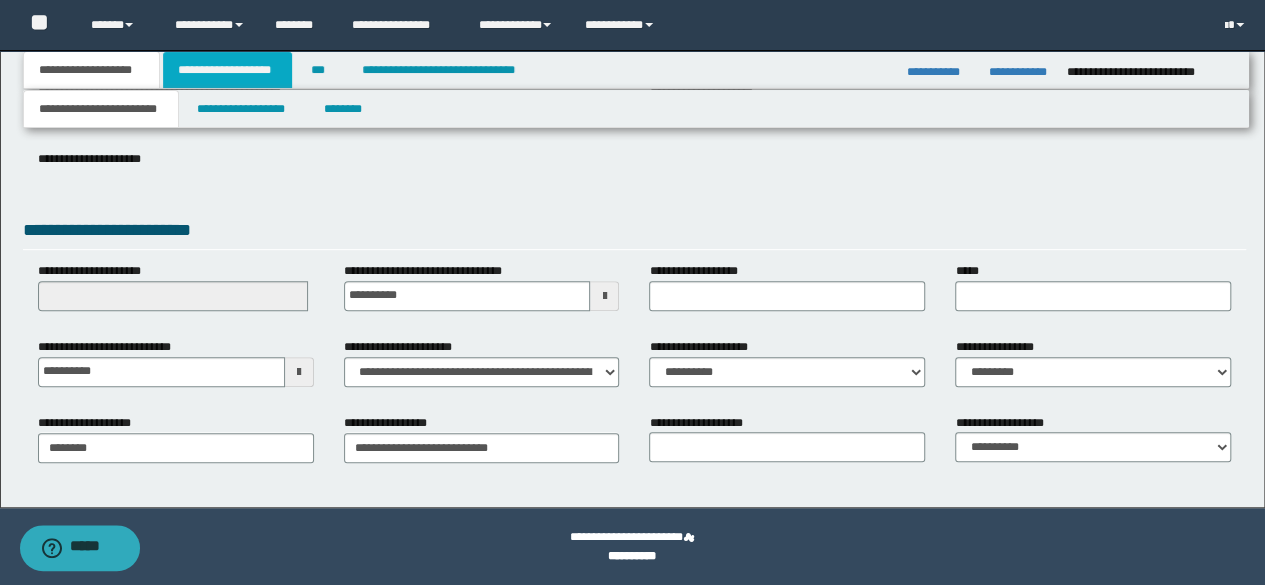 click on "**********" at bounding box center [227, 70] 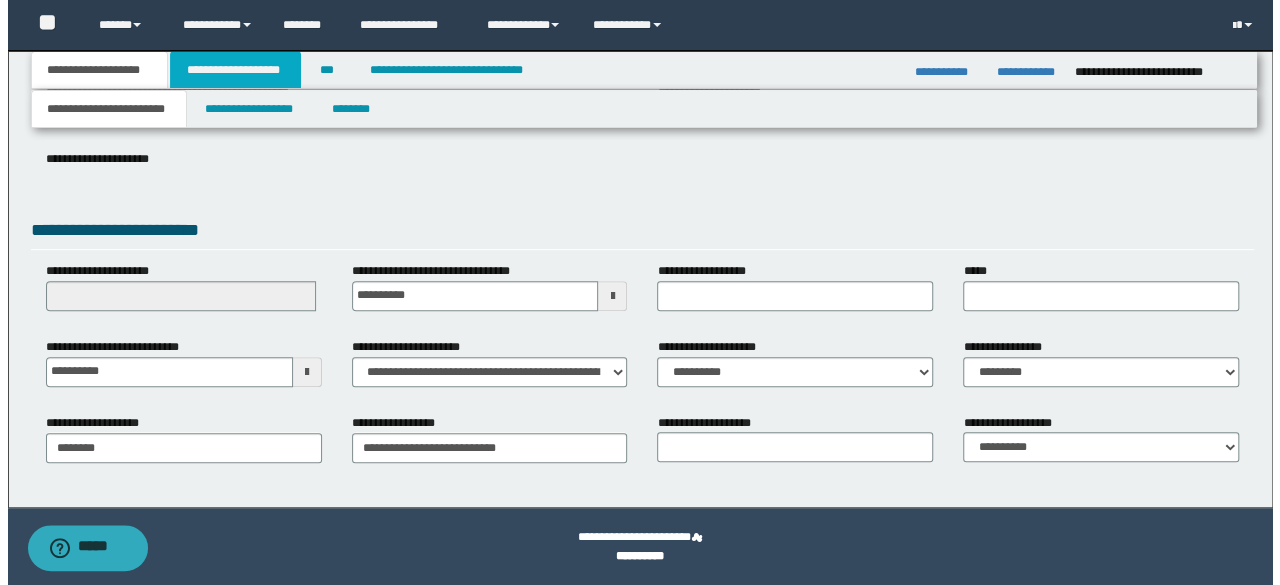 scroll, scrollTop: 0, scrollLeft: 0, axis: both 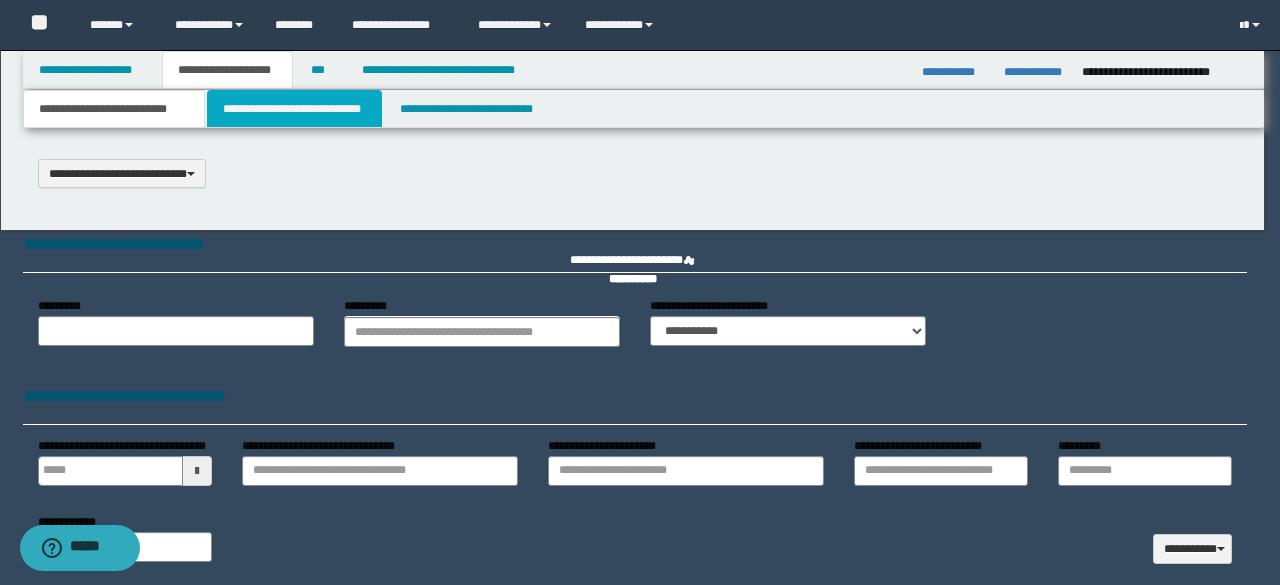 click on "**********" at bounding box center [294, 109] 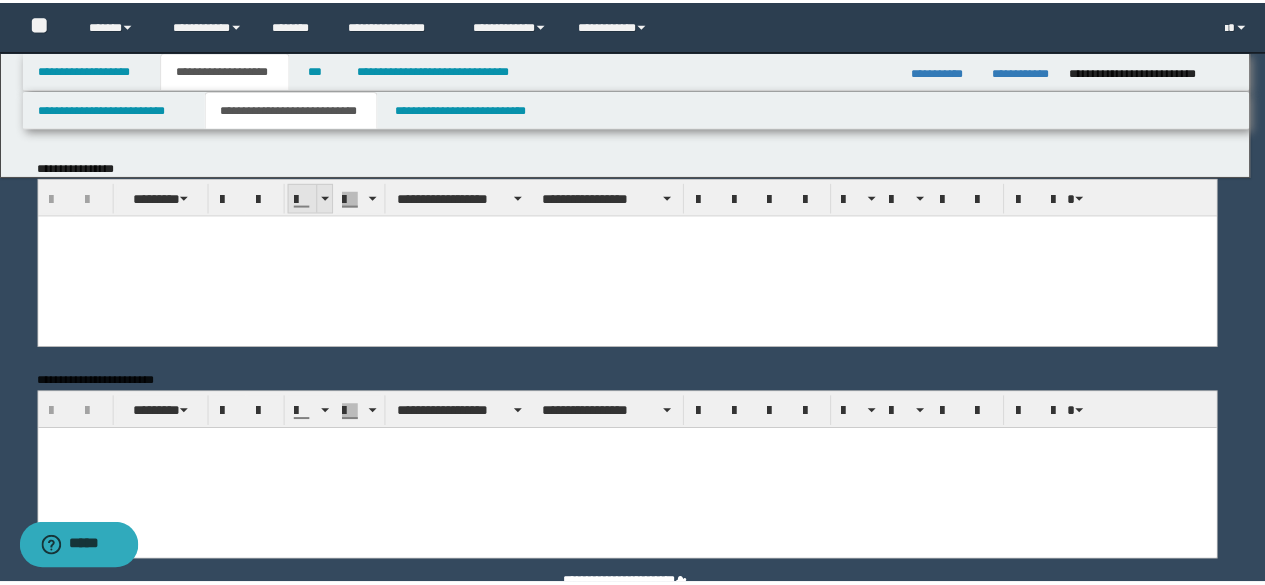 scroll, scrollTop: 0, scrollLeft: 0, axis: both 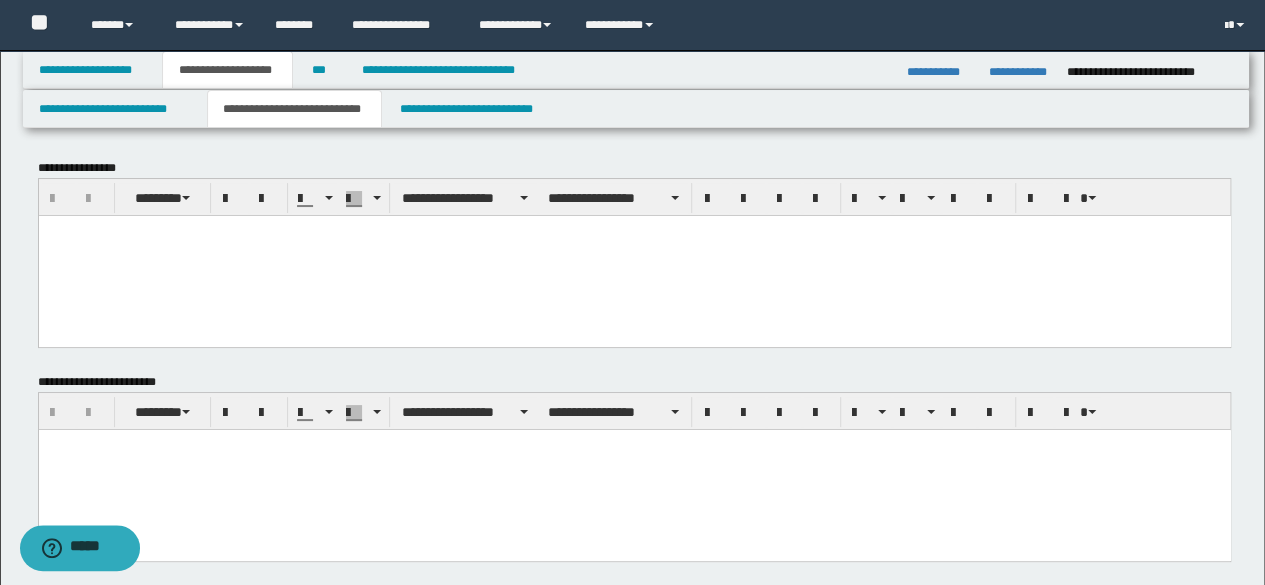 click at bounding box center (634, 230) 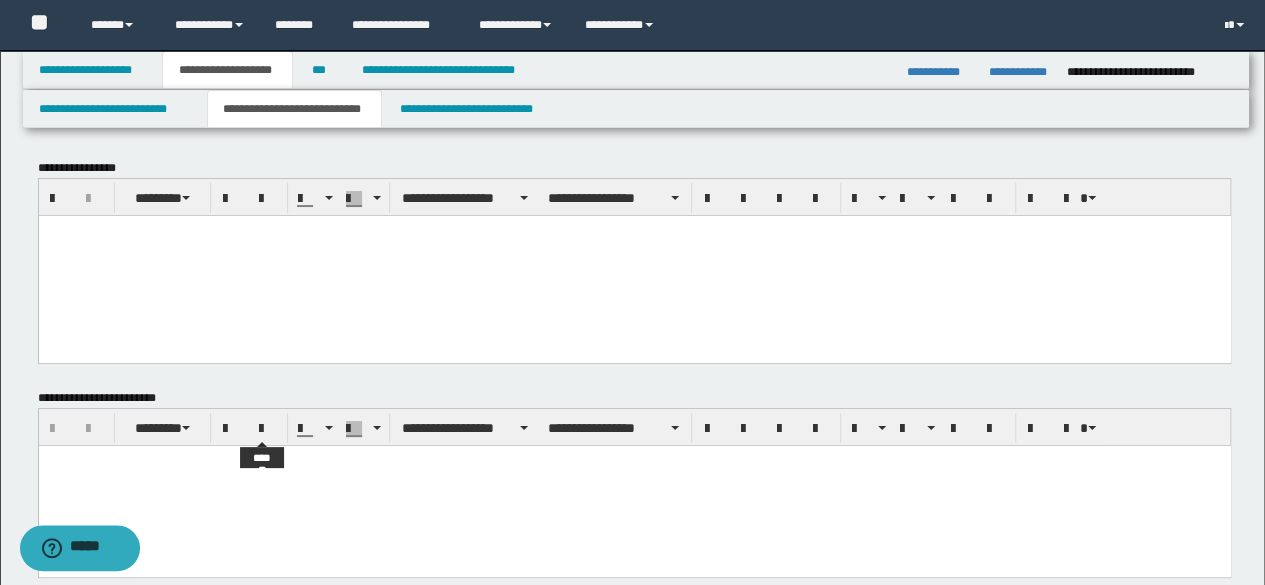 paste 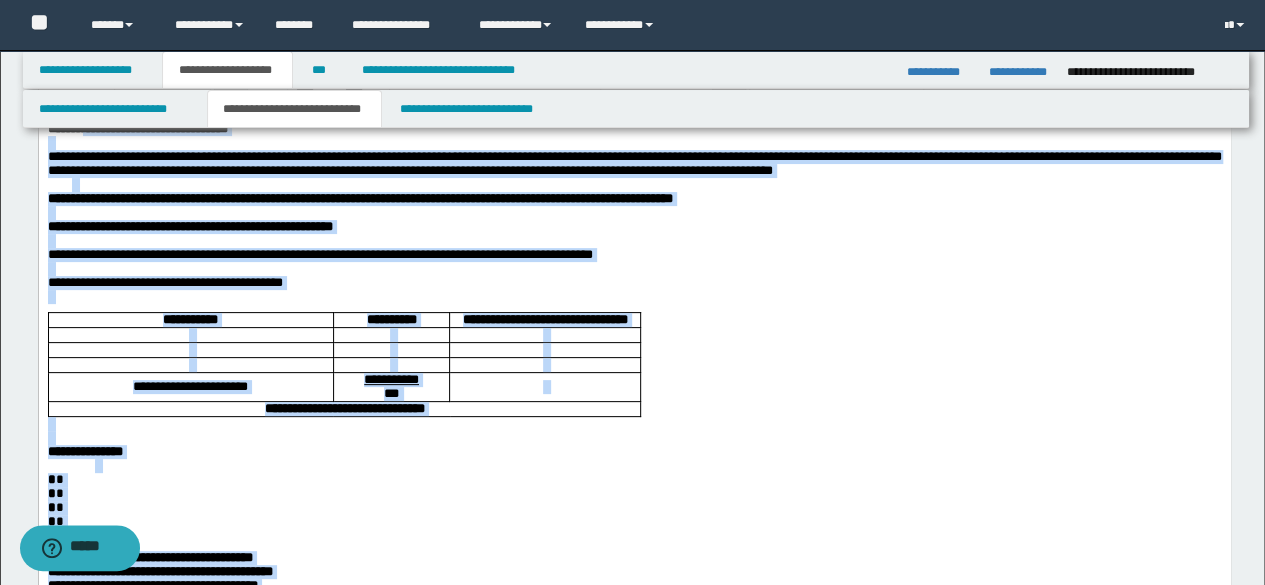 scroll, scrollTop: 0, scrollLeft: 0, axis: both 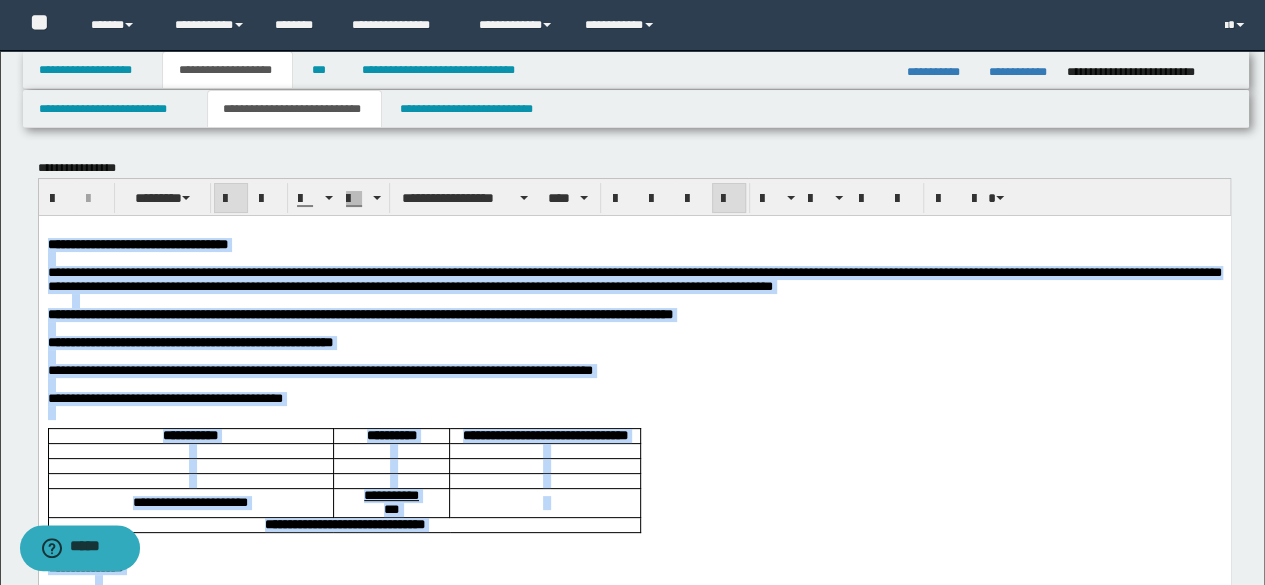 drag, startPoint x: 387, startPoint y: 1198, endPoint x: 23, endPoint y: 243, distance: 1022.0181 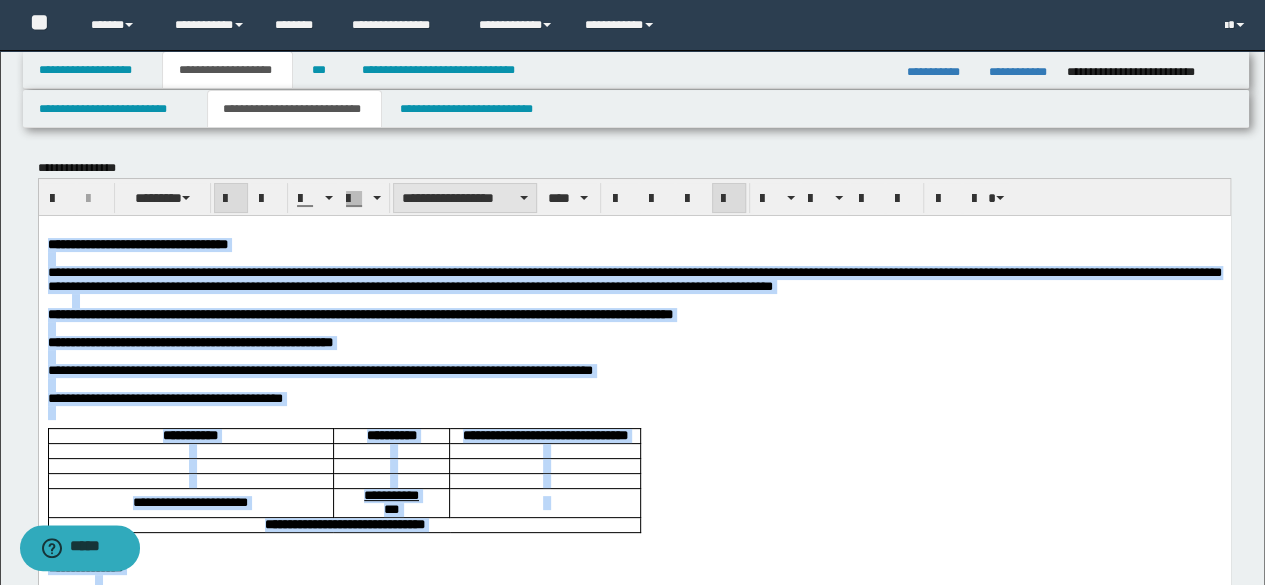 click on "**********" at bounding box center [465, 198] 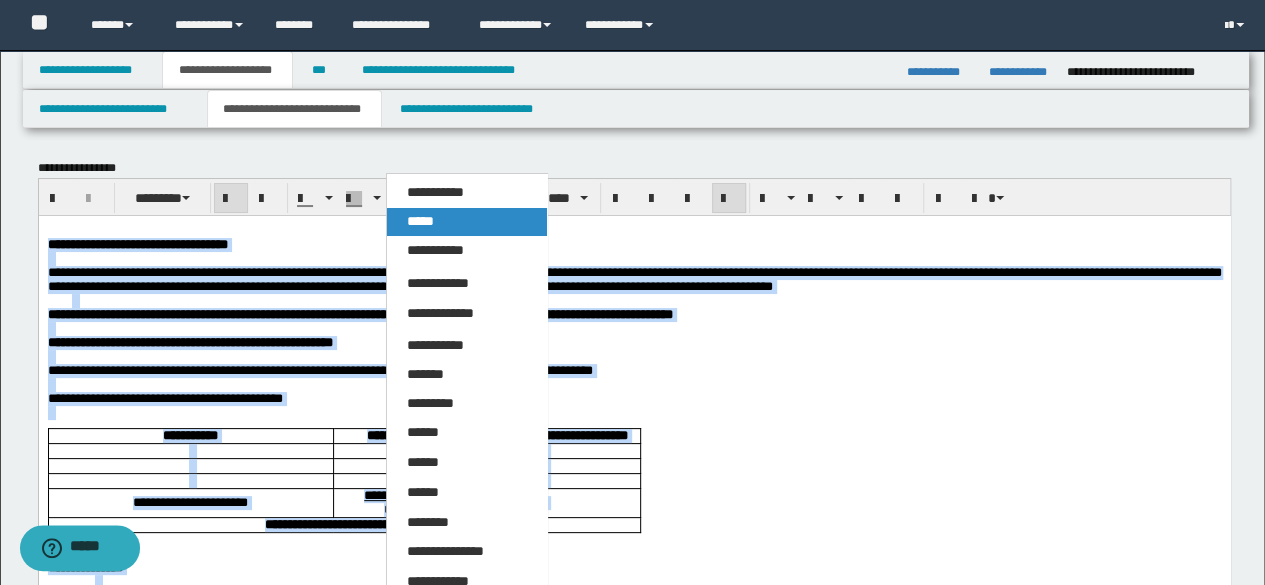 click on "*****" at bounding box center (466, 222) 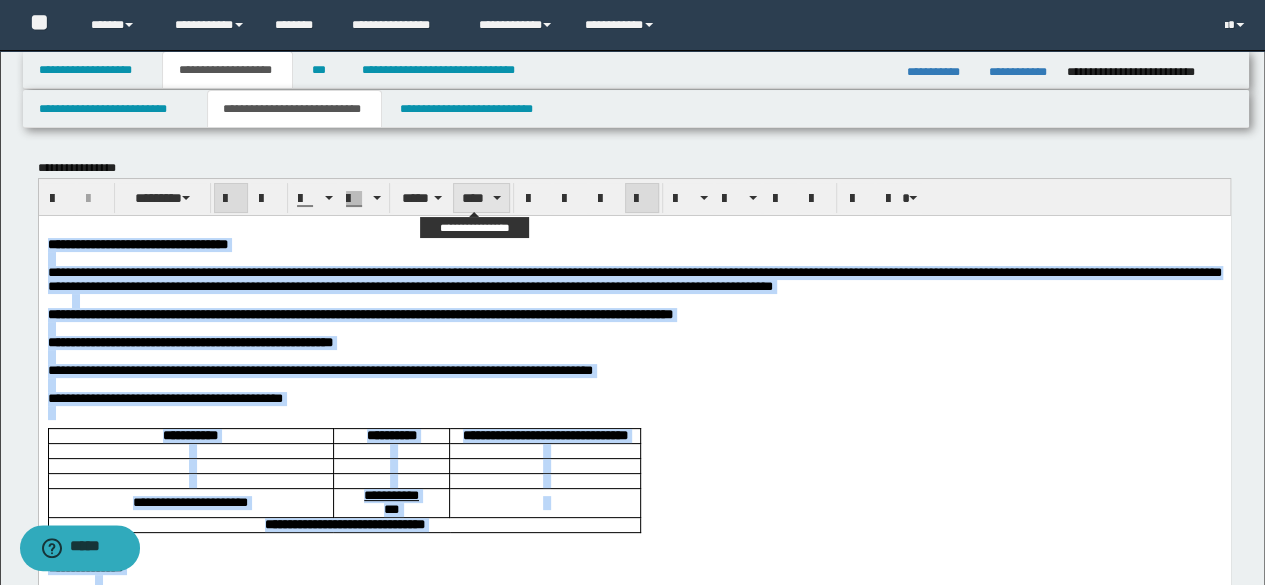 click on "****" at bounding box center (481, 198) 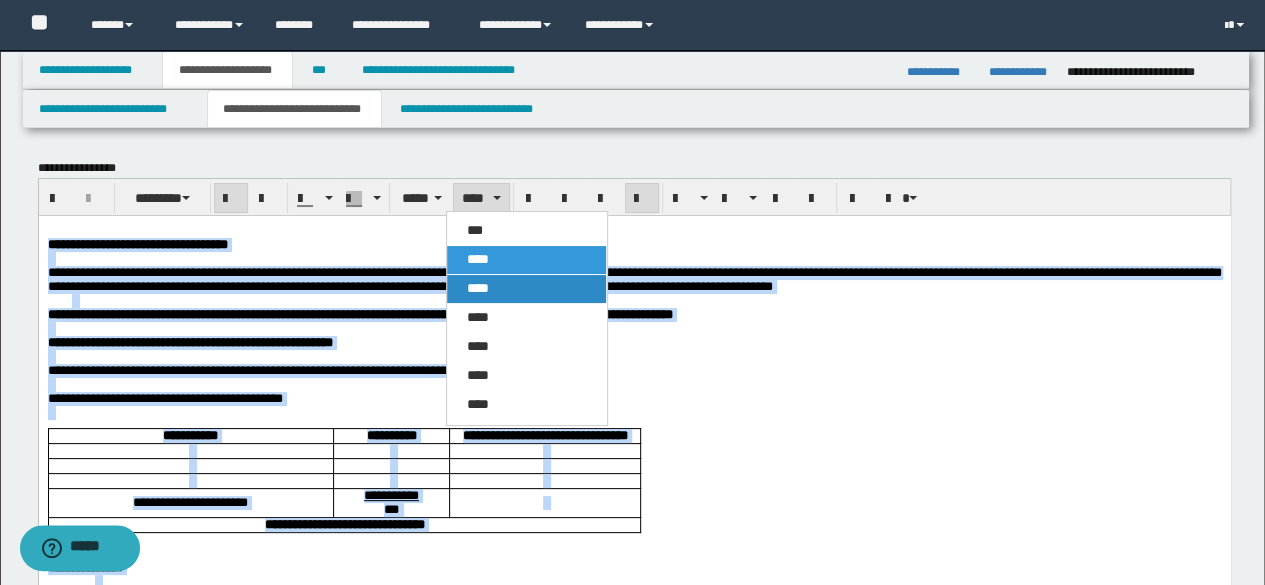 click on "****" at bounding box center [526, 289] 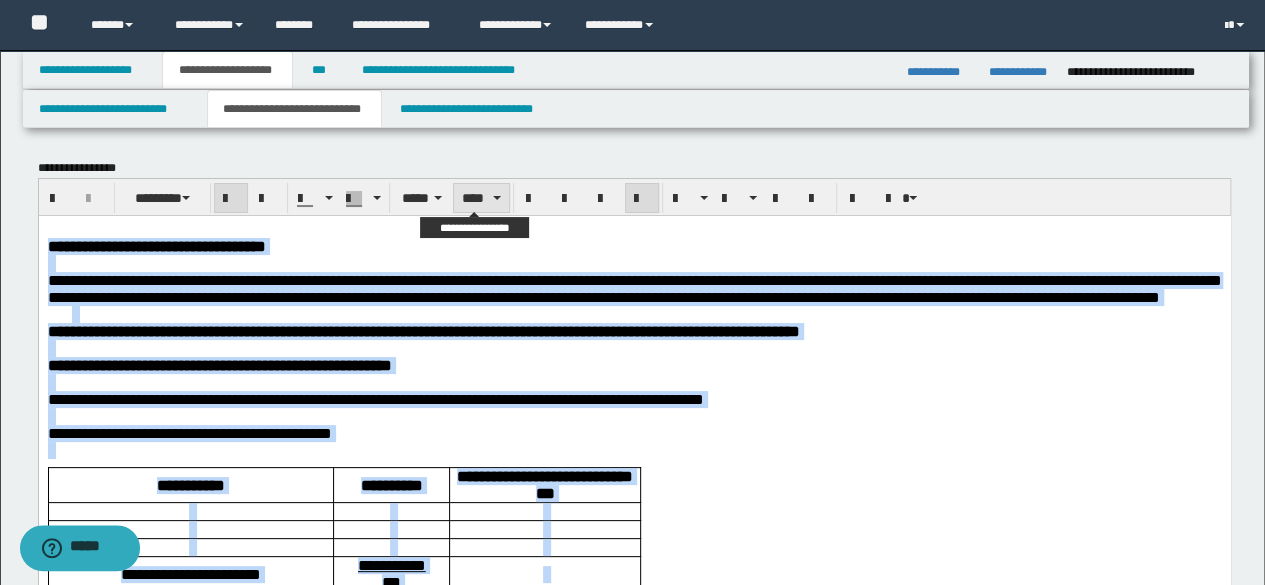 click on "****" at bounding box center (481, 198) 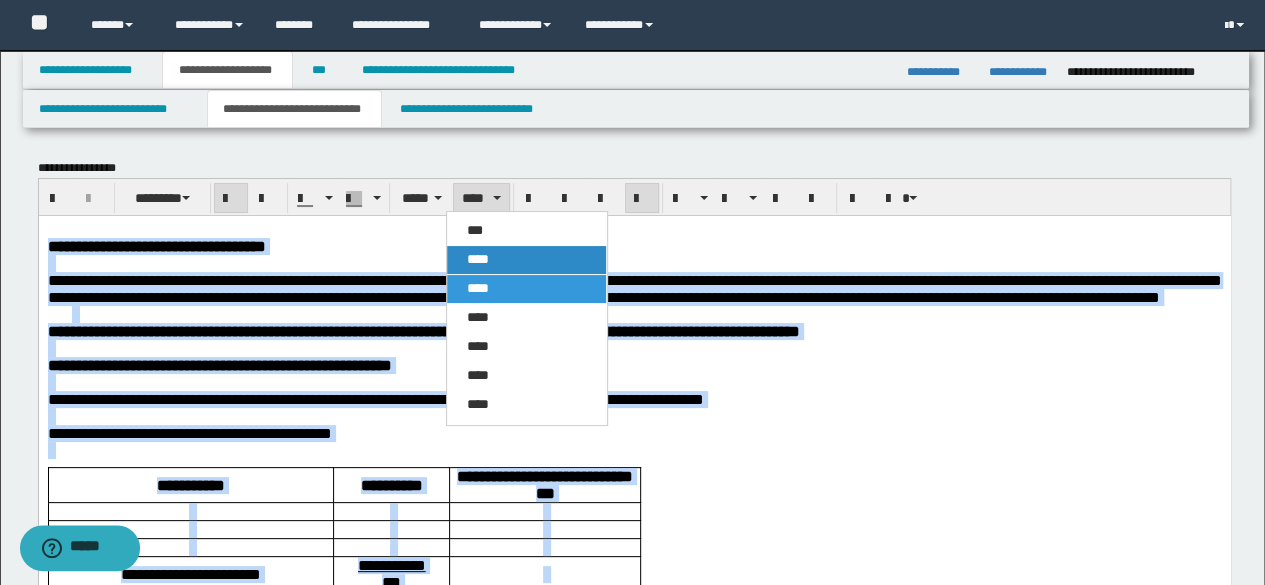 click on "****" at bounding box center (526, 260) 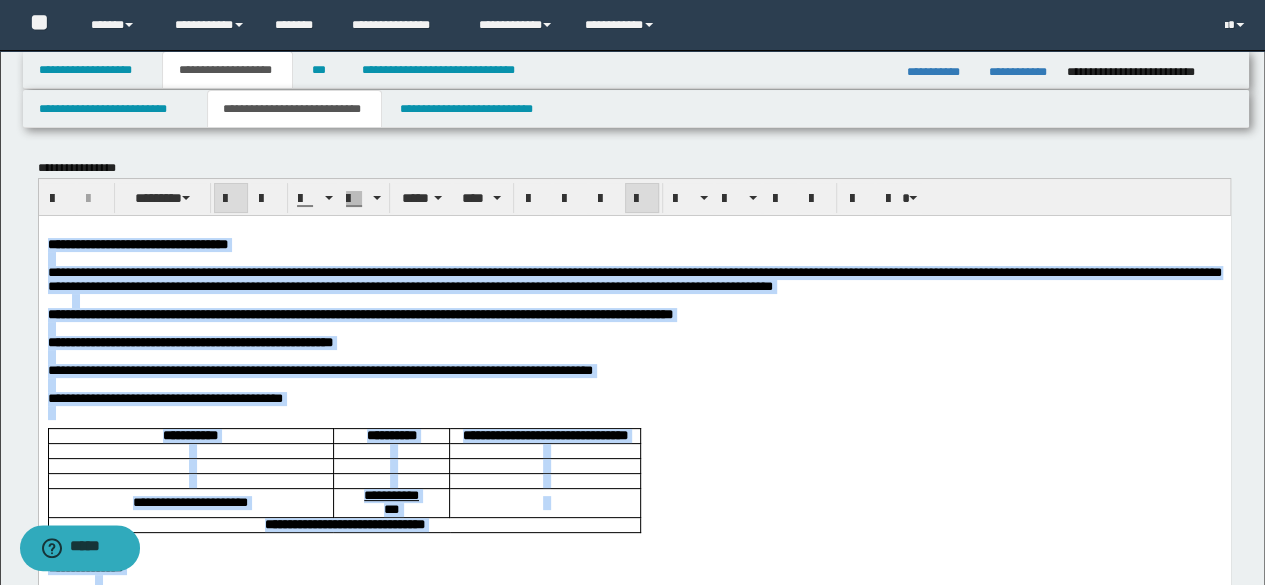 click at bounding box center (642, 199) 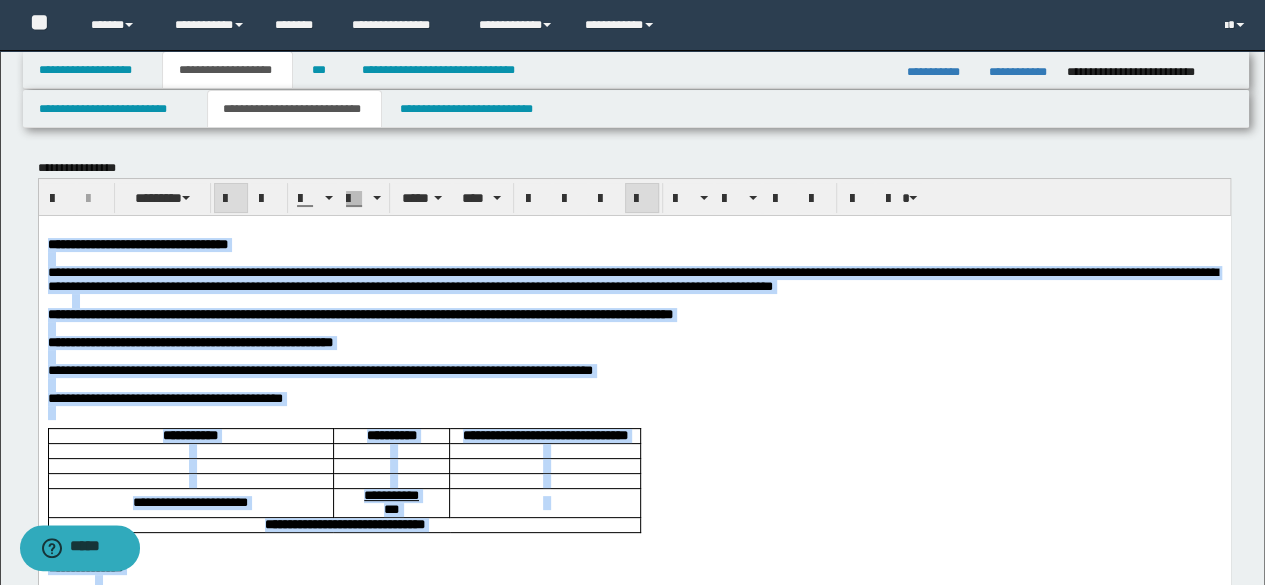 click at bounding box center (642, 199) 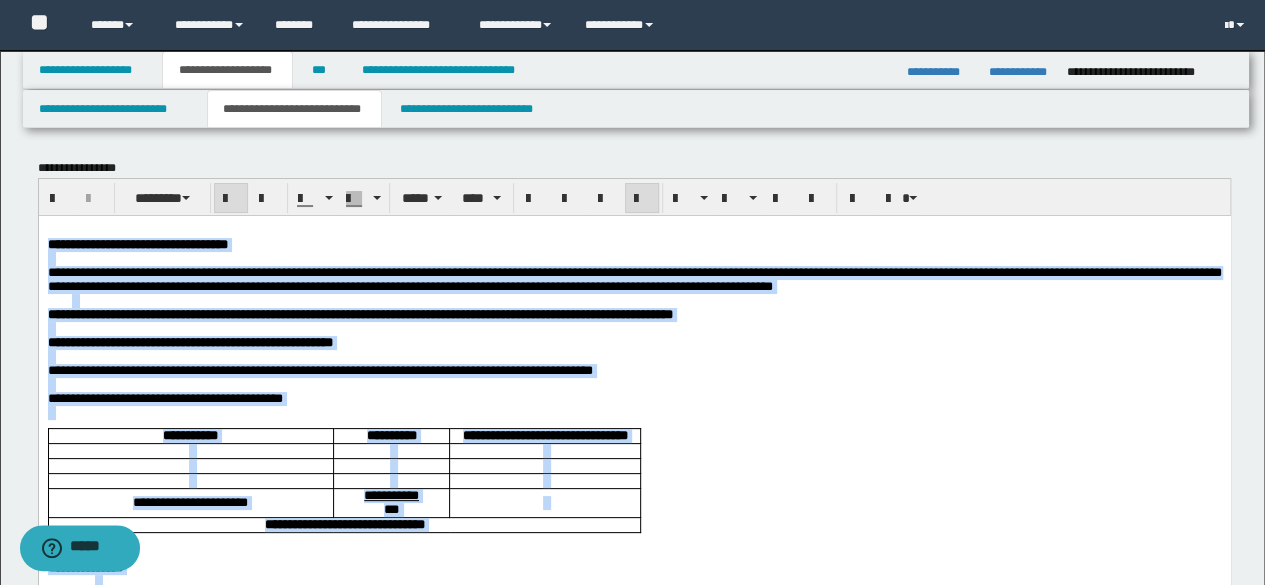 click on "**********" at bounding box center [634, 278] 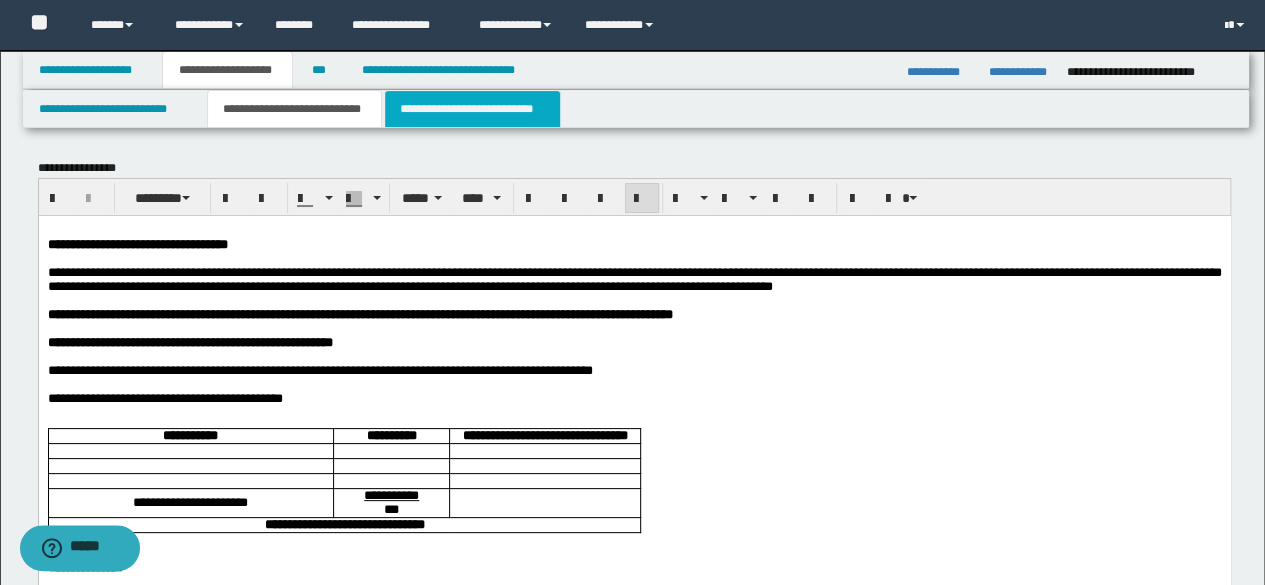click on "**********" at bounding box center [472, 109] 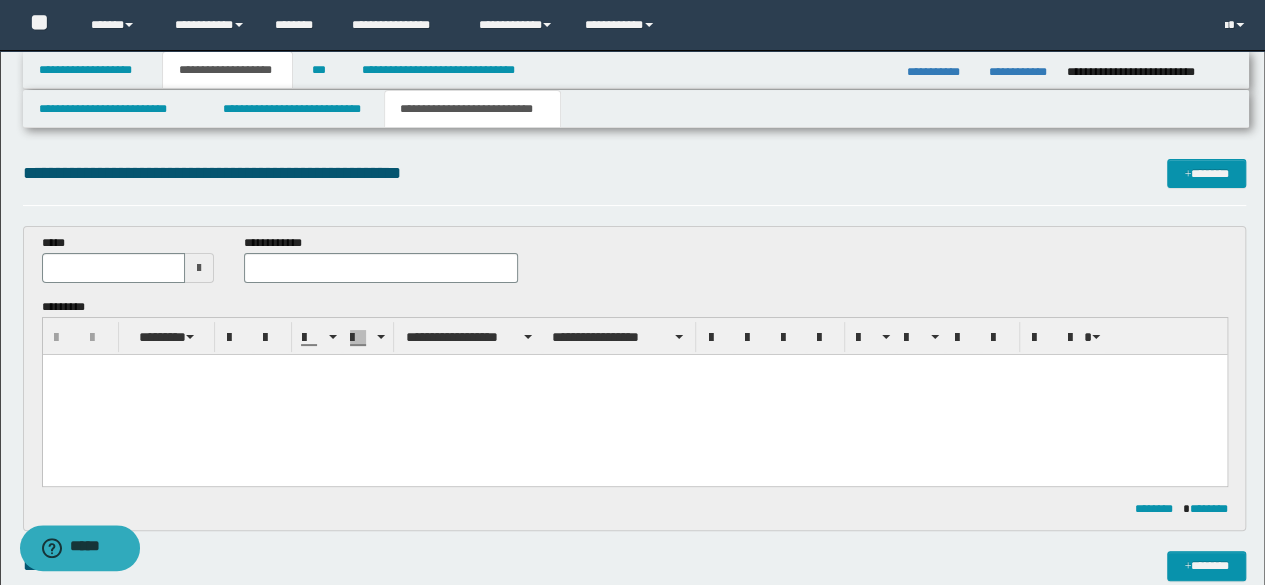 scroll, scrollTop: 0, scrollLeft: 0, axis: both 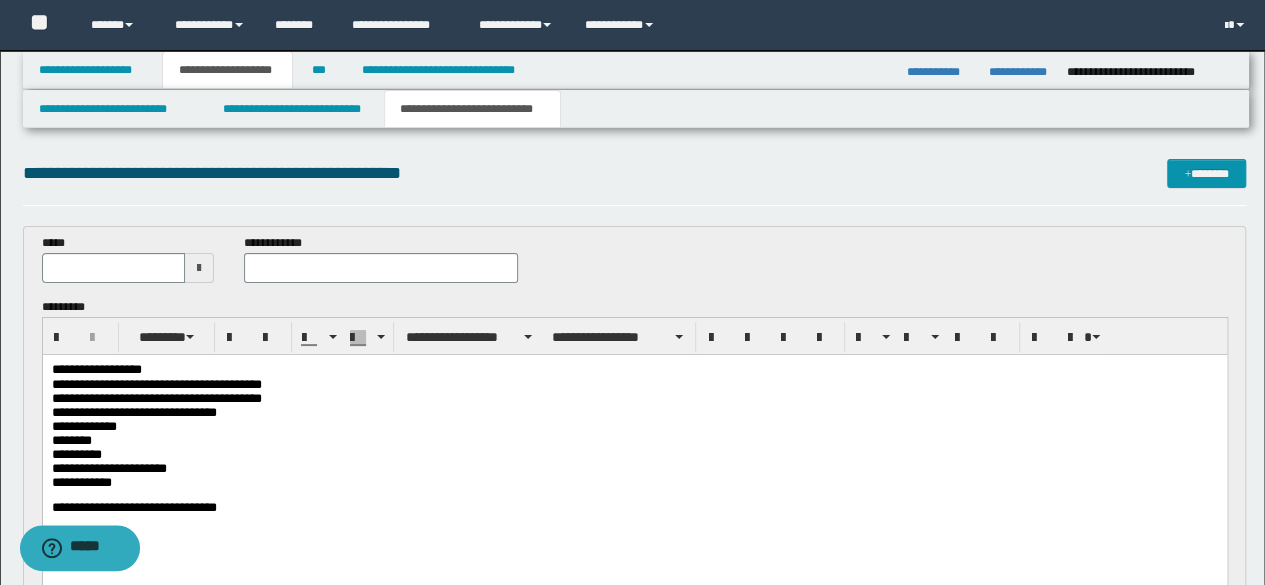 drag, startPoint x: 188, startPoint y: 356, endPoint x: 79, endPoint y: 364, distance: 109.29318 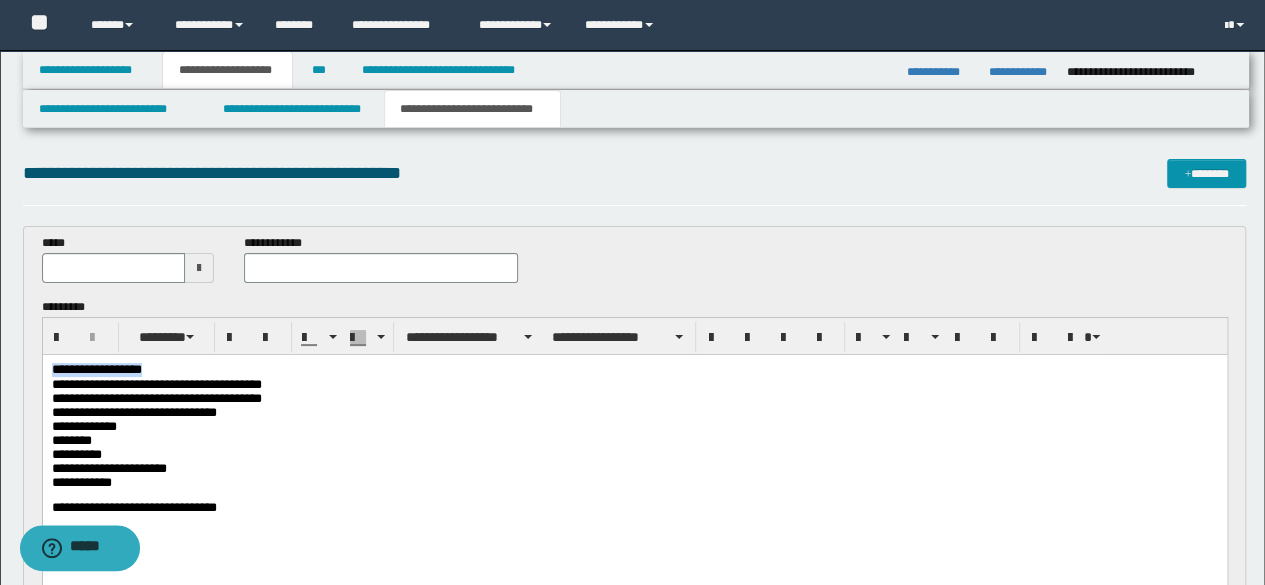 drag, startPoint x: 178, startPoint y: 365, endPoint x: 0, endPoint y: 360, distance: 178.0702 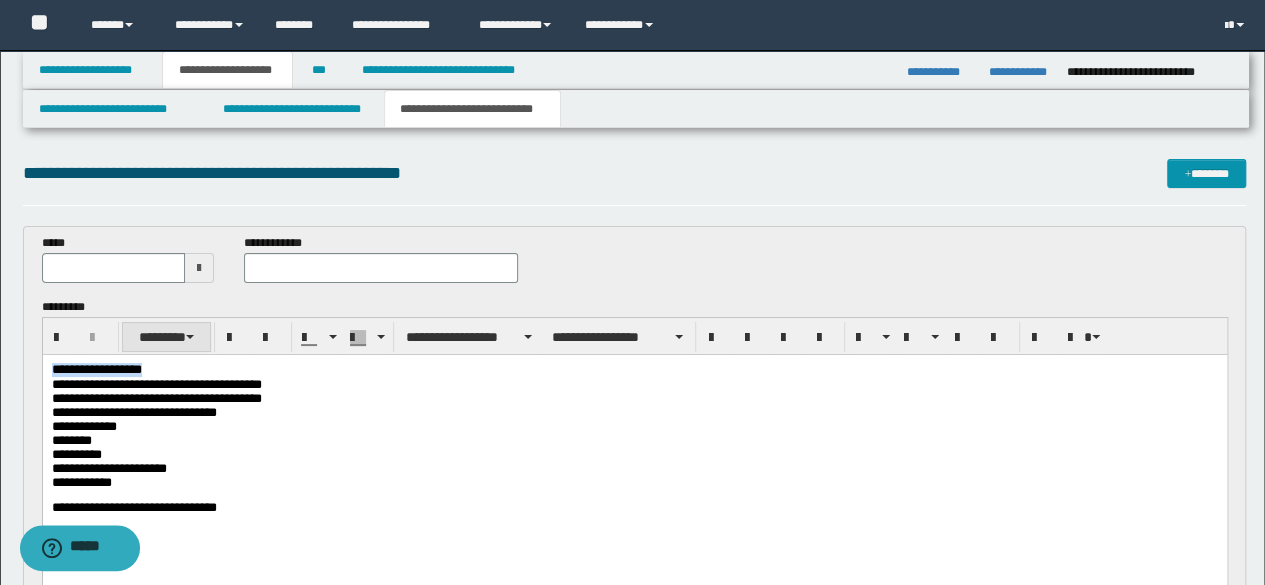 type 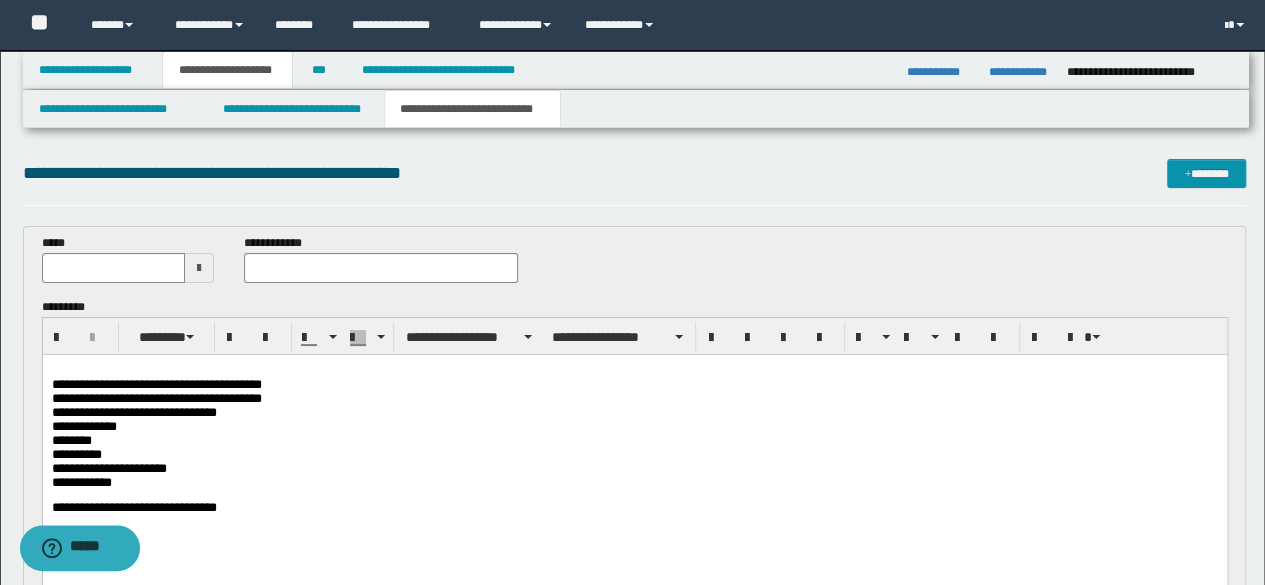 click on "*****" at bounding box center [128, 266] 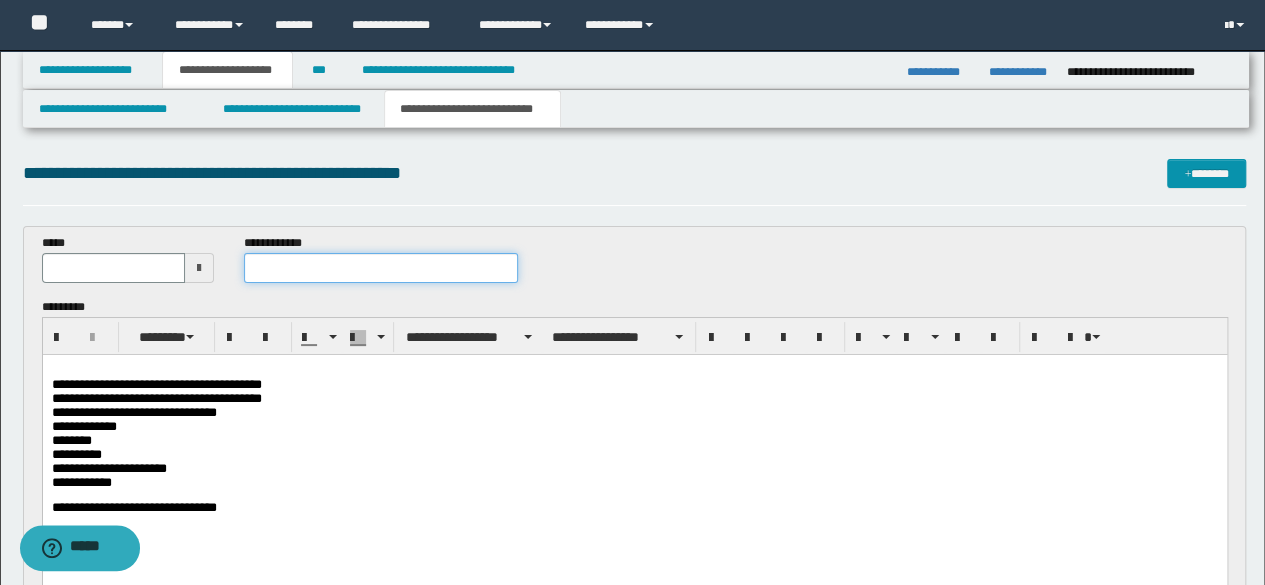 drag, startPoint x: 261, startPoint y: 271, endPoint x: 190, endPoint y: 263, distance: 71.44928 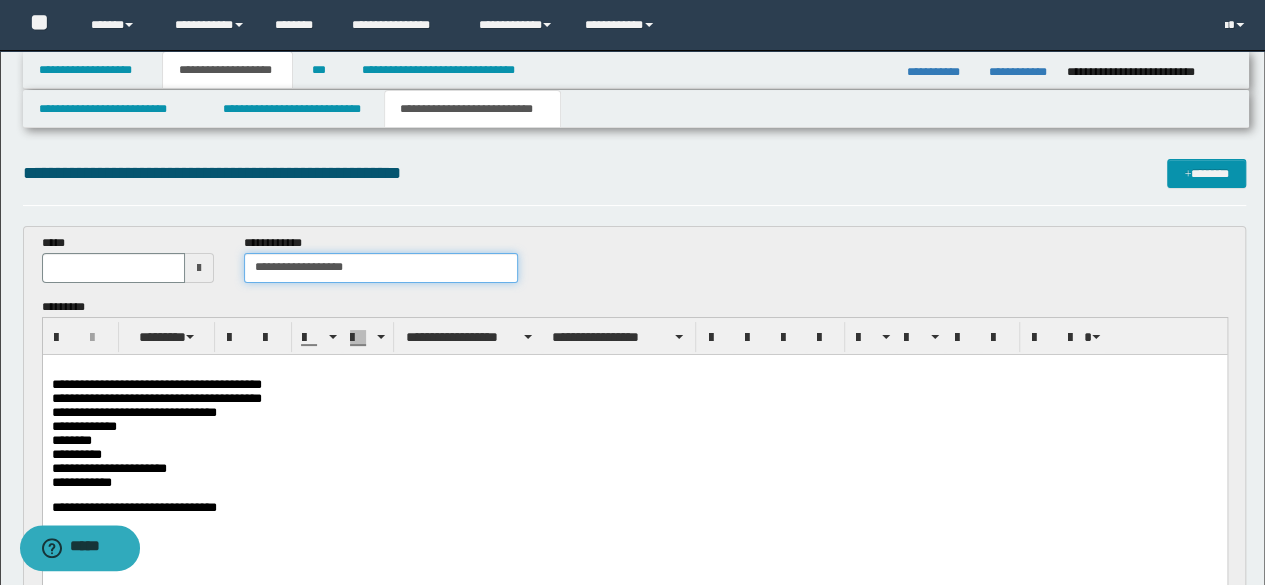 type on "**********" 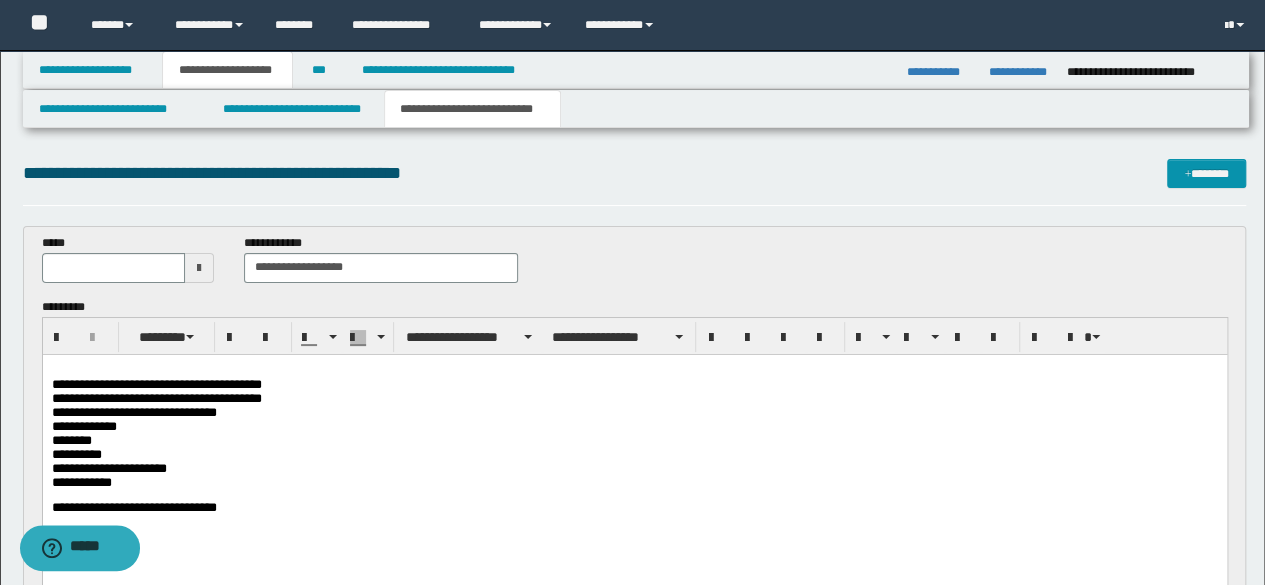 click at bounding box center (199, 268) 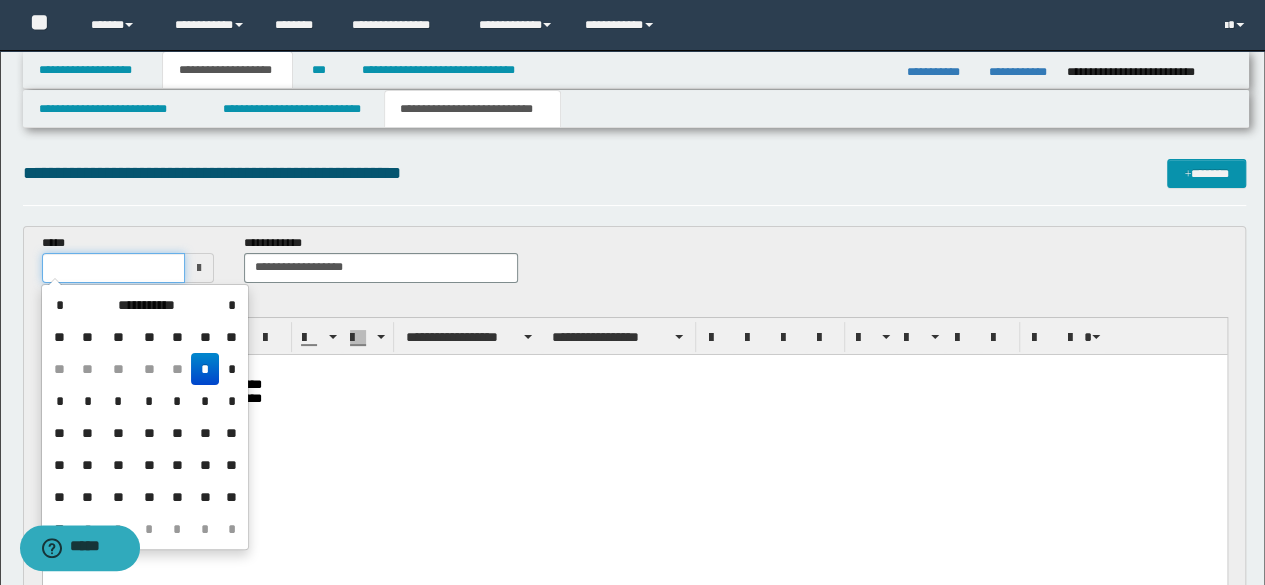 scroll, scrollTop: 100, scrollLeft: 0, axis: vertical 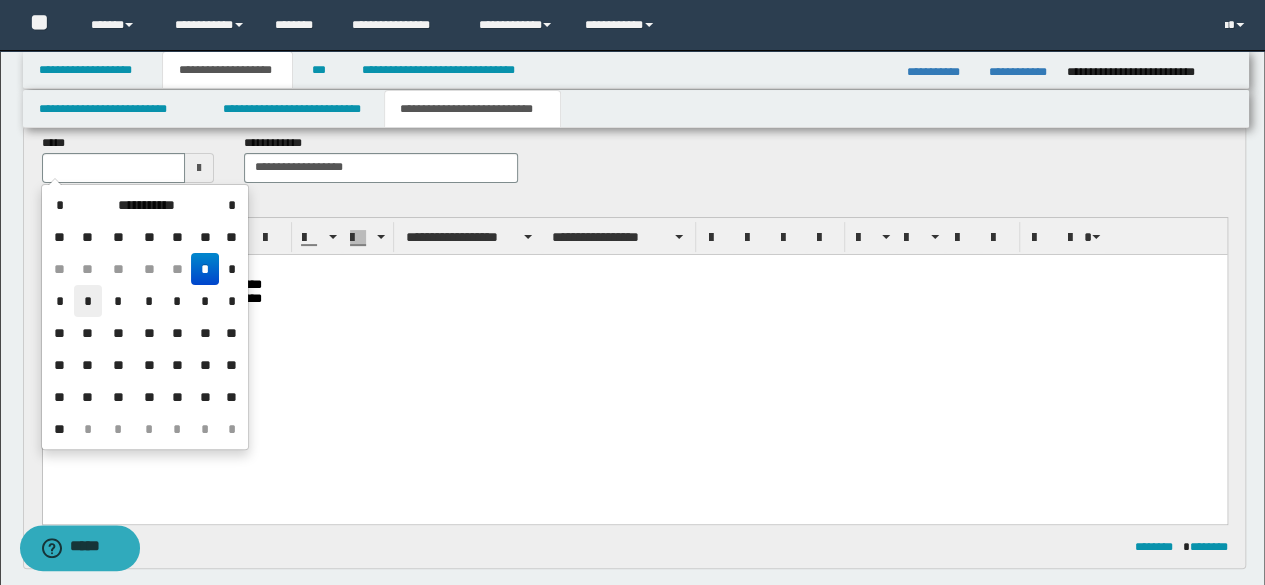 click on "*" at bounding box center [88, 301] 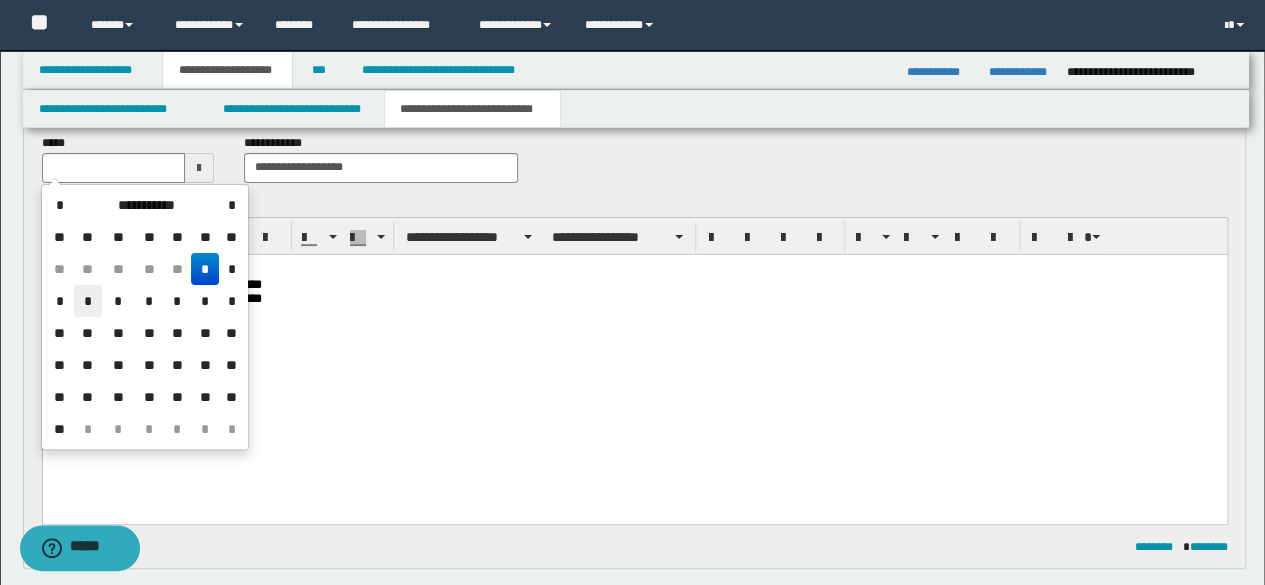 type on "**********" 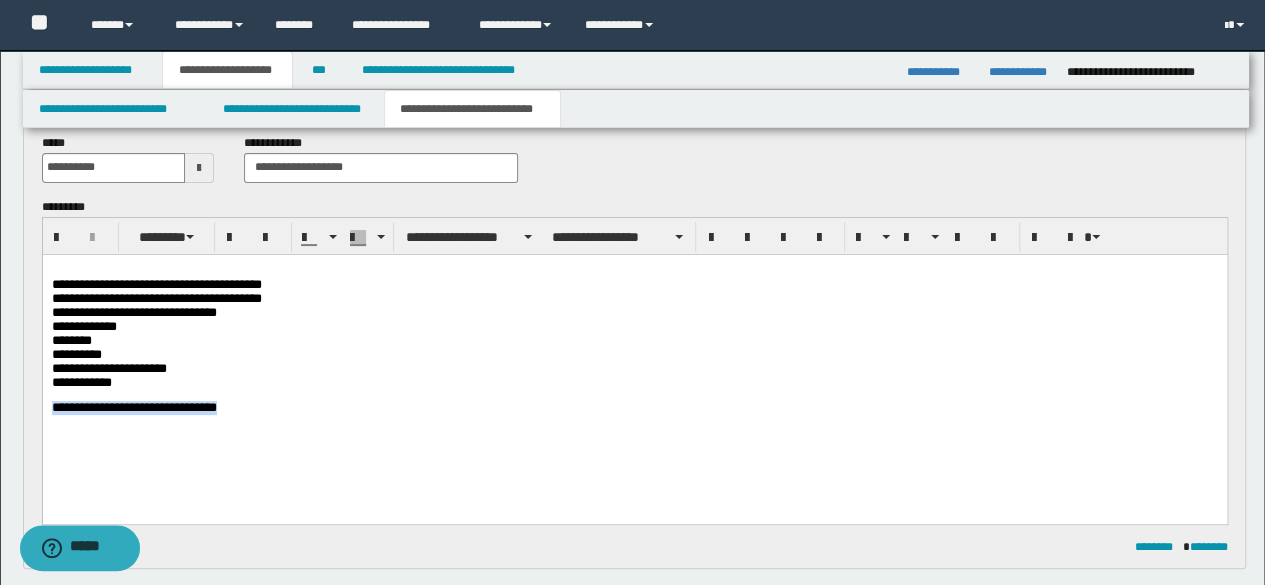 drag, startPoint x: 292, startPoint y: 428, endPoint x: 0, endPoint y: 437, distance: 292.13867 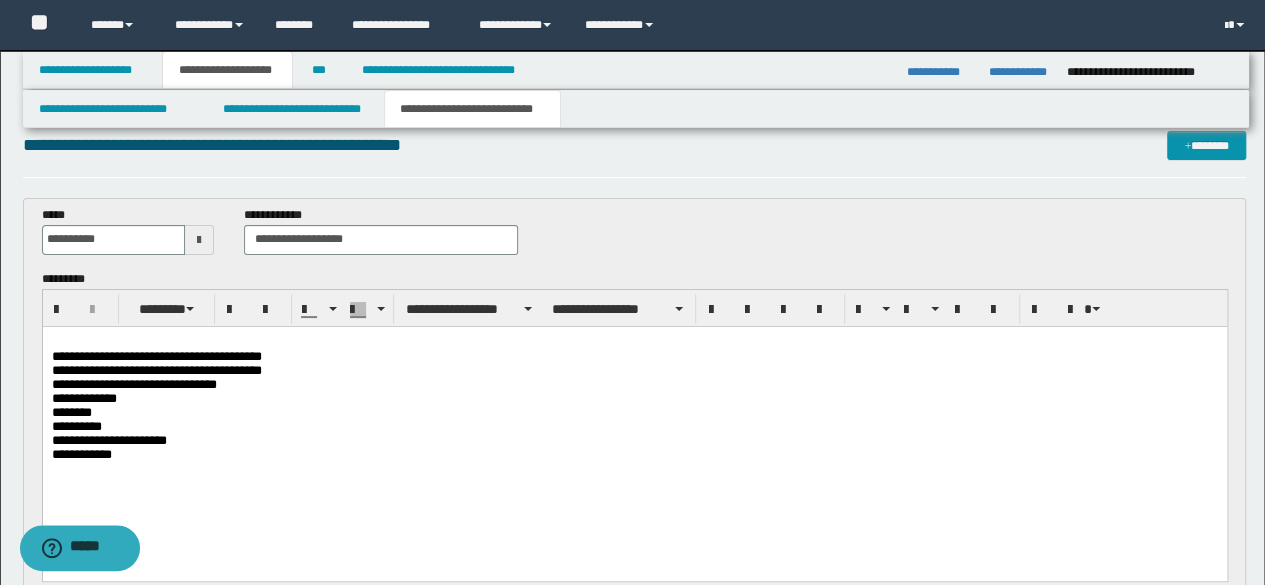 scroll, scrollTop: 0, scrollLeft: 0, axis: both 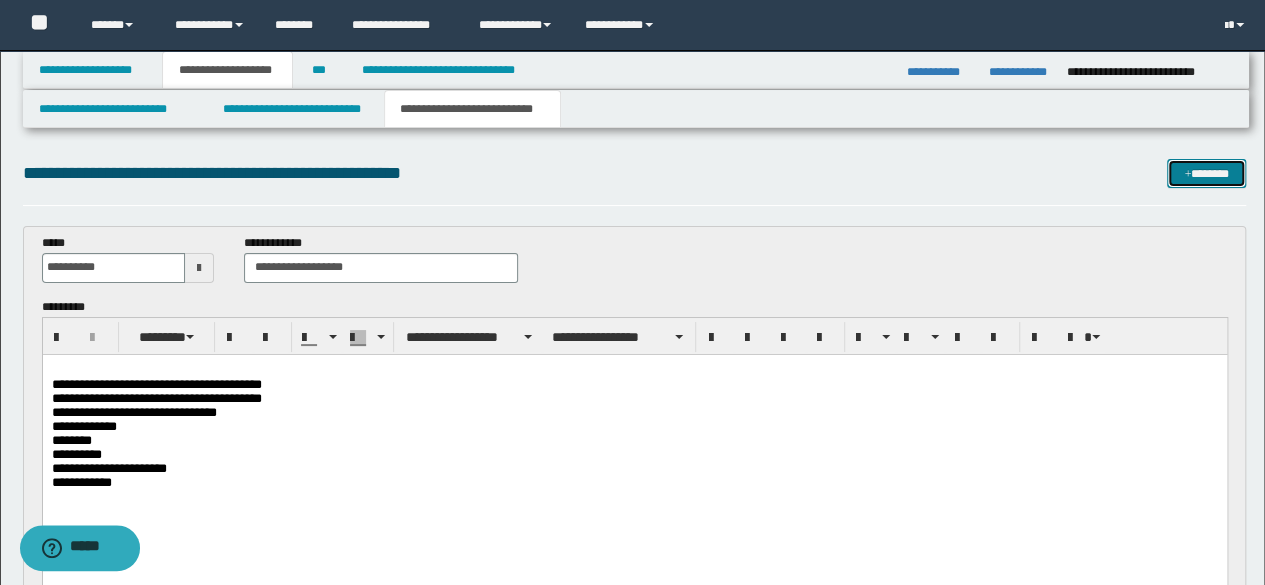 click on "*******" at bounding box center [1206, 173] 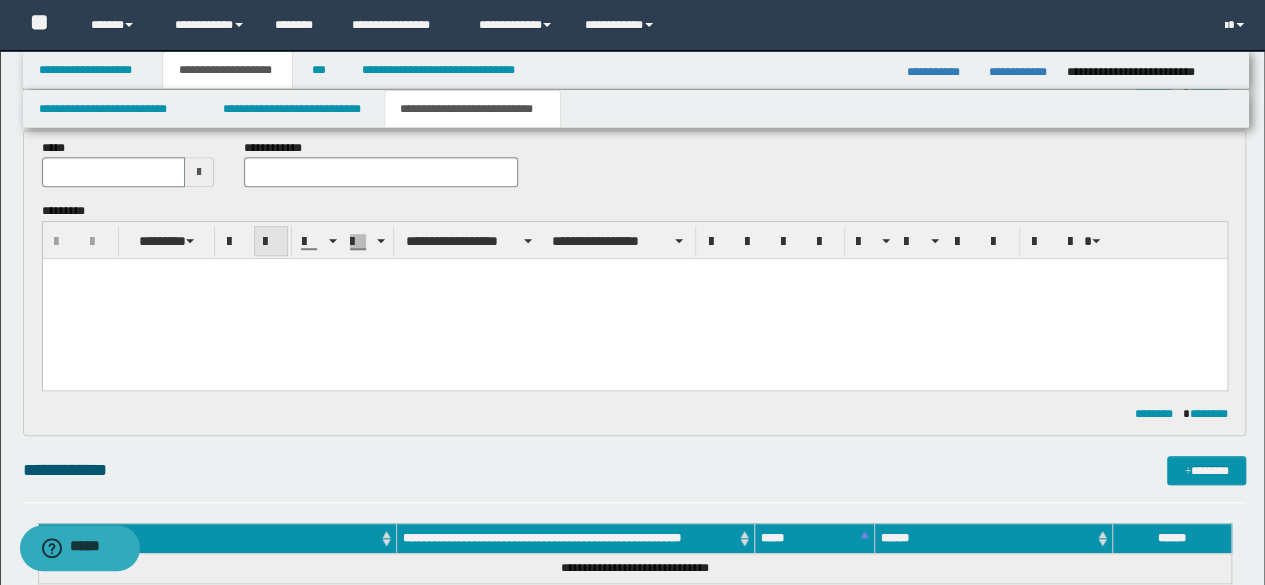 scroll, scrollTop: 500, scrollLeft: 0, axis: vertical 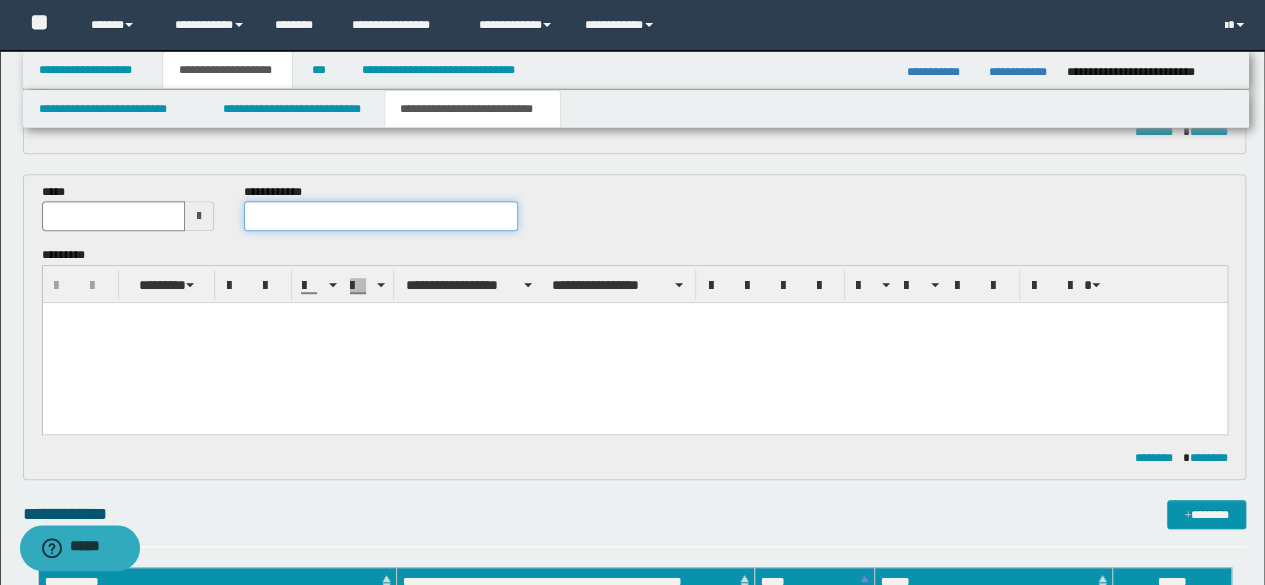 click at bounding box center [381, 216] 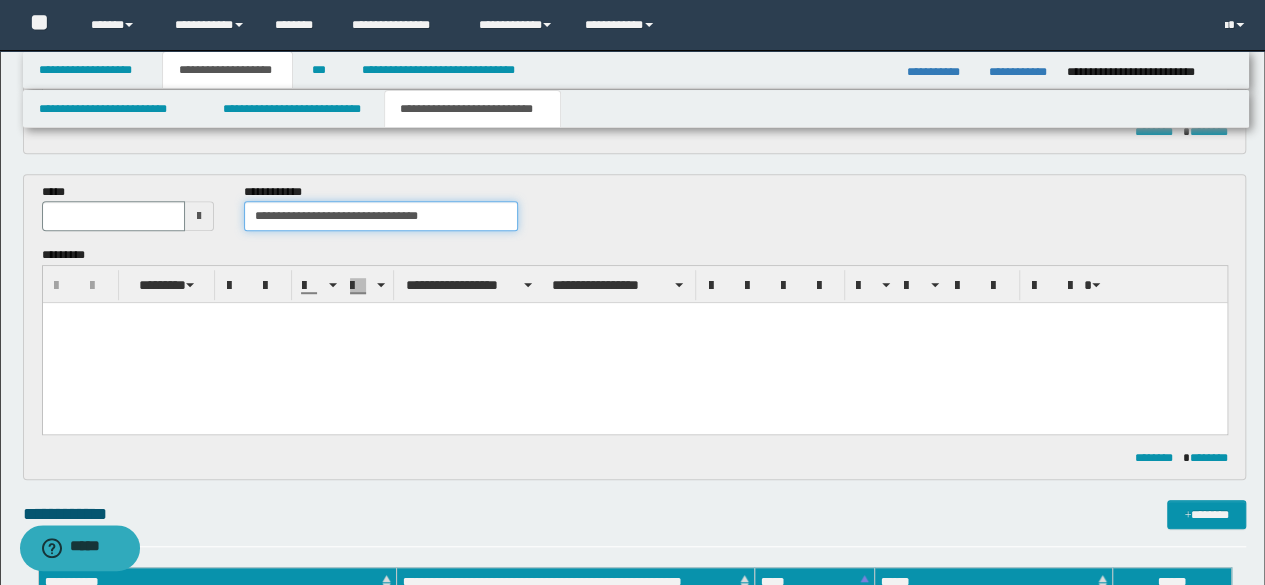 type on "**********" 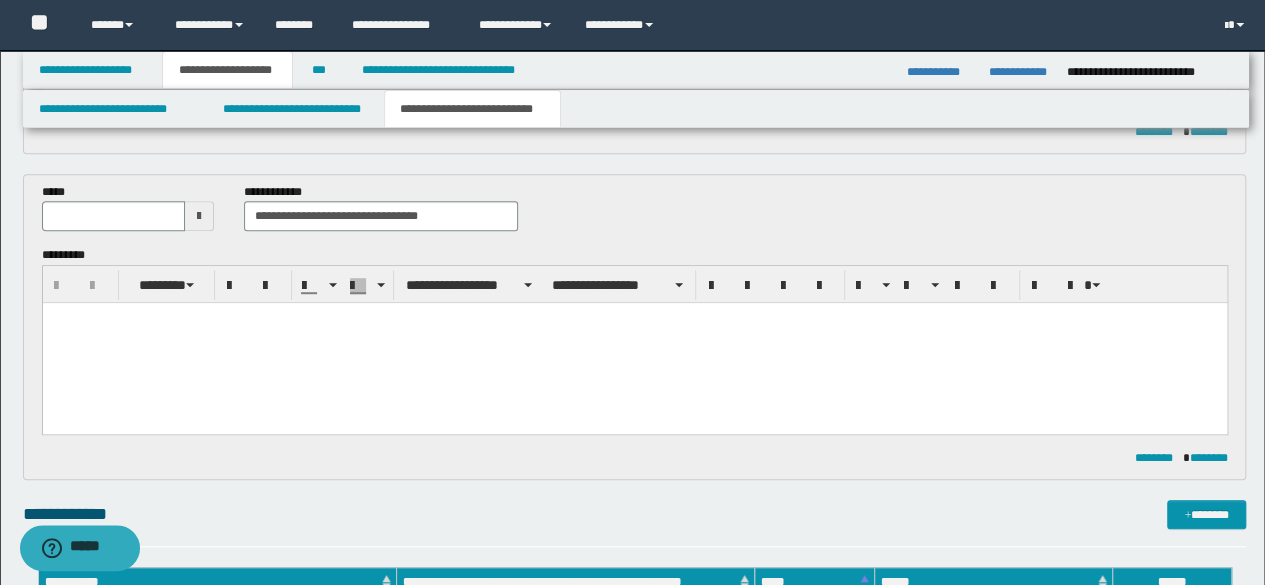 click at bounding box center (199, 216) 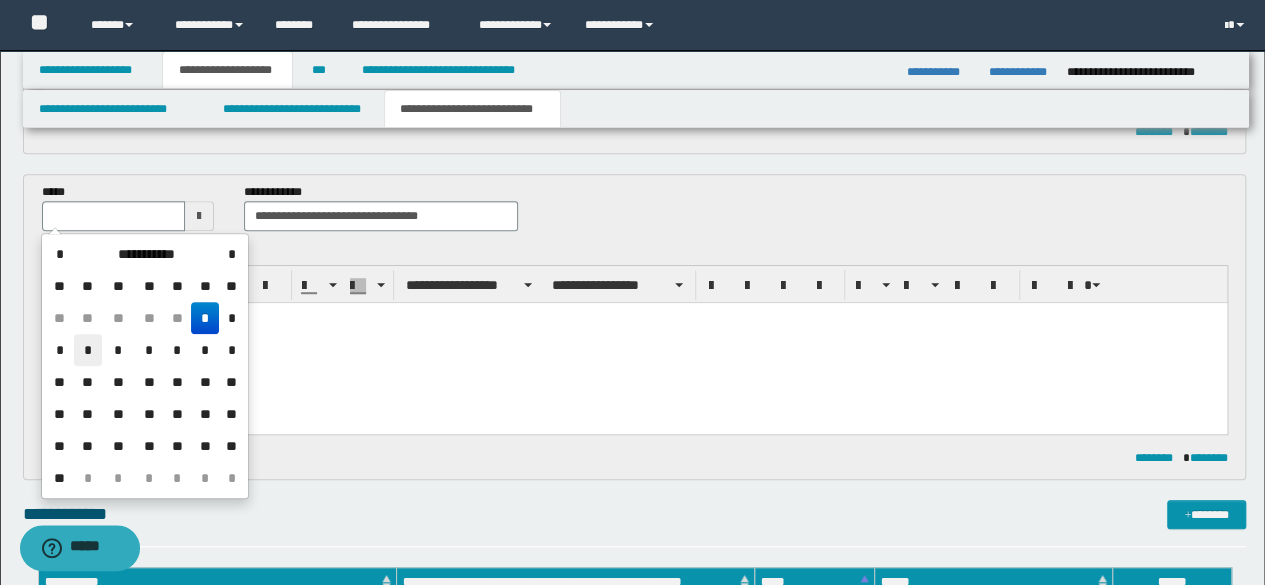 drag, startPoint x: 84, startPoint y: 355, endPoint x: 450, endPoint y: 109, distance: 440.9898 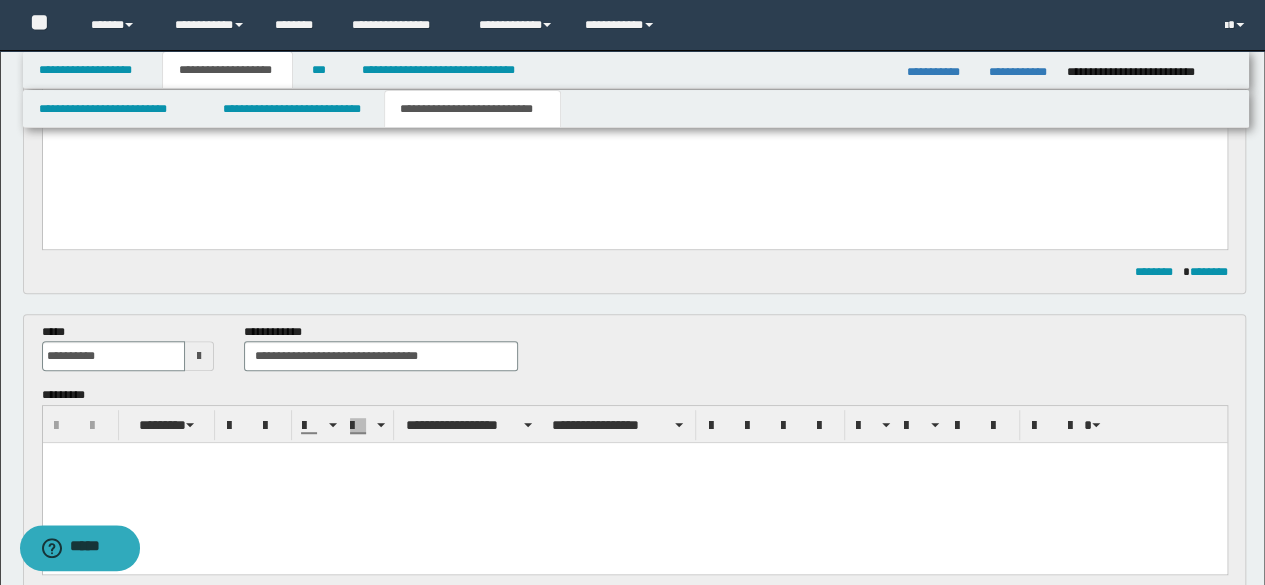 scroll, scrollTop: 200, scrollLeft: 0, axis: vertical 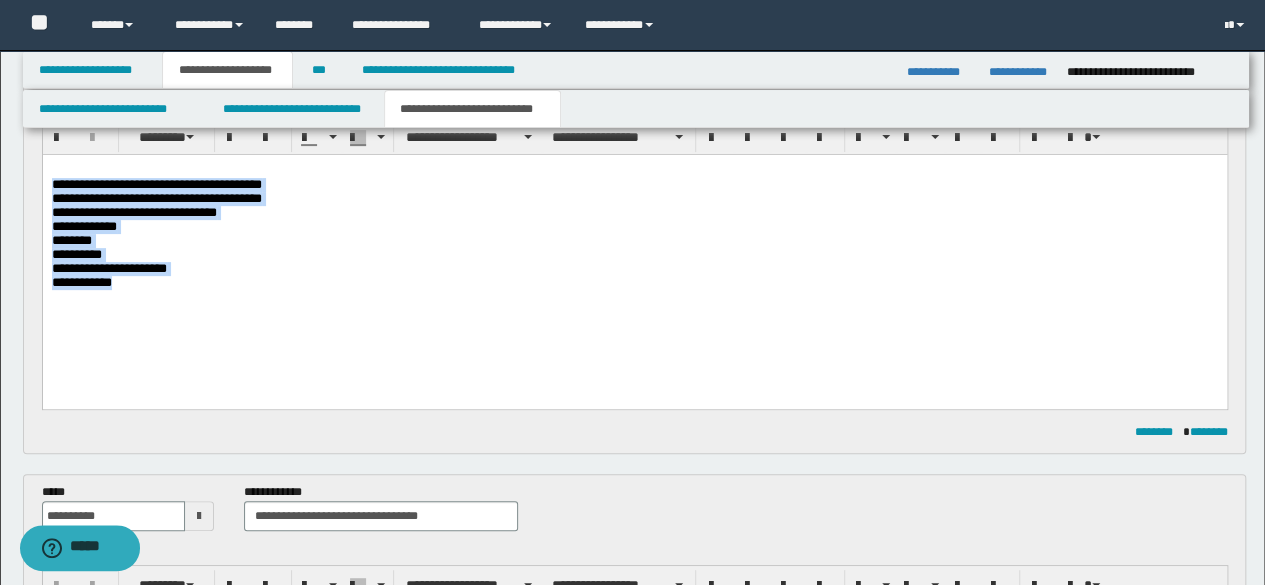 drag, startPoint x: 137, startPoint y: 292, endPoint x: 43, endPoint y: 192, distance: 137.24431 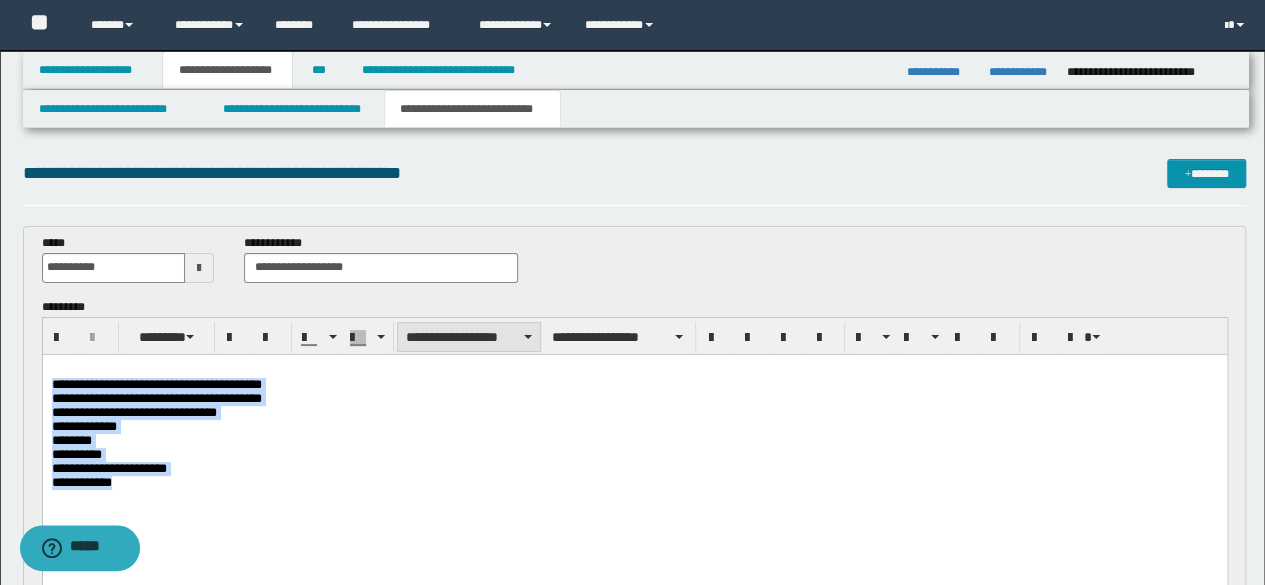 click on "**********" at bounding box center [469, 337] 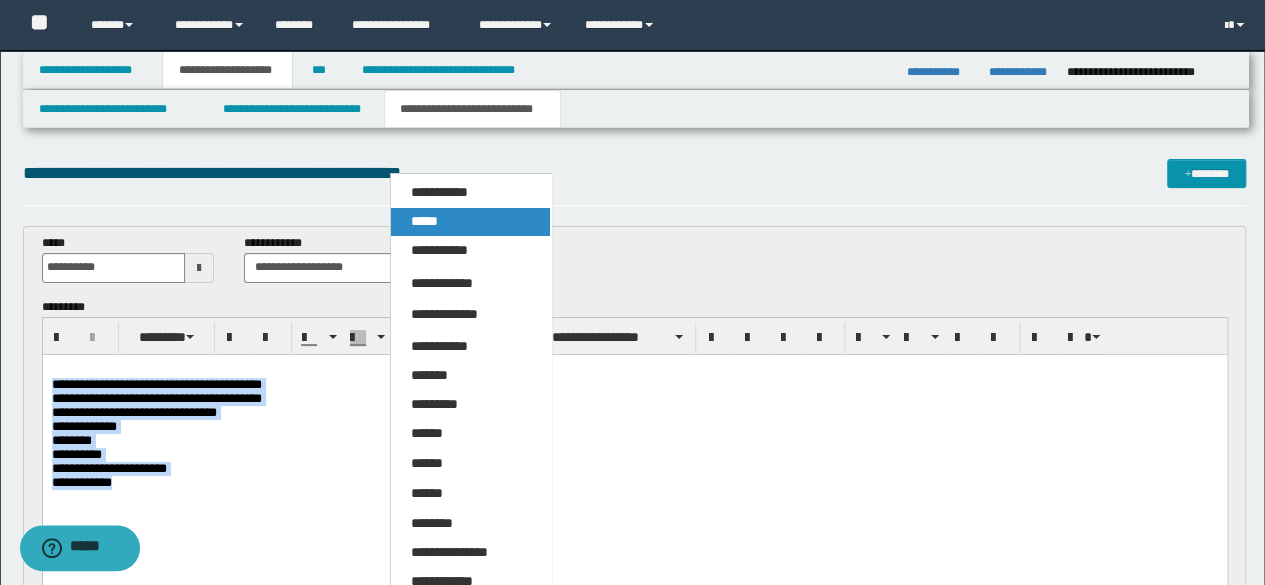click on "*****" at bounding box center [470, 222] 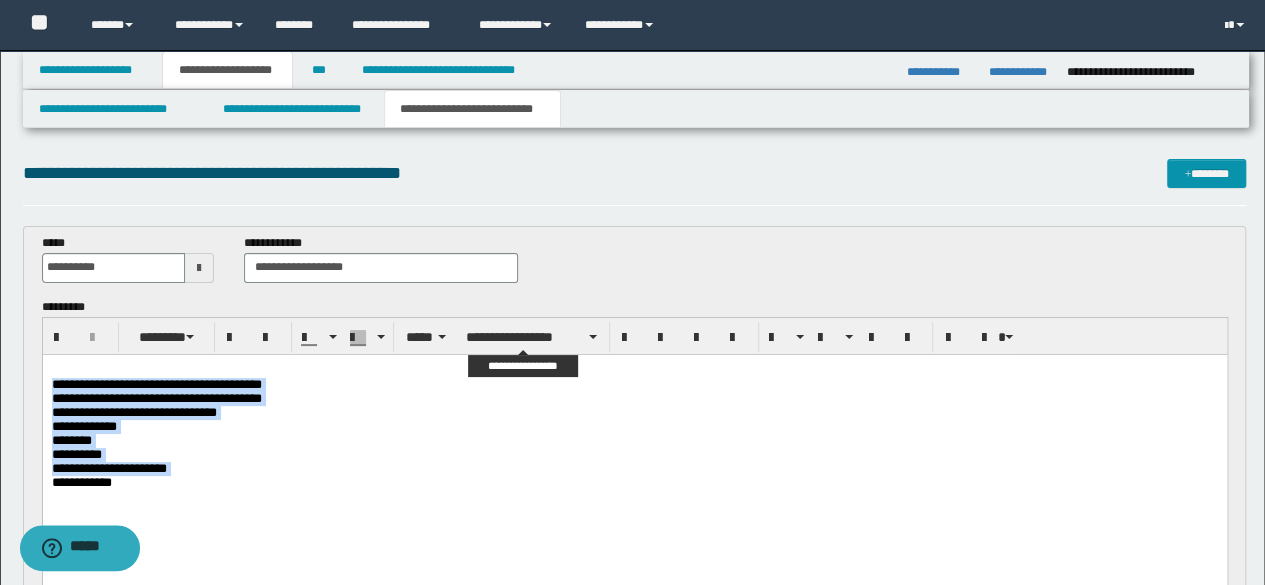 scroll, scrollTop: 100, scrollLeft: 0, axis: vertical 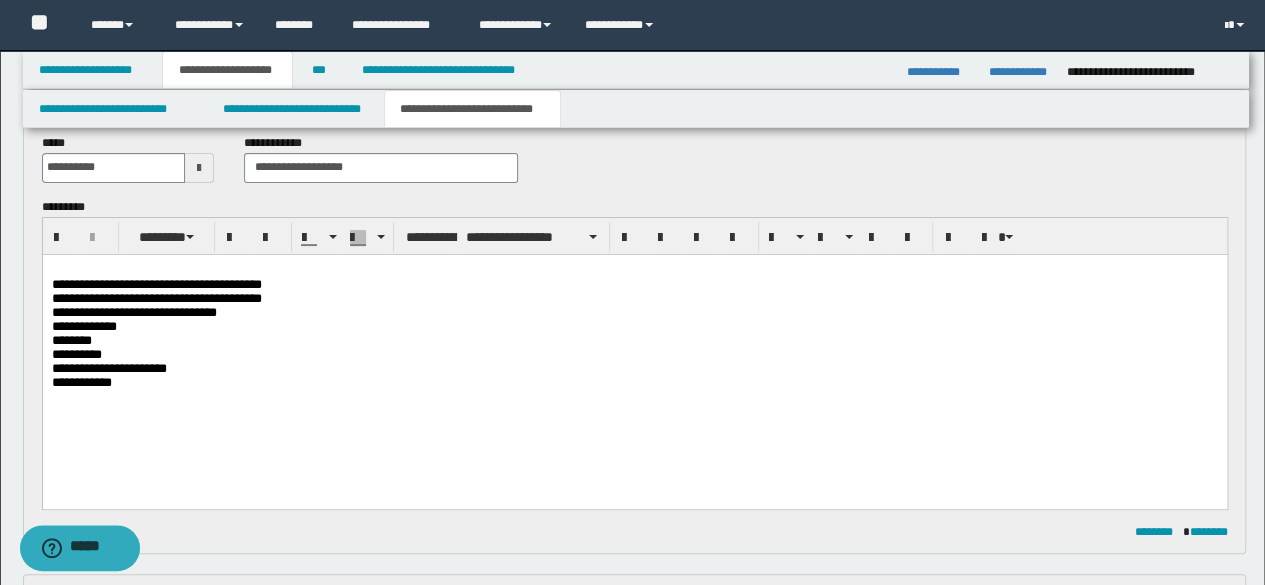 click on "**********" at bounding box center (634, 356) 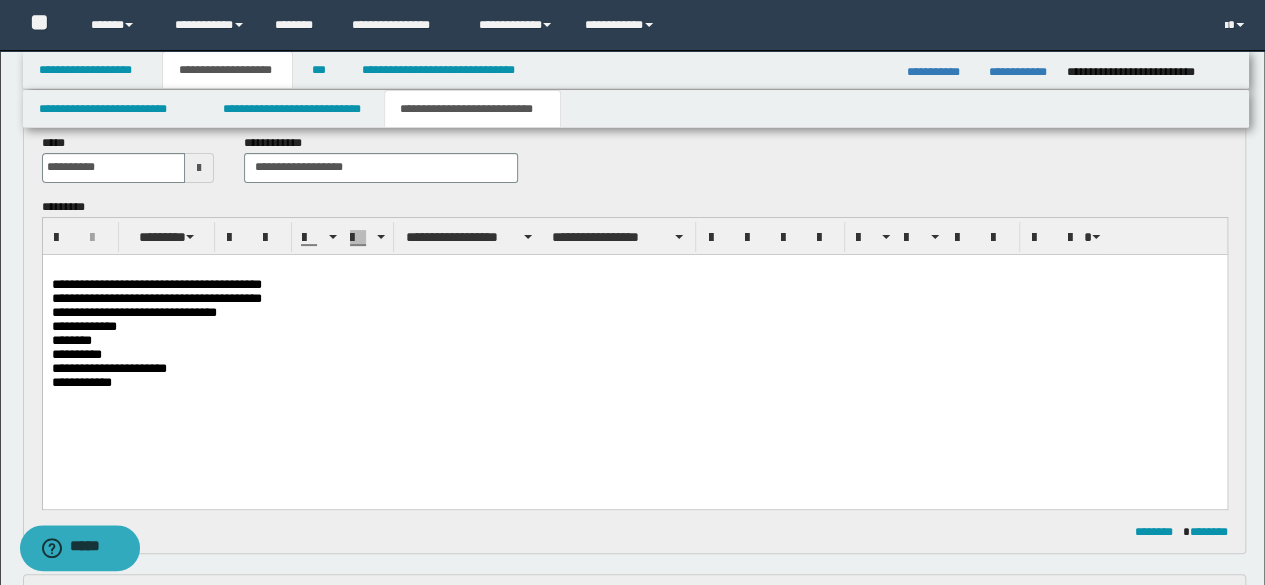 click on "**********" at bounding box center [634, 356] 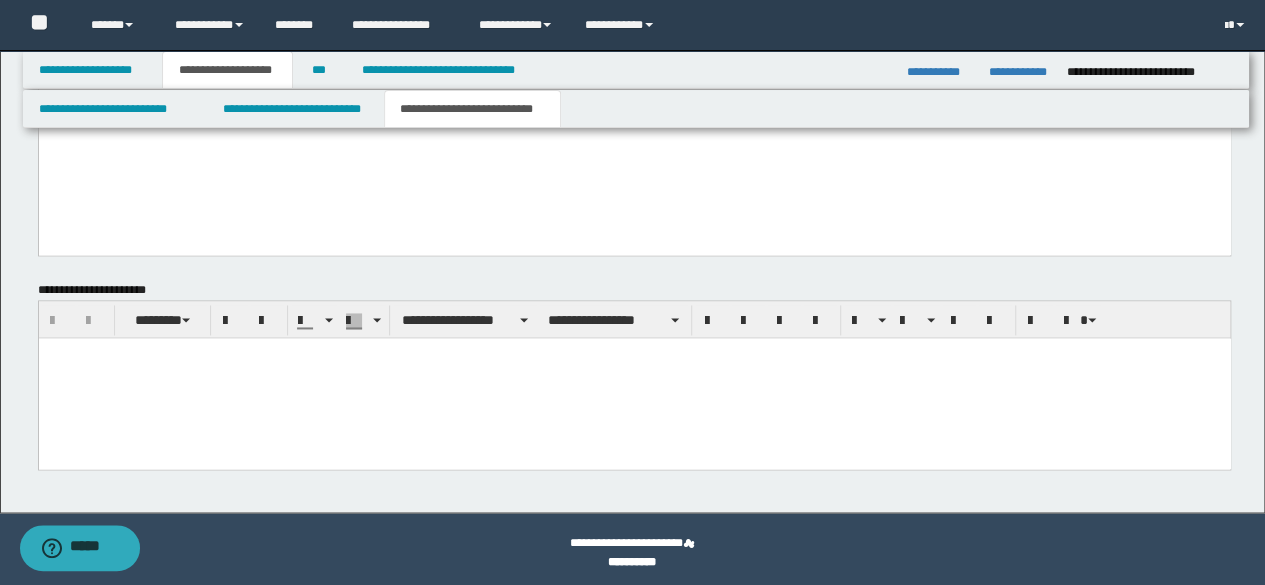 scroll, scrollTop: 1367, scrollLeft: 0, axis: vertical 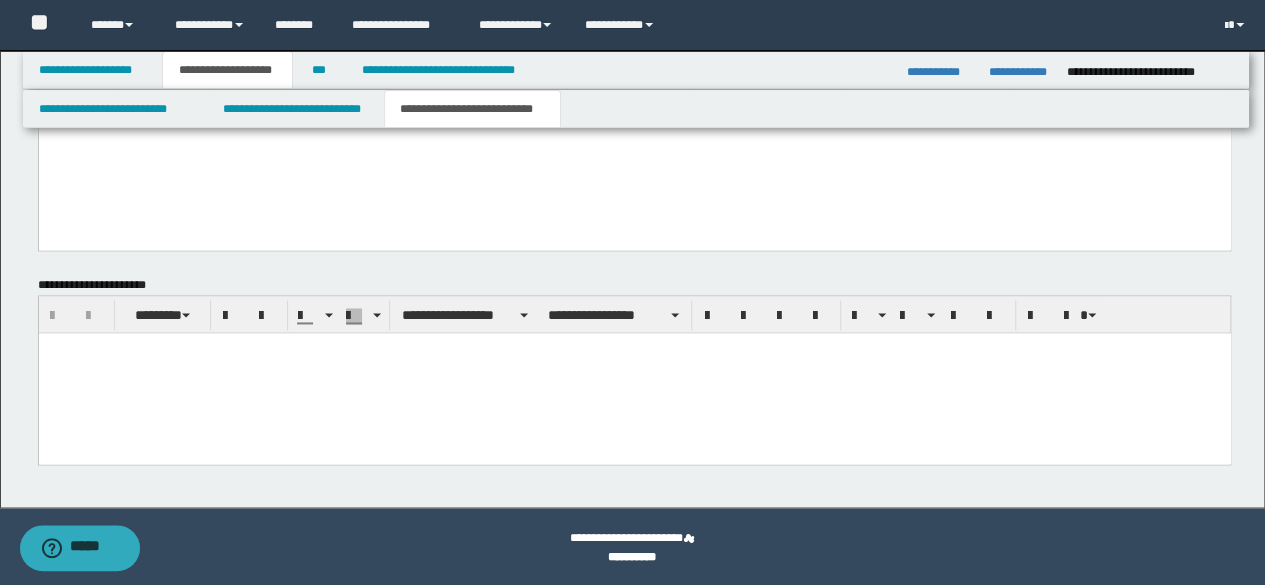 click at bounding box center (634, 373) 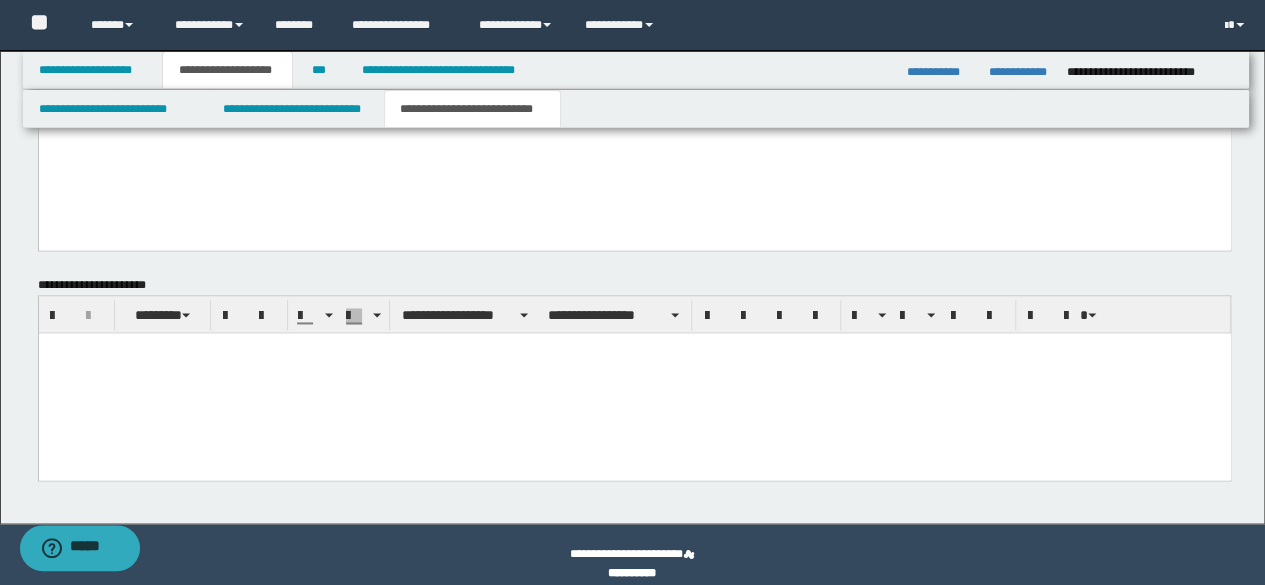 paste 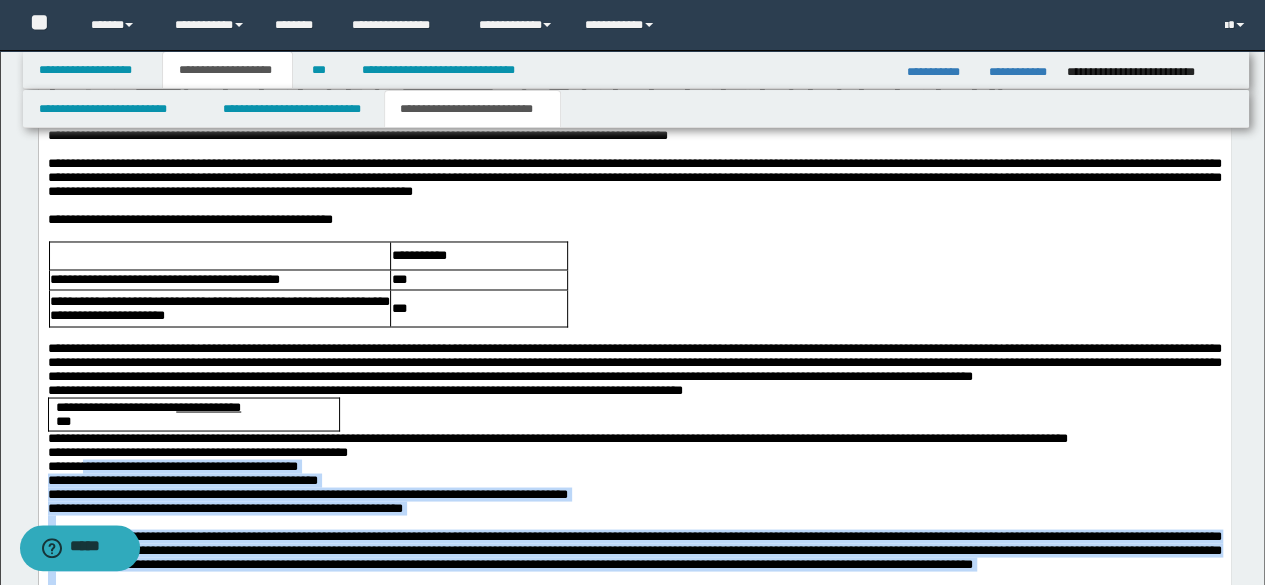 scroll, scrollTop: 1531, scrollLeft: 0, axis: vertical 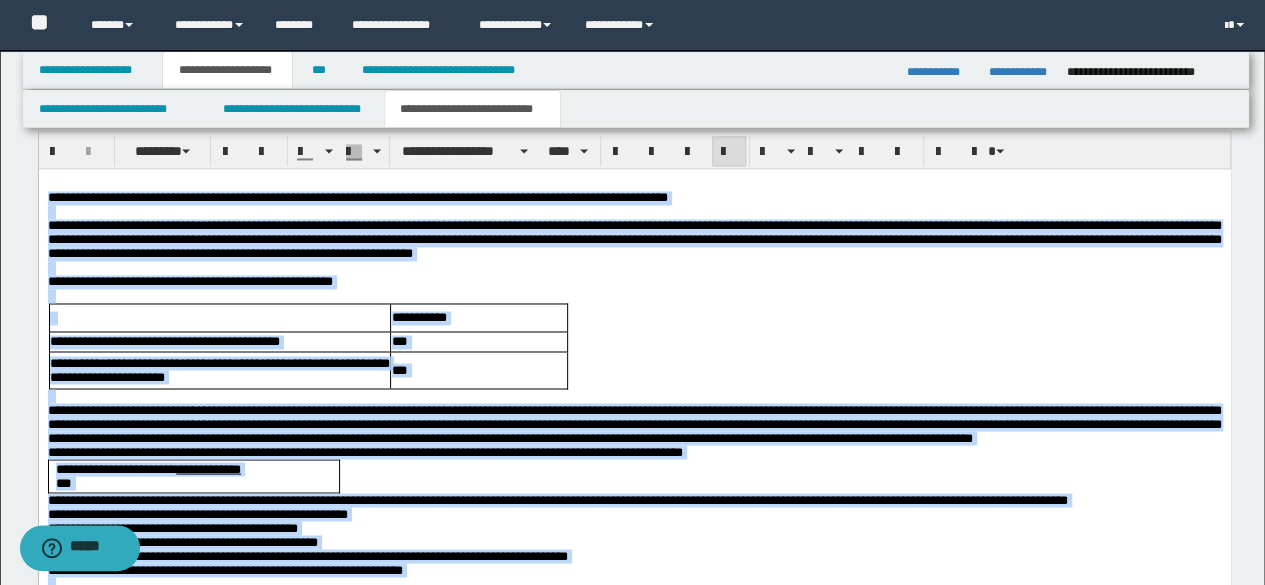 drag, startPoint x: 265, startPoint y: 1069, endPoint x: 346, endPoint y: 310, distance: 763.3099 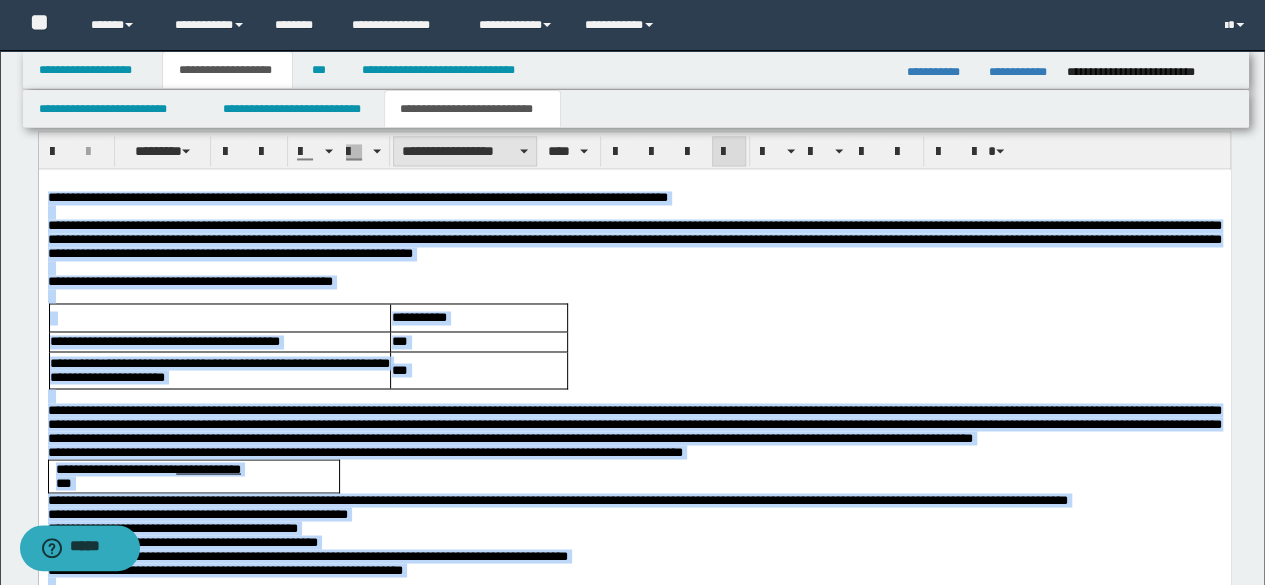 click on "**********" at bounding box center [465, 151] 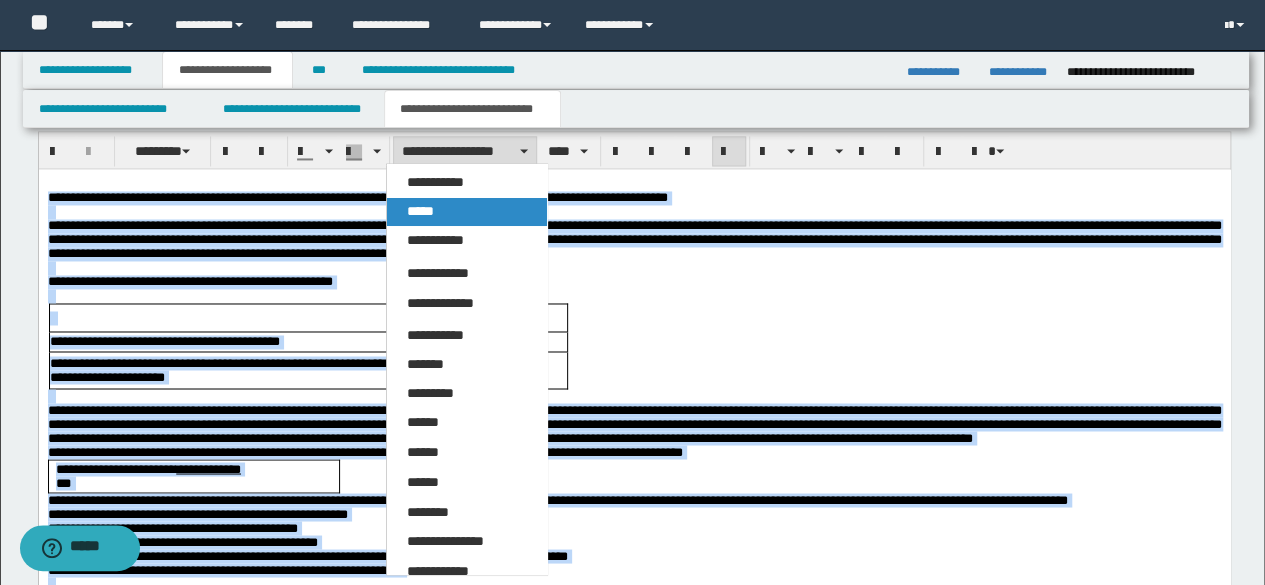 click on "*****" at bounding box center (466, 212) 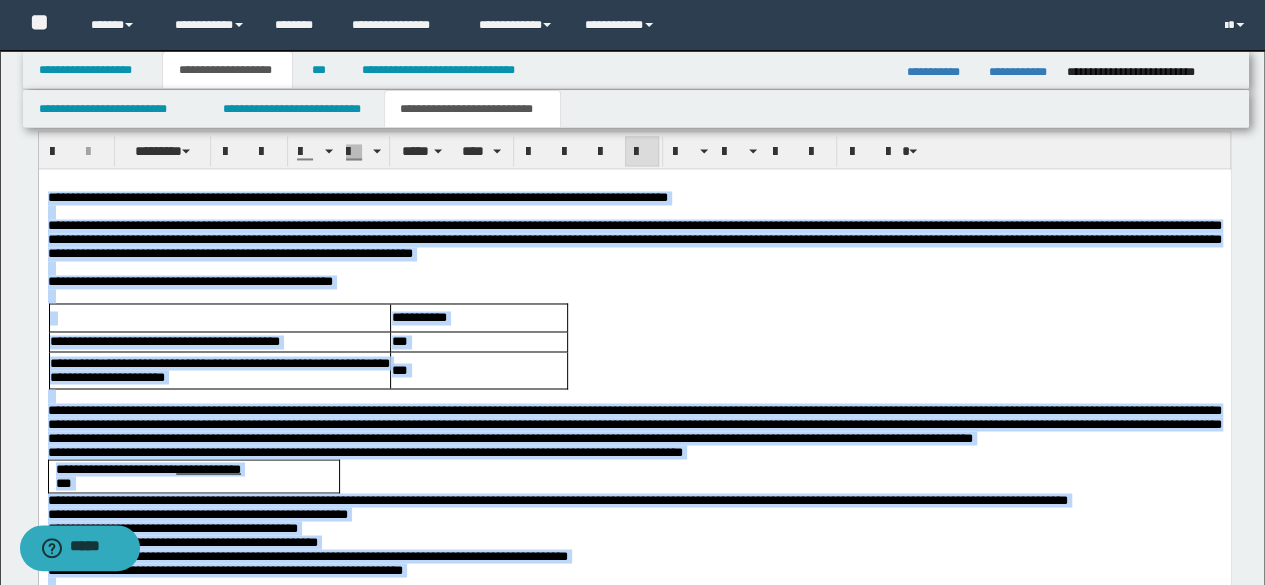 click at bounding box center (634, 296) 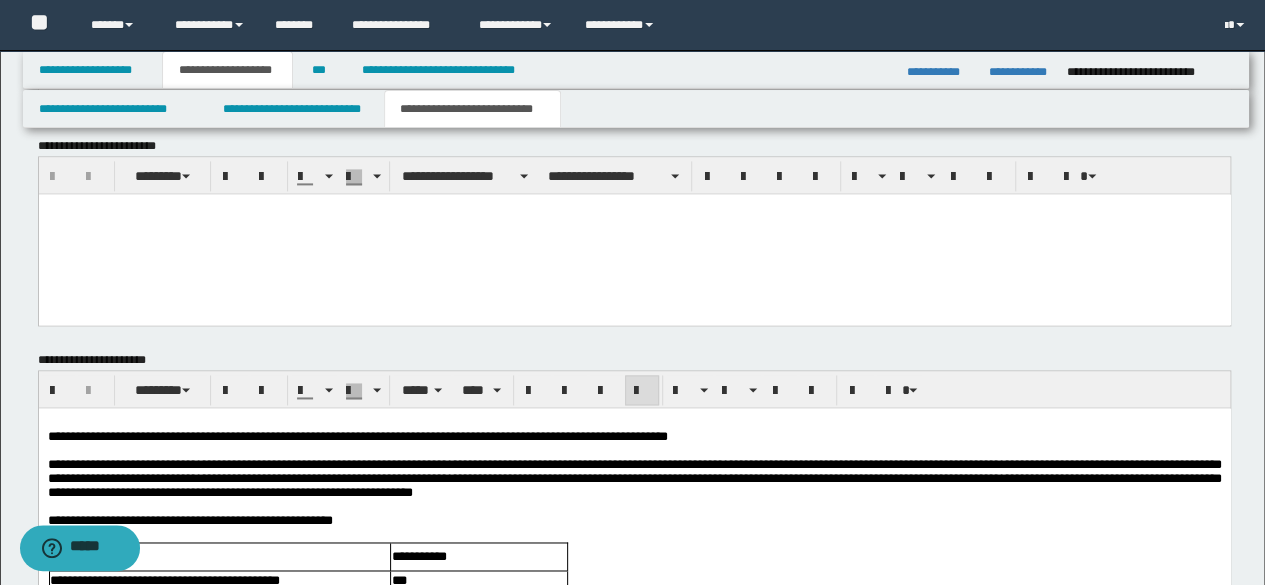scroll, scrollTop: 1031, scrollLeft: 0, axis: vertical 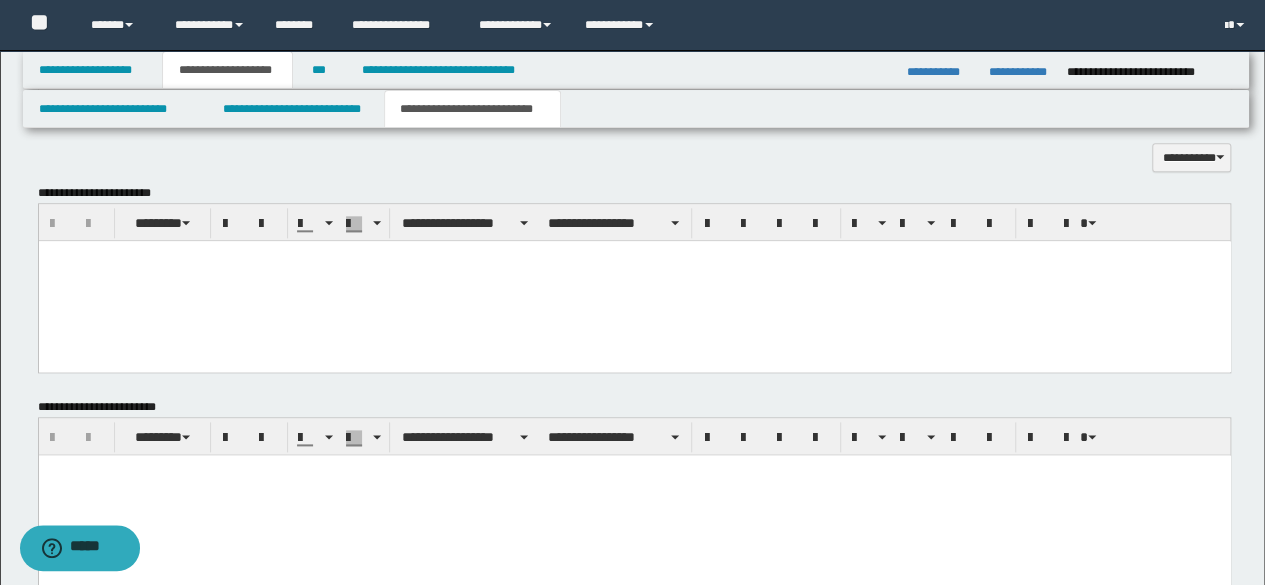 click at bounding box center (634, 280) 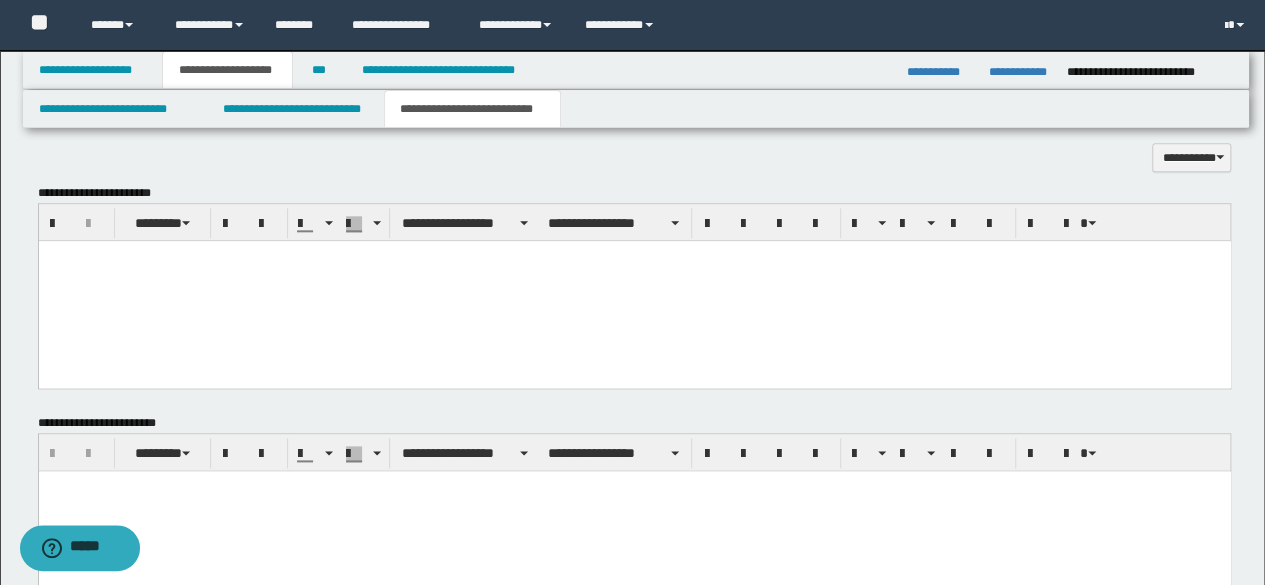 paste 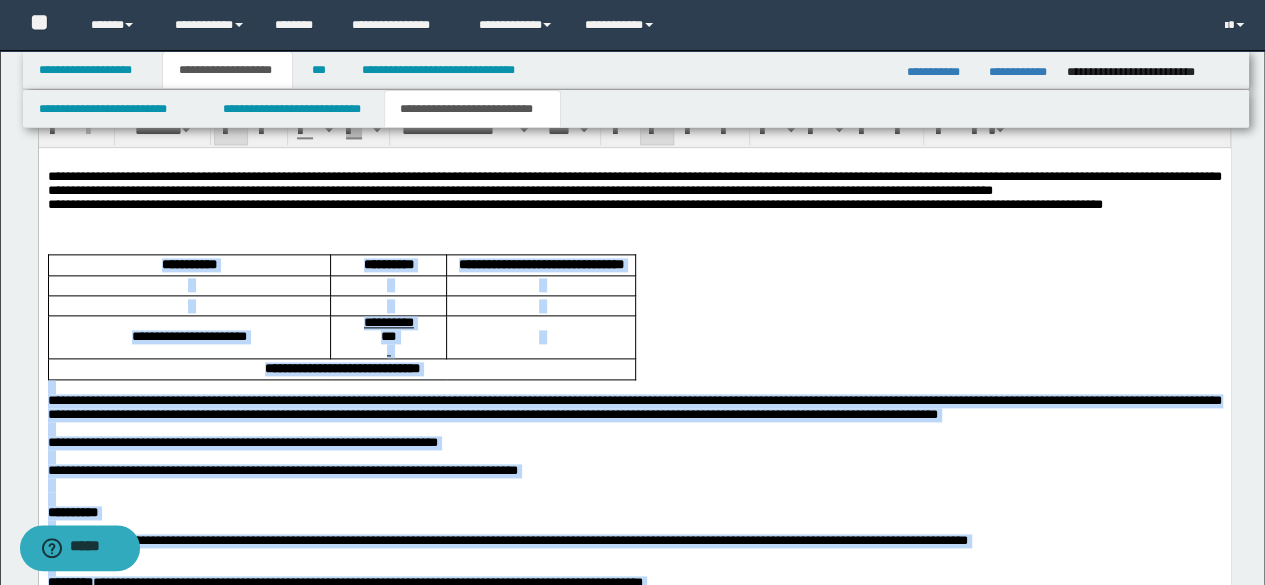 scroll, scrollTop: 1031, scrollLeft: 0, axis: vertical 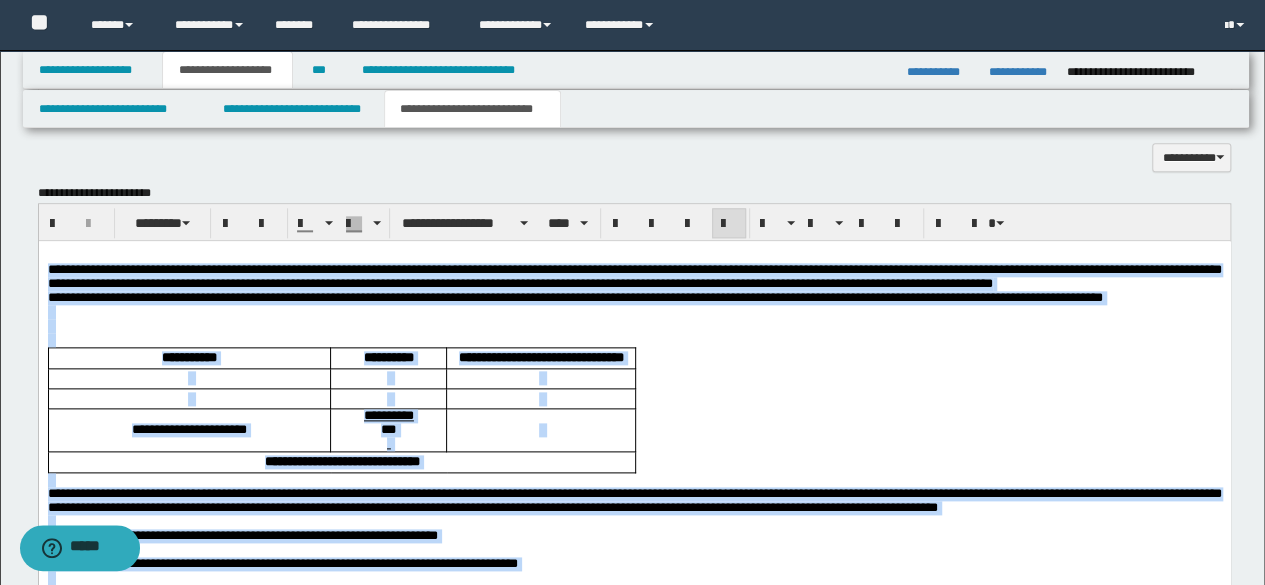 drag, startPoint x: 133, startPoint y: 1038, endPoint x: 594, endPoint y: 455, distance: 743.2429 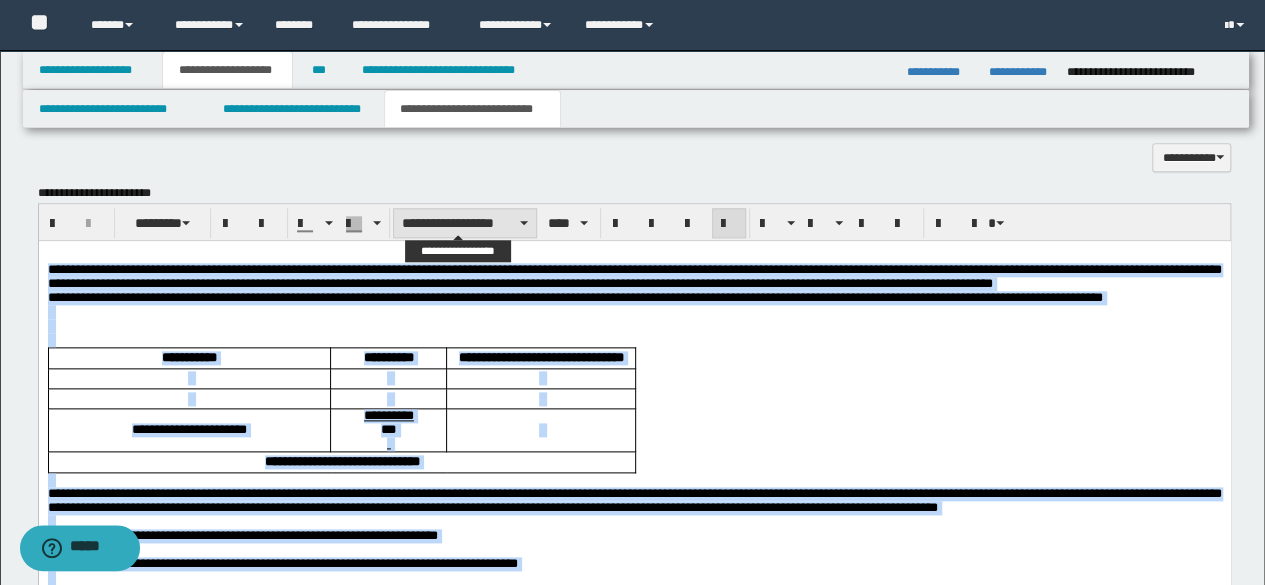 click on "**********" at bounding box center (465, 223) 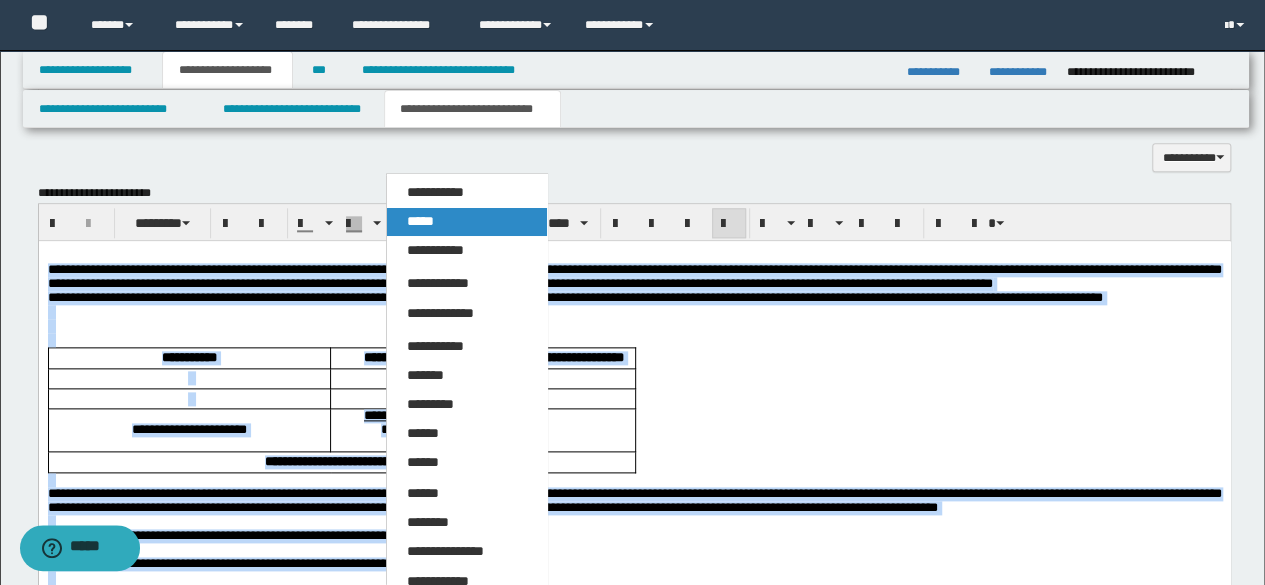 click on "*****" at bounding box center (466, 222) 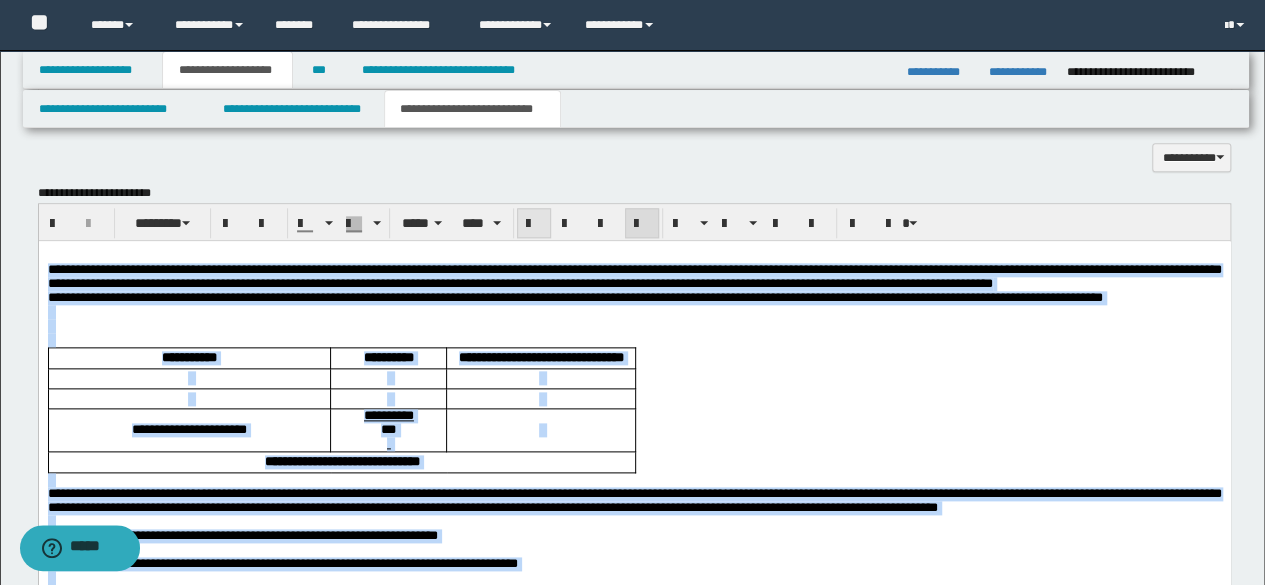 click at bounding box center (534, 223) 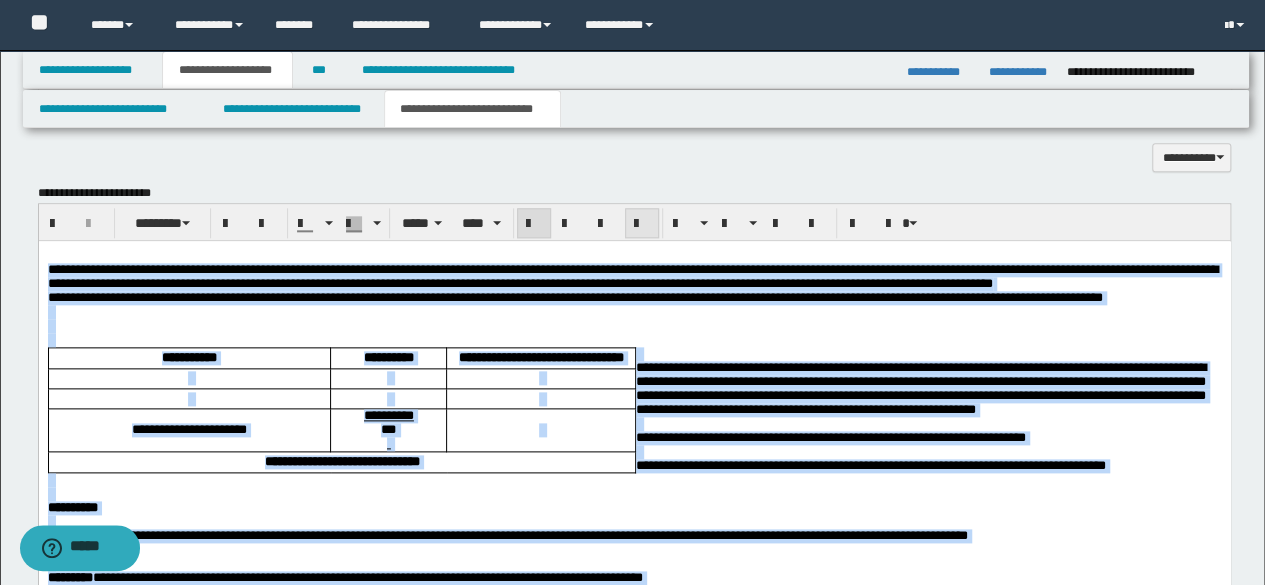 click at bounding box center [642, 224] 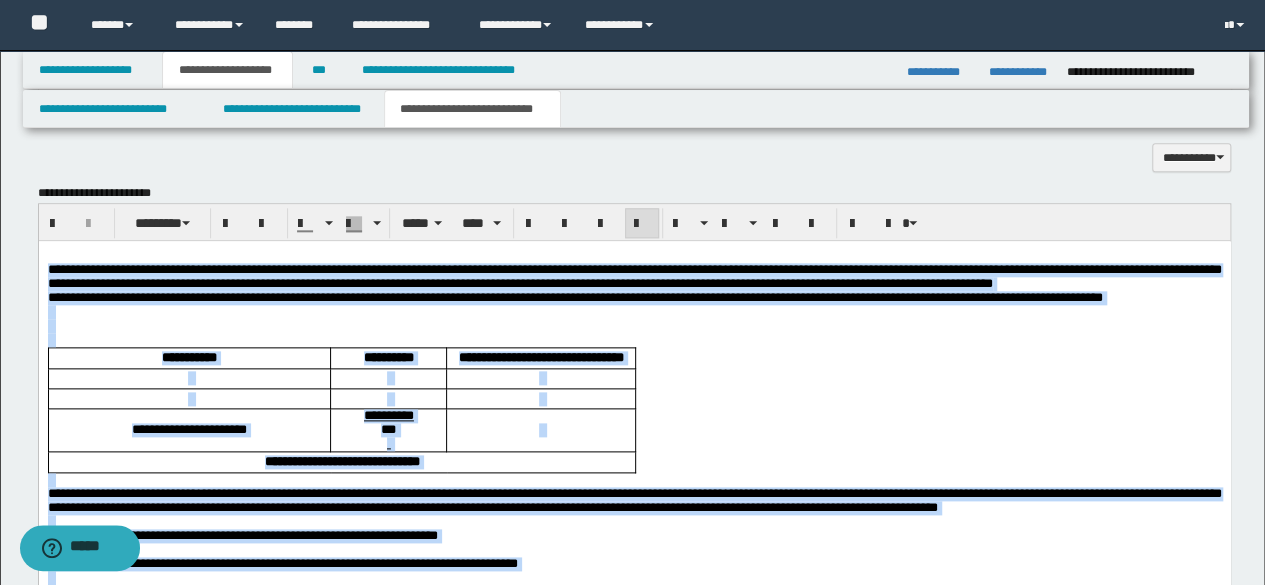 click on "**********" at bounding box center (634, 276) 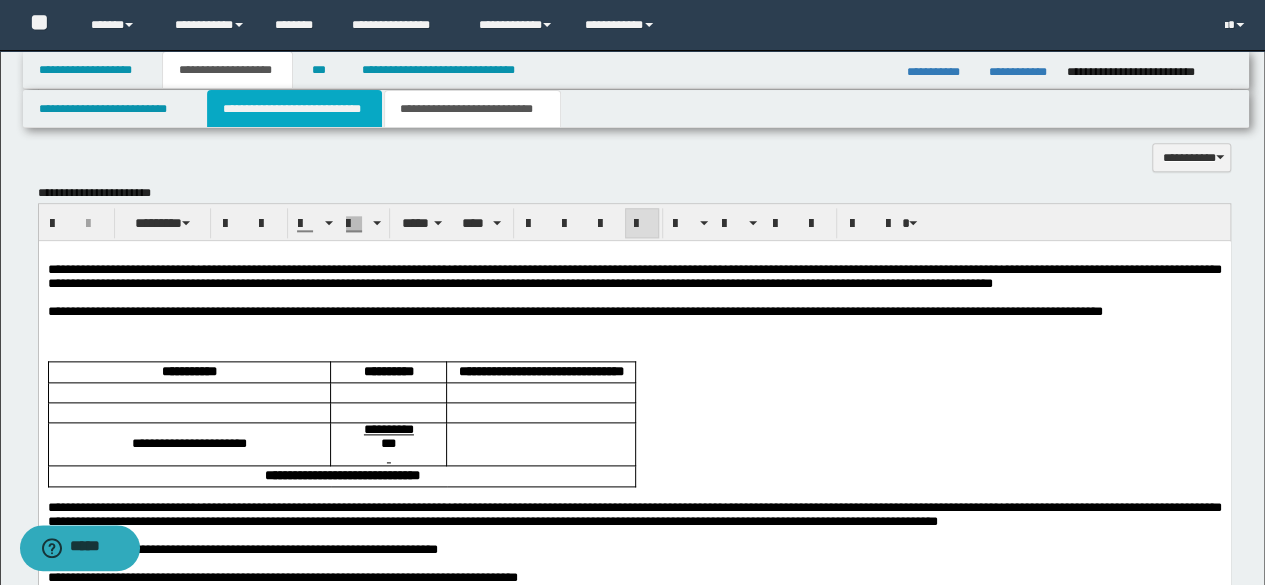 click on "**********" at bounding box center (294, 109) 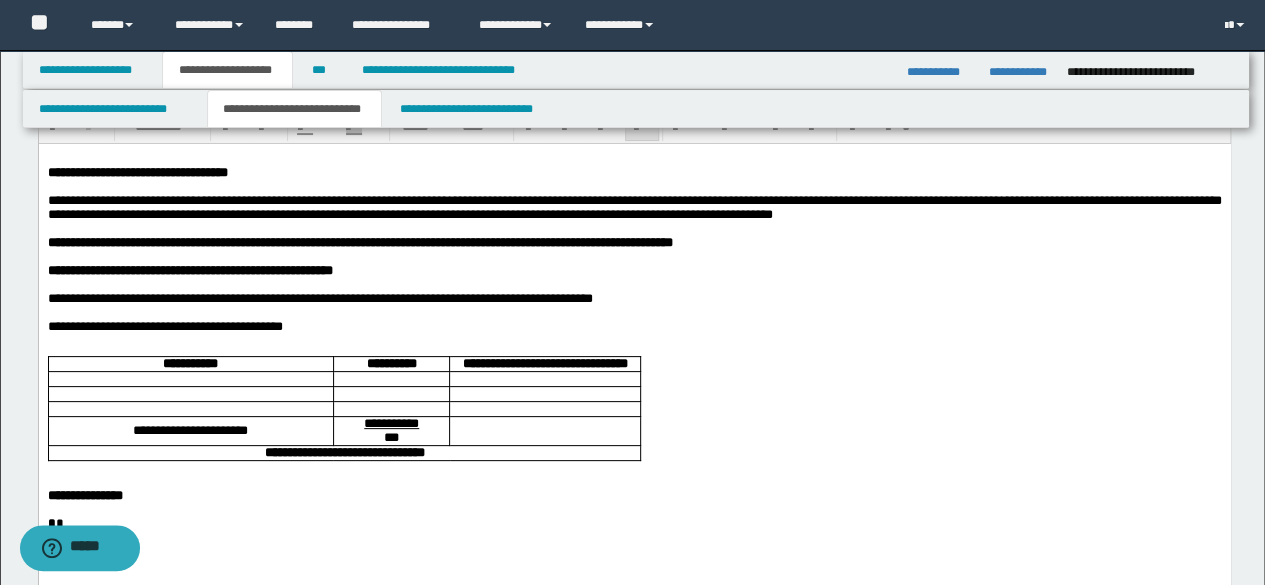 scroll, scrollTop: 0, scrollLeft: 0, axis: both 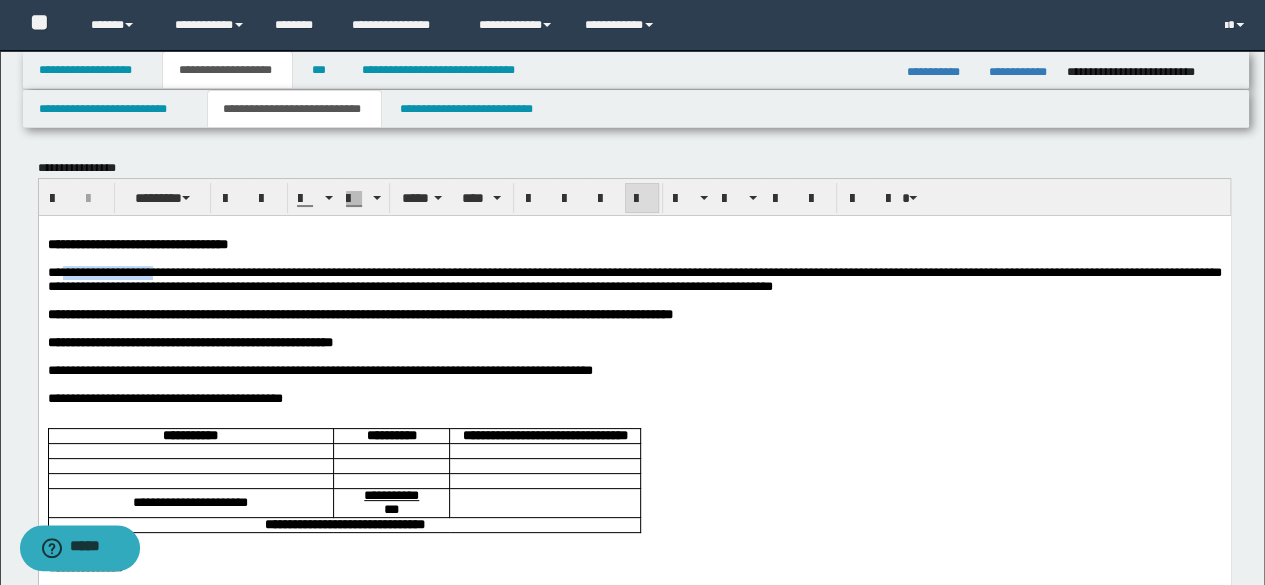 drag, startPoint x: 66, startPoint y: 275, endPoint x: 184, endPoint y: 273, distance: 118.016945 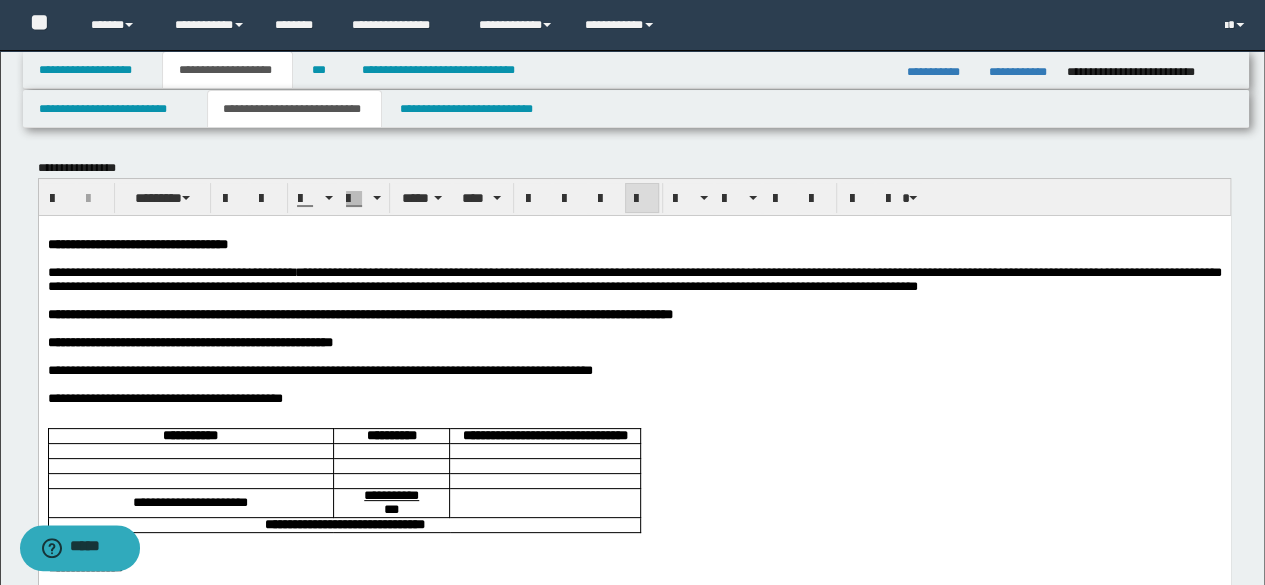 click on "**********" at bounding box center (634, 278) 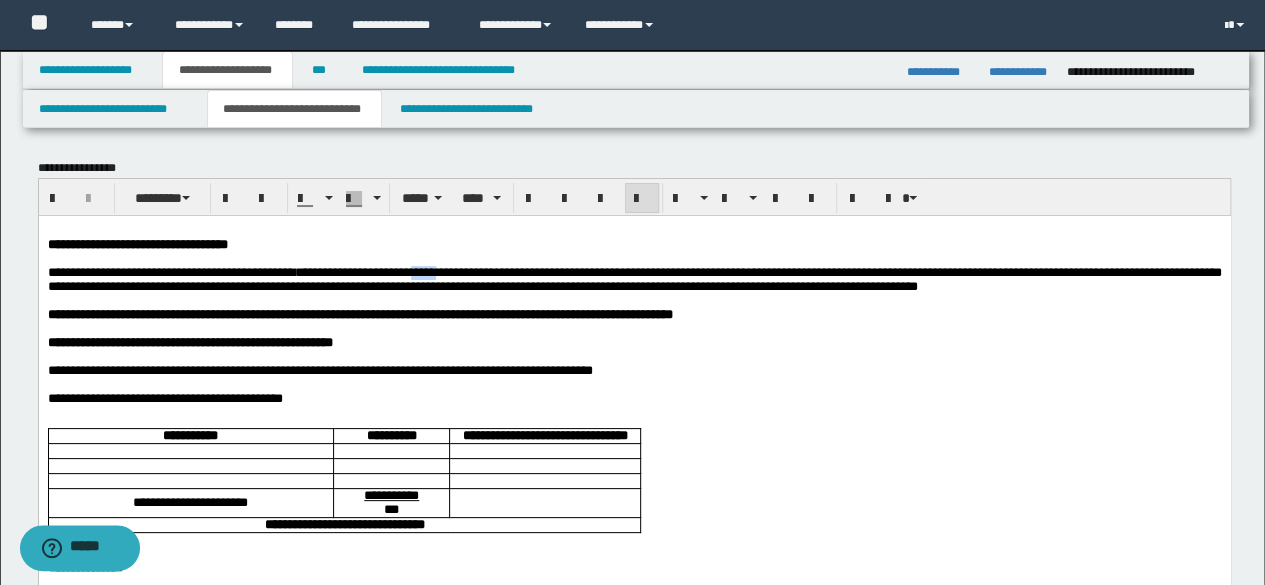 click on "**********" at bounding box center [634, 278] 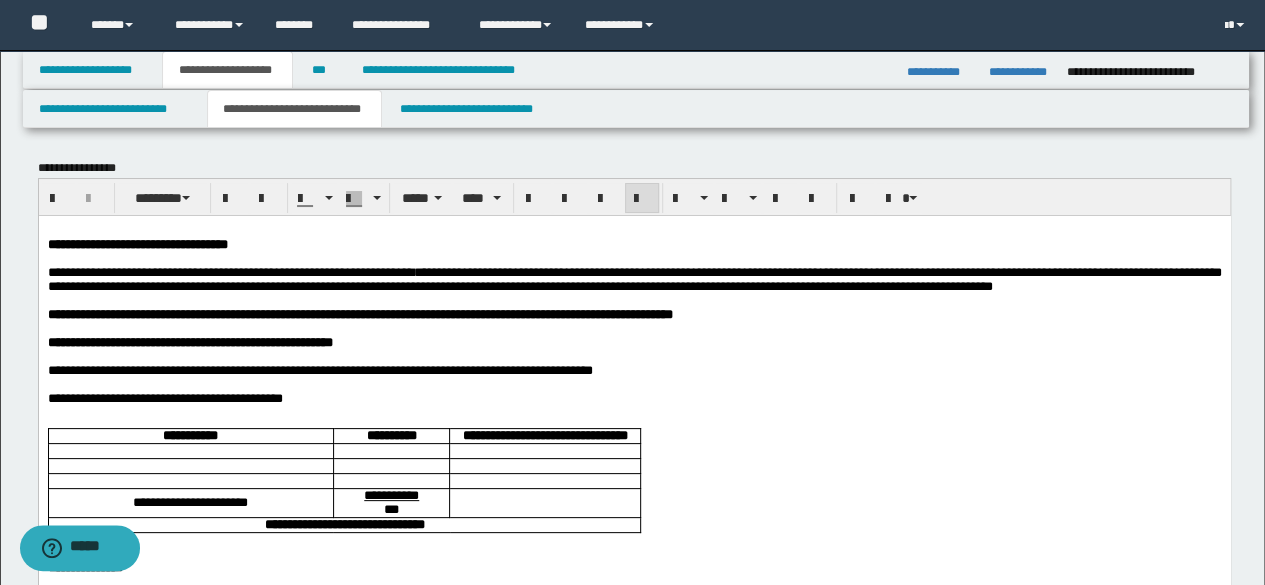 click on "**********" at bounding box center [634, 278] 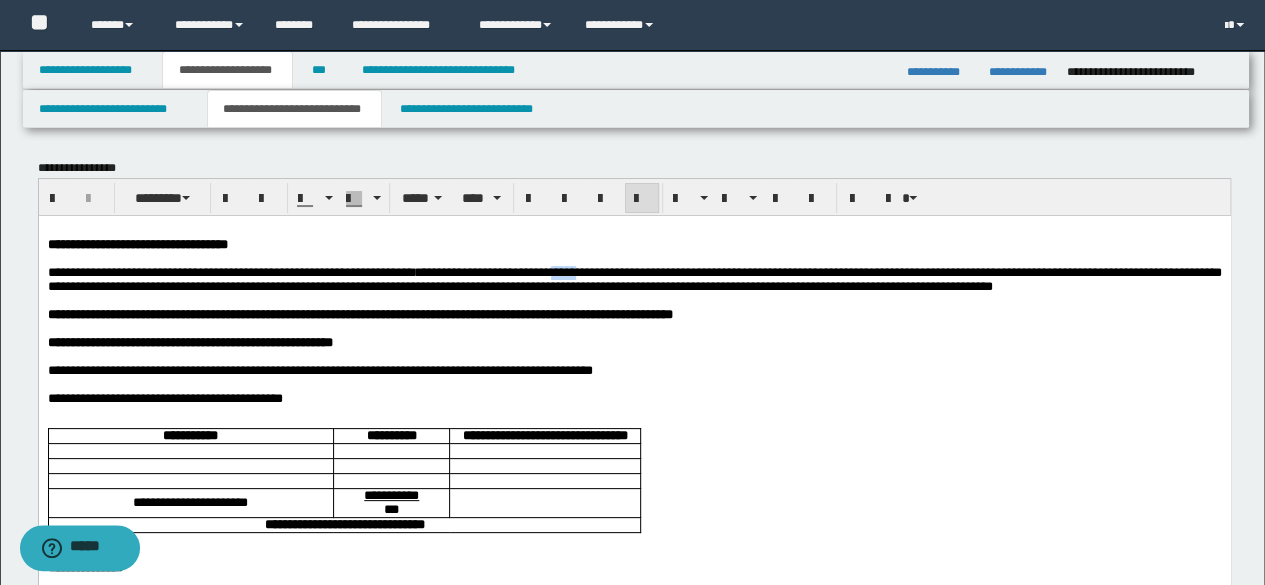 click on "**********" at bounding box center [634, 278] 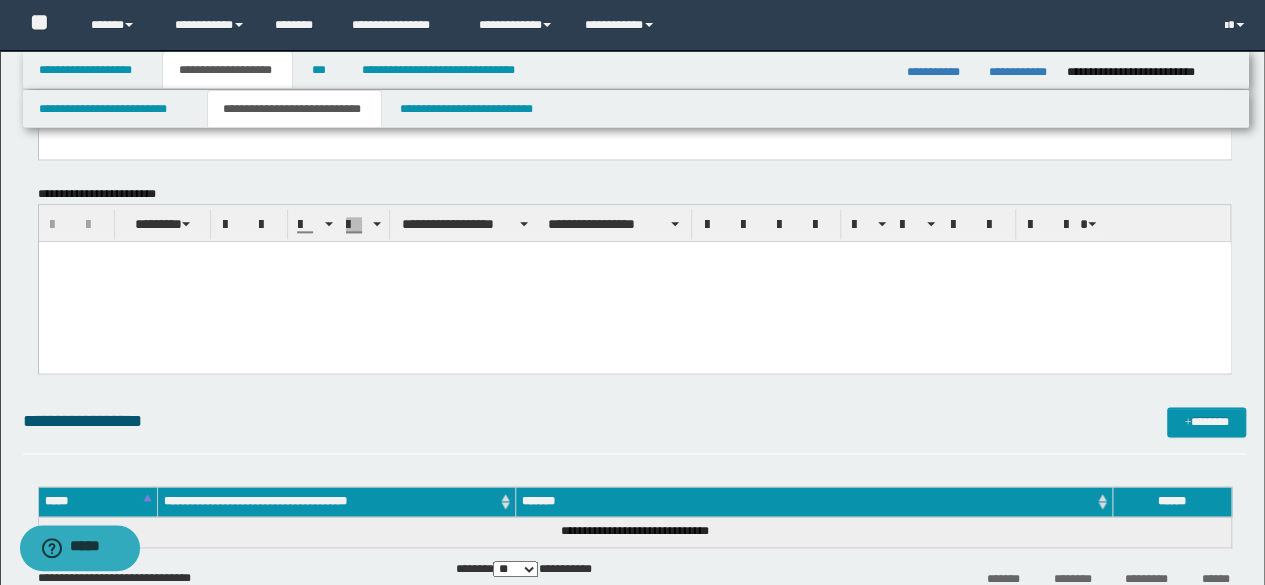 scroll, scrollTop: 1000, scrollLeft: 0, axis: vertical 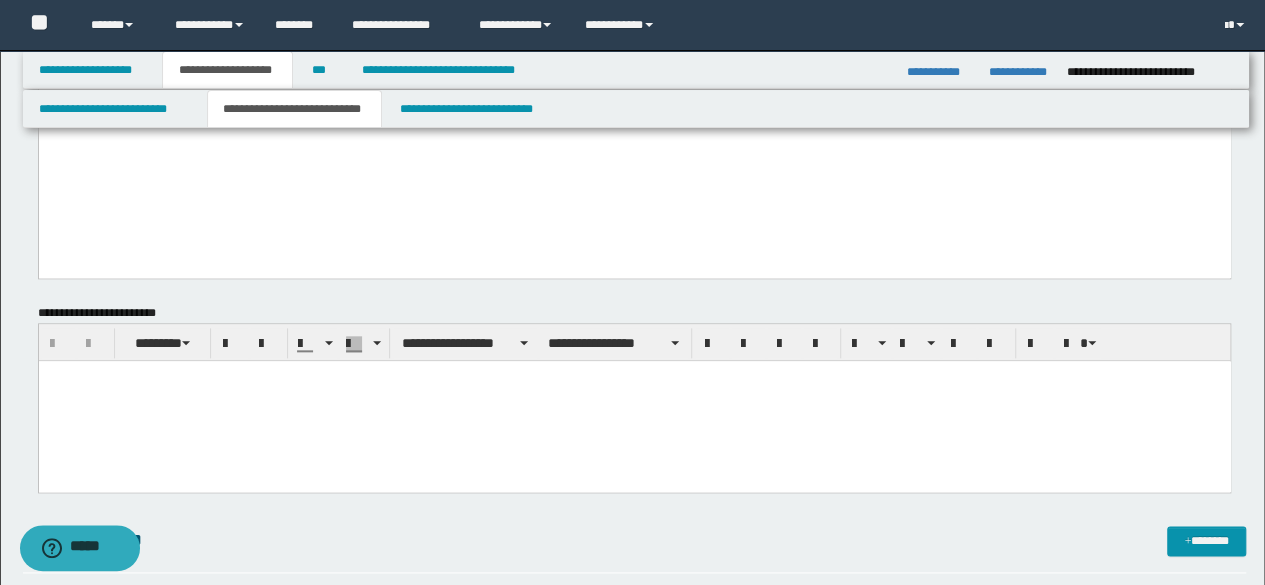 click at bounding box center [634, 401] 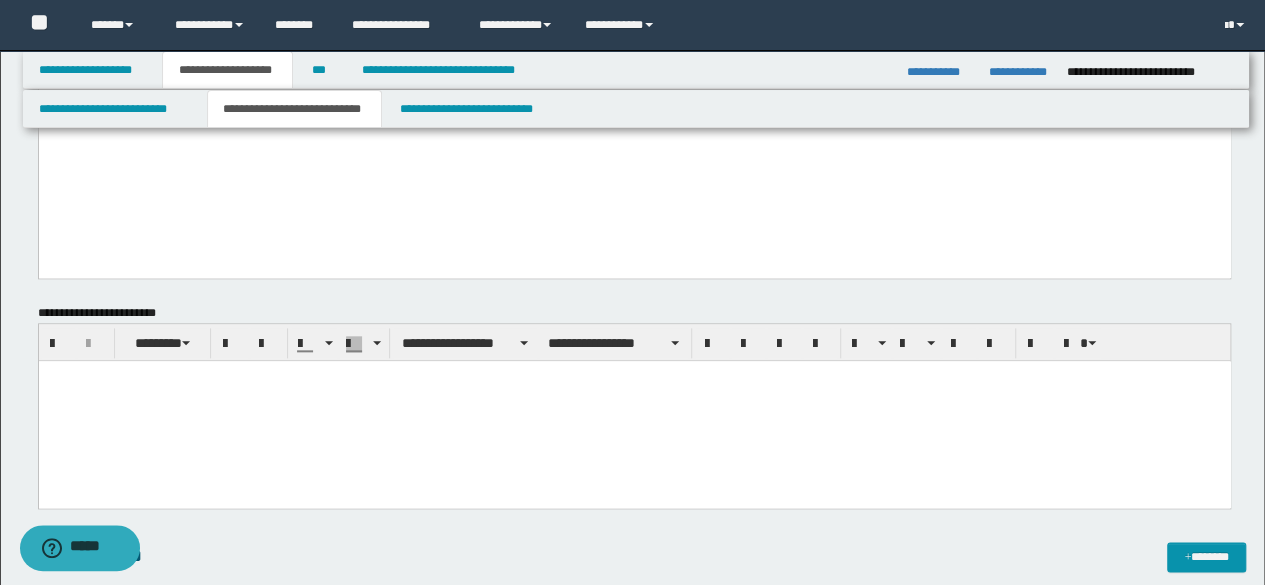 type 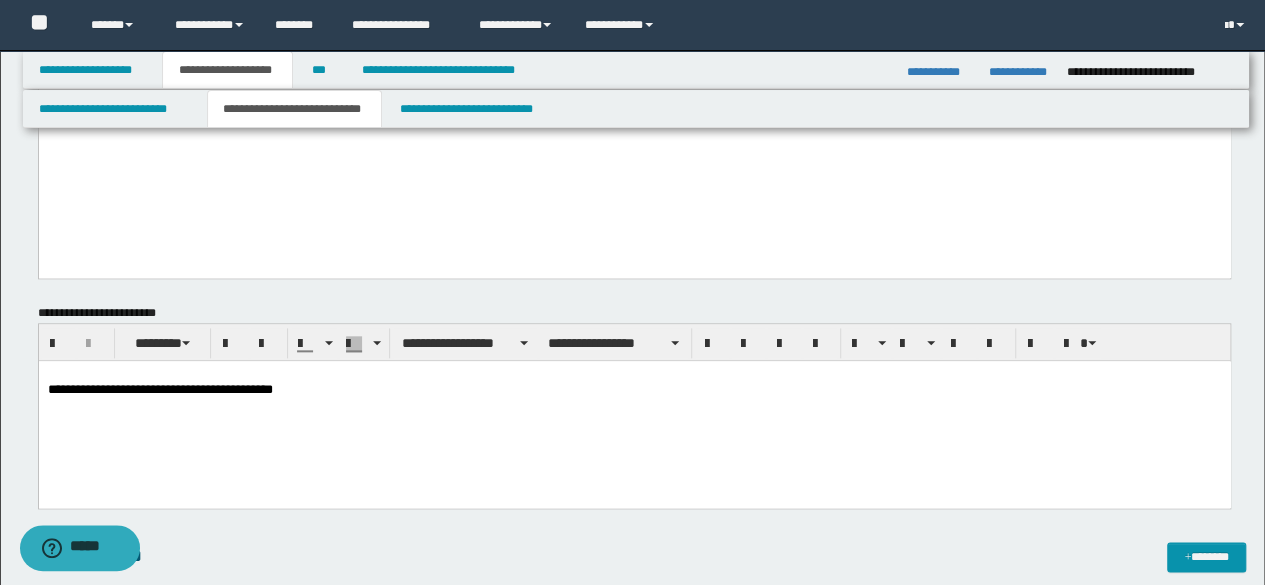 drag, startPoint x: 355, startPoint y: 447, endPoint x: 0, endPoint y: 475, distance: 356.1025 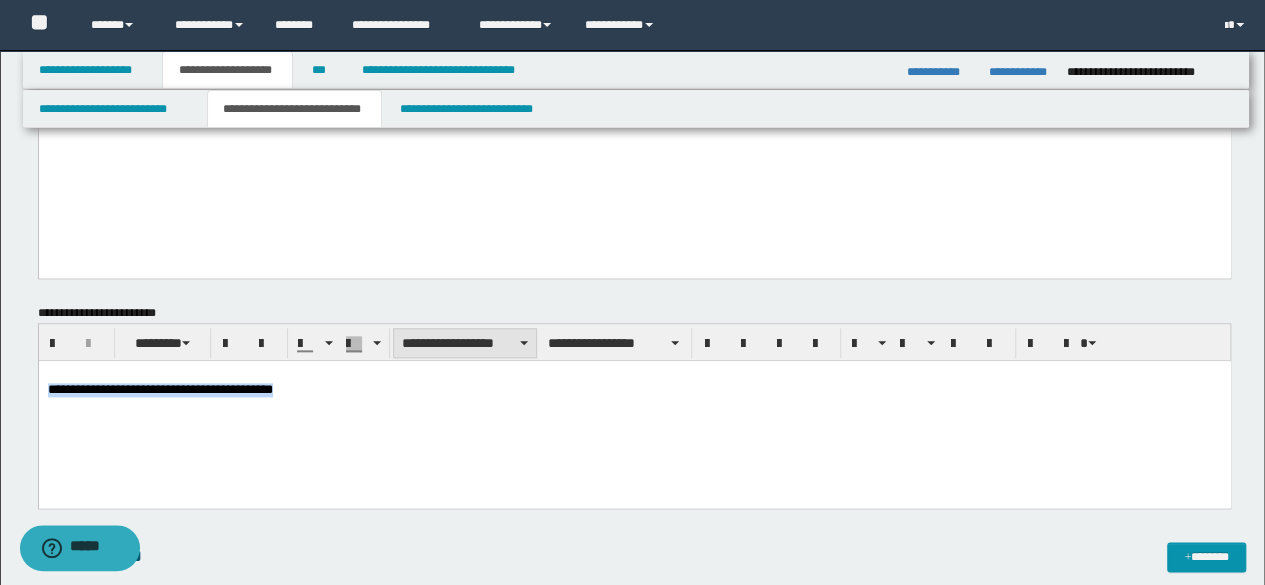 click on "**********" at bounding box center (465, 343) 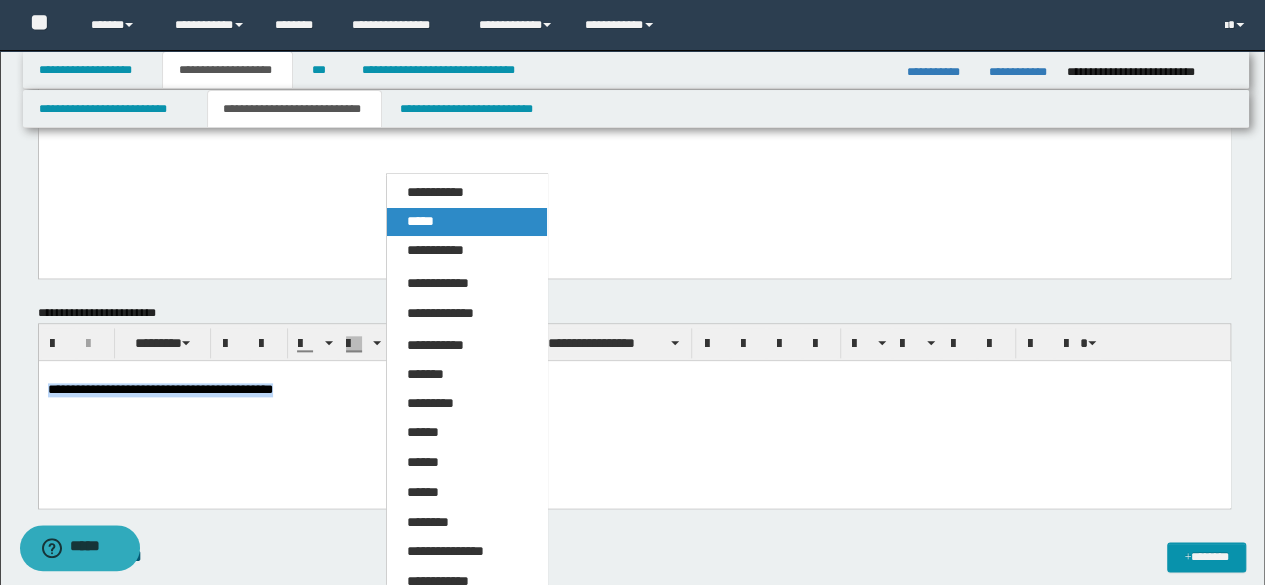 click on "*****" at bounding box center [466, 222] 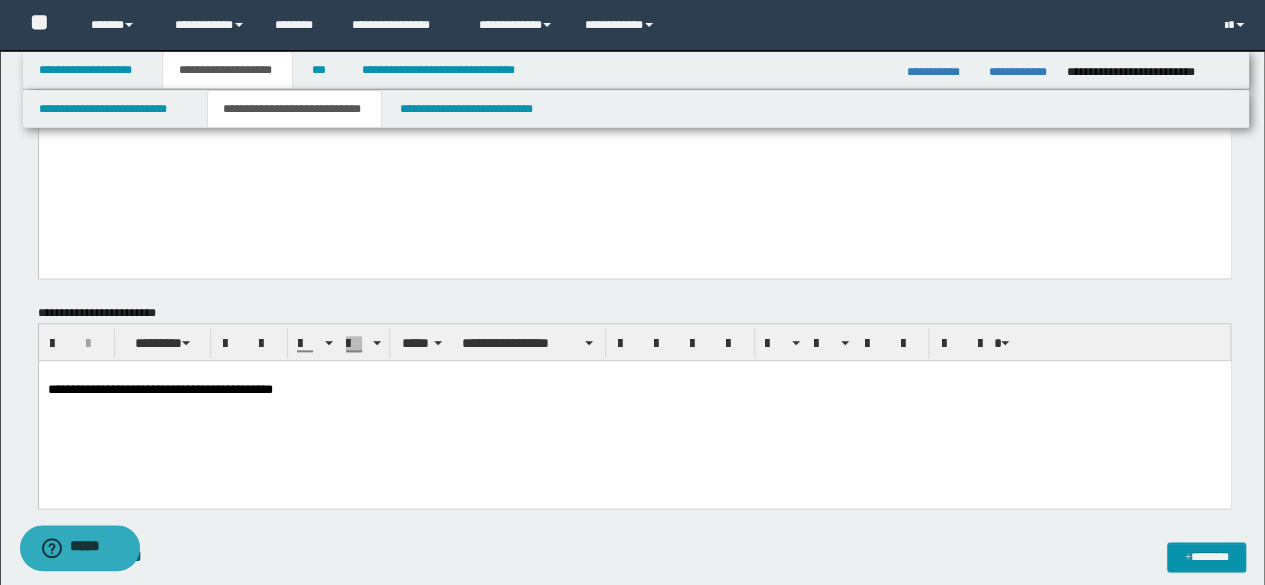 click on "**********" at bounding box center (635, 342) 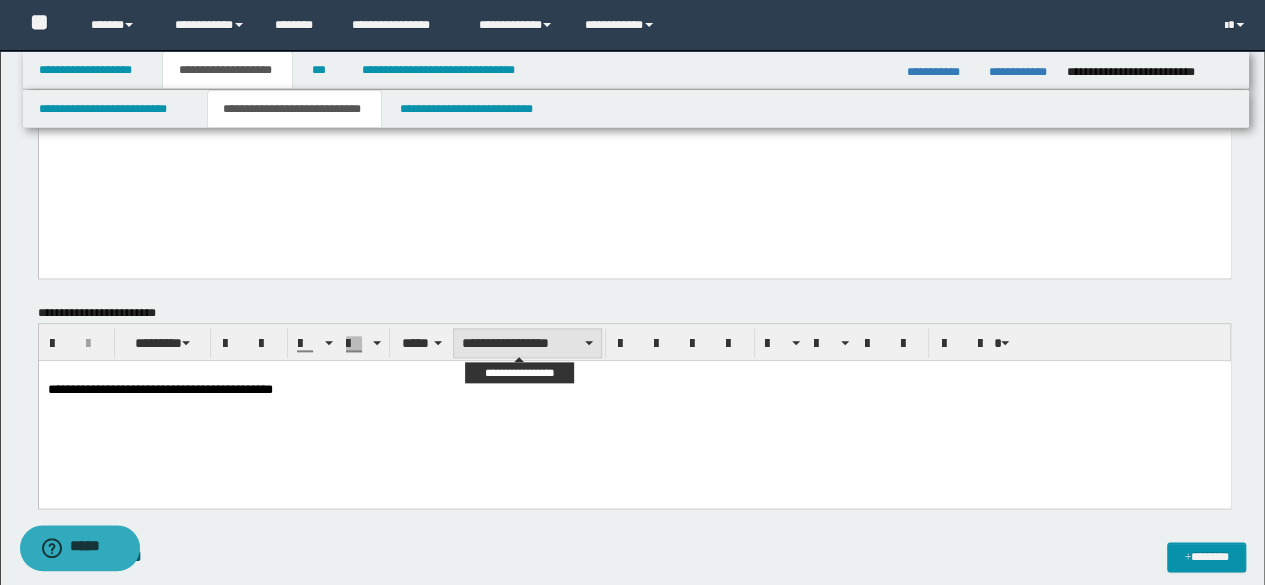 click on "**********" at bounding box center (527, 343) 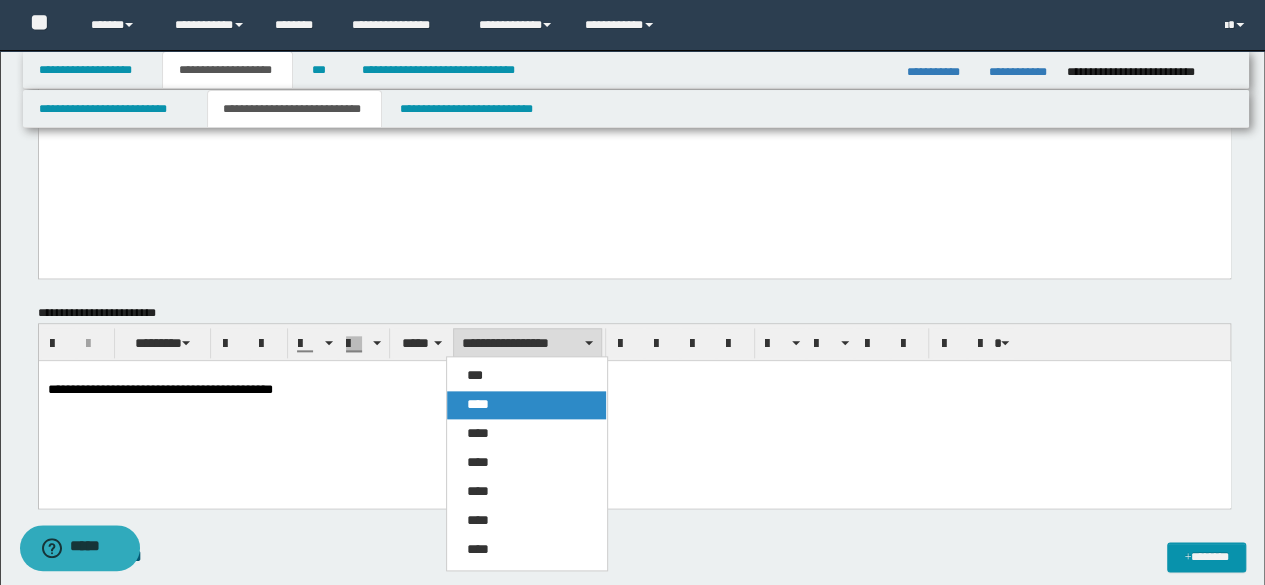 click on "****" at bounding box center [526, 405] 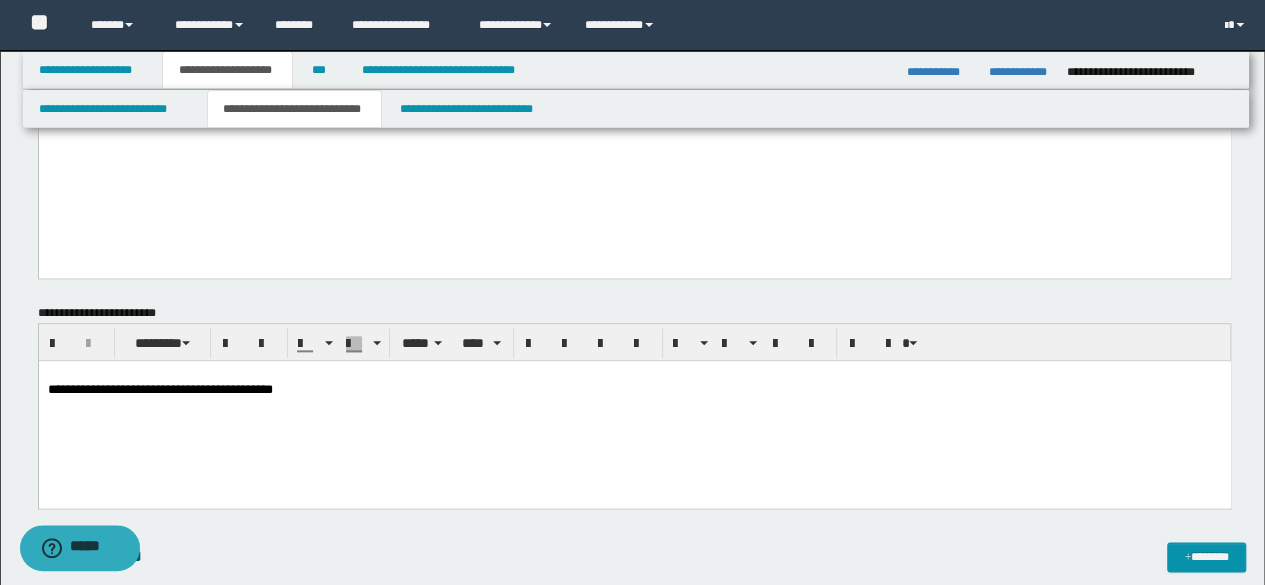 click on "**********" at bounding box center [634, 408] 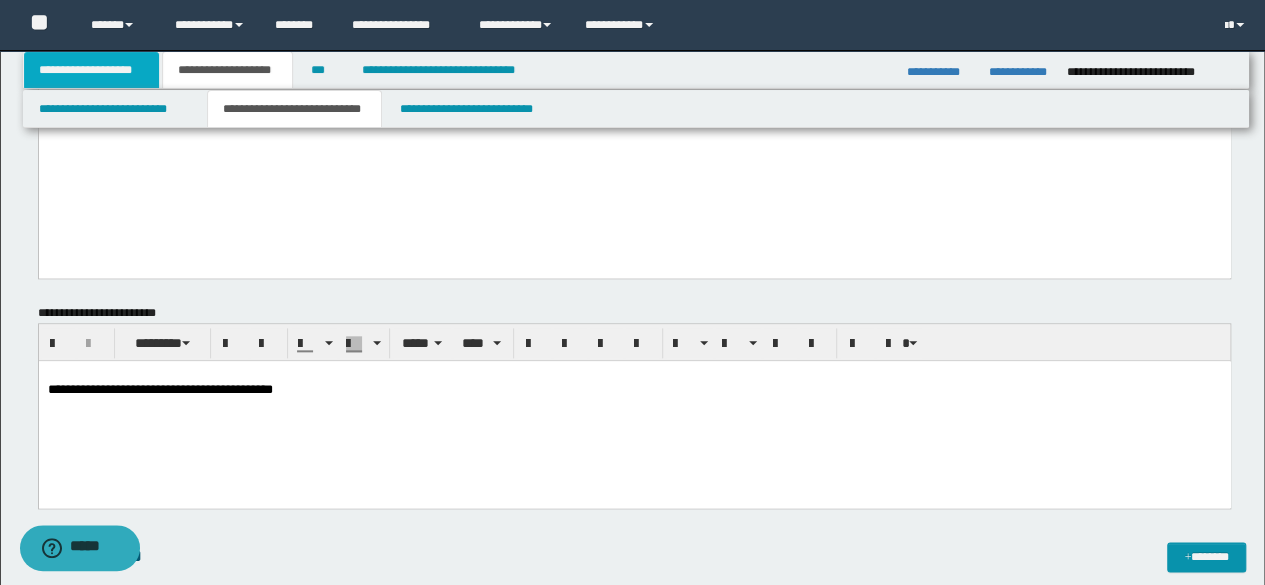 click on "**********" at bounding box center [92, 70] 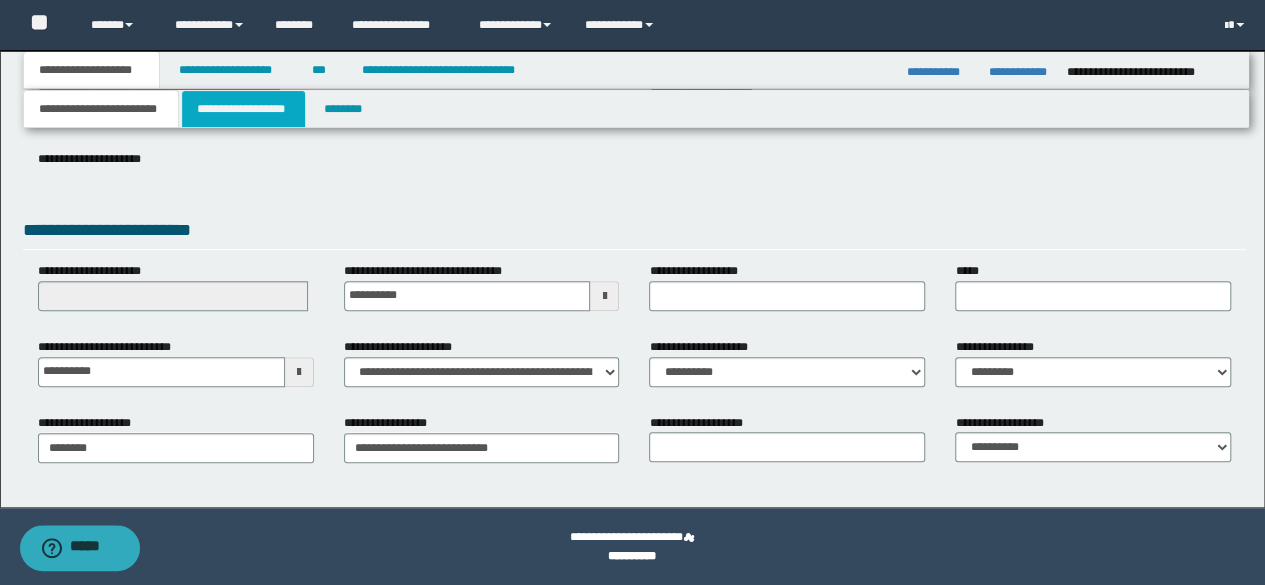 click on "**********" at bounding box center [243, 109] 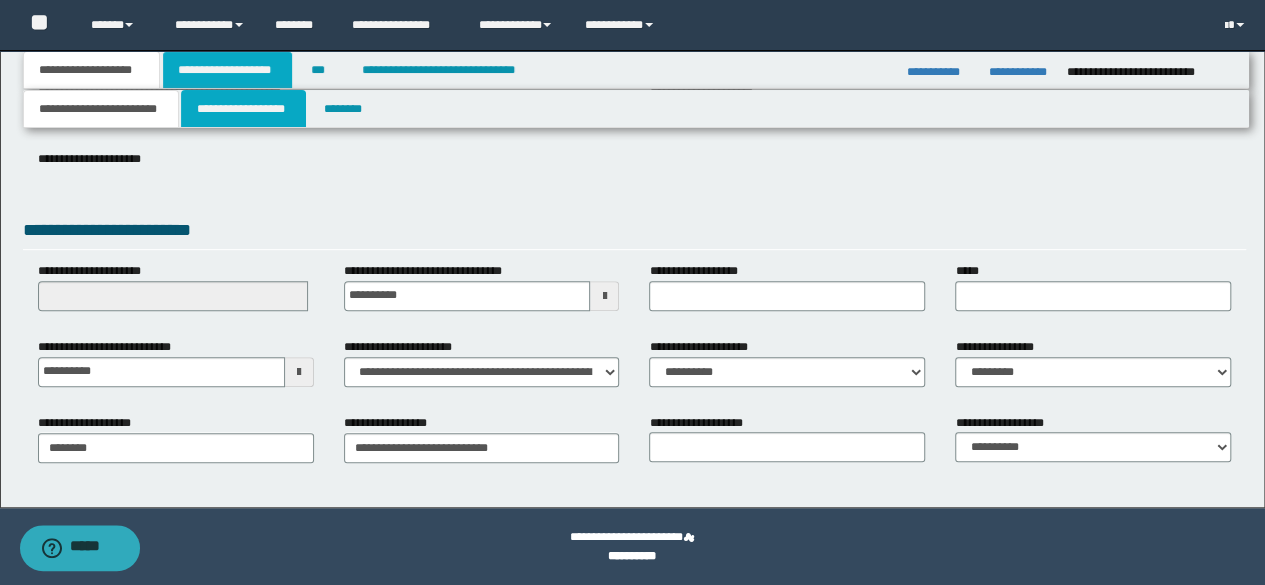 scroll, scrollTop: 0, scrollLeft: 0, axis: both 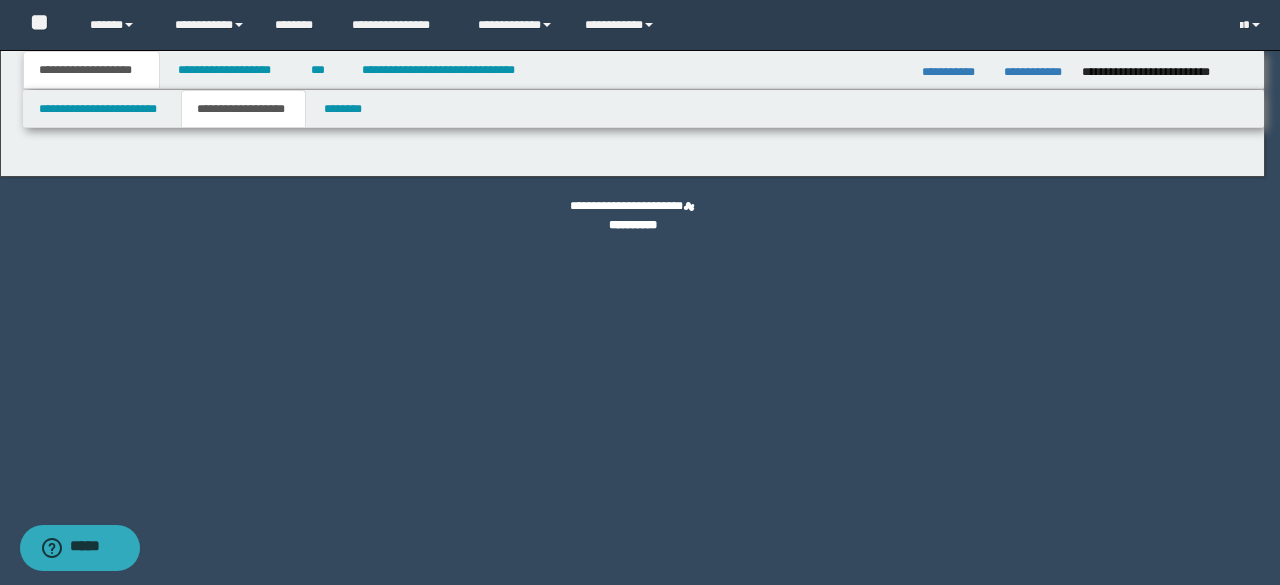 type on "********" 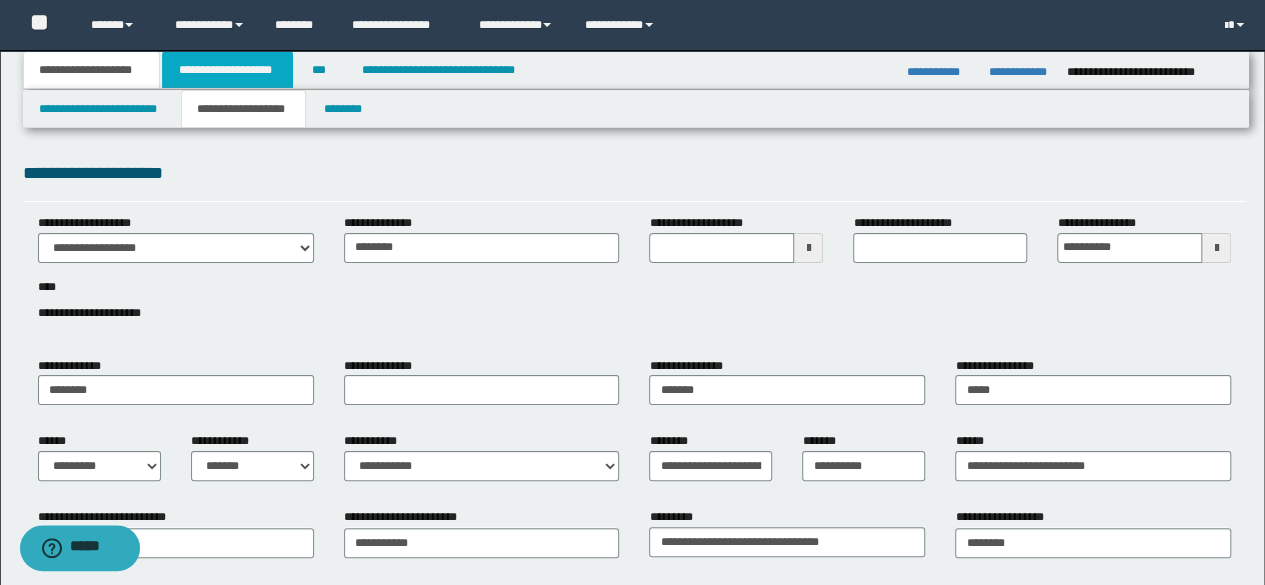 click on "**********" at bounding box center [227, 70] 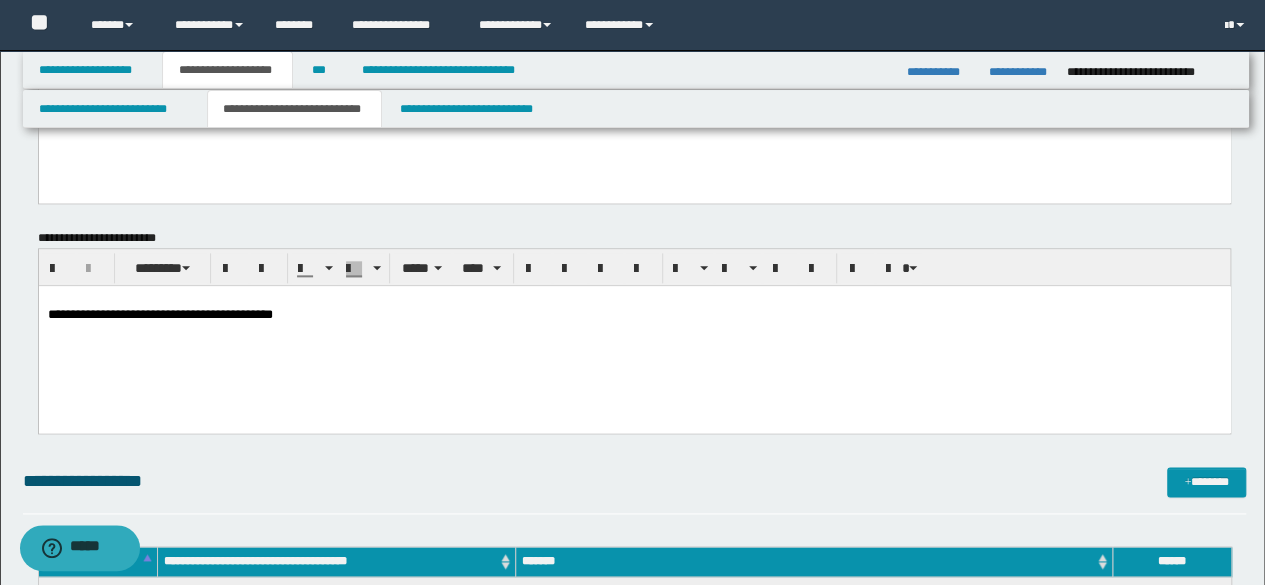 scroll, scrollTop: 999, scrollLeft: 0, axis: vertical 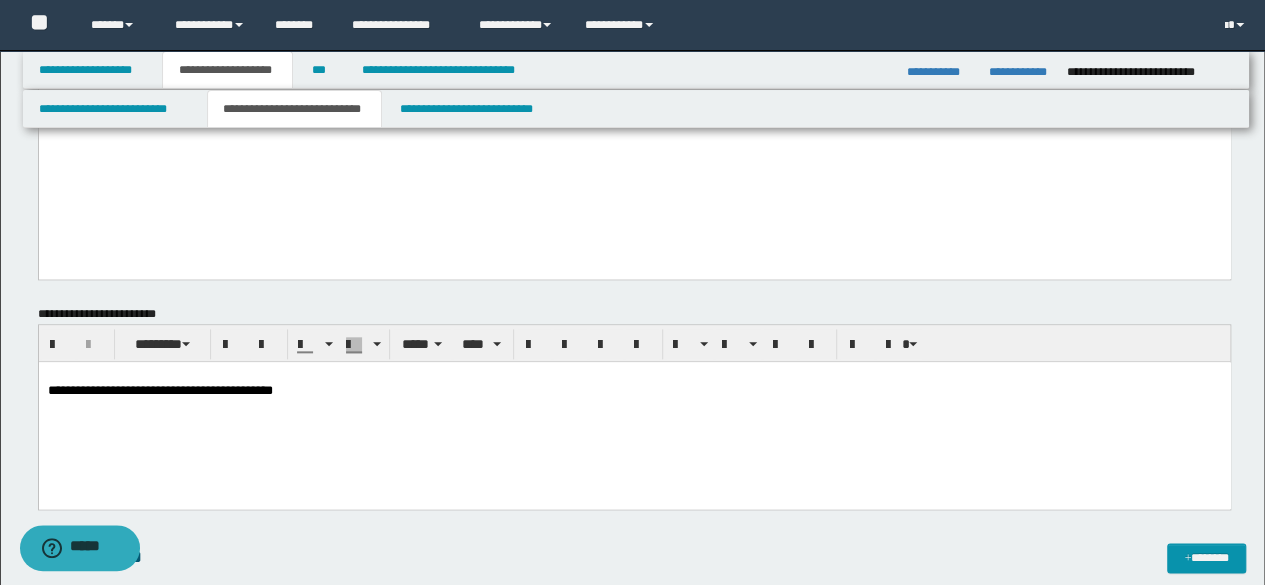 click on "**********" at bounding box center [634, 409] 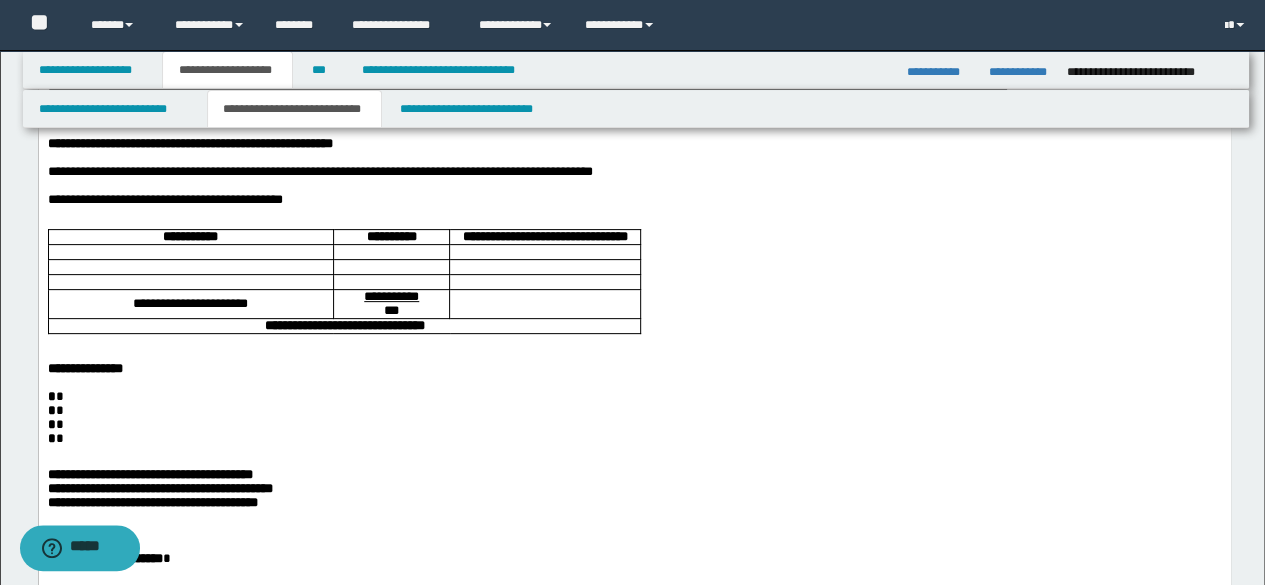 scroll, scrollTop: 0, scrollLeft: 0, axis: both 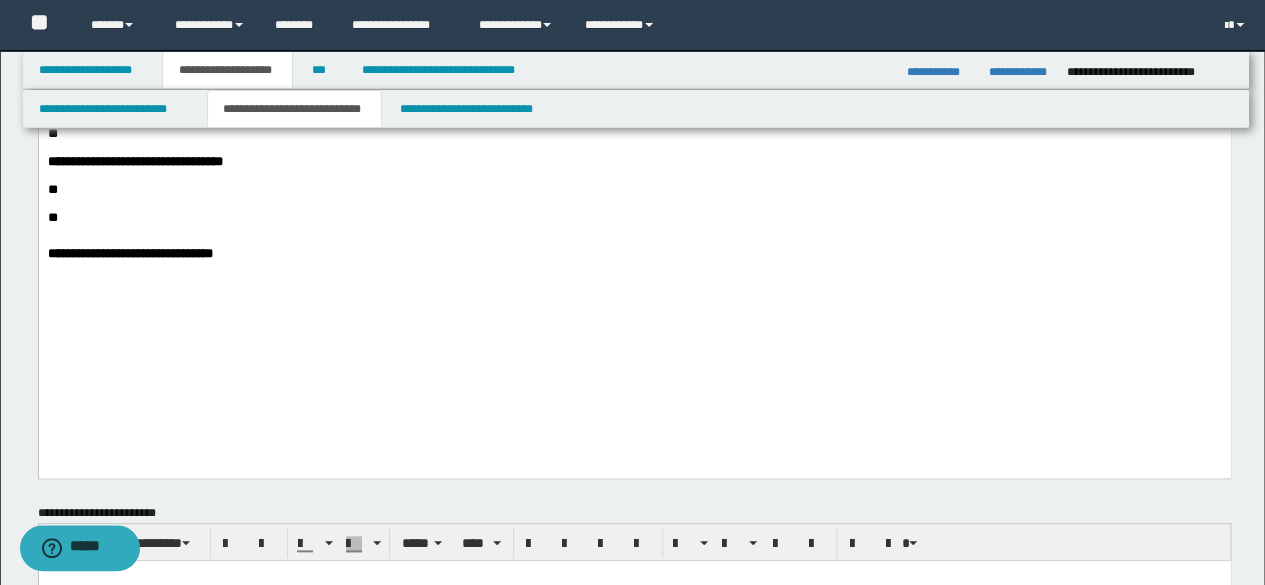 click on "**********" at bounding box center [634, 254] 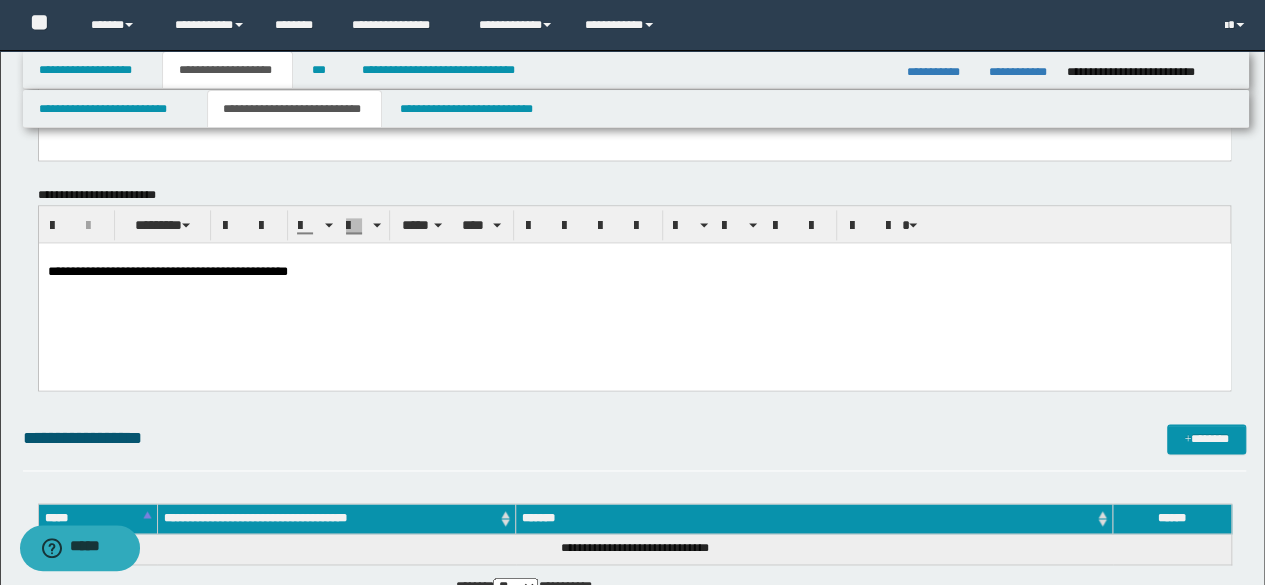 scroll, scrollTop: 1300, scrollLeft: 0, axis: vertical 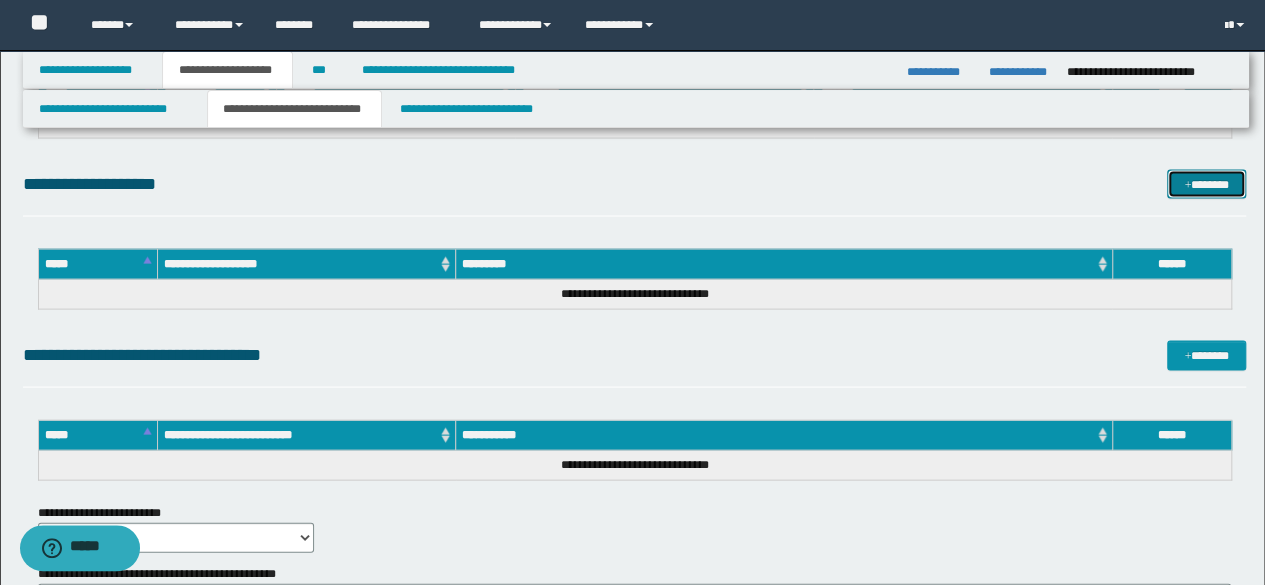 click at bounding box center [1187, 186] 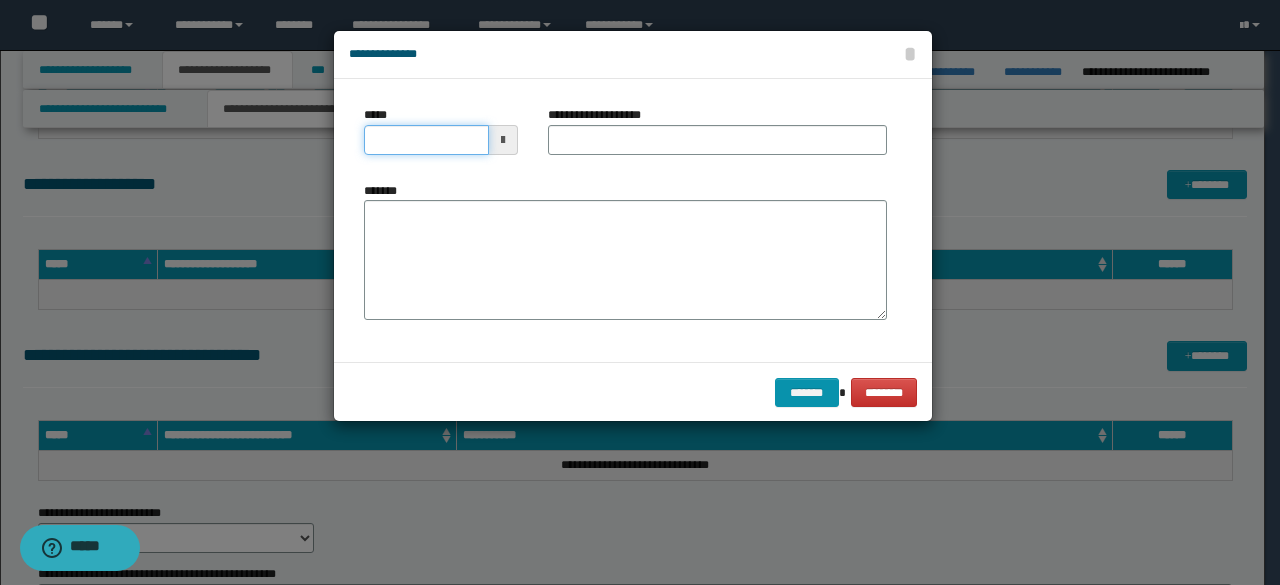click on "*****" at bounding box center [426, 140] 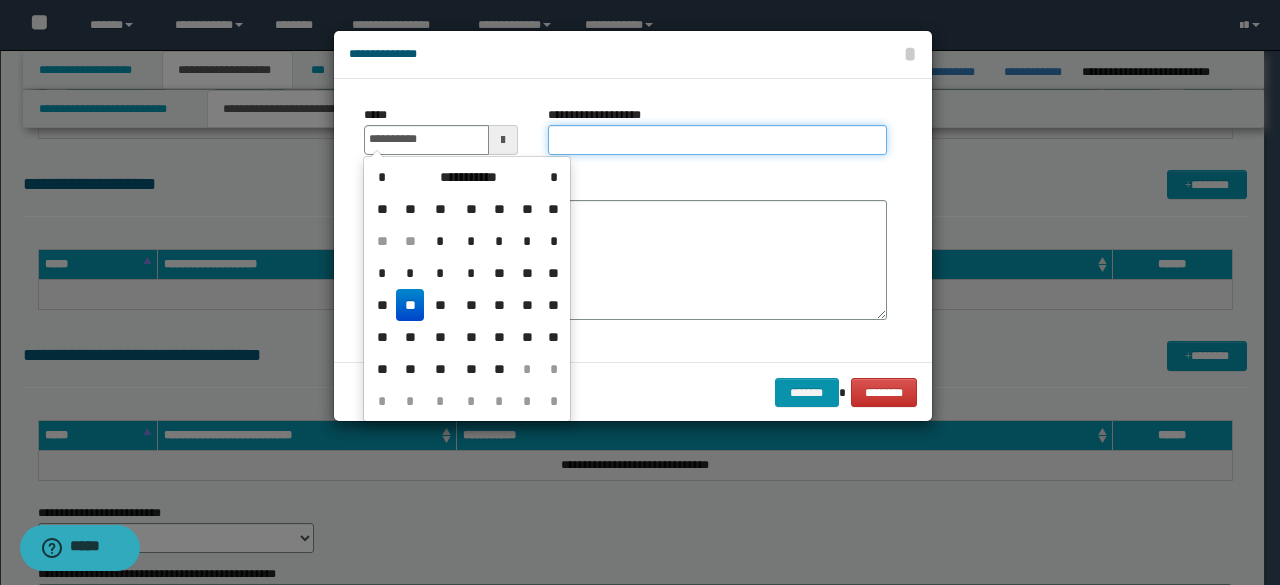 type on "**********" 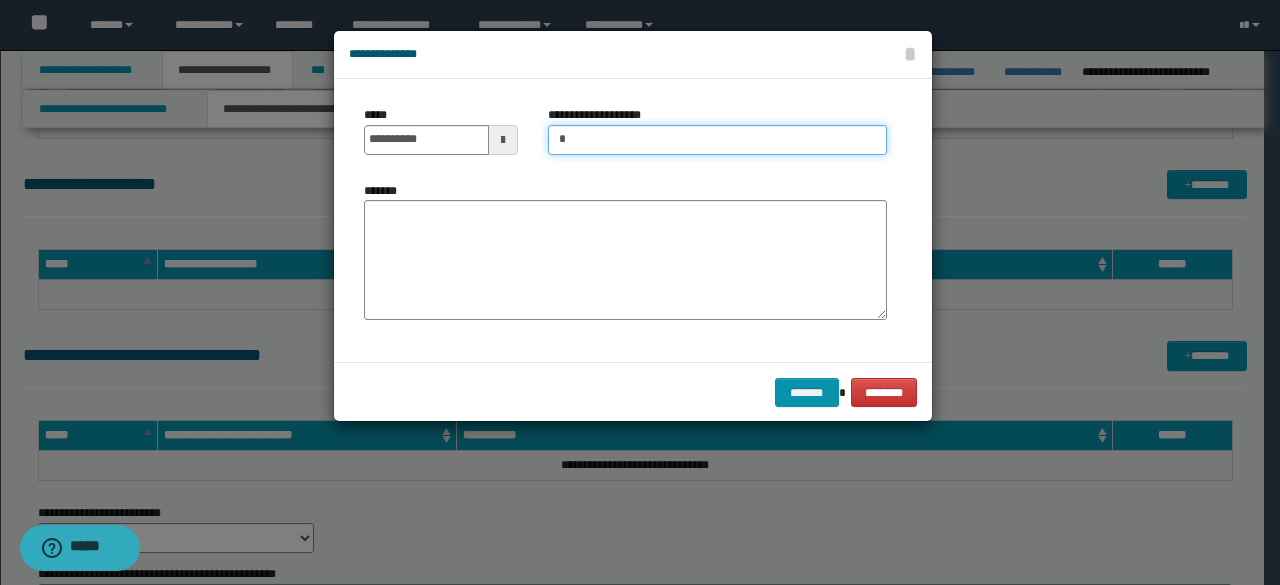 paste on "**********" 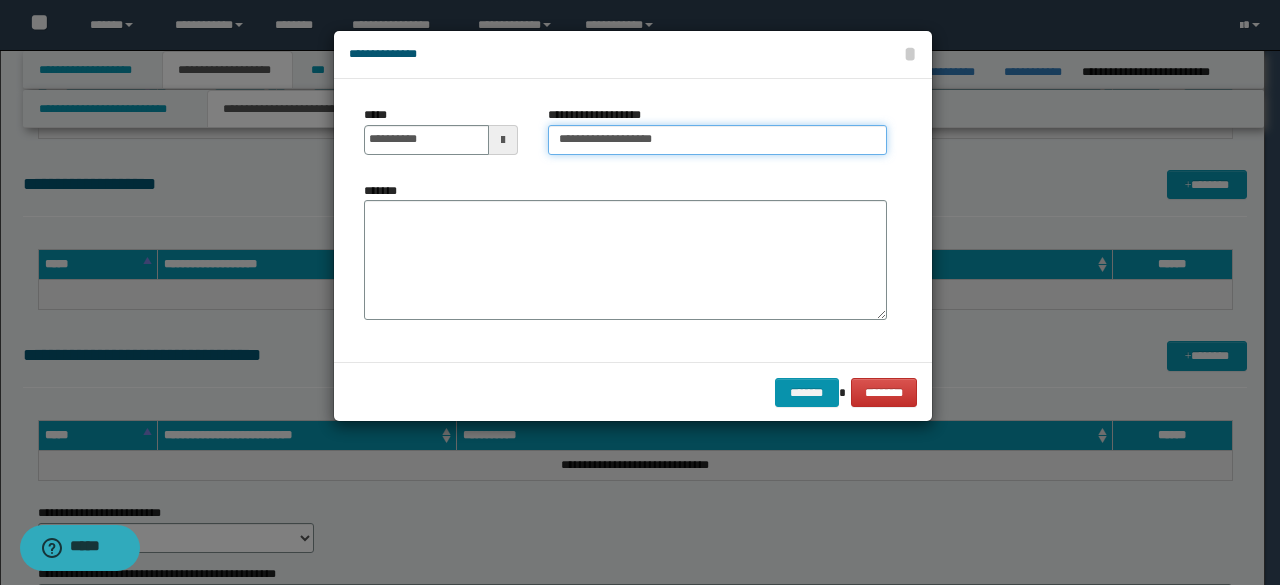 type on "**********" 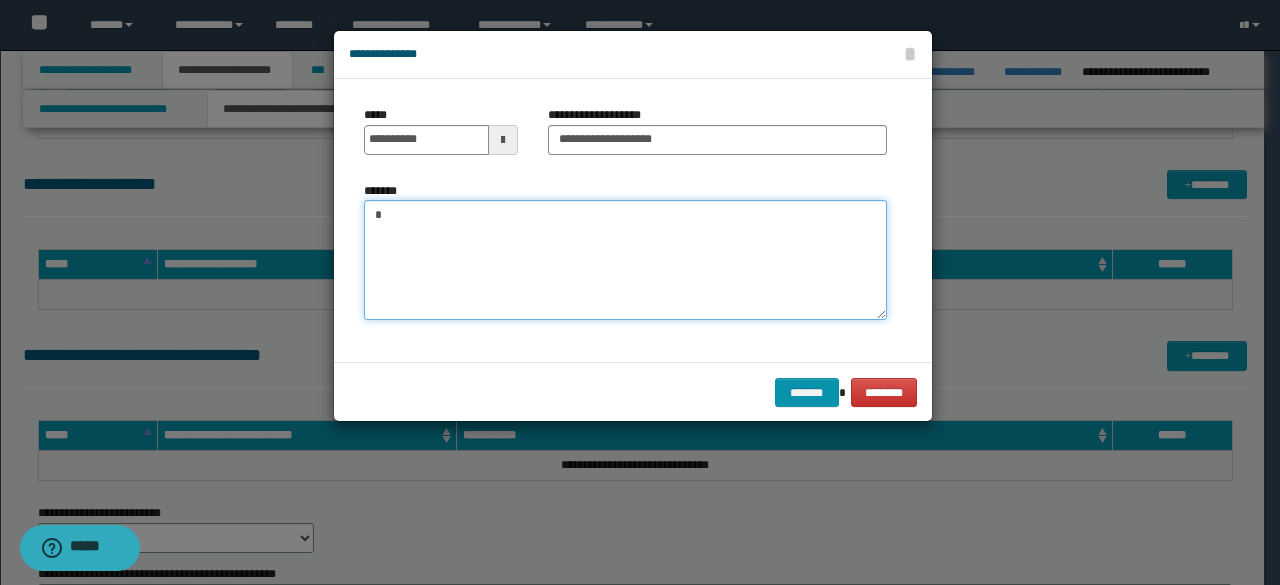 paste on "**********" 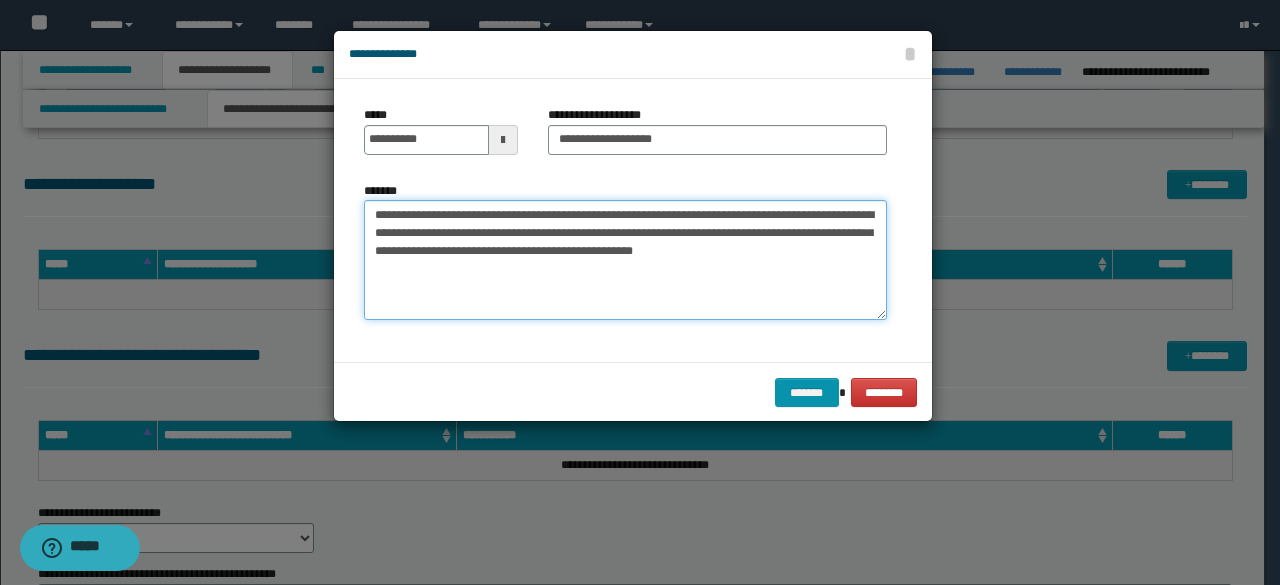 click on "**********" at bounding box center [625, 260] 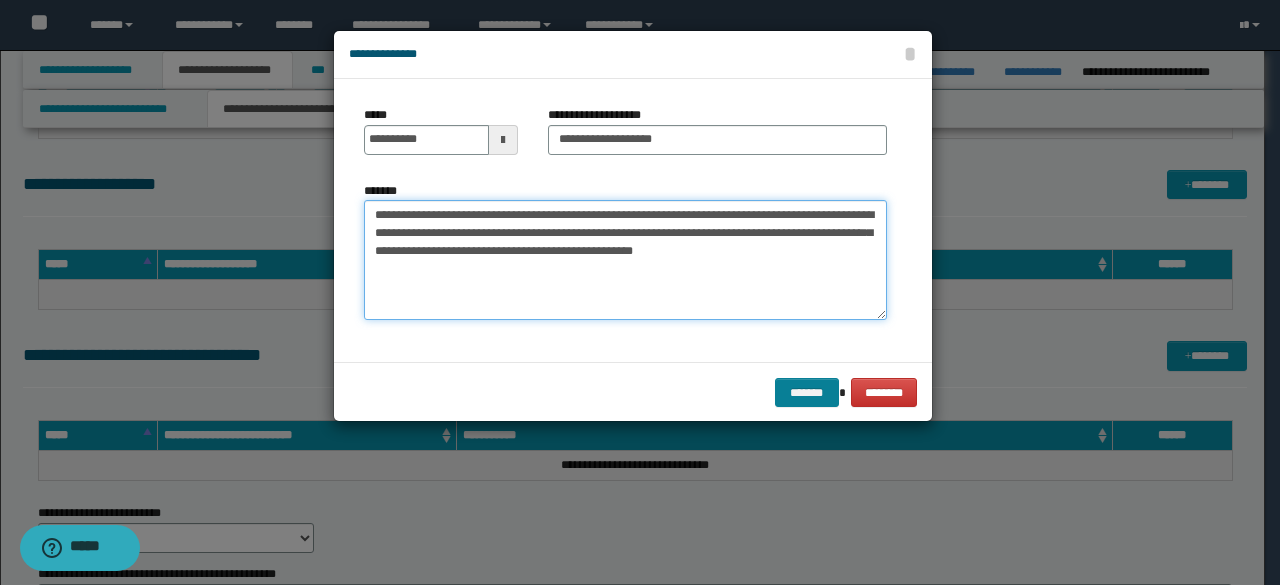 type on "**********" 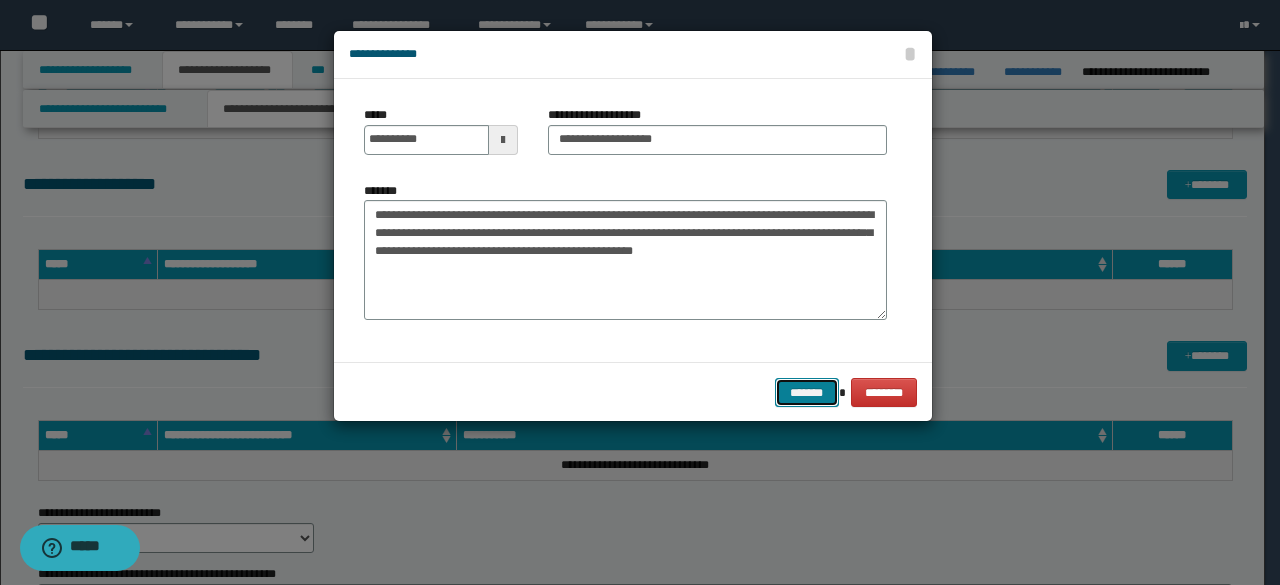 click on "*******" at bounding box center (807, 392) 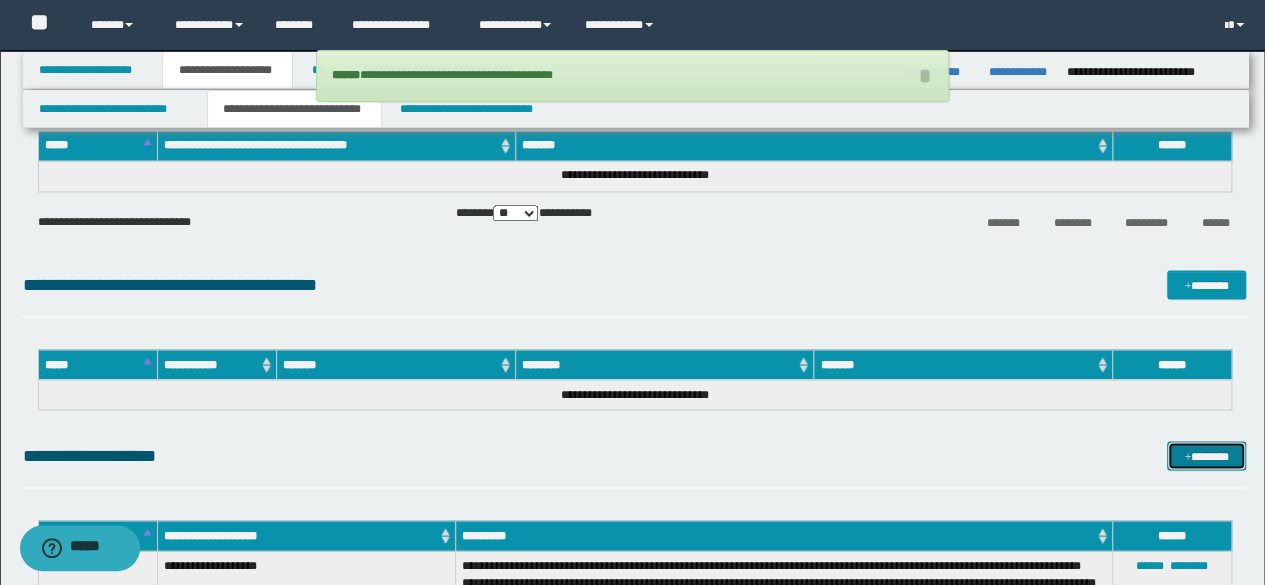 scroll, scrollTop: 1500, scrollLeft: 0, axis: vertical 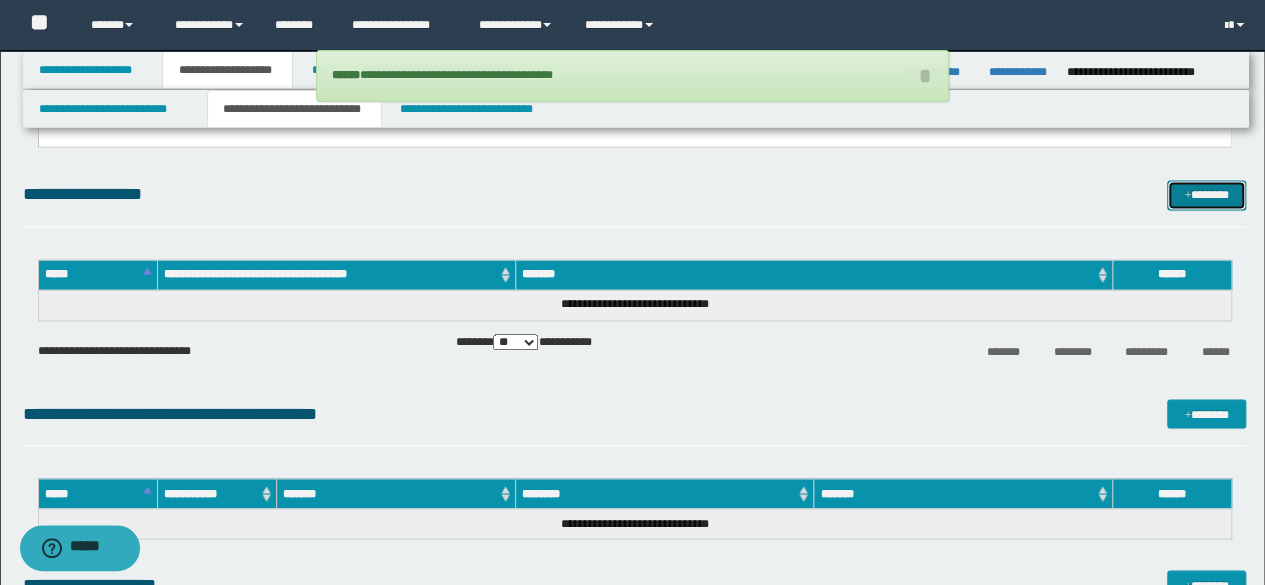 click on "*******" at bounding box center (1206, 194) 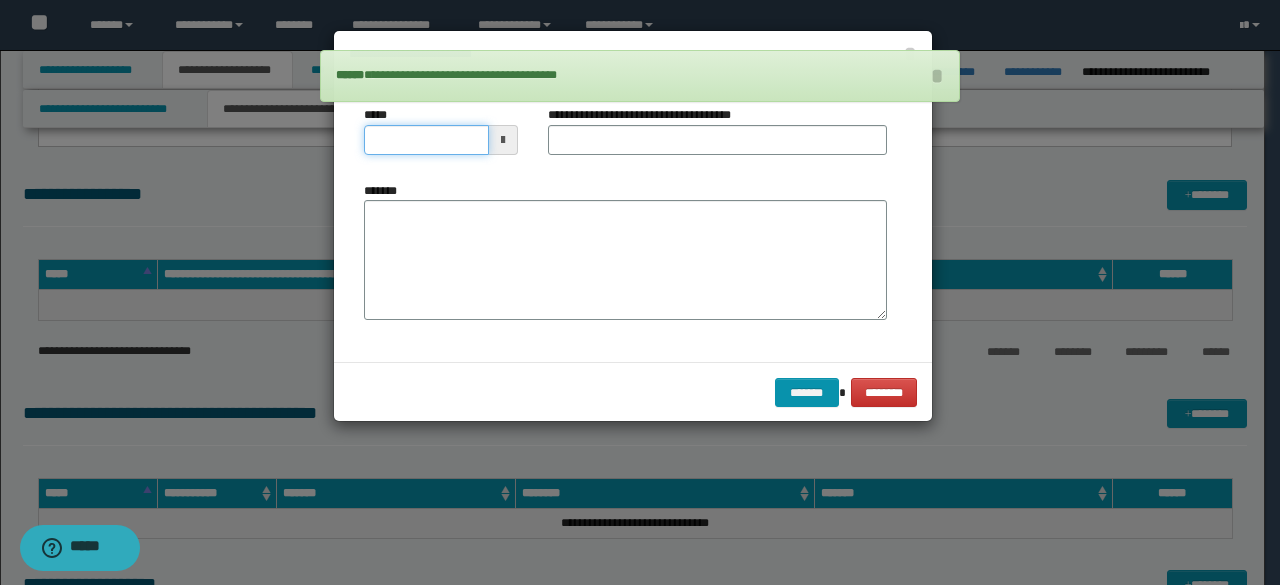 click on "*****" at bounding box center [426, 140] 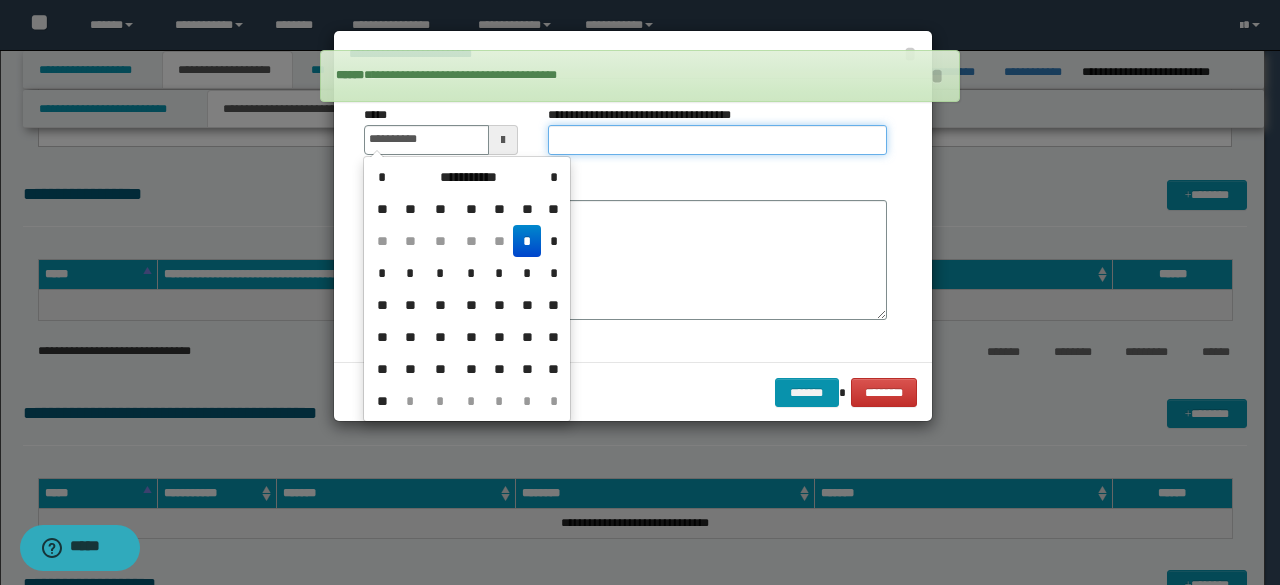 type on "**********" 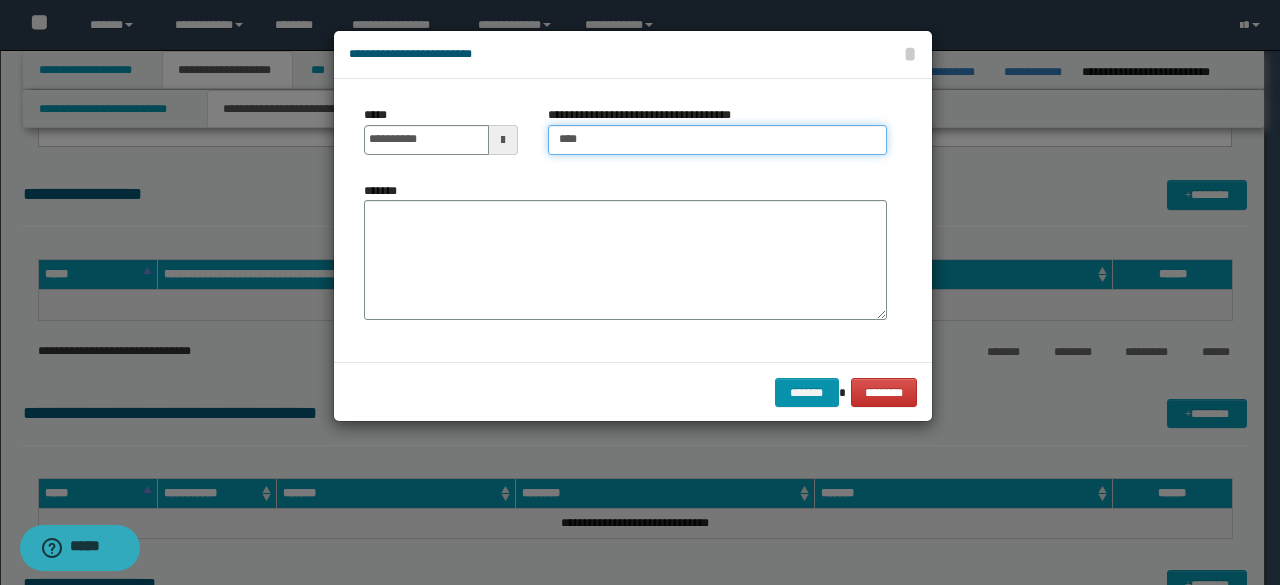 type on "**********" 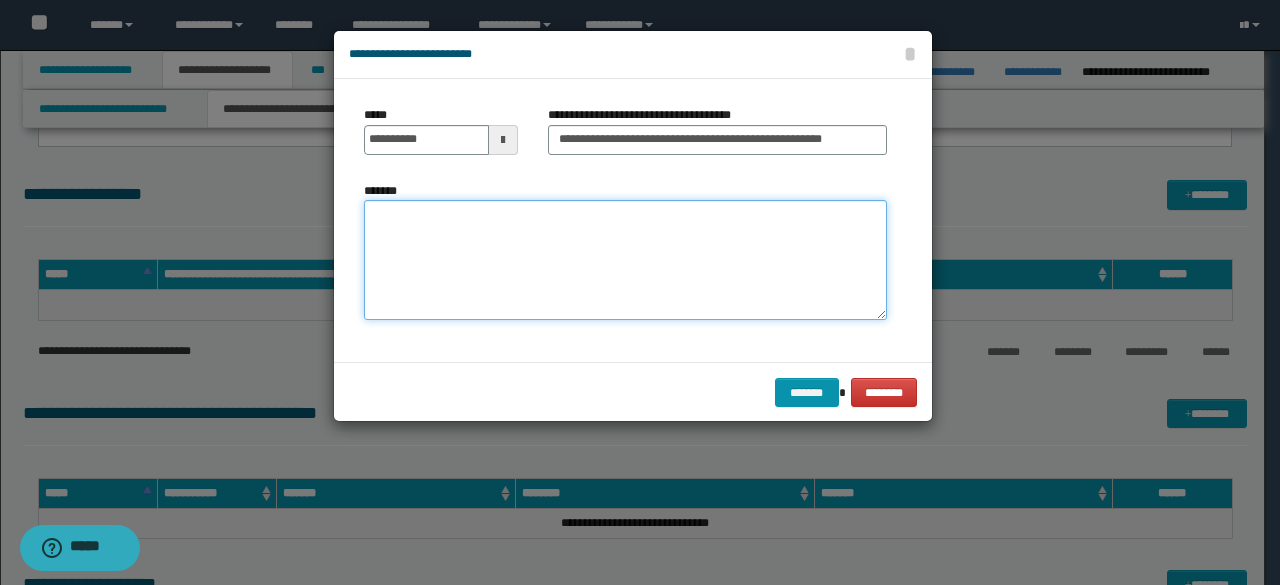 click on "*******" at bounding box center (625, 260) 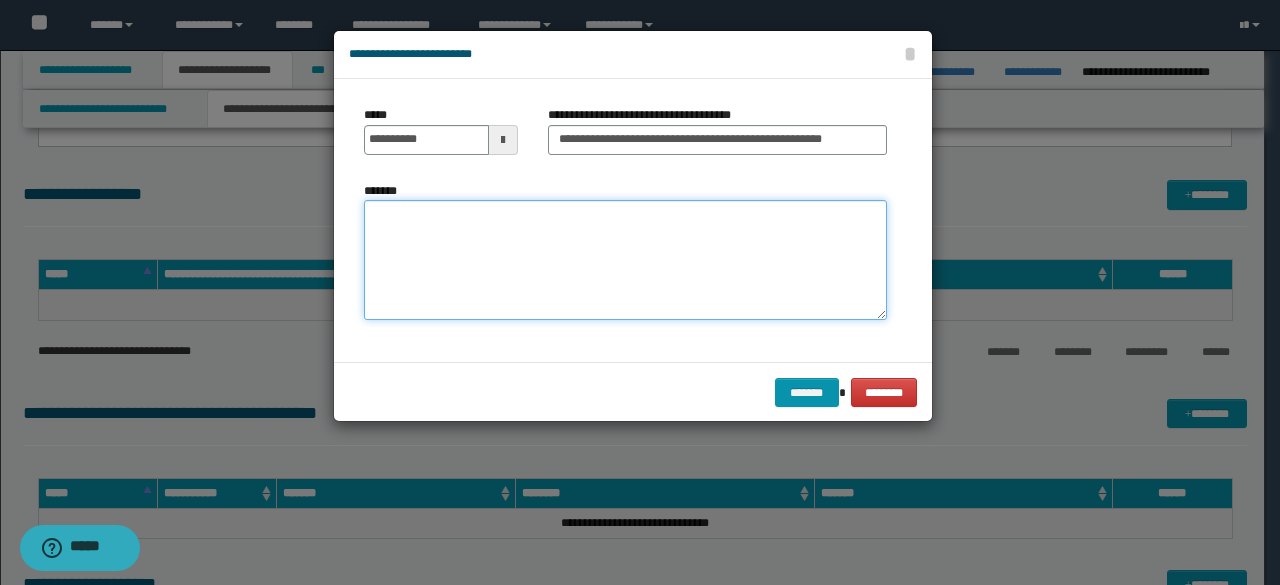paste on "**********" 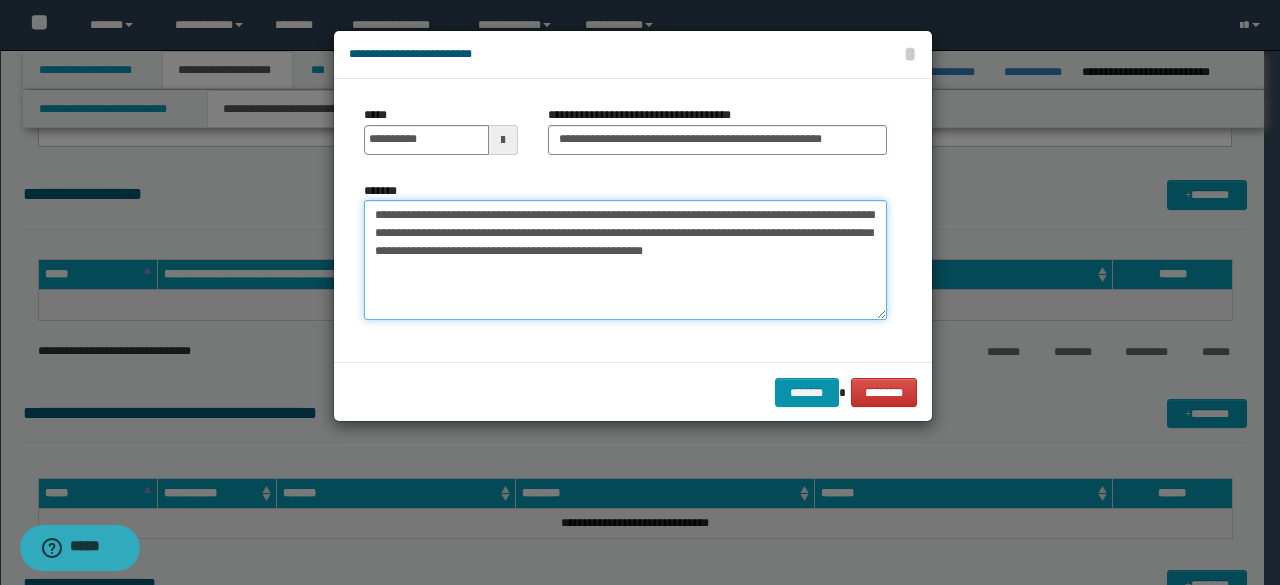 drag, startPoint x: 380, startPoint y: 218, endPoint x: 315, endPoint y: 220, distance: 65.03076 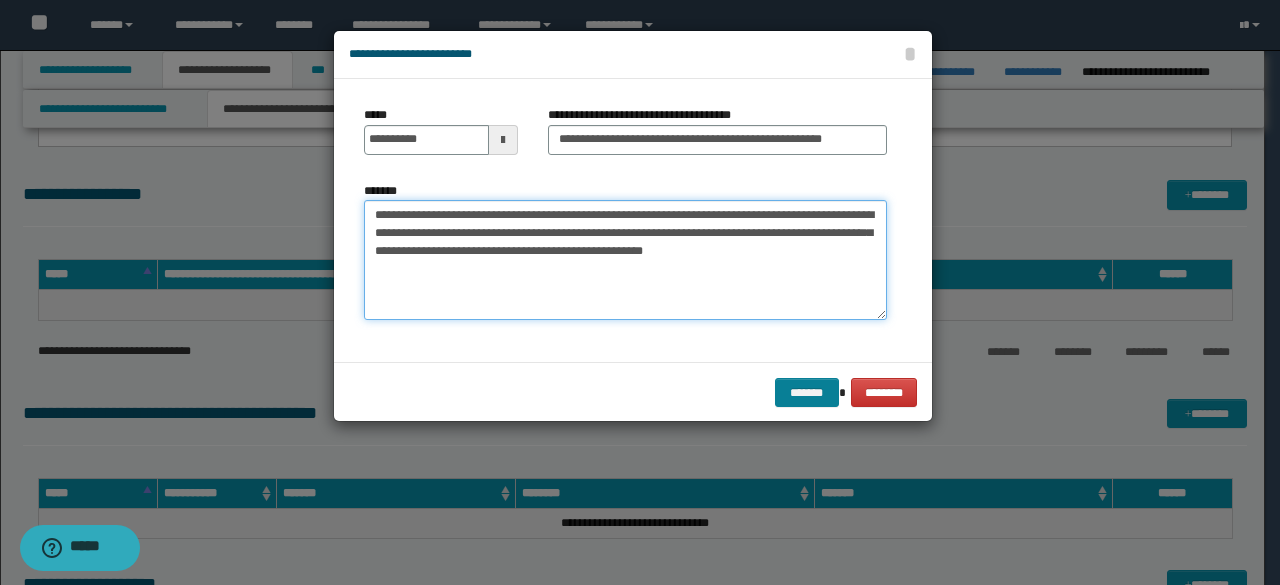 type on "**********" 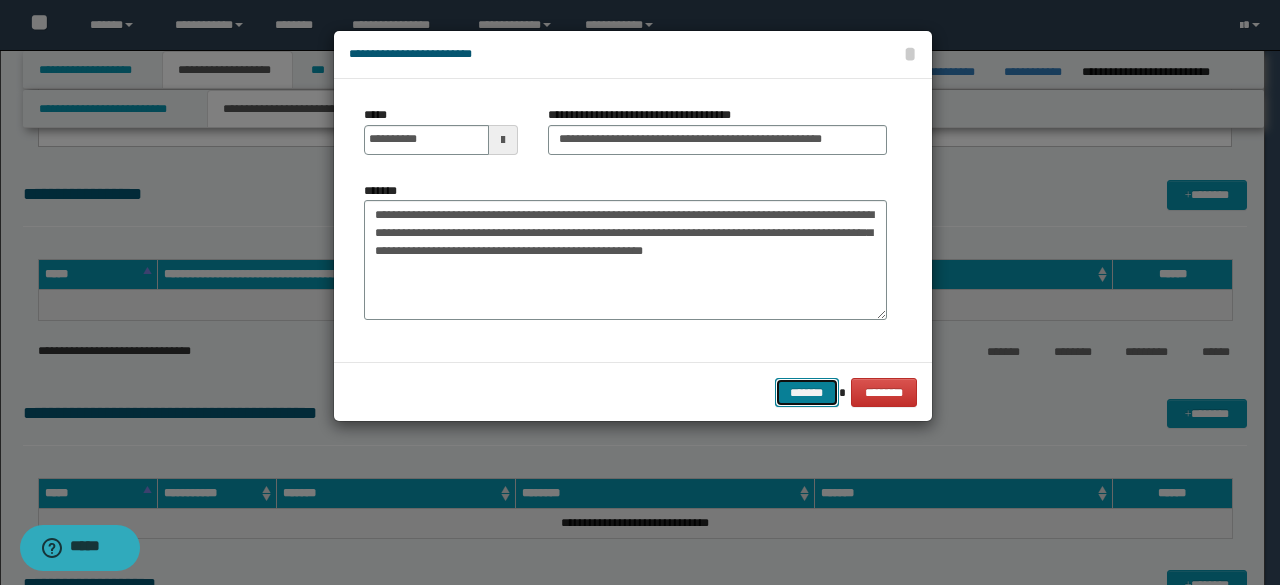 click on "*******" at bounding box center [807, 392] 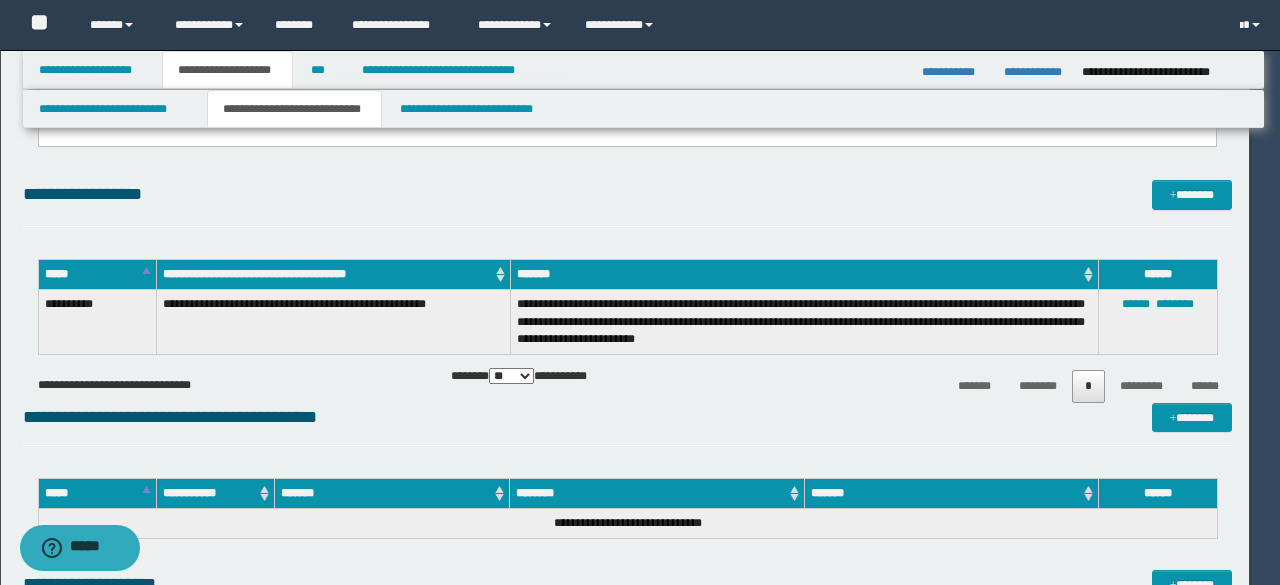 type 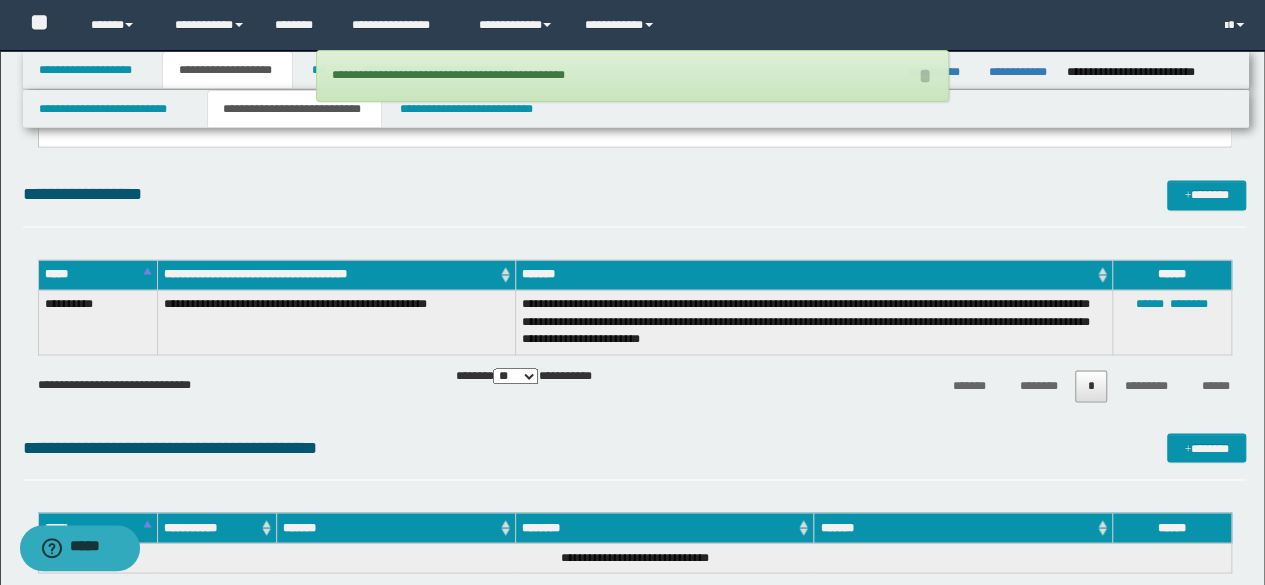 click on "**********" at bounding box center [635, 203] 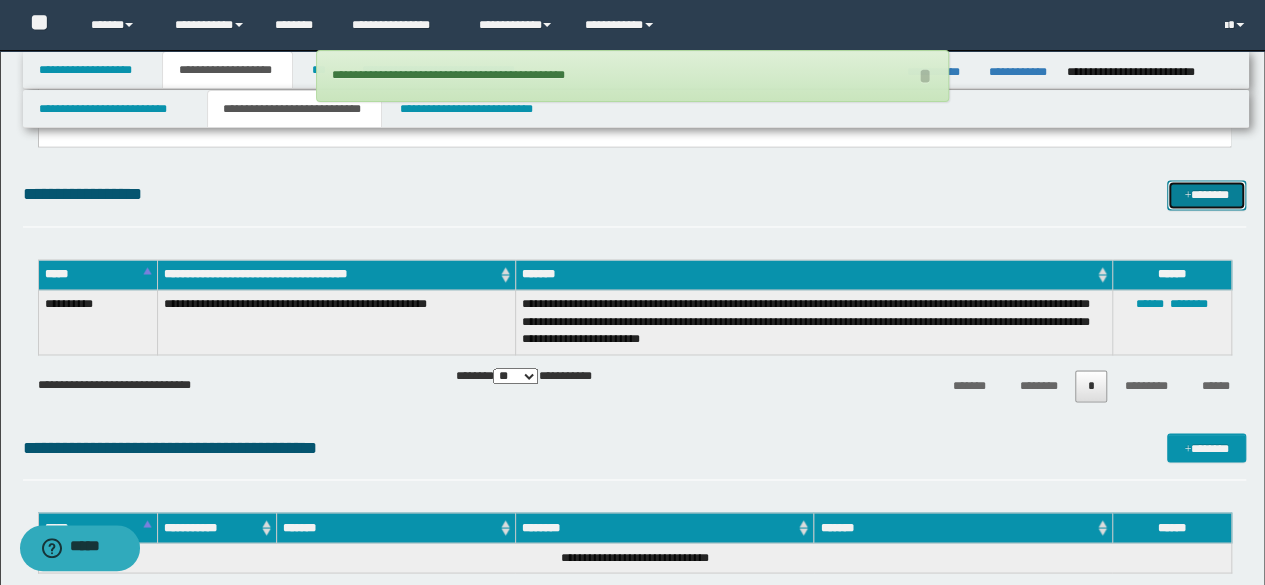 click on "*******" at bounding box center (1206, 194) 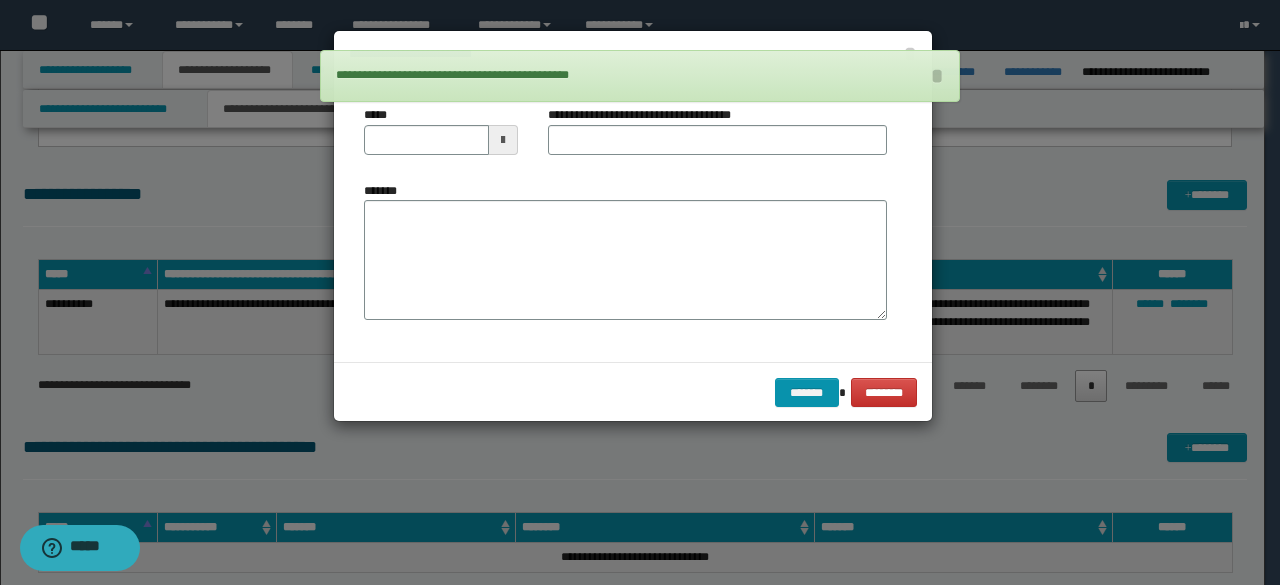click on "*****" at bounding box center (441, 138) 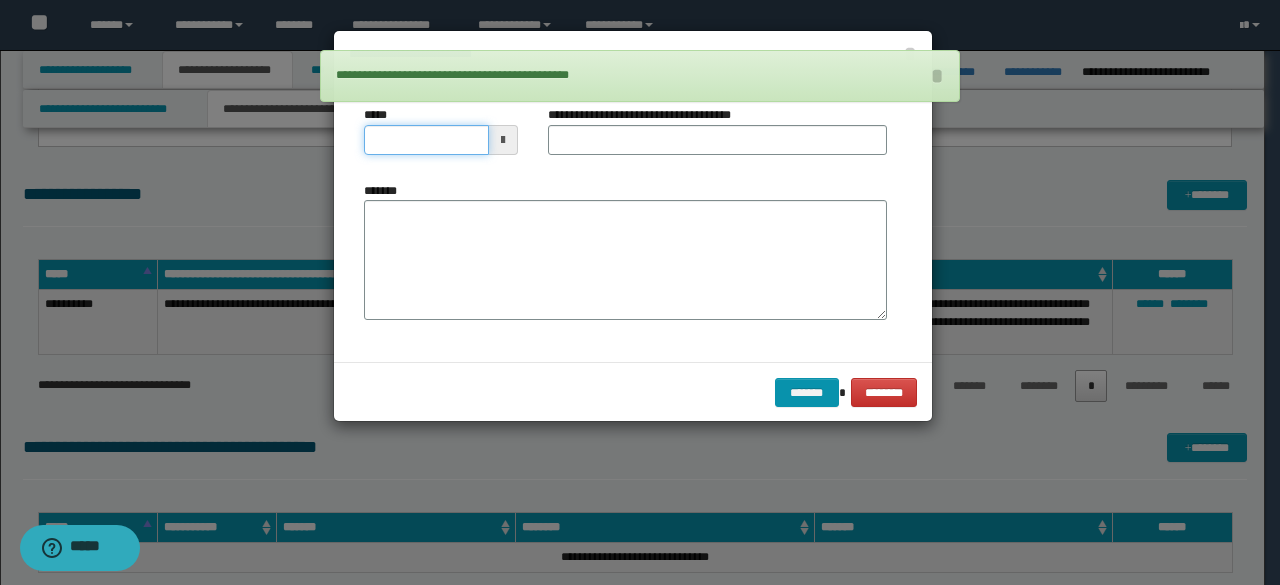 click on "*****" at bounding box center (426, 140) 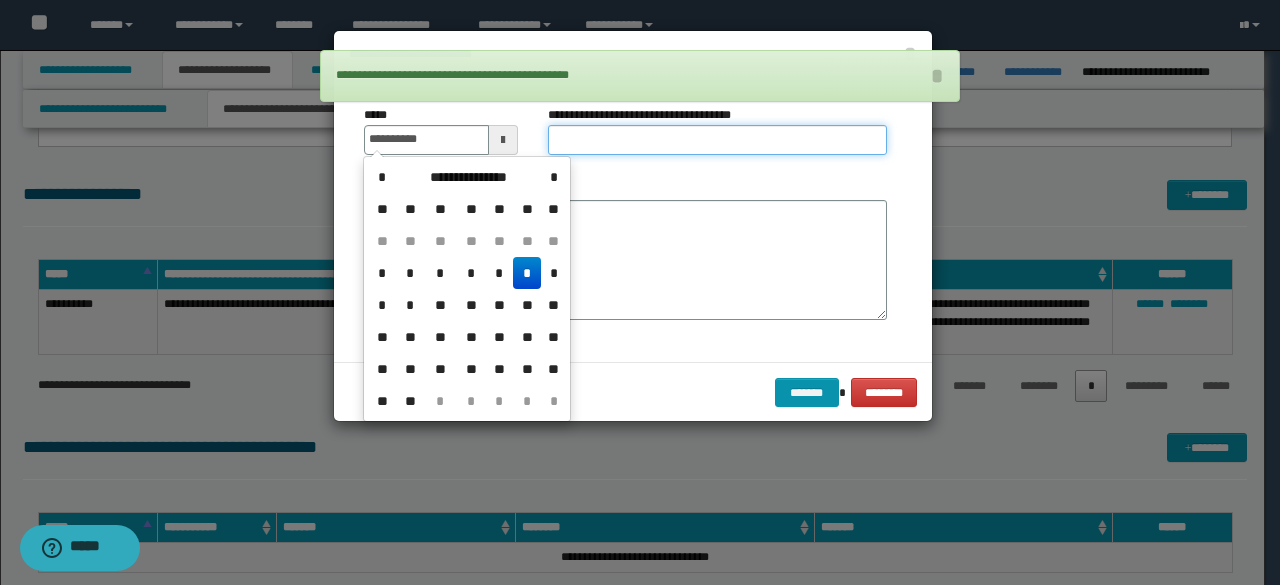 type on "**********" 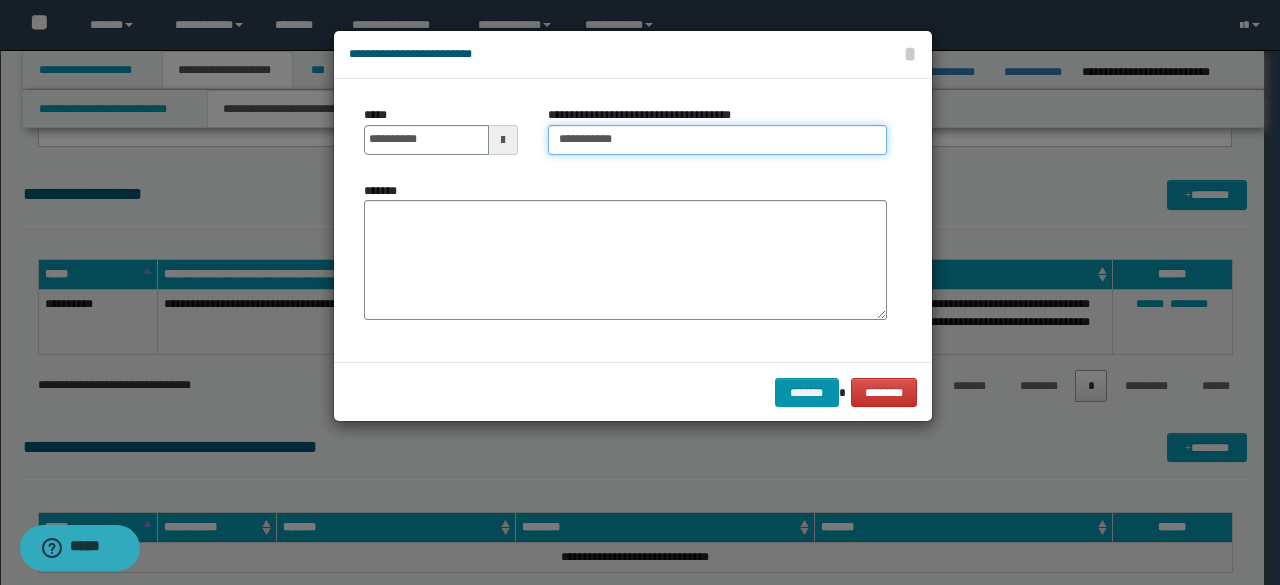paste on "**********" 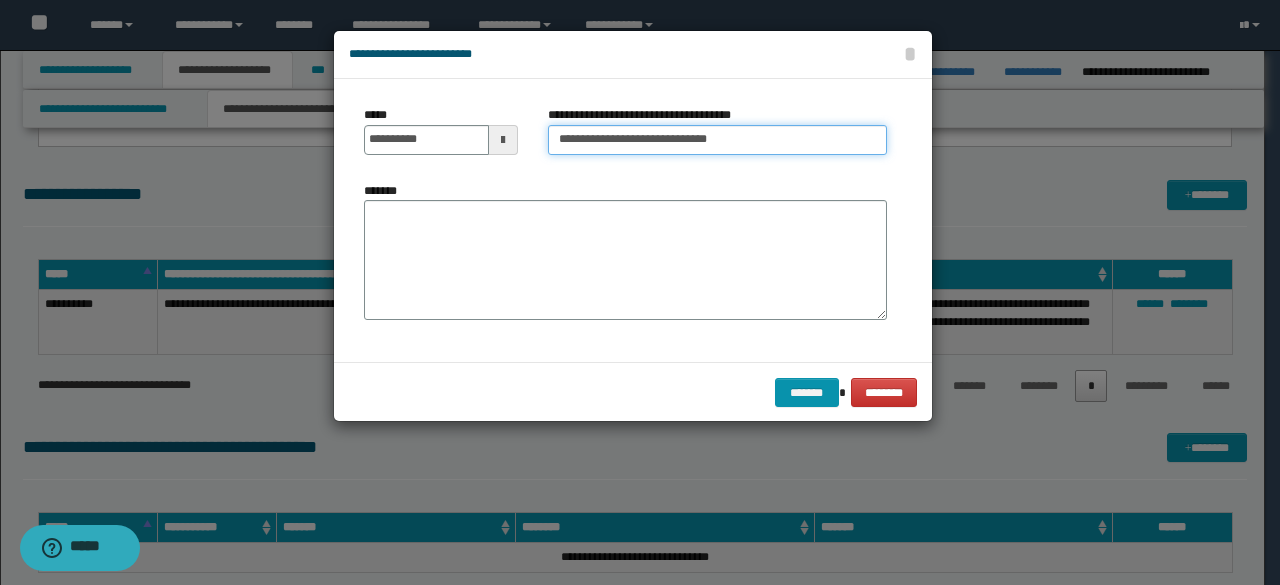 type on "**********" 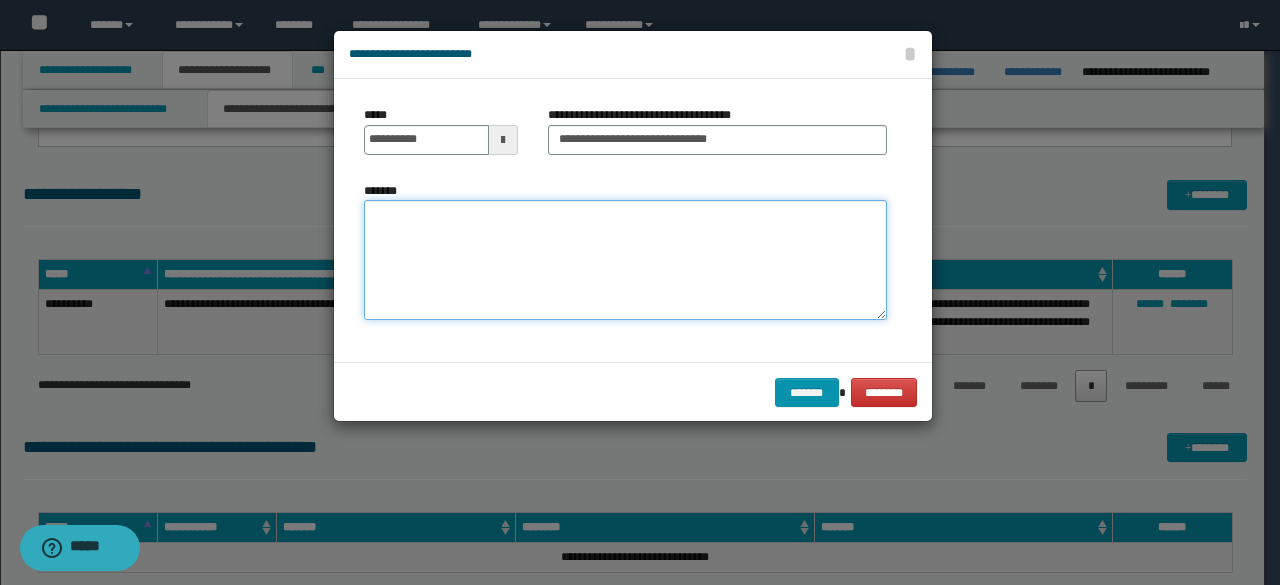 paste on "**********" 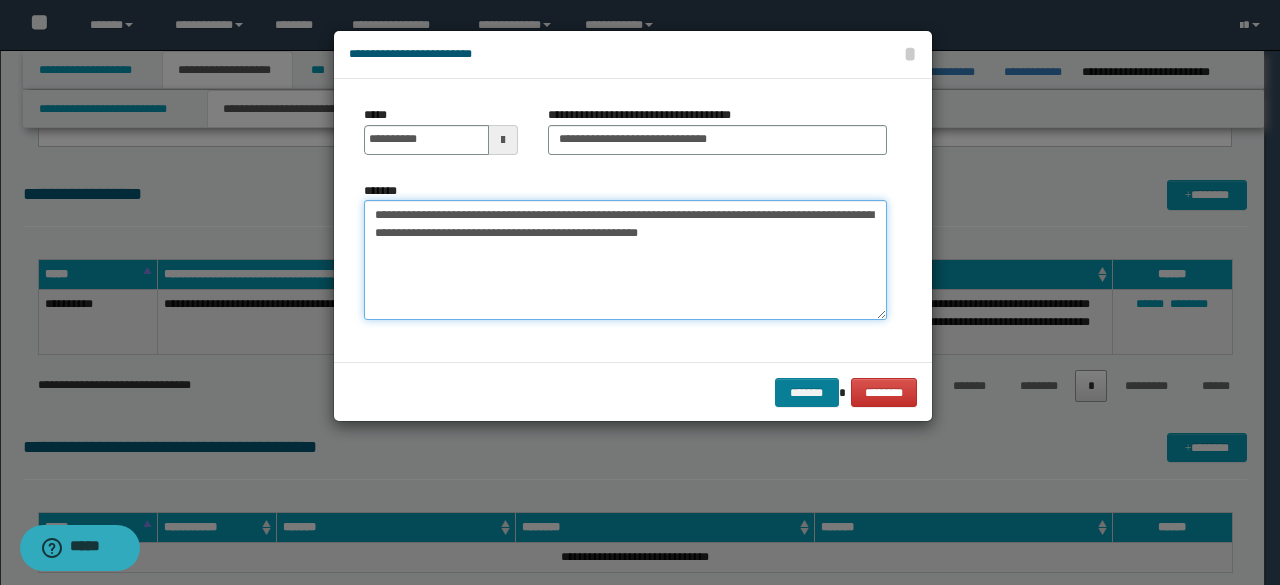 type on "**********" 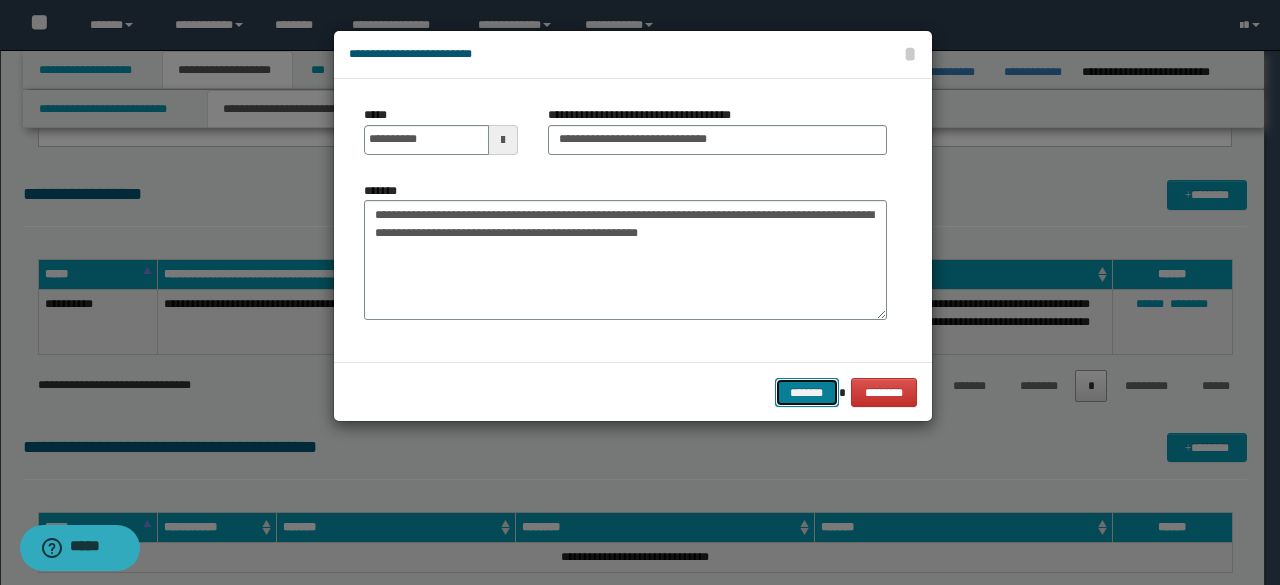 click on "*******" at bounding box center (807, 392) 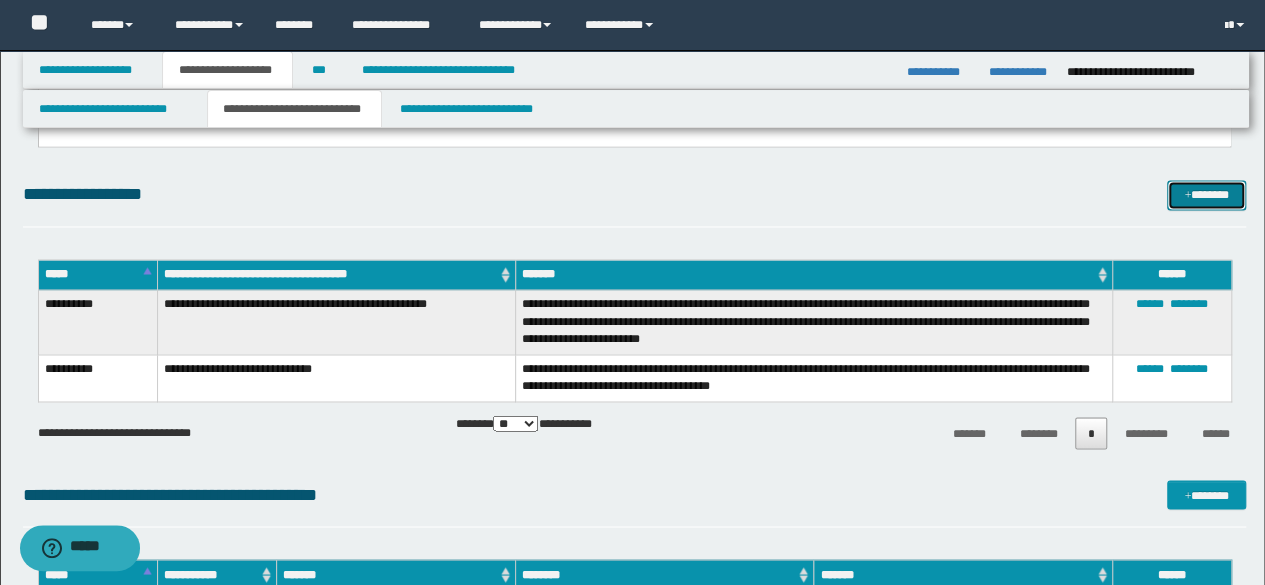 click on "*******" at bounding box center (1206, 194) 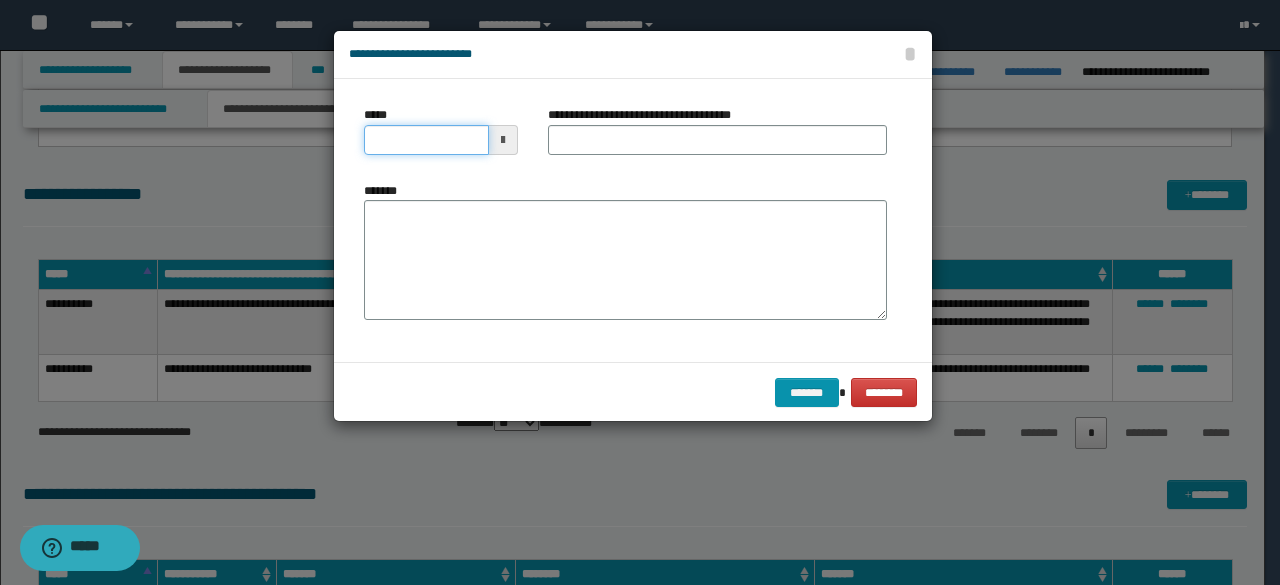 click on "*****" at bounding box center (426, 140) 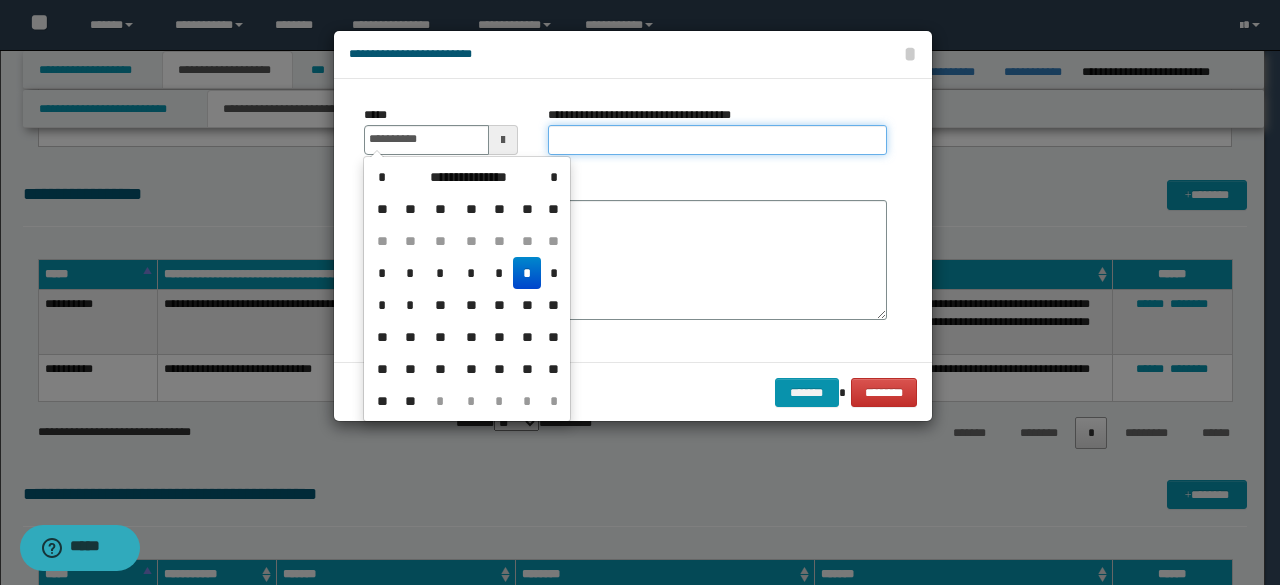 type on "**********" 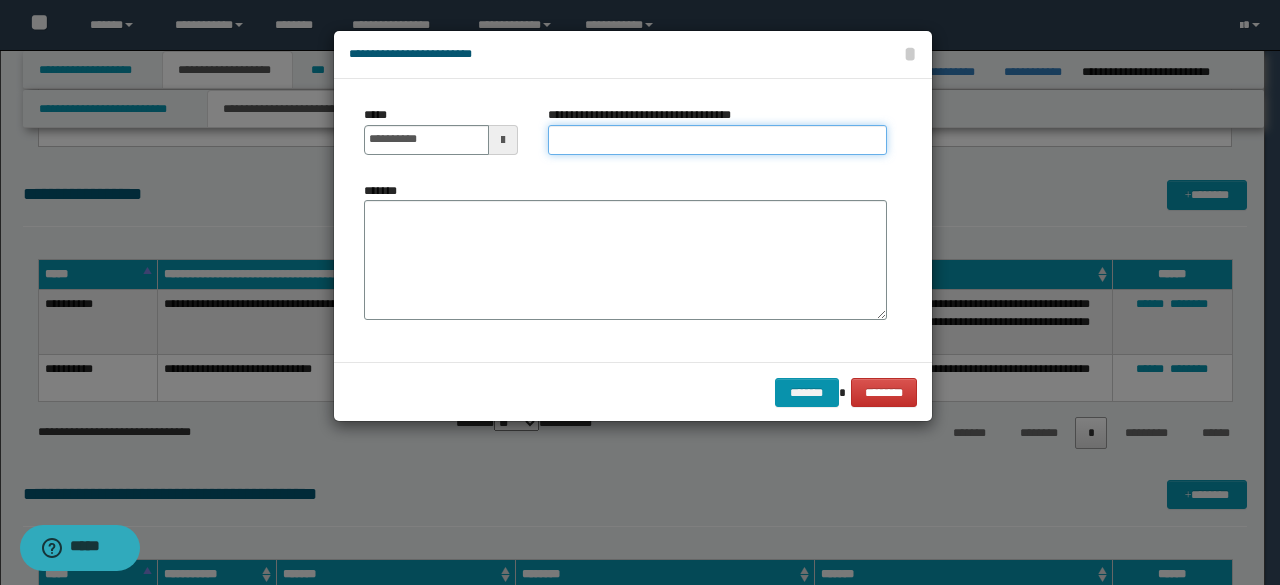 click on "**********" at bounding box center [717, 140] 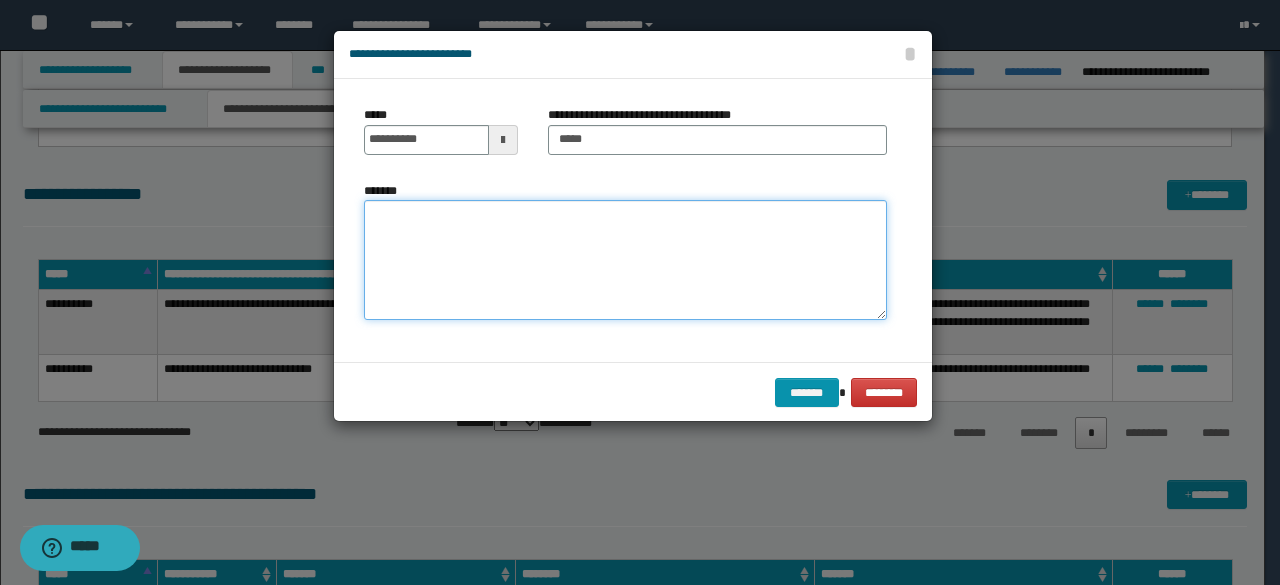 click on "*******" at bounding box center [625, 260] 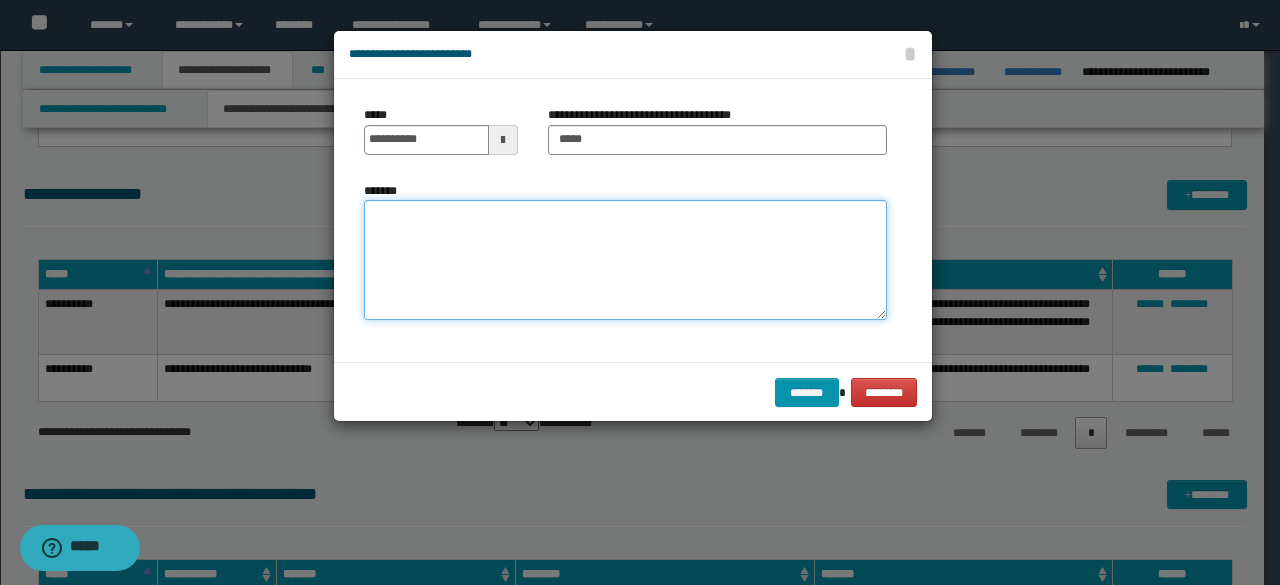 paste on "**********" 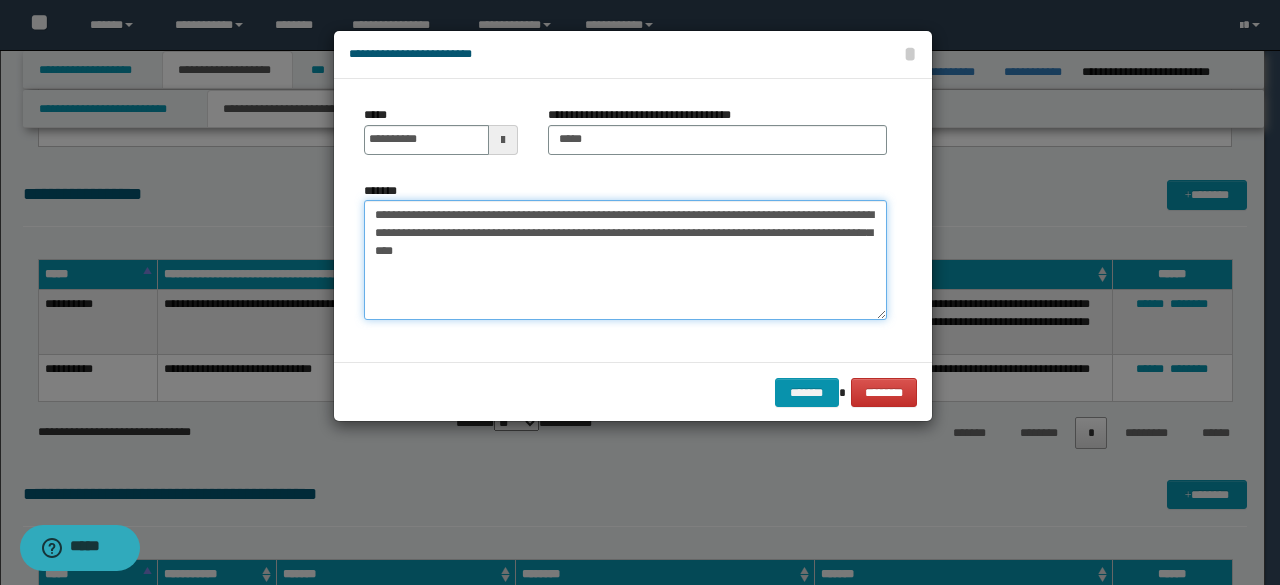 type on "**********" 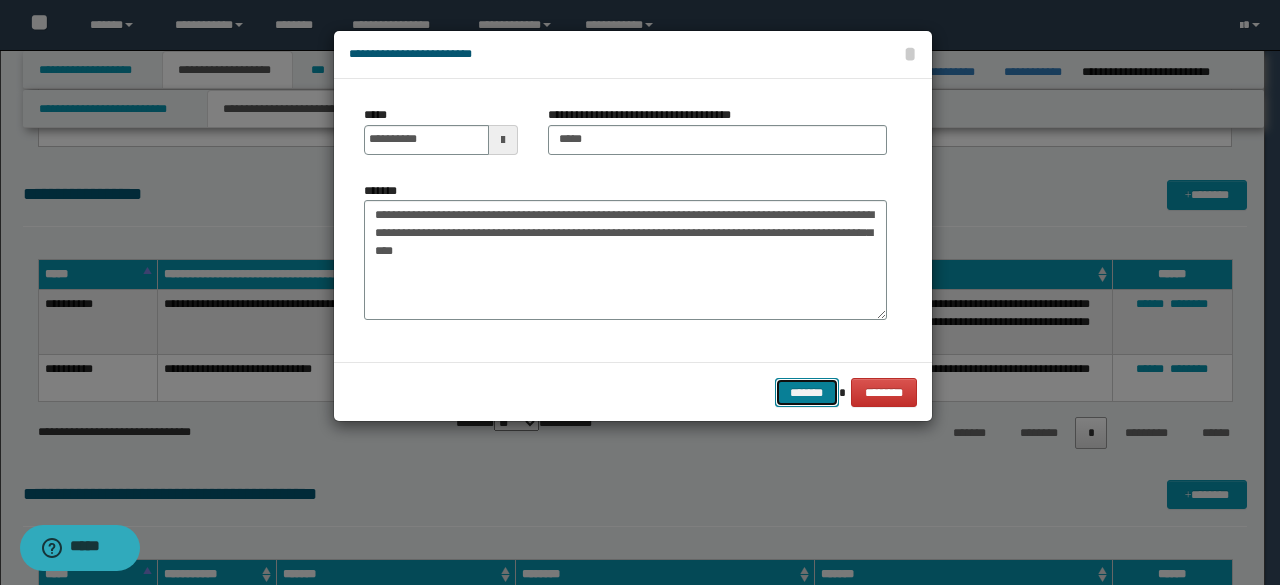 click on "*******" at bounding box center [807, 392] 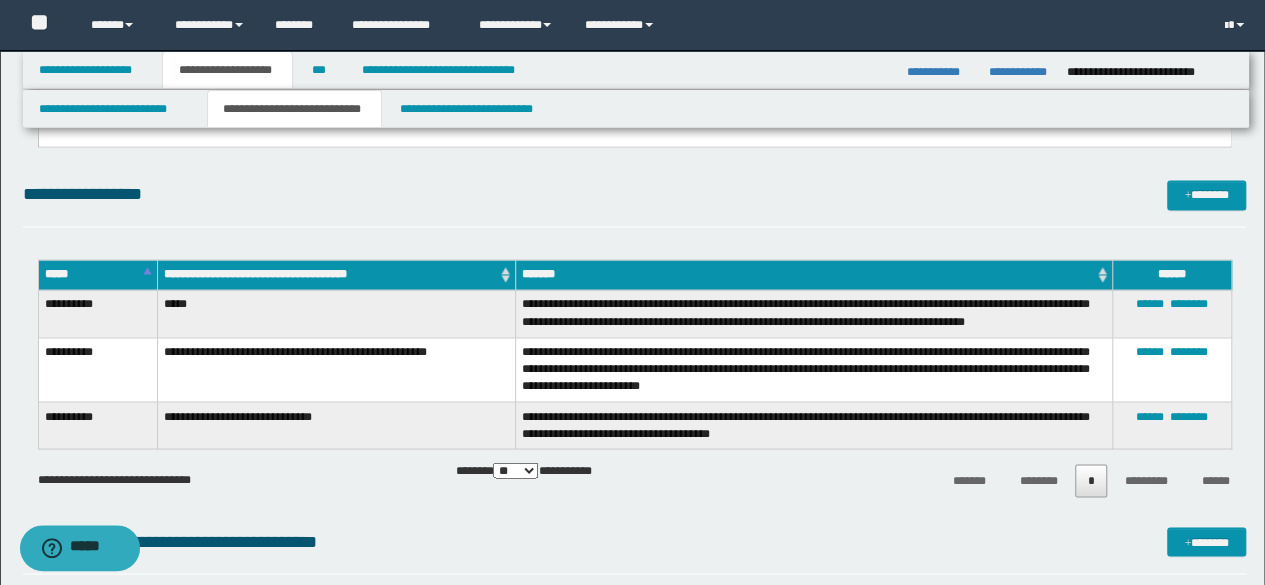 click on "**********" at bounding box center [635, 203] 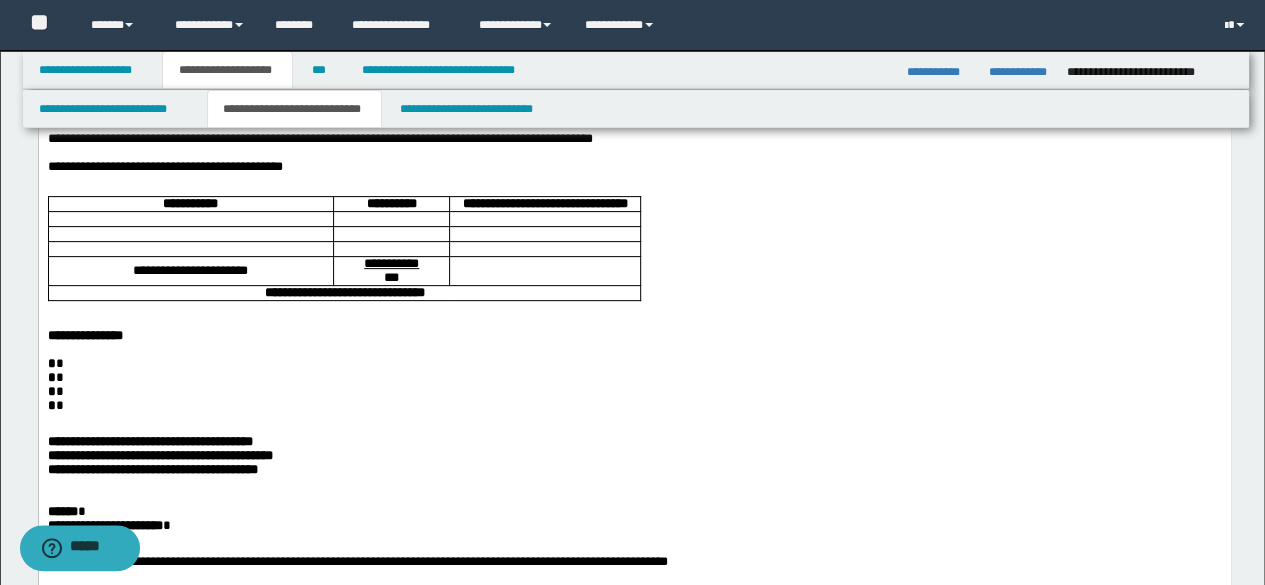 scroll, scrollTop: 100, scrollLeft: 0, axis: vertical 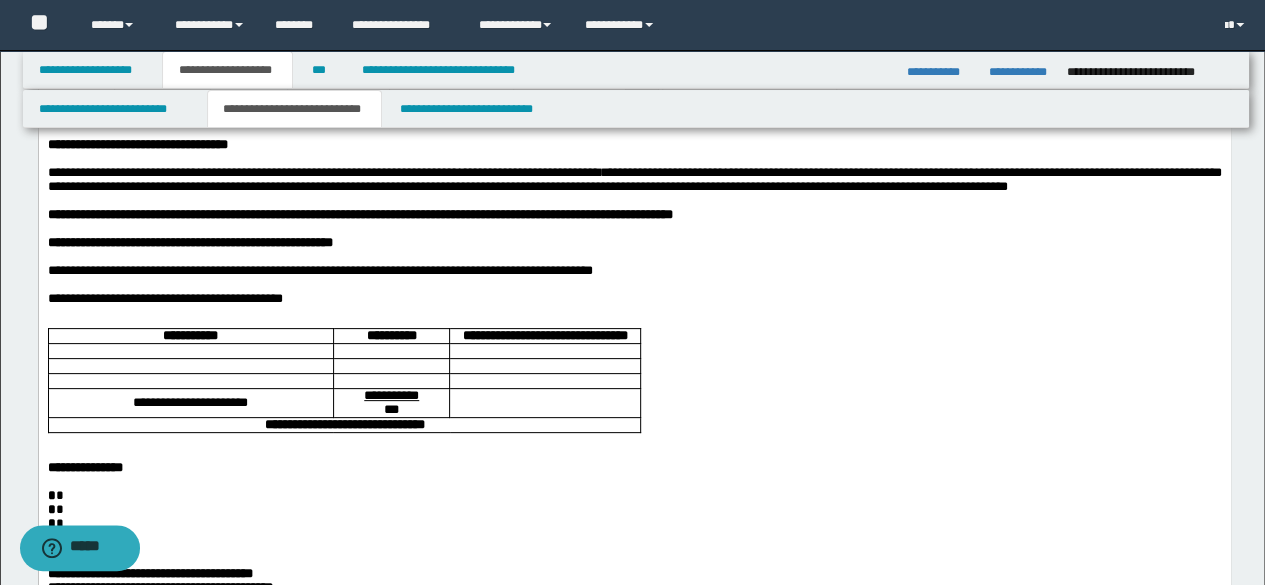 click on "**********" at bounding box center (634, 178) 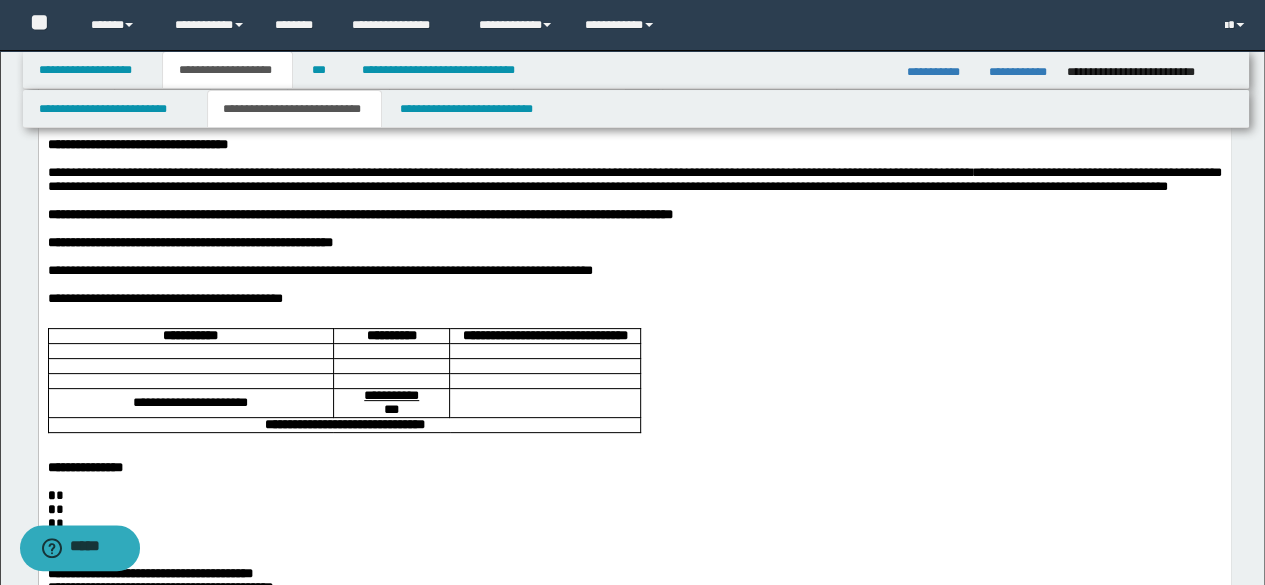 click on "**********" at bounding box center (634, 178) 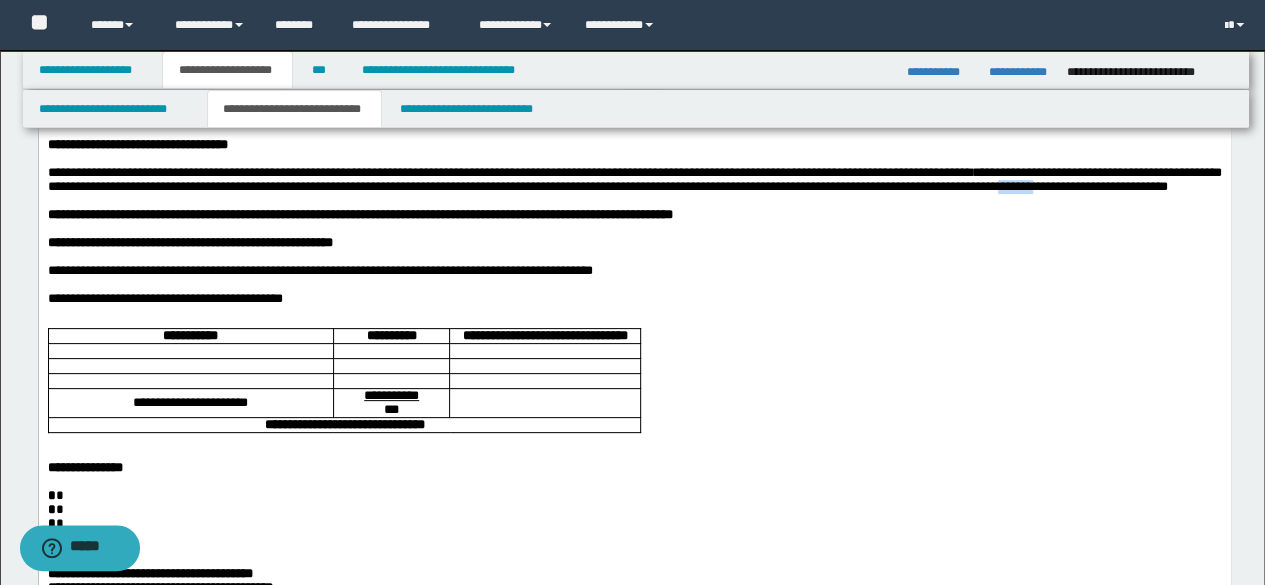 click on "**********" at bounding box center [634, 178] 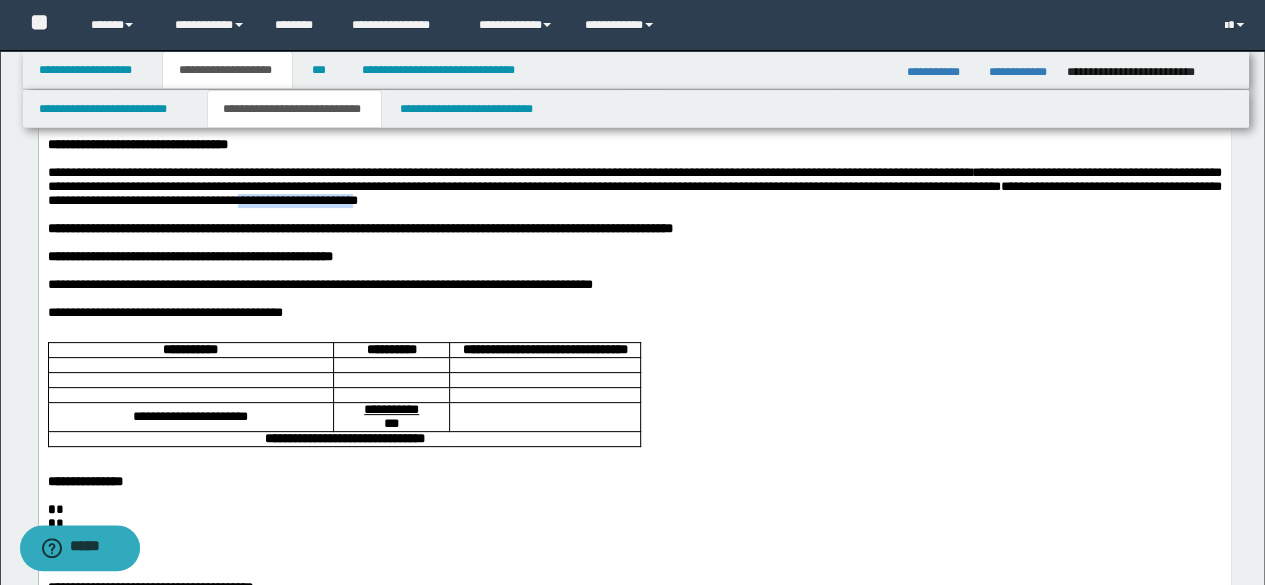 drag, startPoint x: 788, startPoint y: 207, endPoint x: 945, endPoint y: 207, distance: 157 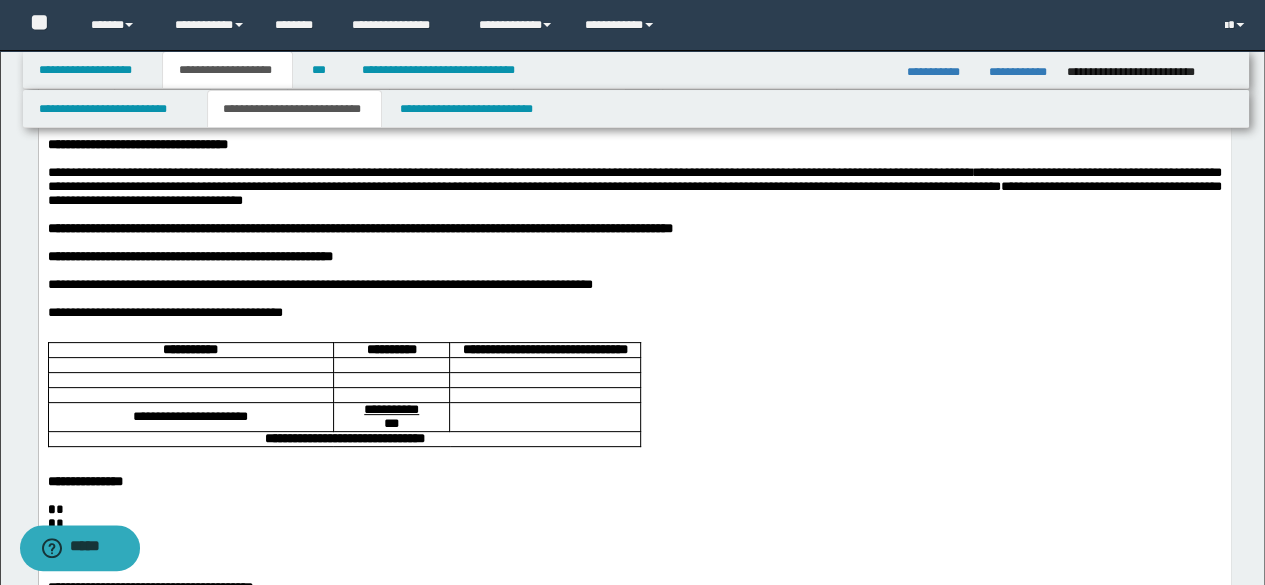 click on "**********" at bounding box center (634, 185) 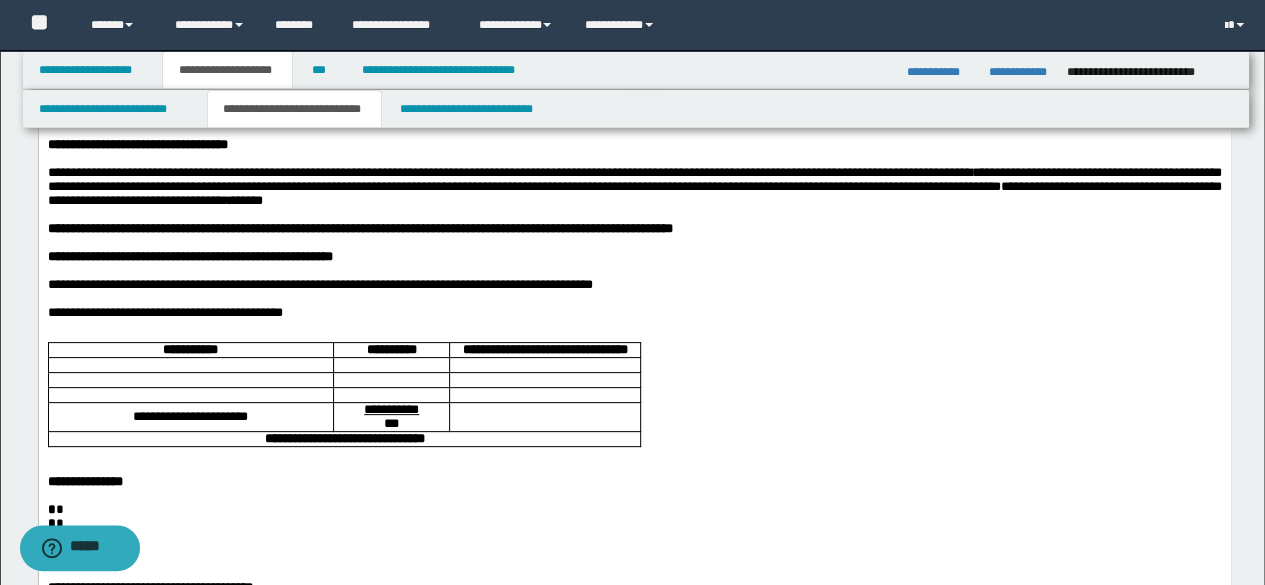 click on "**********" at bounding box center [634, 185] 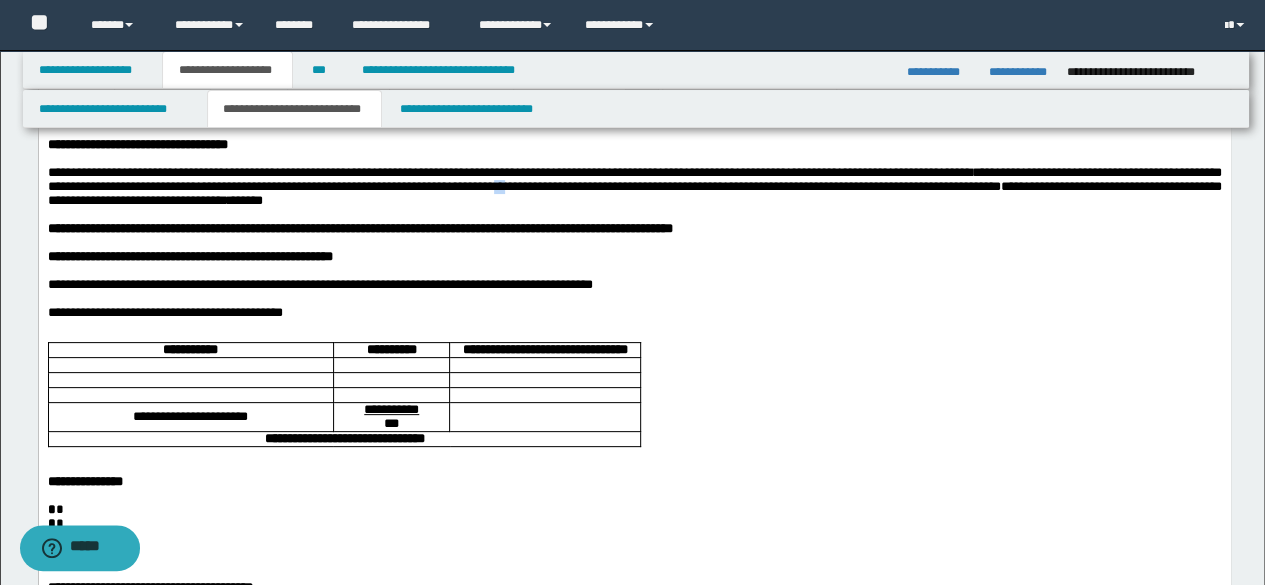 click on "**********" at bounding box center [634, 185] 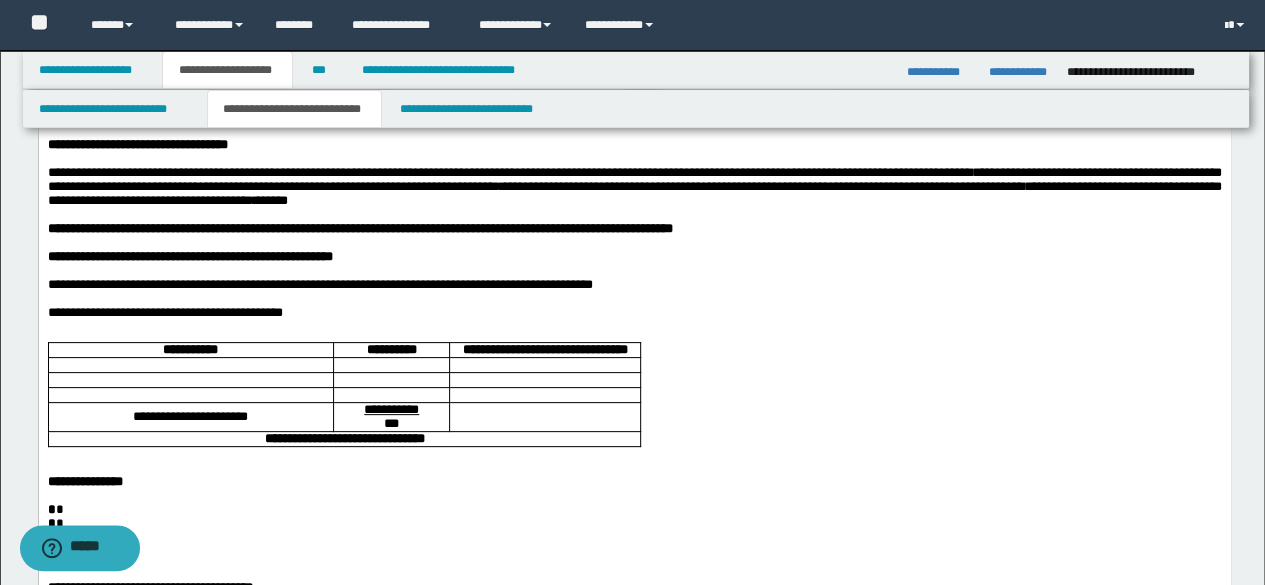 click on "**********" at bounding box center [634, 185] 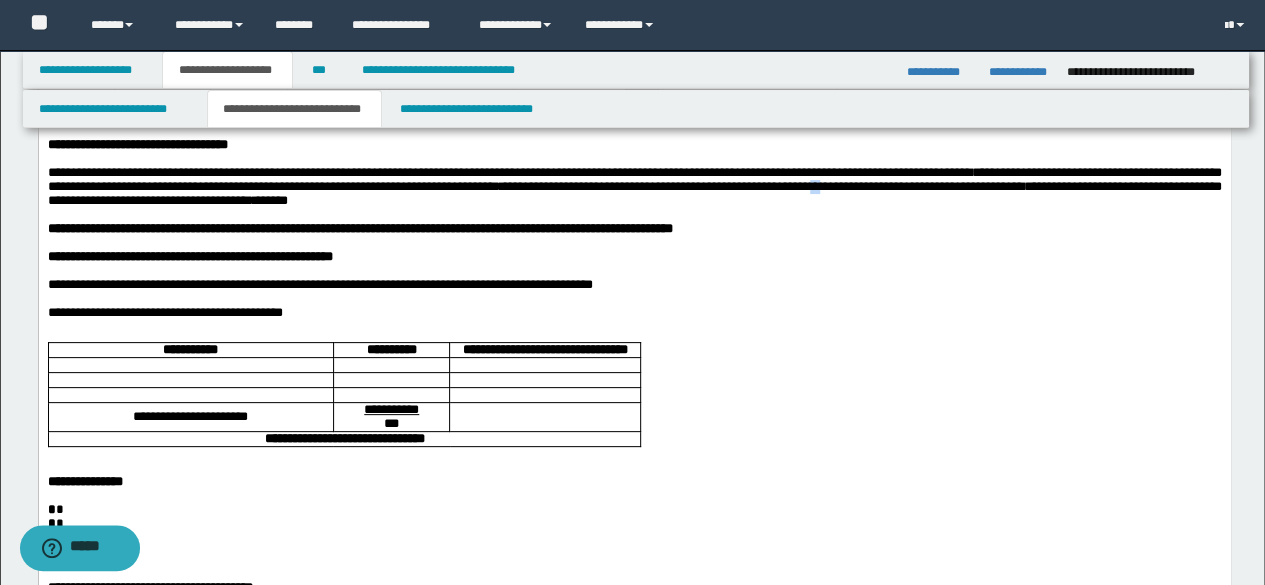 click on "**********" at bounding box center (634, 185) 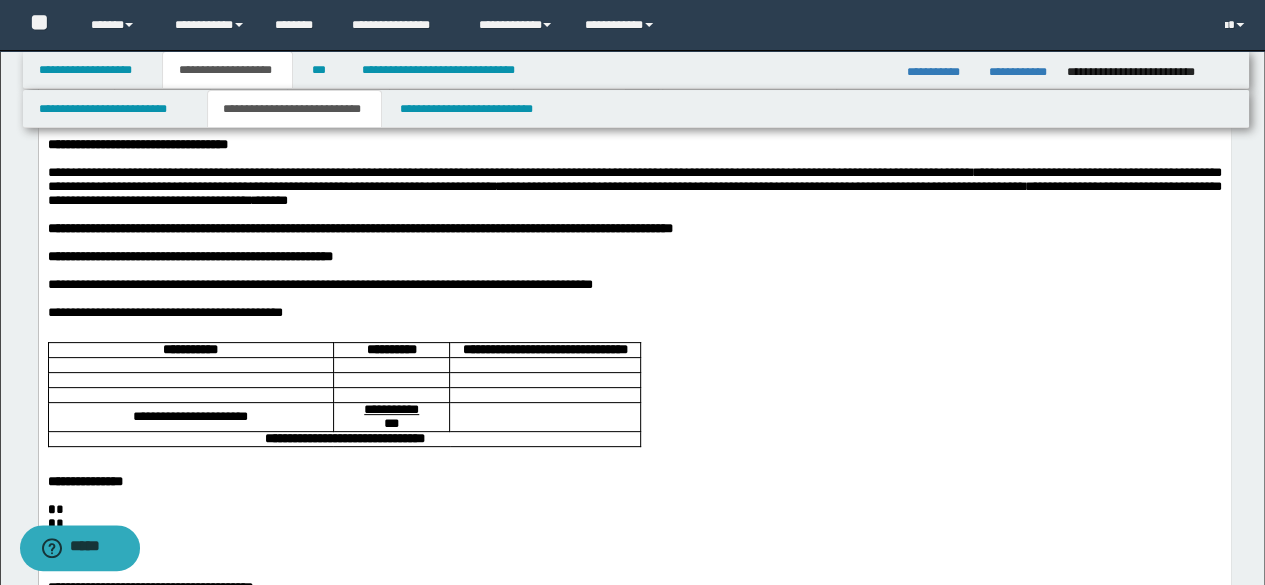 drag, startPoint x: 34, startPoint y: 211, endPoint x: 19, endPoint y: 98, distance: 113.99123 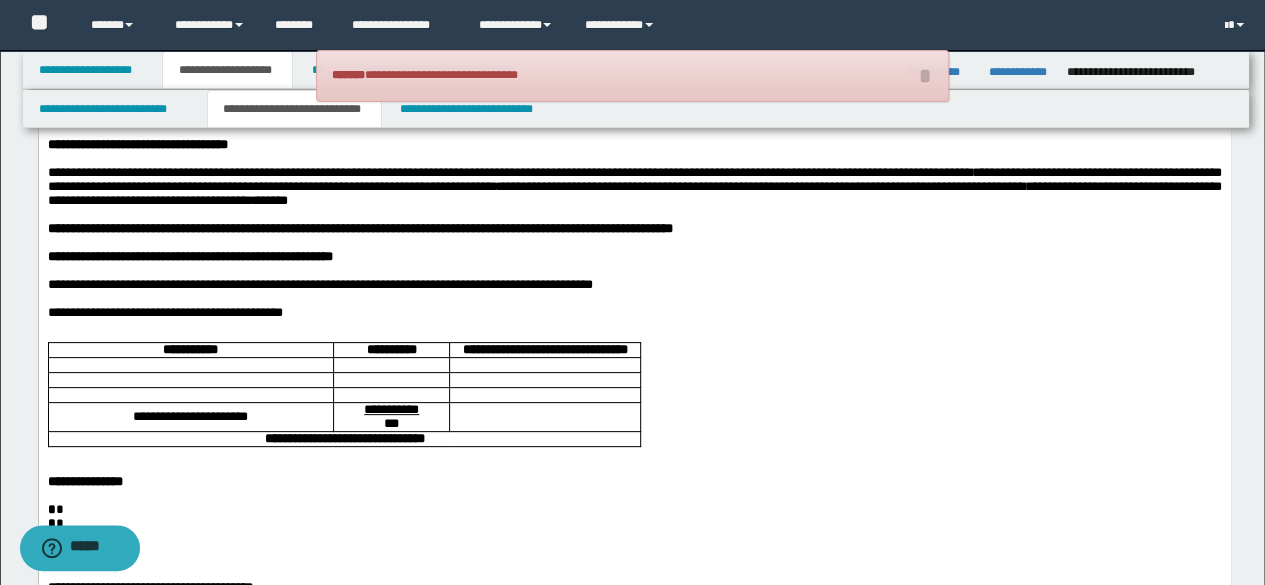 click on "**********" at bounding box center (634, 185) 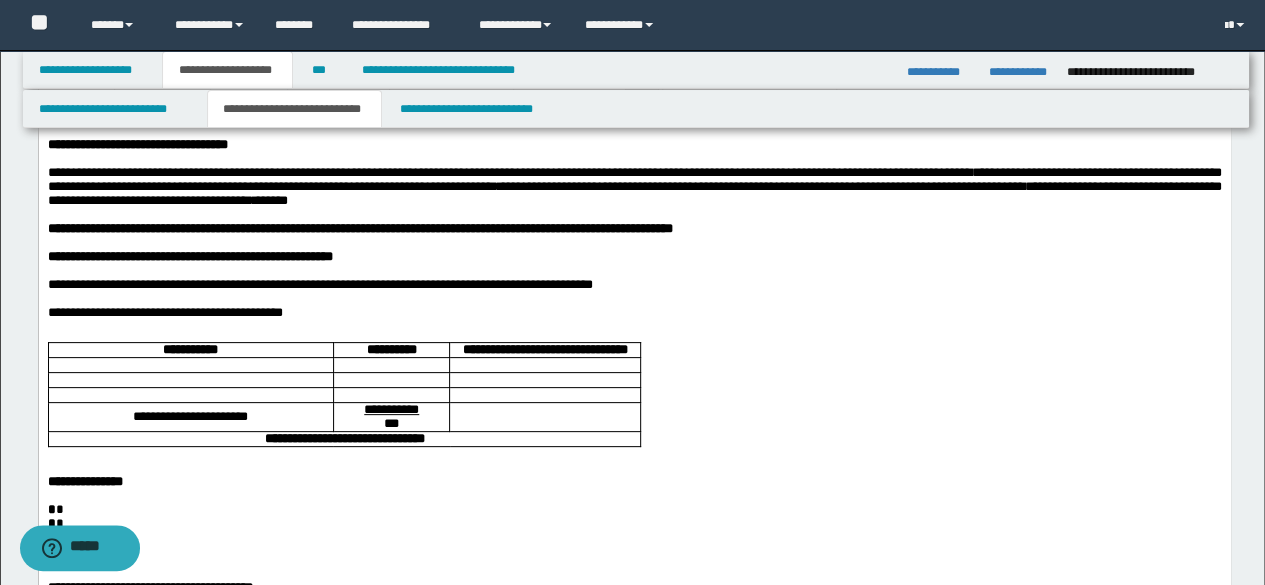 click on "**********" at bounding box center [634, 185] 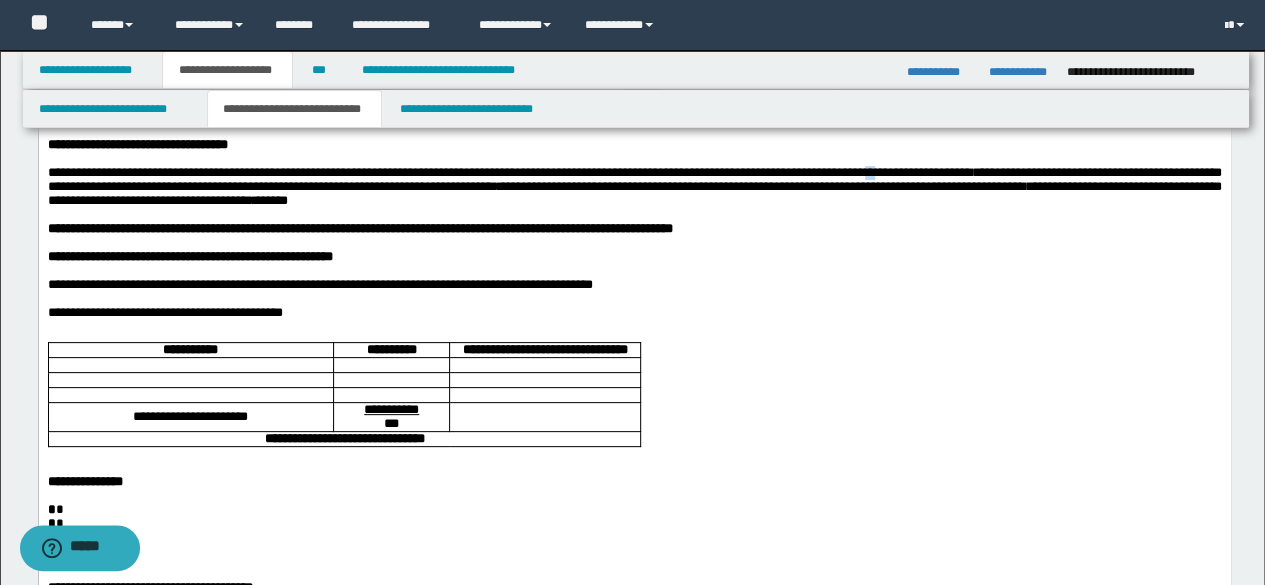 click on "**********" at bounding box center [634, 185] 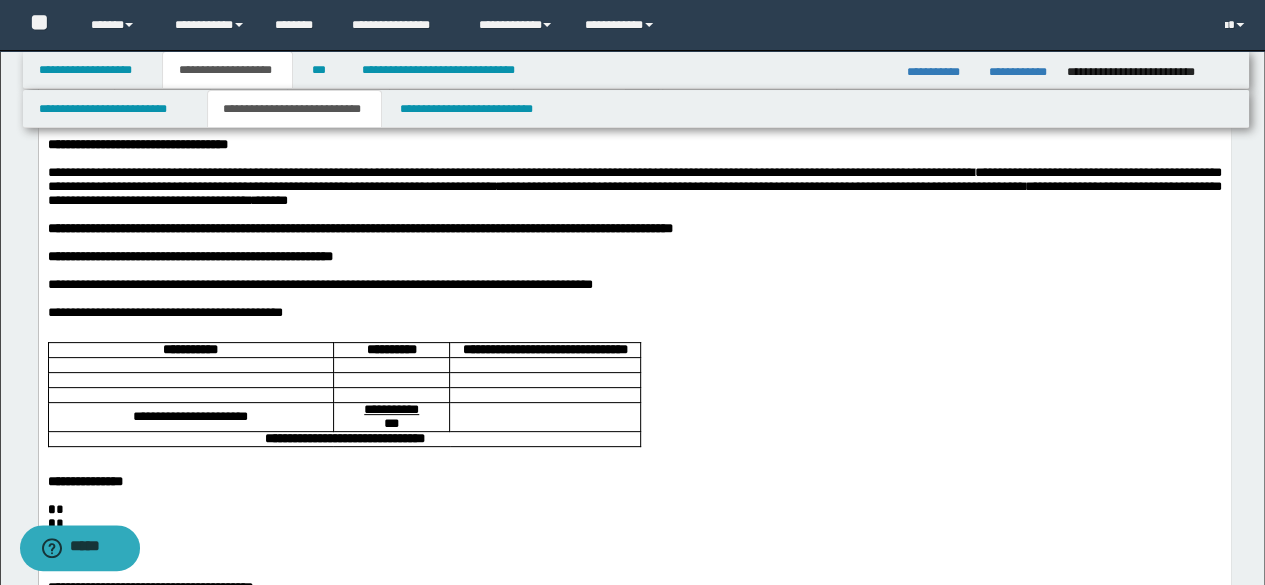 click on "**********" at bounding box center [634, 185] 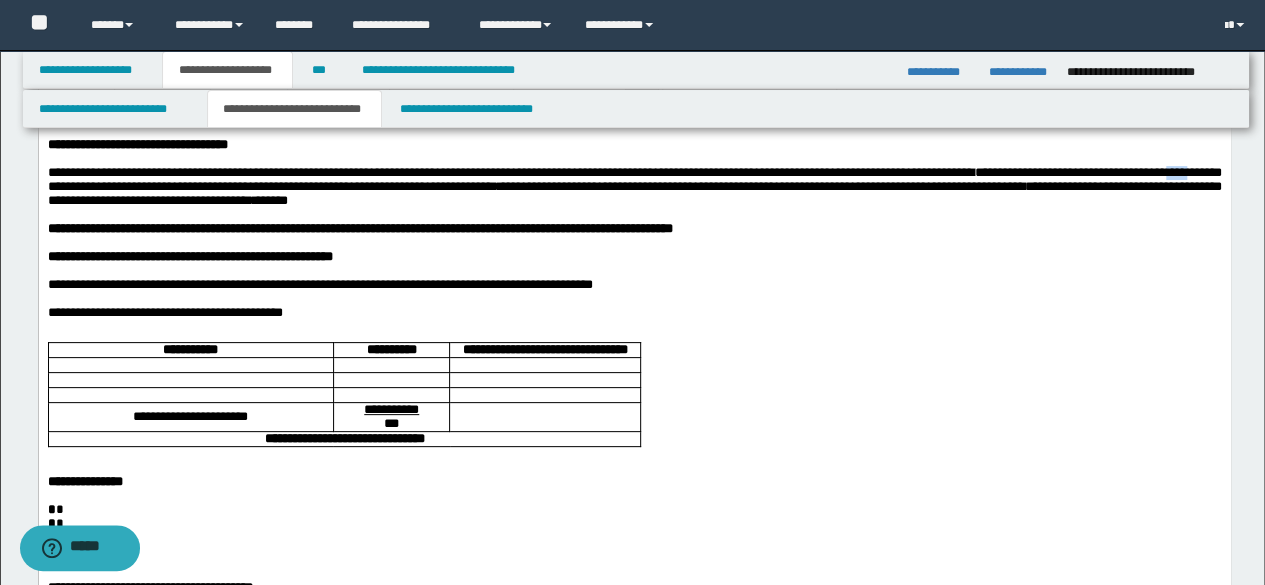 click on "**********" at bounding box center (634, 185) 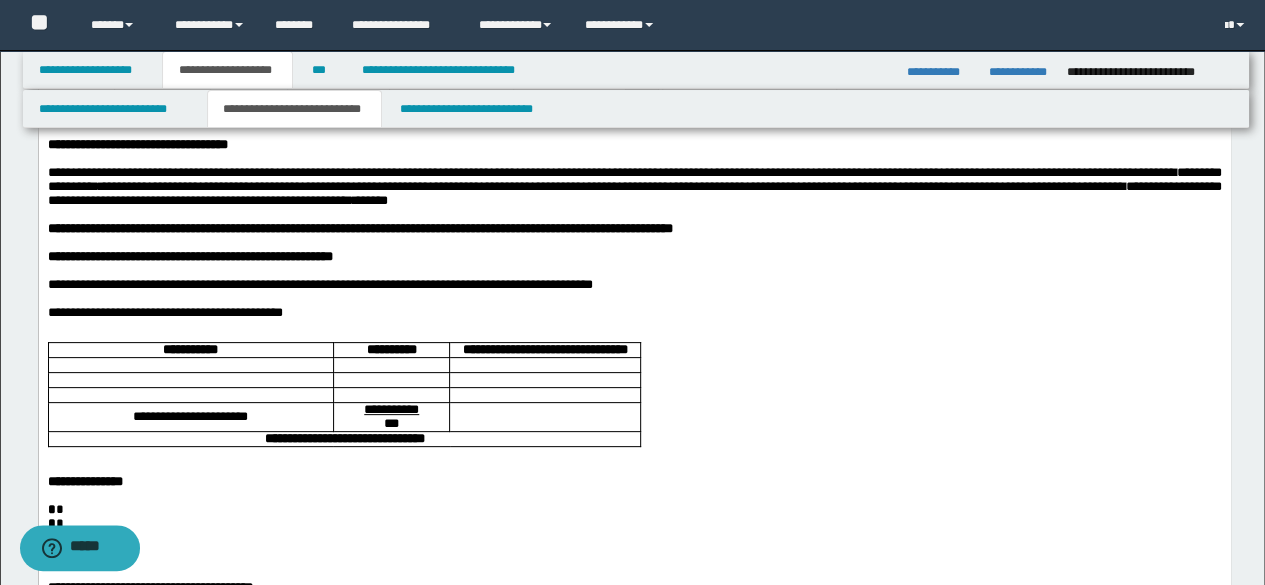 click on "**********" at bounding box center [634, 185] 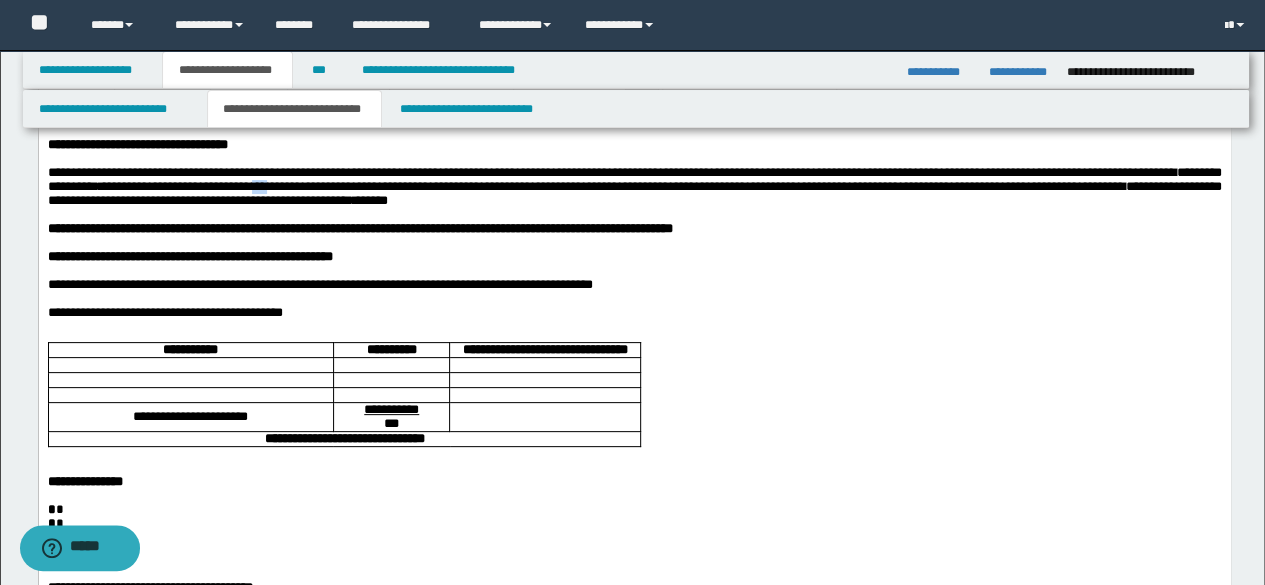 click on "**********" at bounding box center (634, 185) 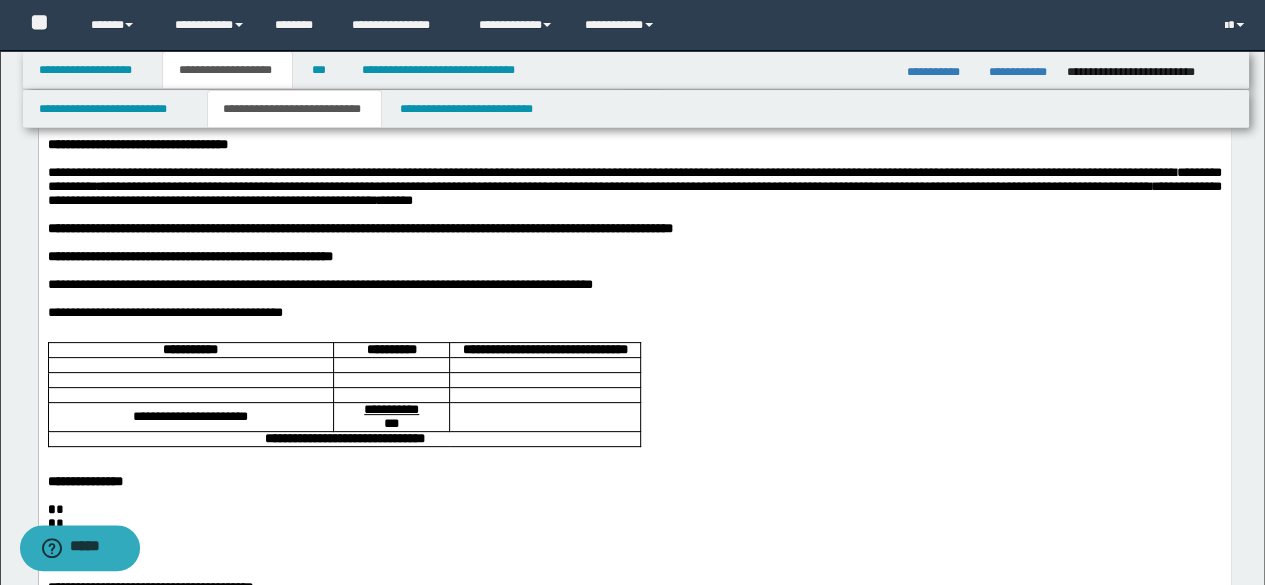 click on "**********" at bounding box center (359, 227) 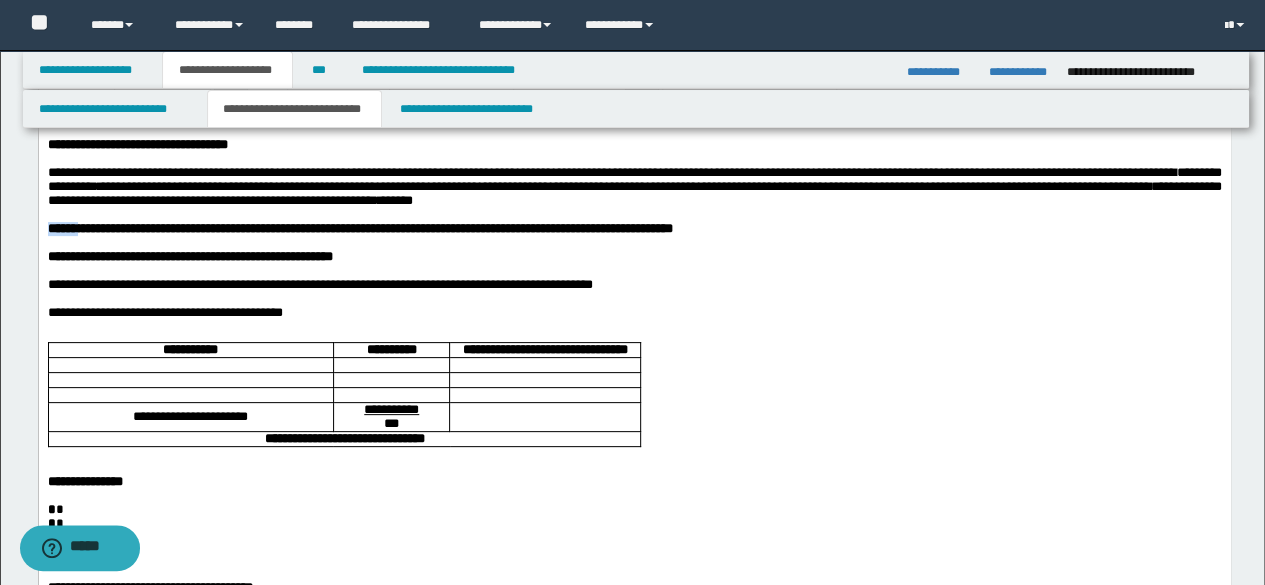 click on "**********" at bounding box center (359, 227) 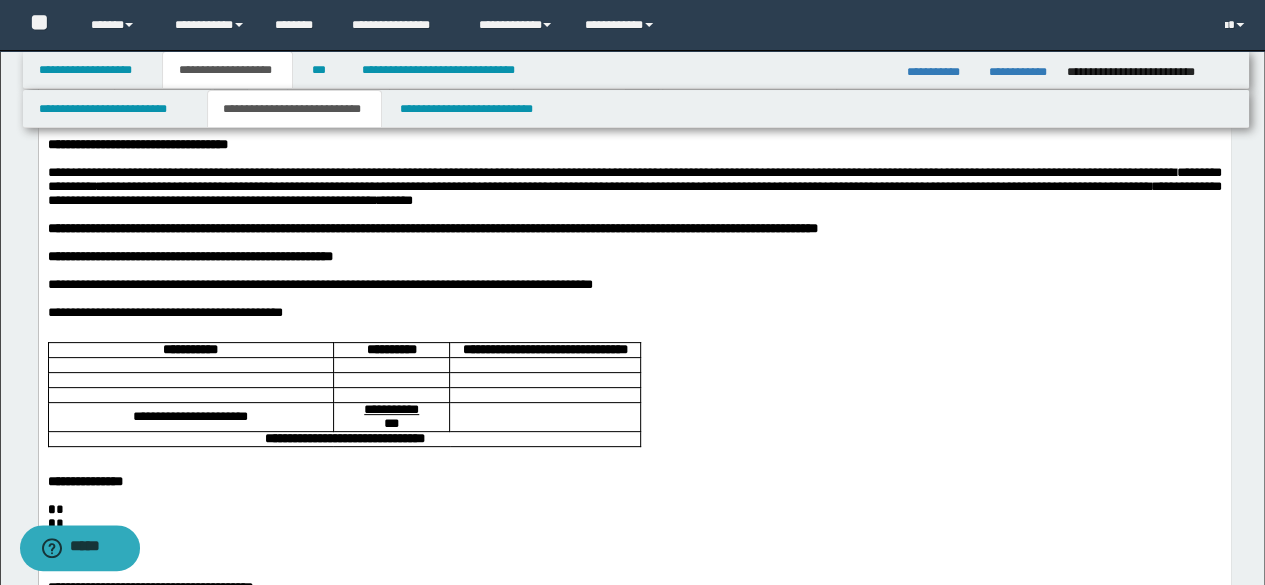 click on "**********" at bounding box center (634, 228) 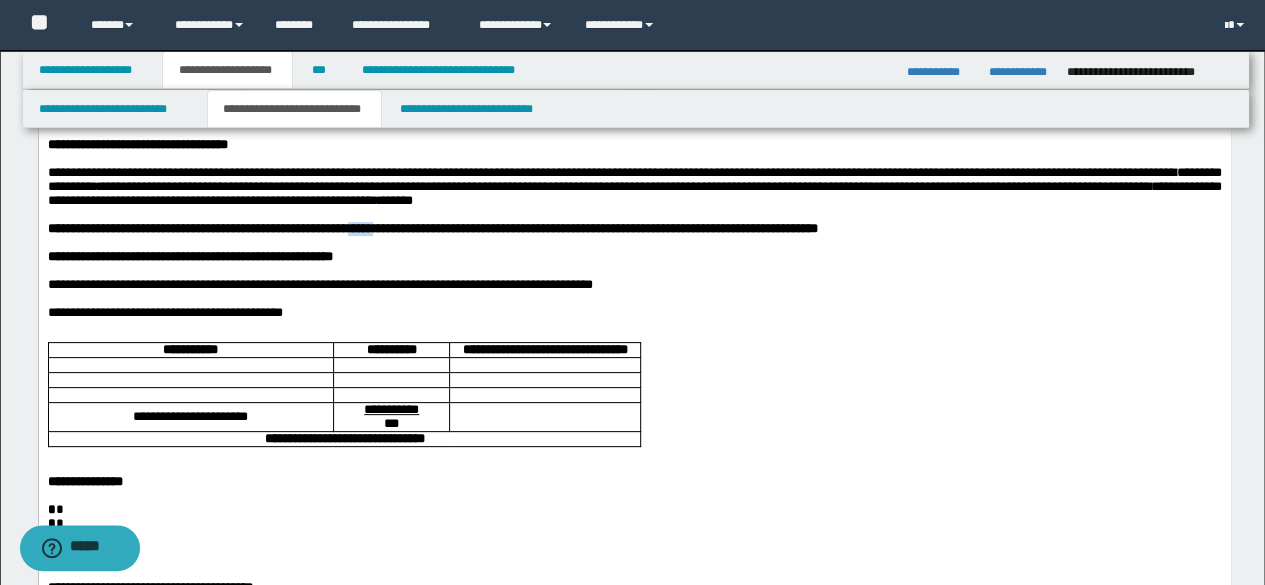 click on "**********" at bounding box center [634, 228] 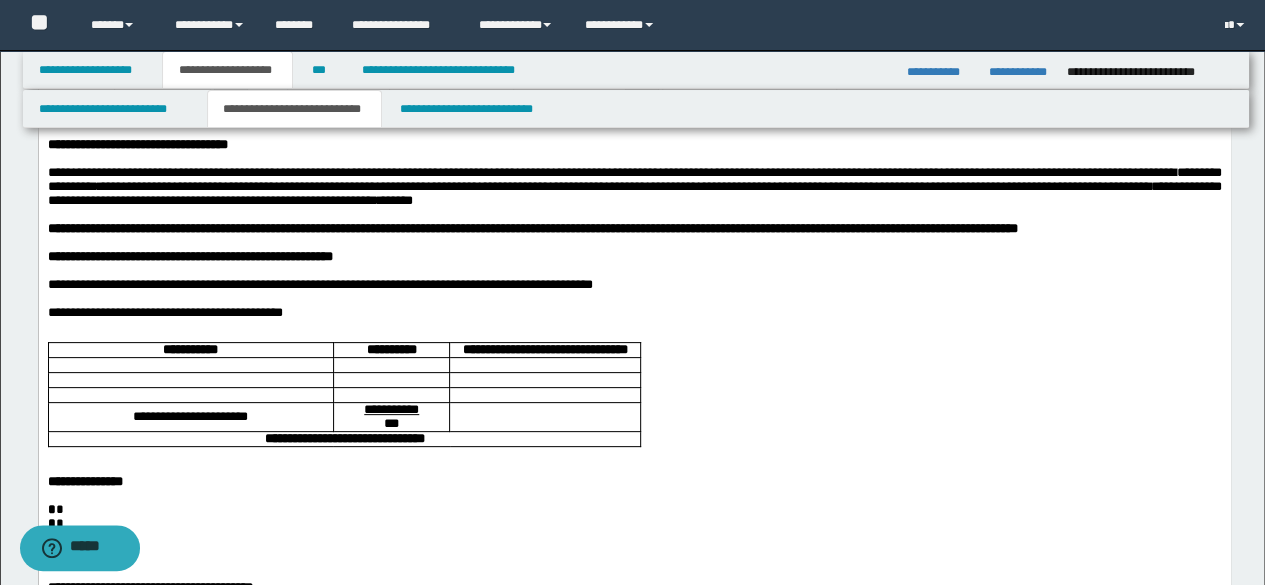 click on "**********" at bounding box center [319, 283] 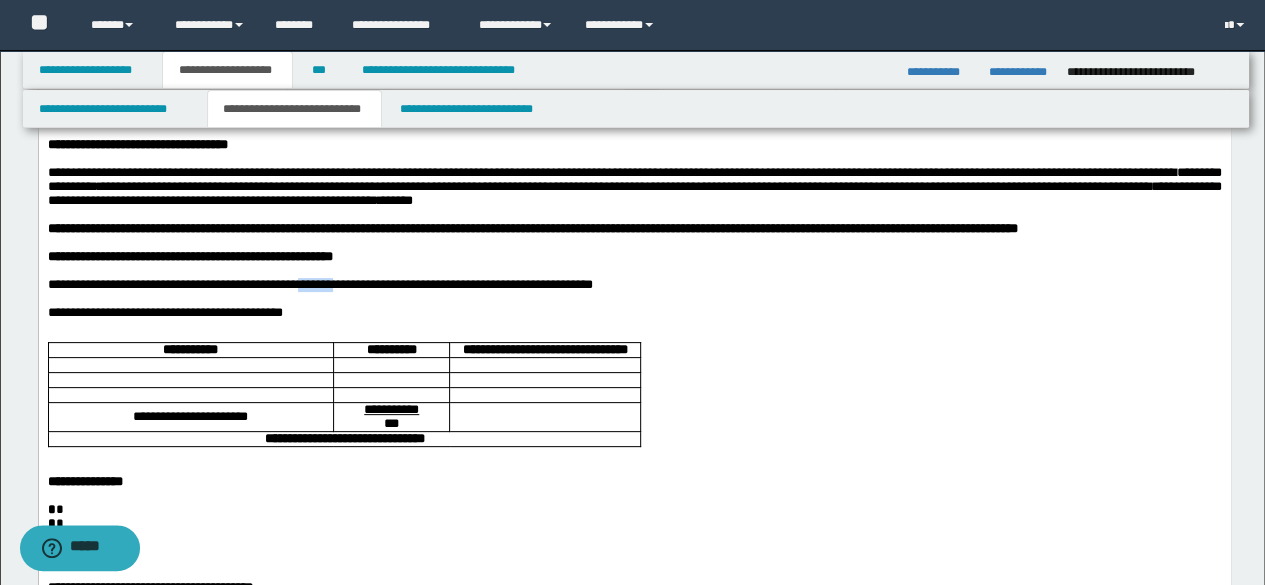 click on "**********" at bounding box center (319, 283) 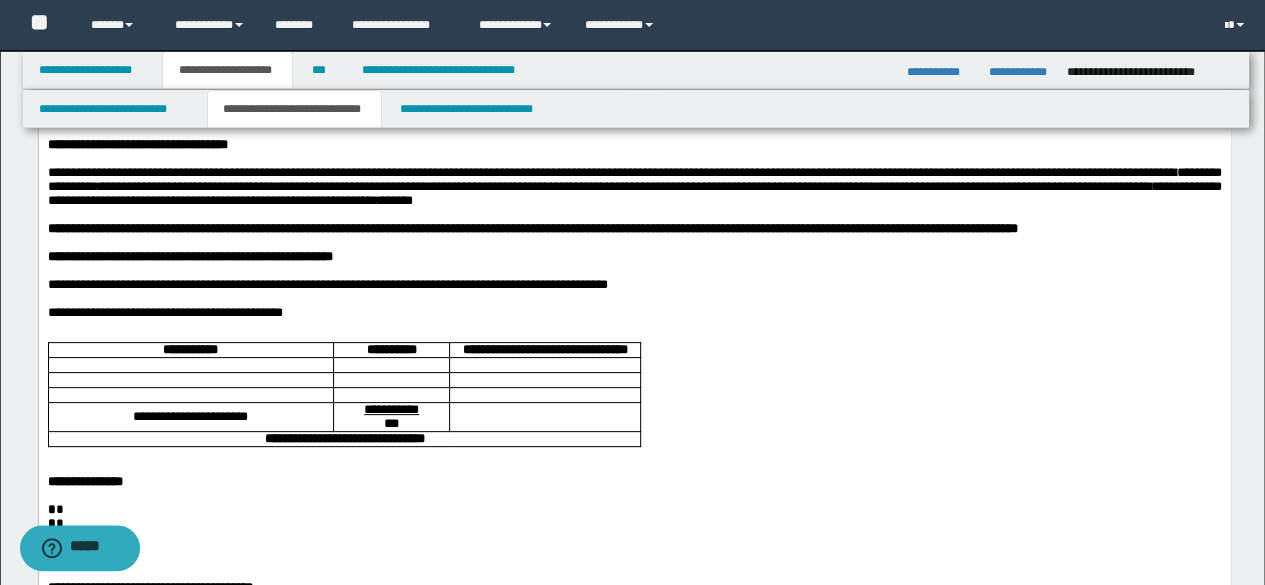 click on "**********" at bounding box center [327, 283] 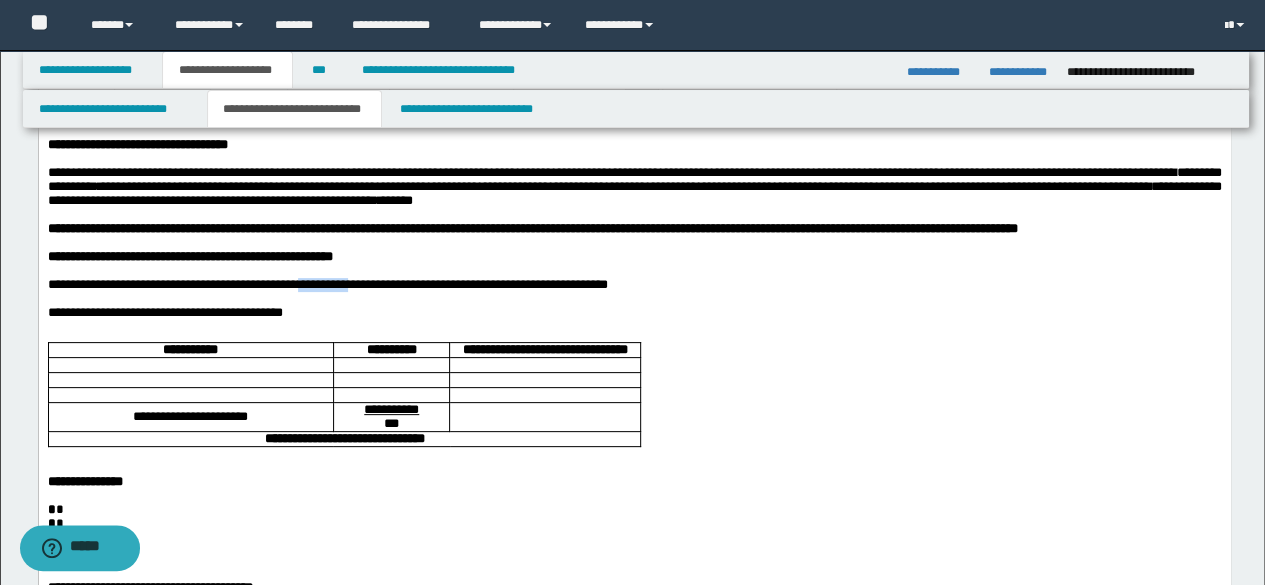 click on "**********" at bounding box center [327, 283] 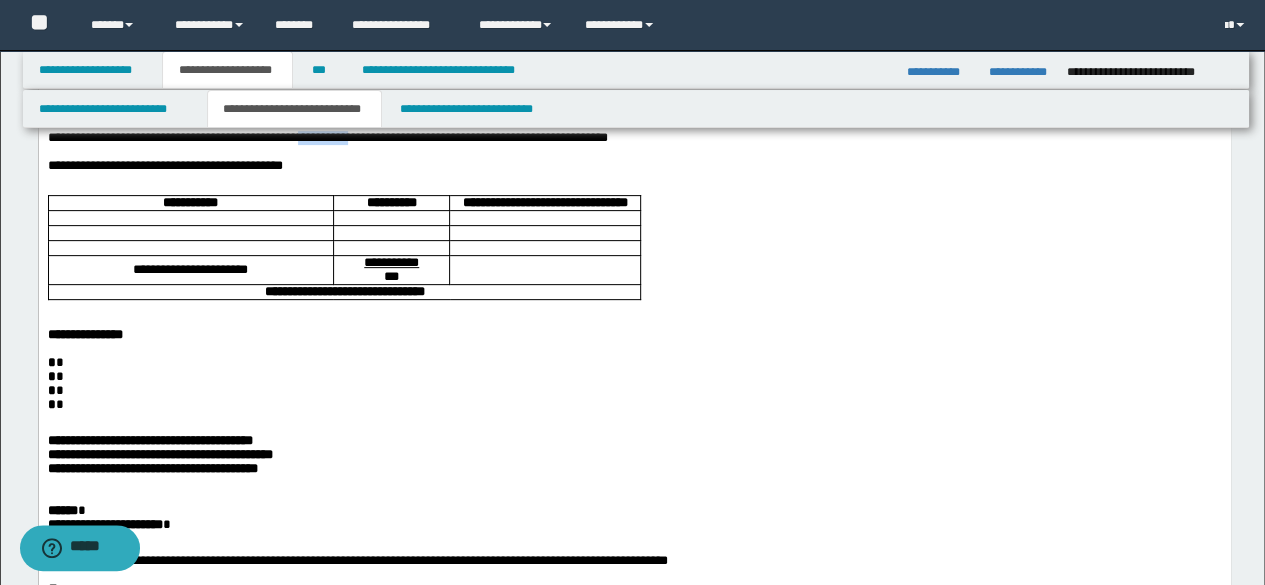 scroll, scrollTop: 400, scrollLeft: 0, axis: vertical 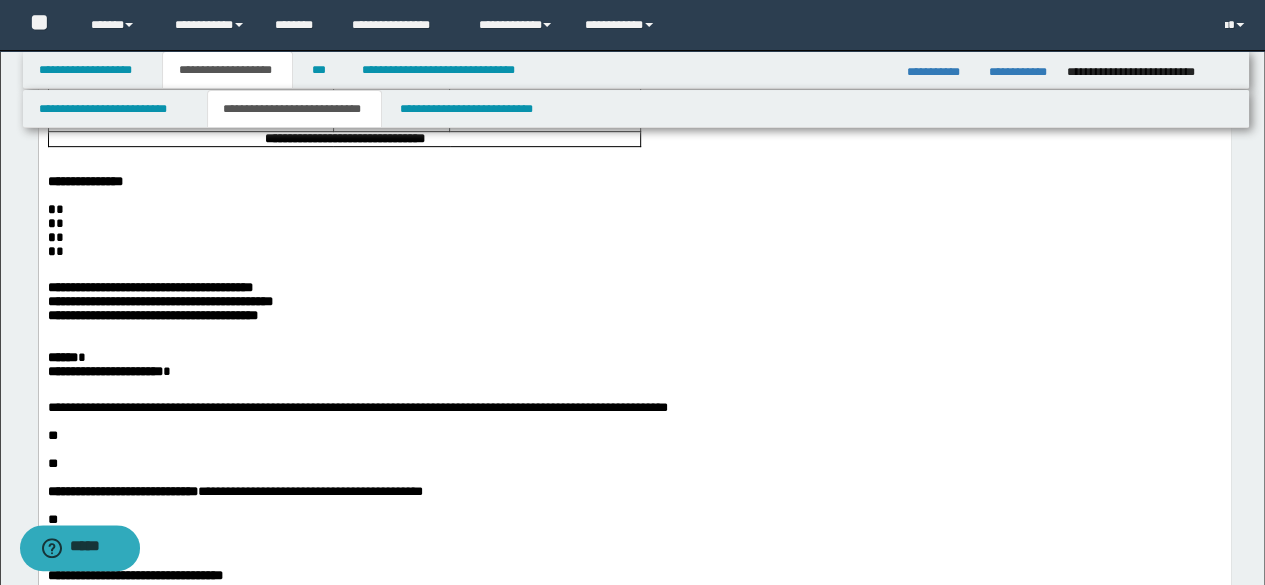 click on "**********" at bounding box center (357, 407) 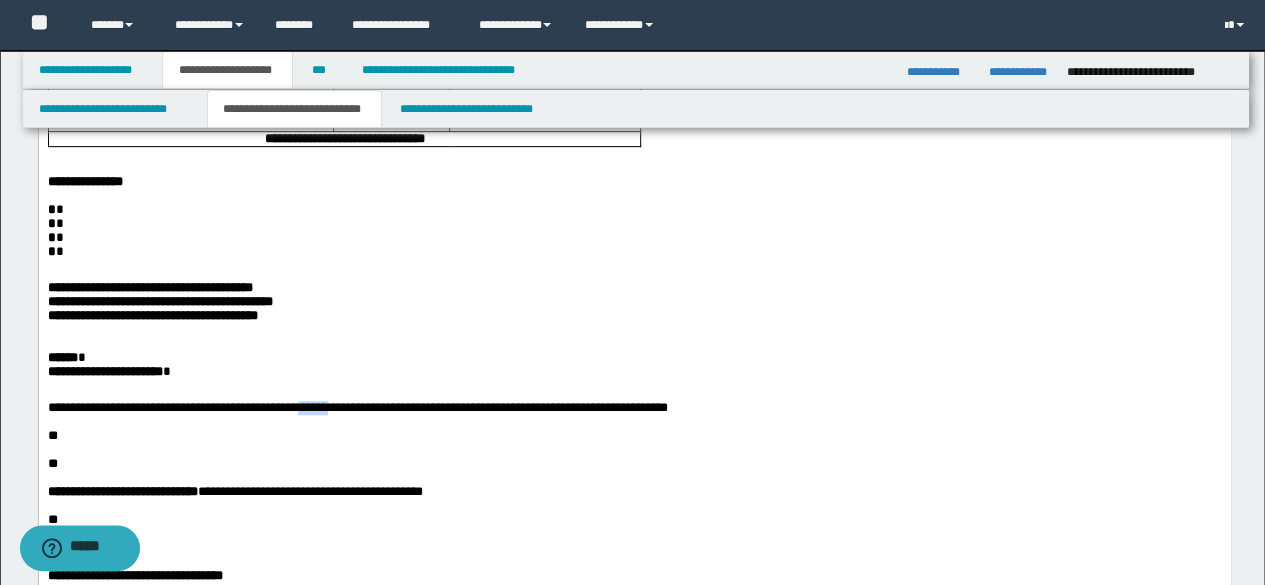 click on "**********" at bounding box center (357, 407) 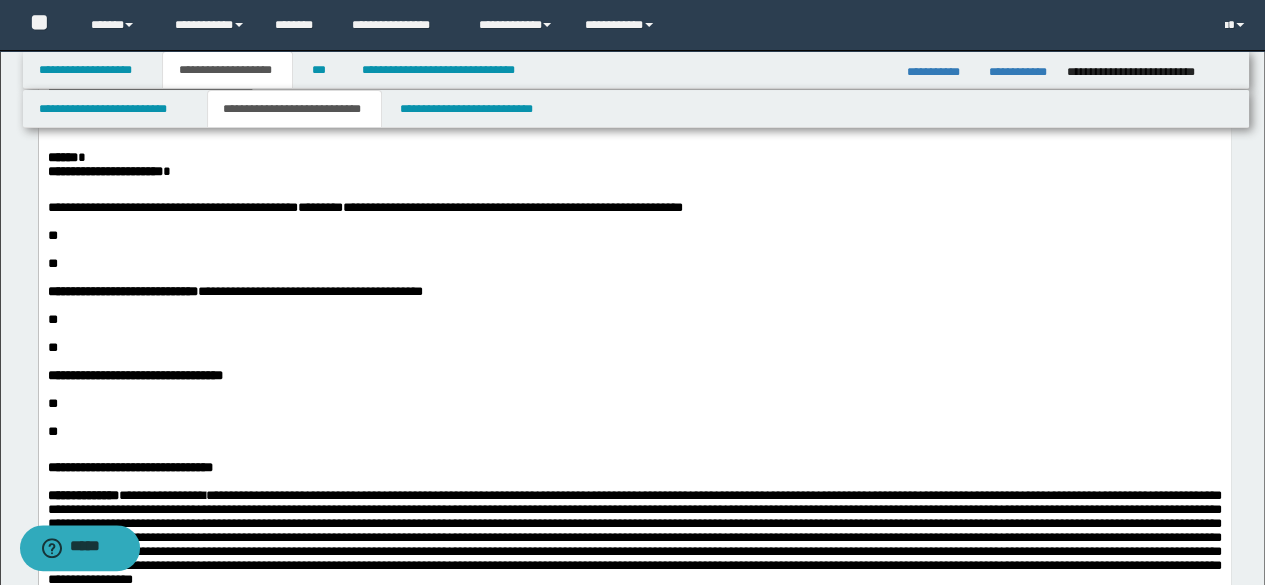 scroll, scrollTop: 100, scrollLeft: 0, axis: vertical 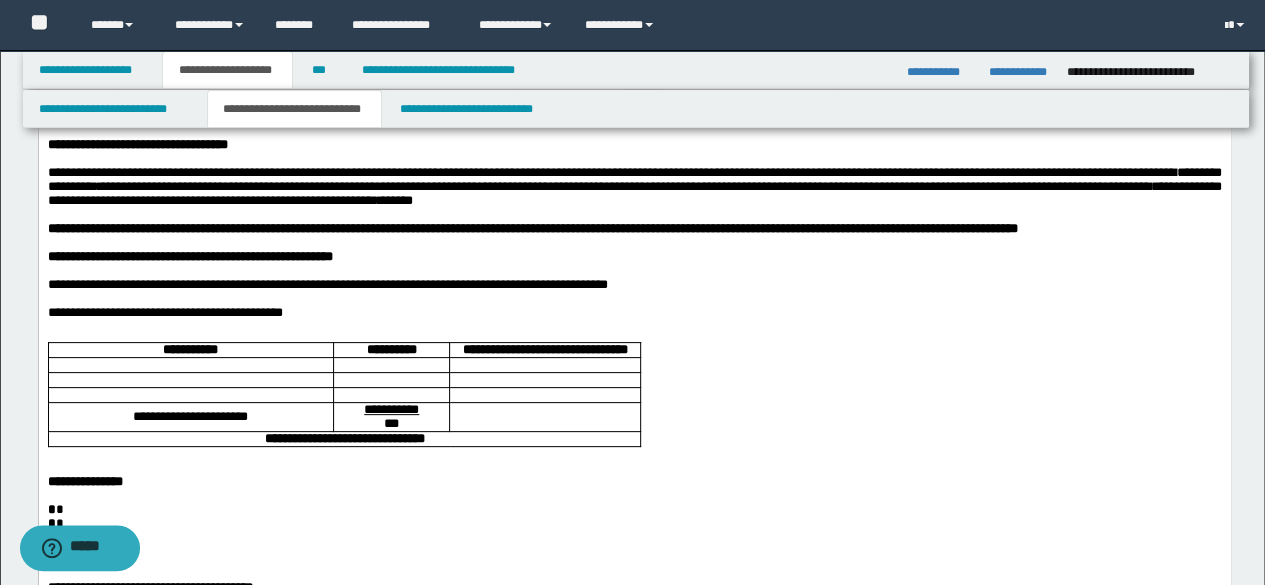 click on "**********" at bounding box center [327, 283] 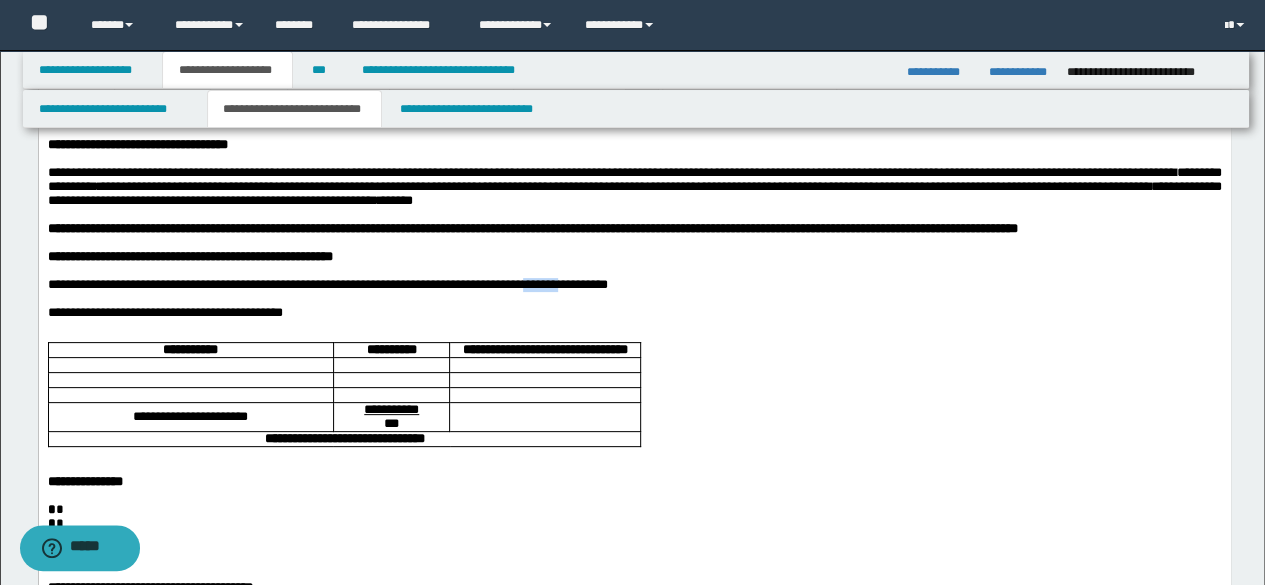 click on "**********" at bounding box center [327, 283] 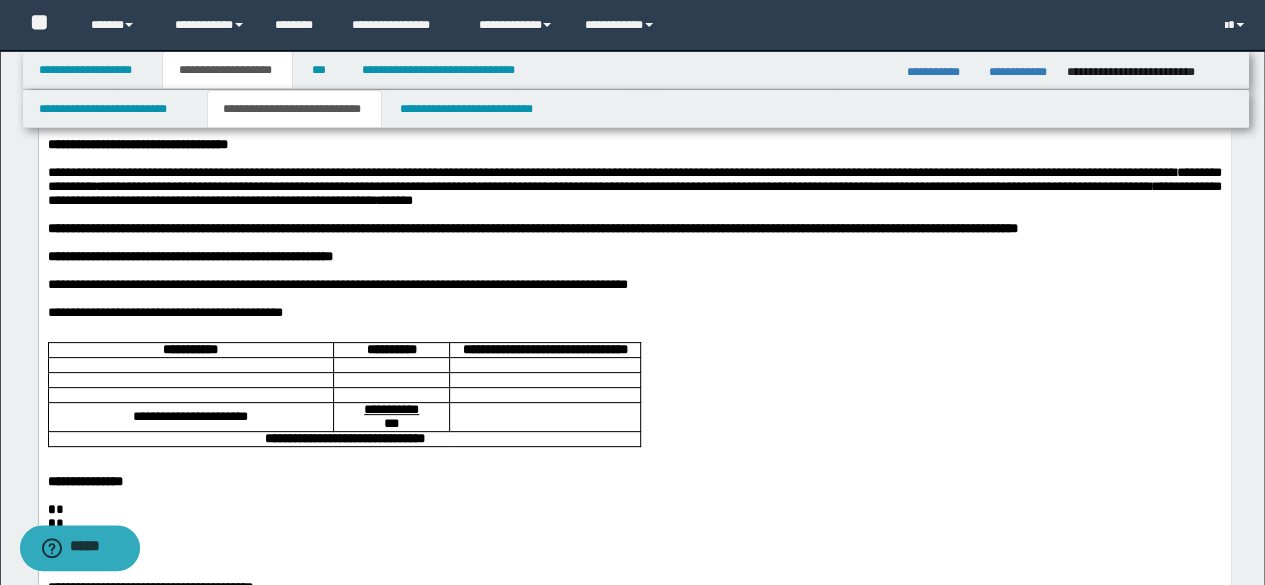 click on "**********" at bounding box center [337, 283] 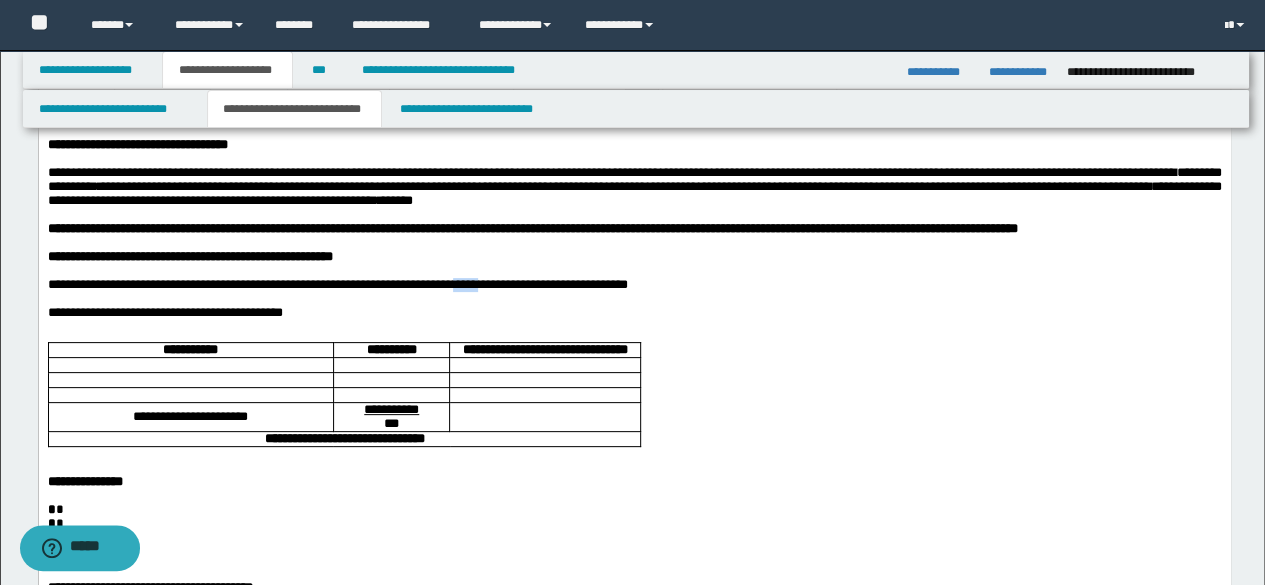 click on "**********" at bounding box center (337, 283) 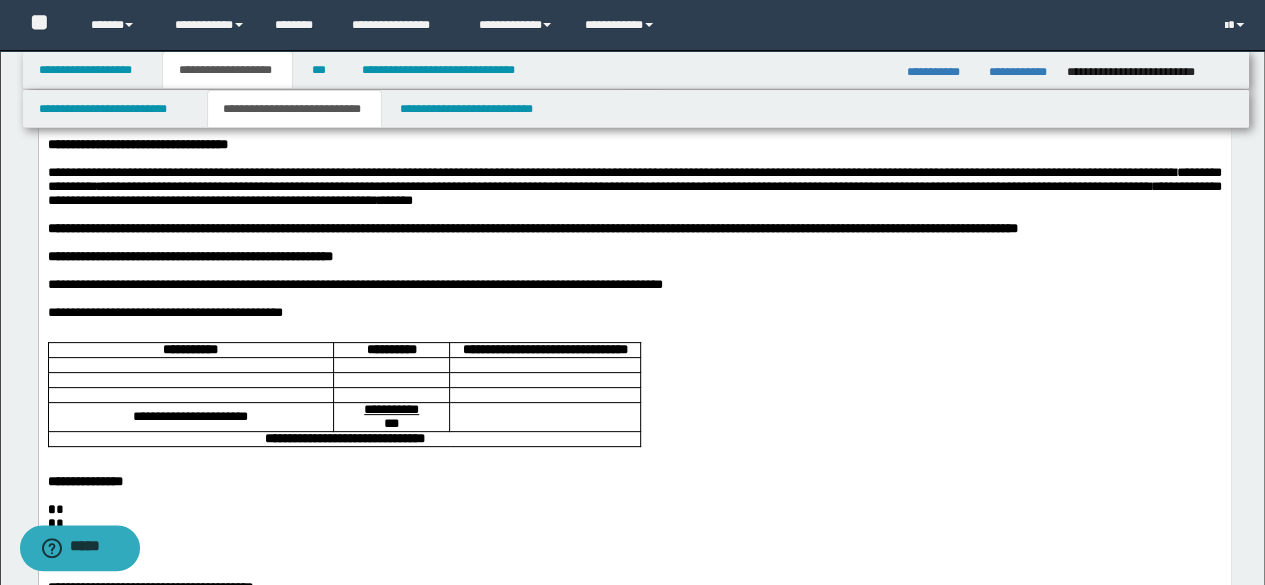 scroll, scrollTop: 500, scrollLeft: 0, axis: vertical 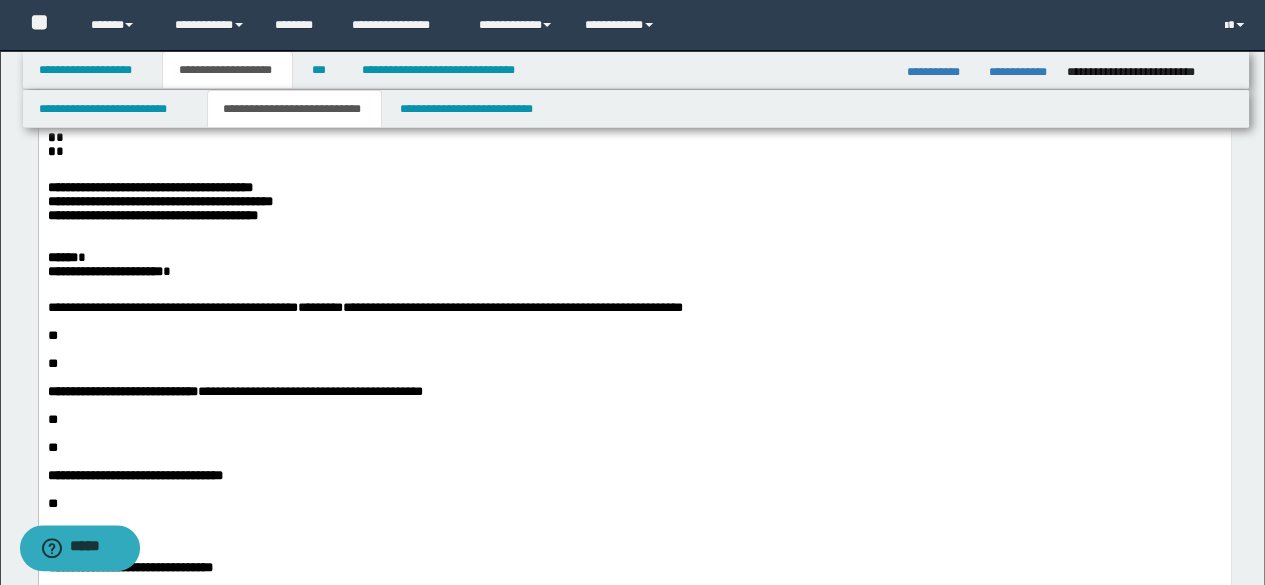 click on "**" at bounding box center [634, 336] 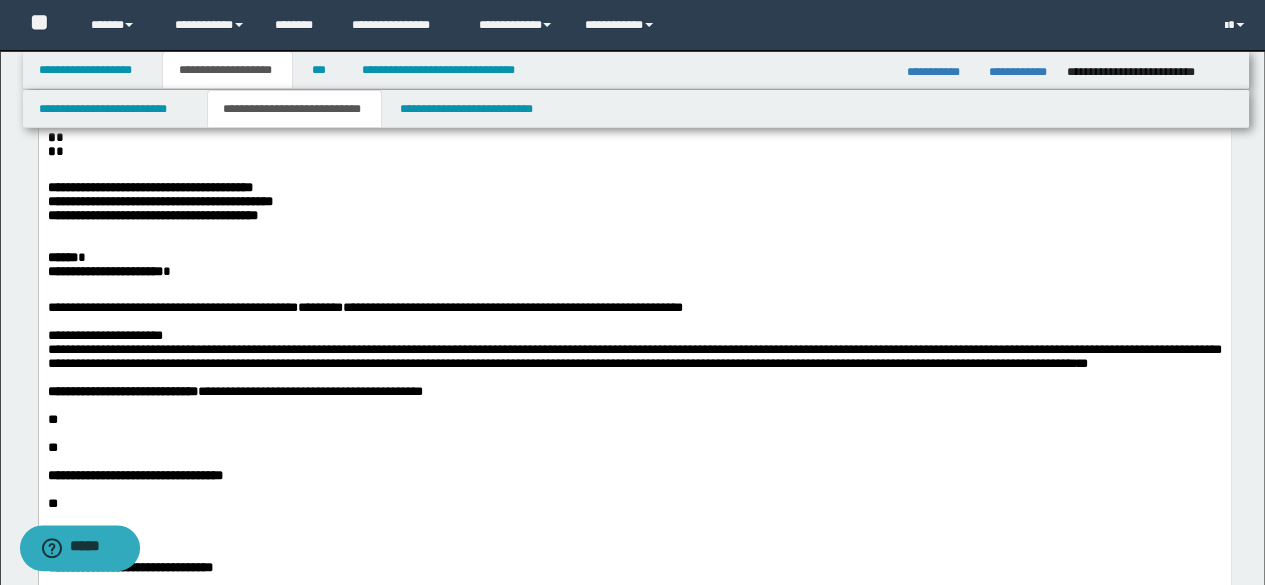 click on "* *" at bounding box center [634, 110] 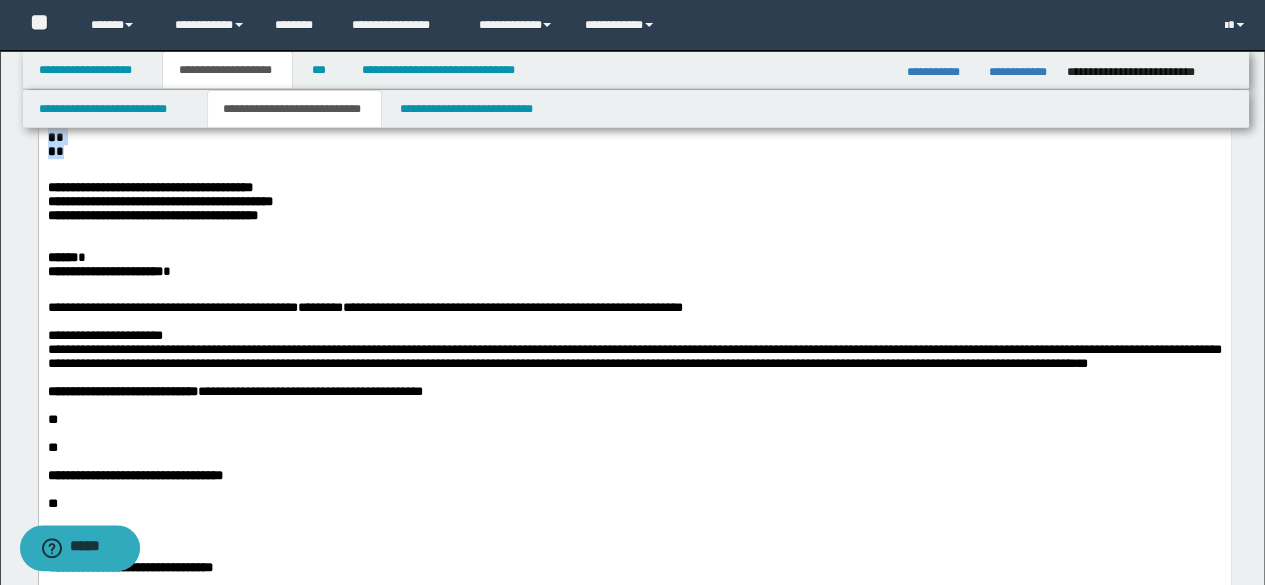 drag, startPoint x: 70, startPoint y: 218, endPoint x: 46, endPoint y: 198, distance: 31.241 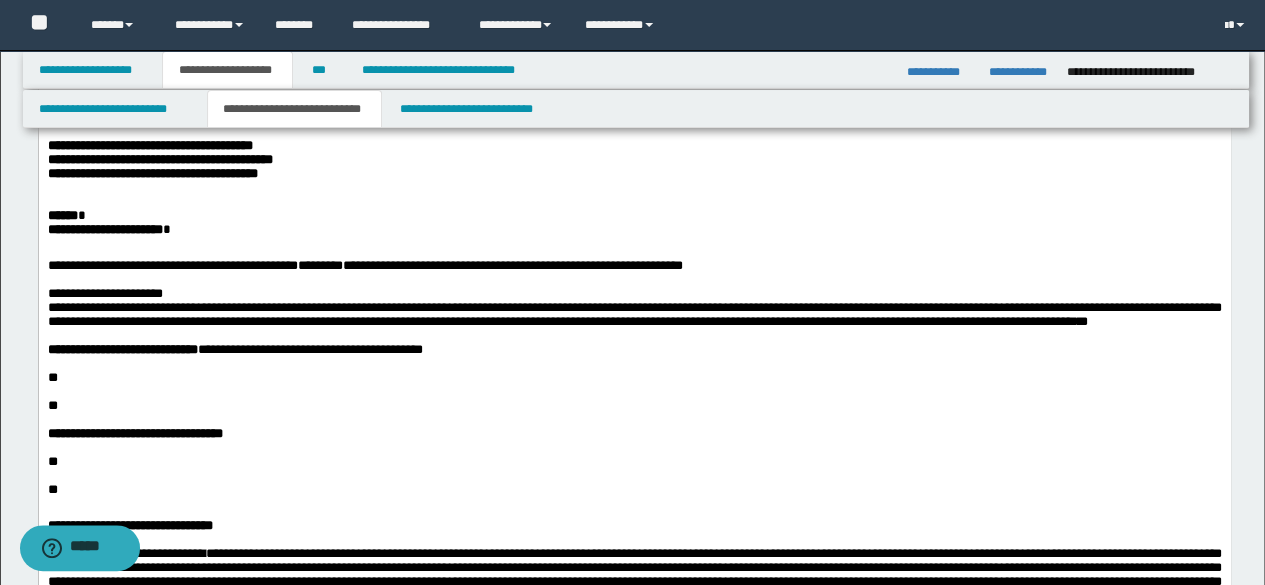 click on "****** *" at bounding box center (634, 216) 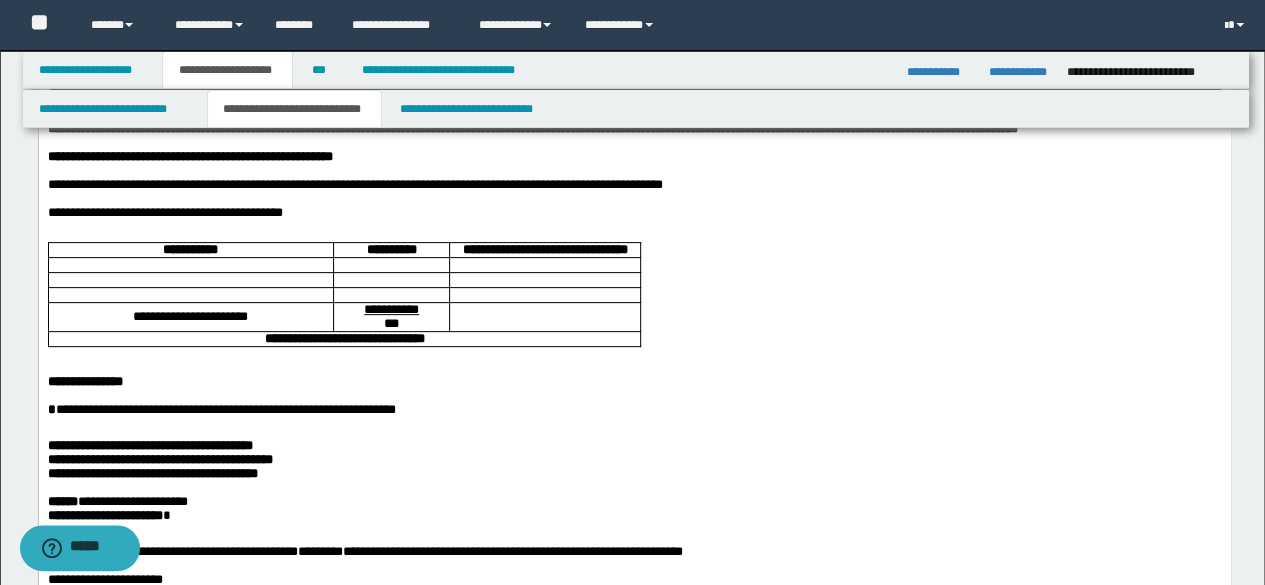 scroll, scrollTop: 200, scrollLeft: 0, axis: vertical 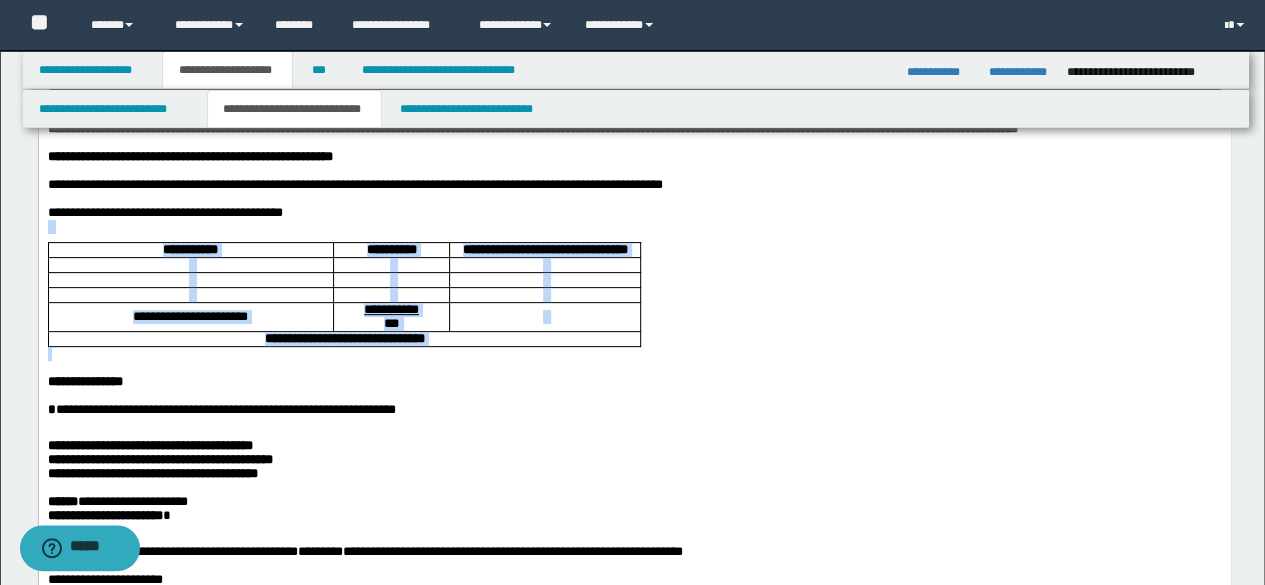drag, startPoint x: 62, startPoint y: 422, endPoint x: 10, endPoint y: 297, distance: 135.38464 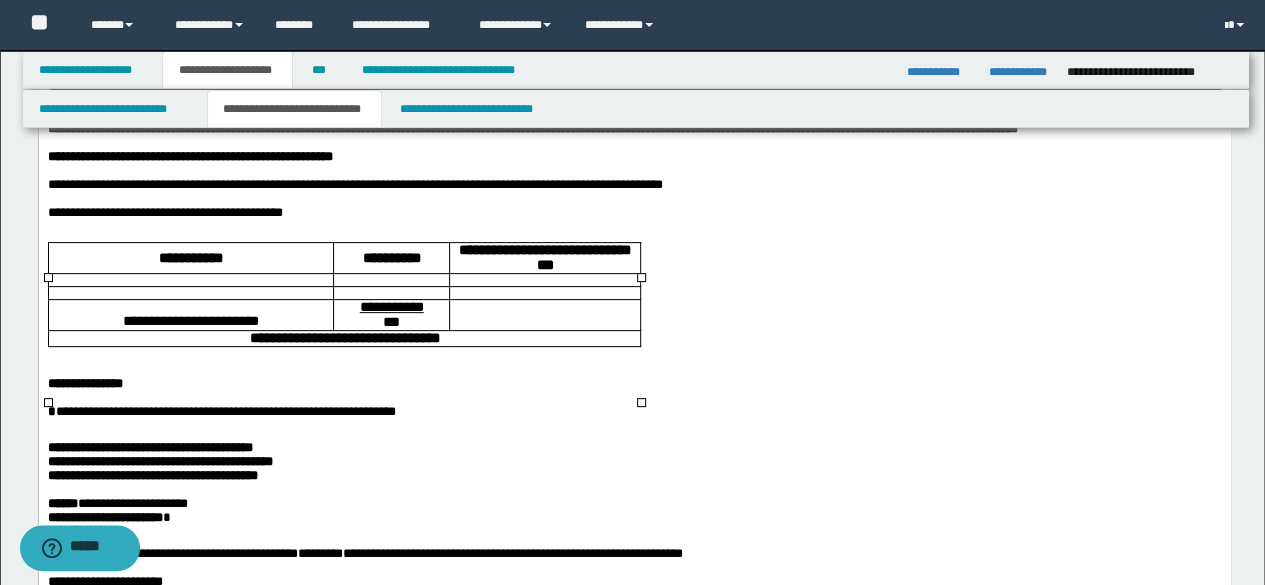 drag, startPoint x: 80, startPoint y: 425, endPoint x: 96, endPoint y: 419, distance: 17.088007 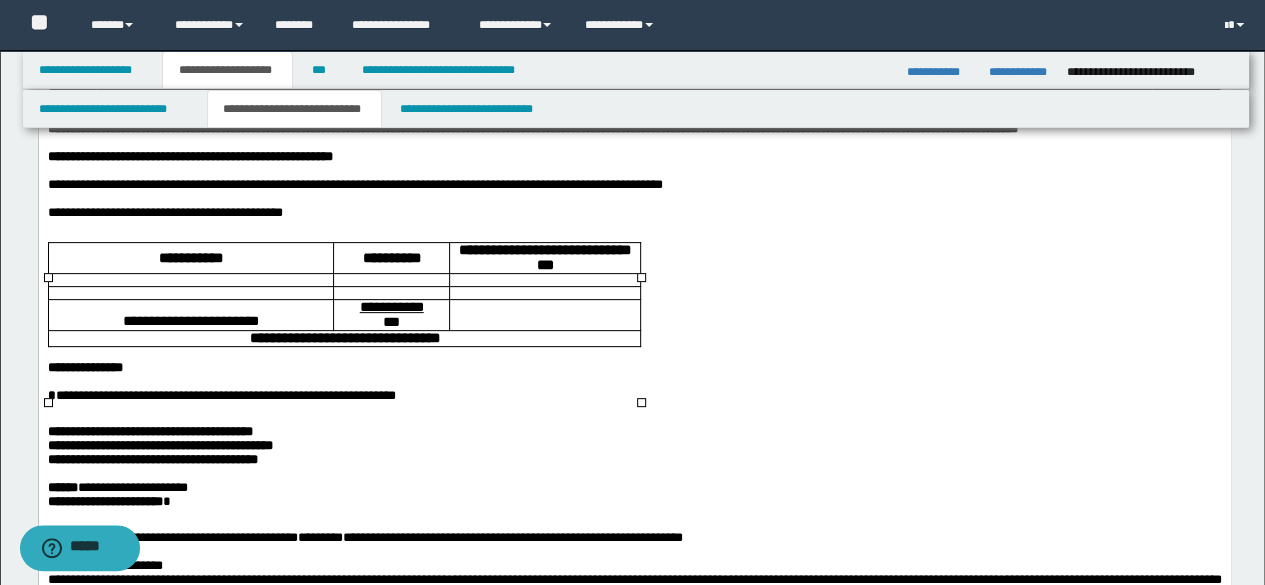 click at bounding box center [190, 279] 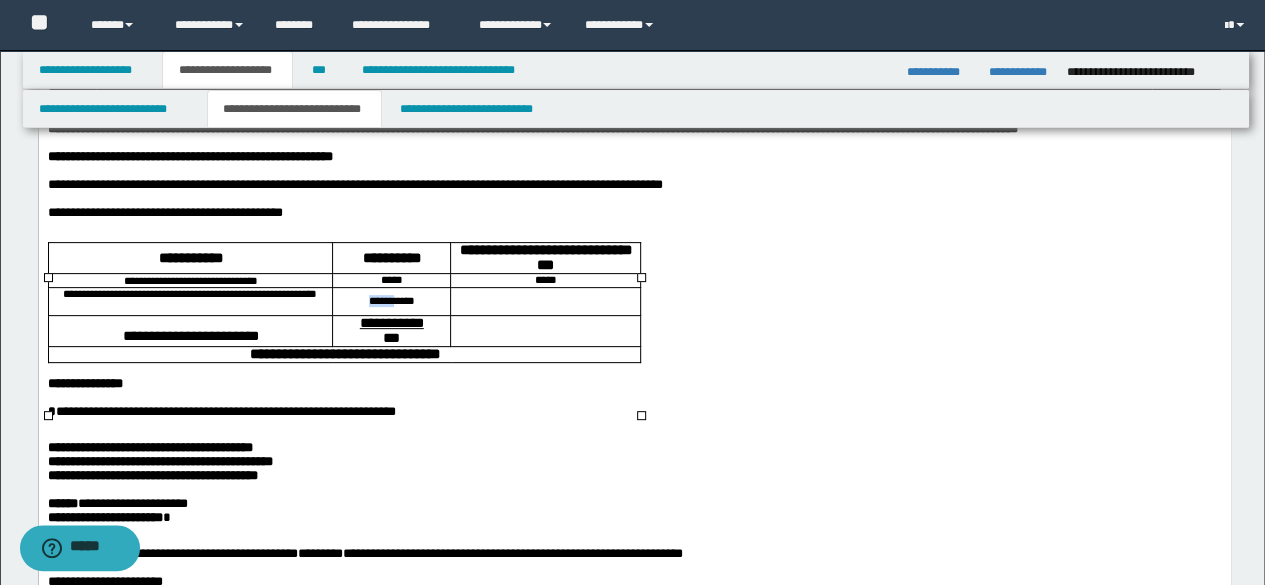 drag, startPoint x: 389, startPoint y: 343, endPoint x: 338, endPoint y: 340, distance: 51.088158 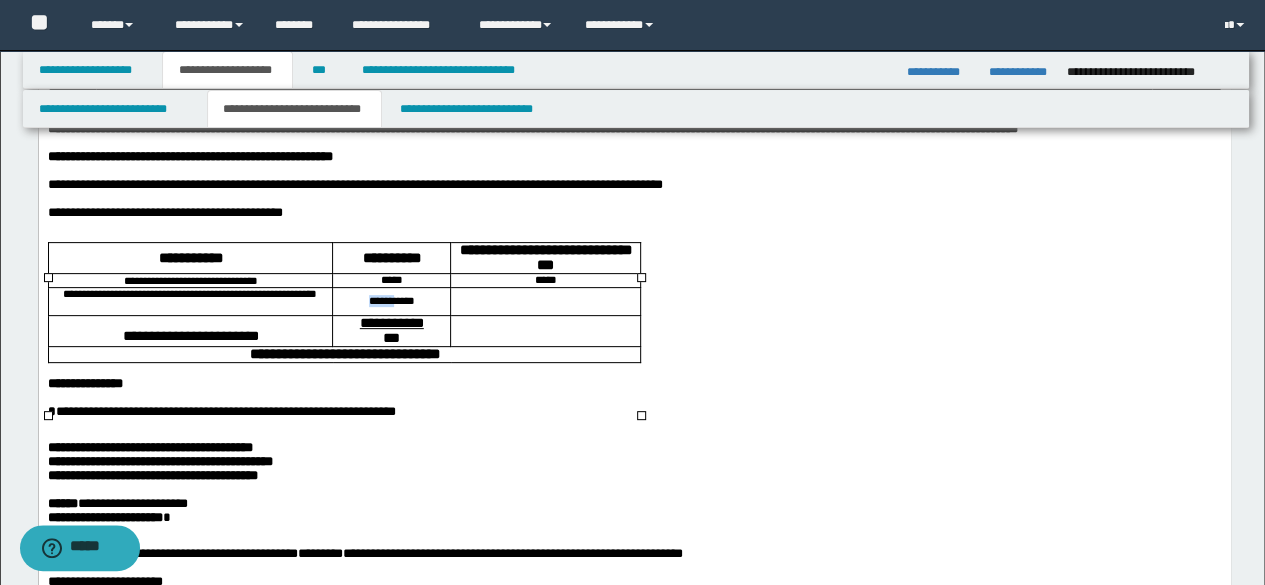 click on "**********" at bounding box center (390, 300) 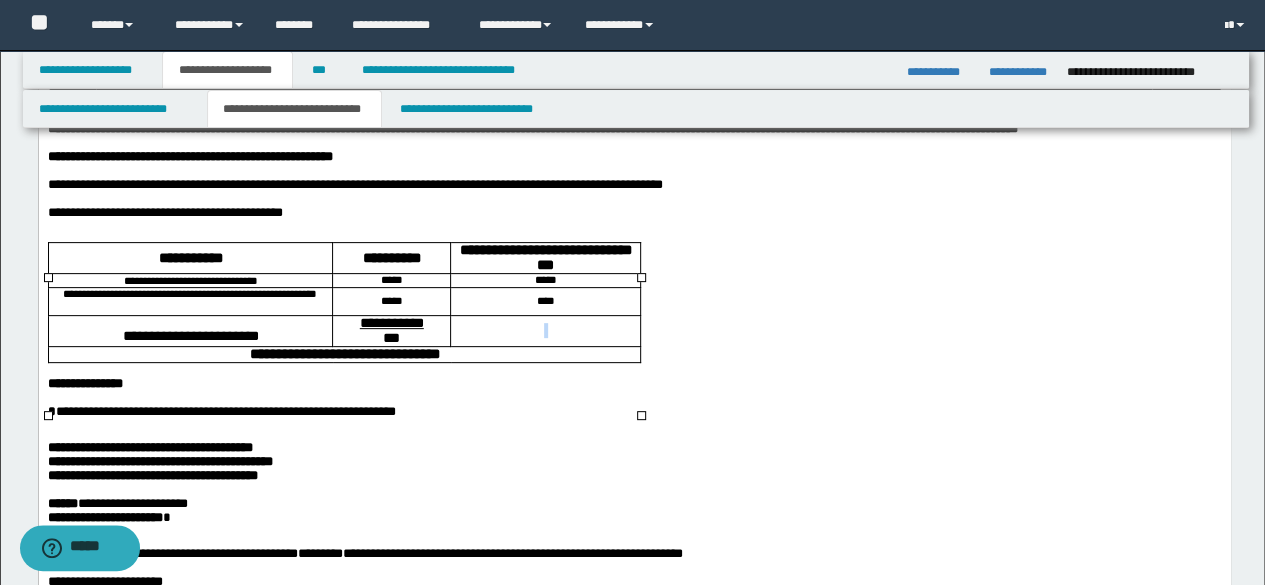 drag, startPoint x: 519, startPoint y: 367, endPoint x: 568, endPoint y: 375, distance: 49.648766 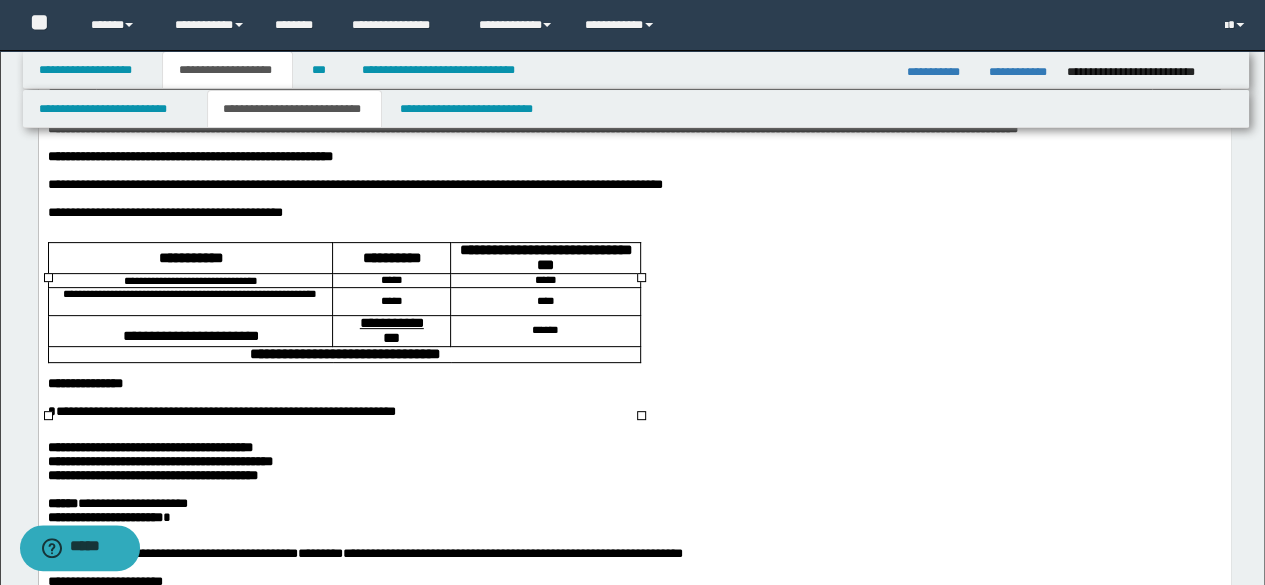 drag, startPoint x: 466, startPoint y: 408, endPoint x: 466, endPoint y: 395, distance: 13 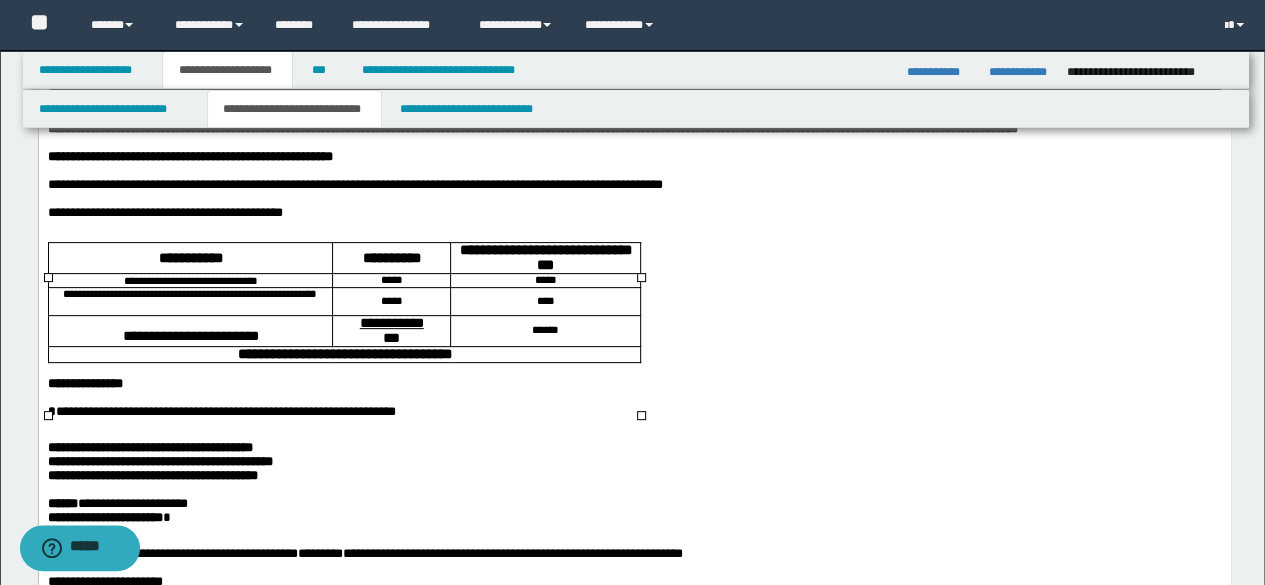click on "*****" at bounding box center [544, 279] 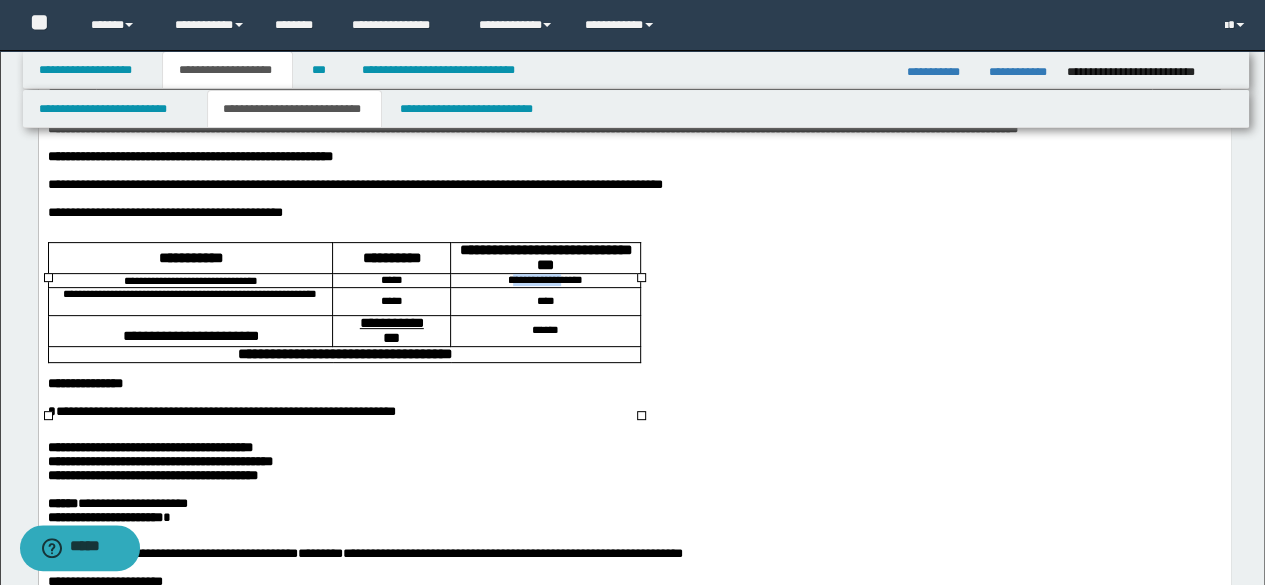 drag, startPoint x: 567, startPoint y: 322, endPoint x: 499, endPoint y: 320, distance: 68.0294 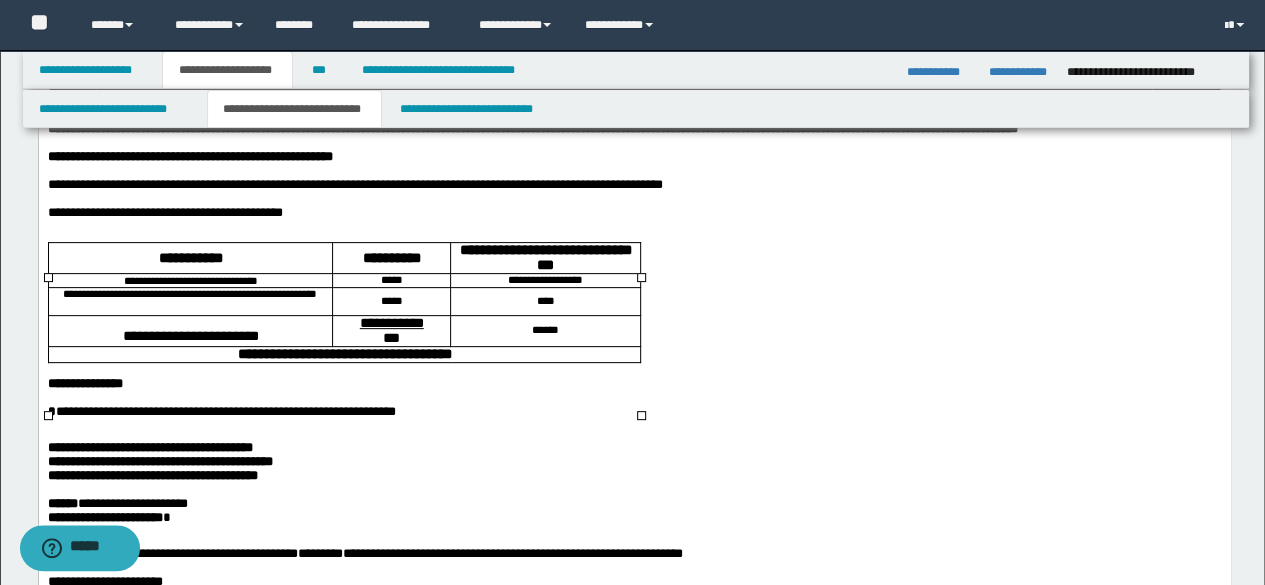 click on "**********" at bounding box center [544, 279] 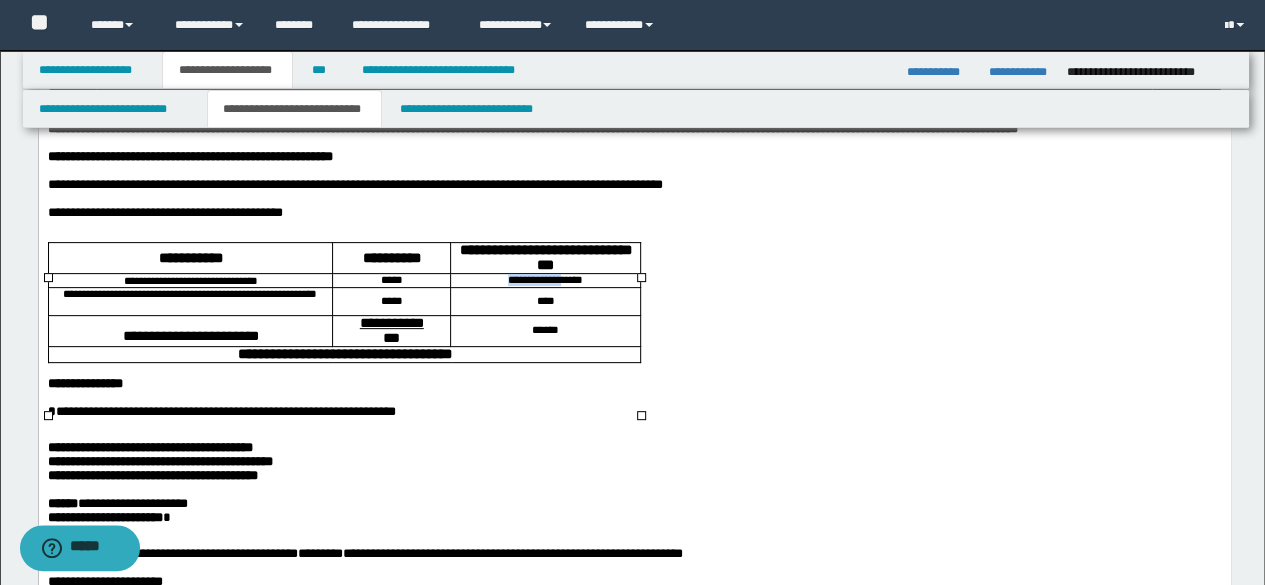 drag, startPoint x: 484, startPoint y: 322, endPoint x: 563, endPoint y: 325, distance: 79.05694 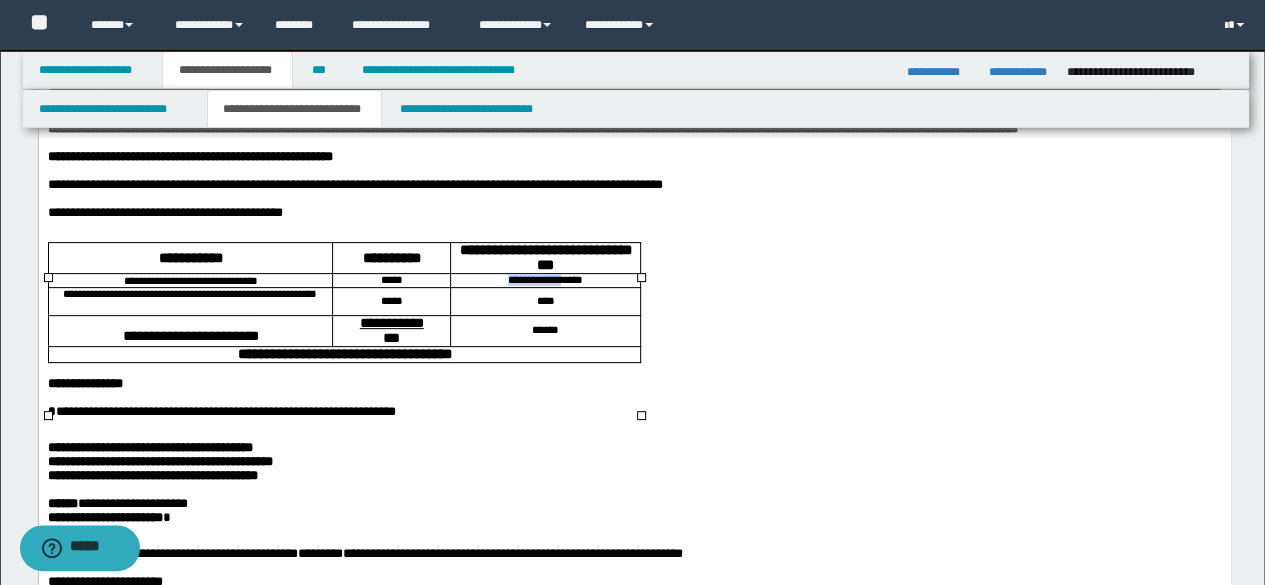 click on "**********" at bounding box center (544, 279) 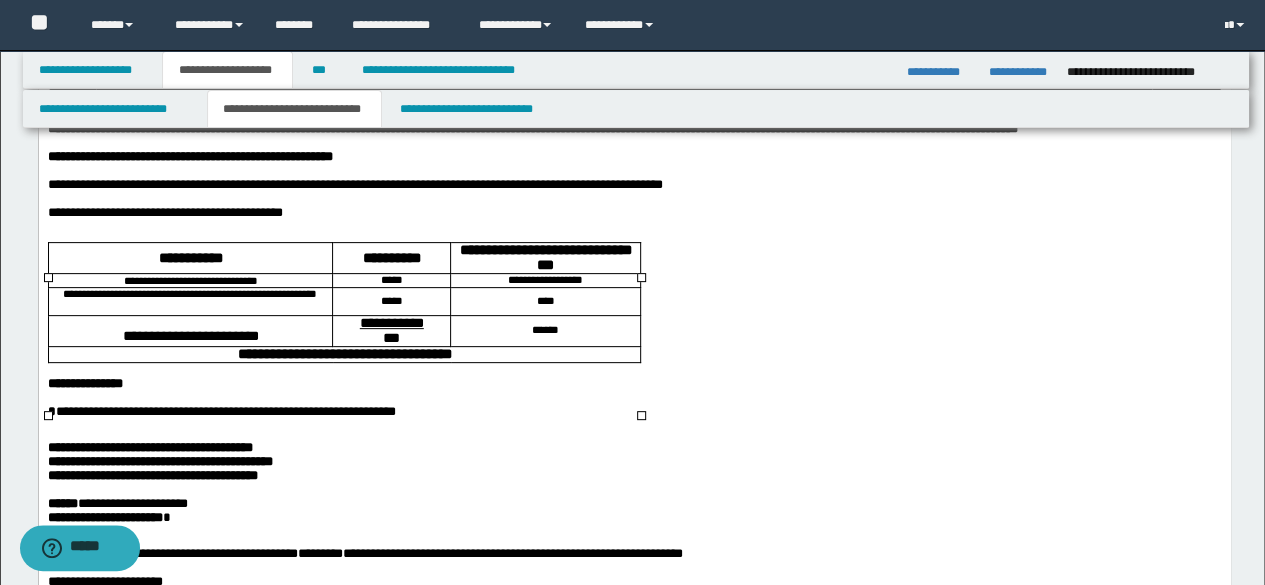 click on "****" at bounding box center [544, 300] 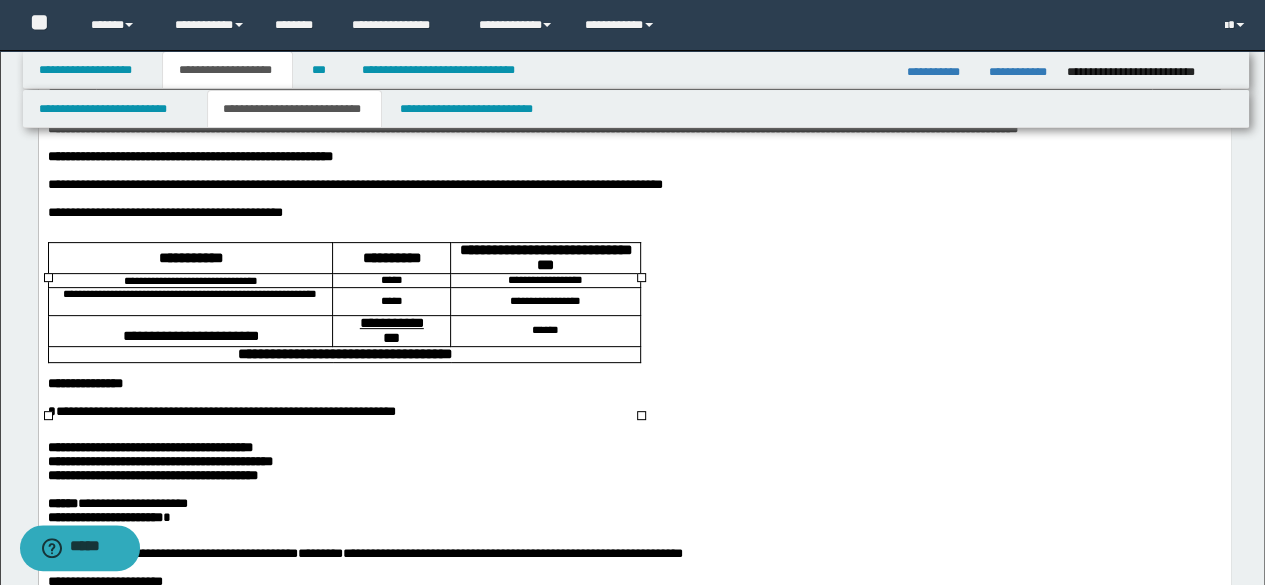 click on "**********" 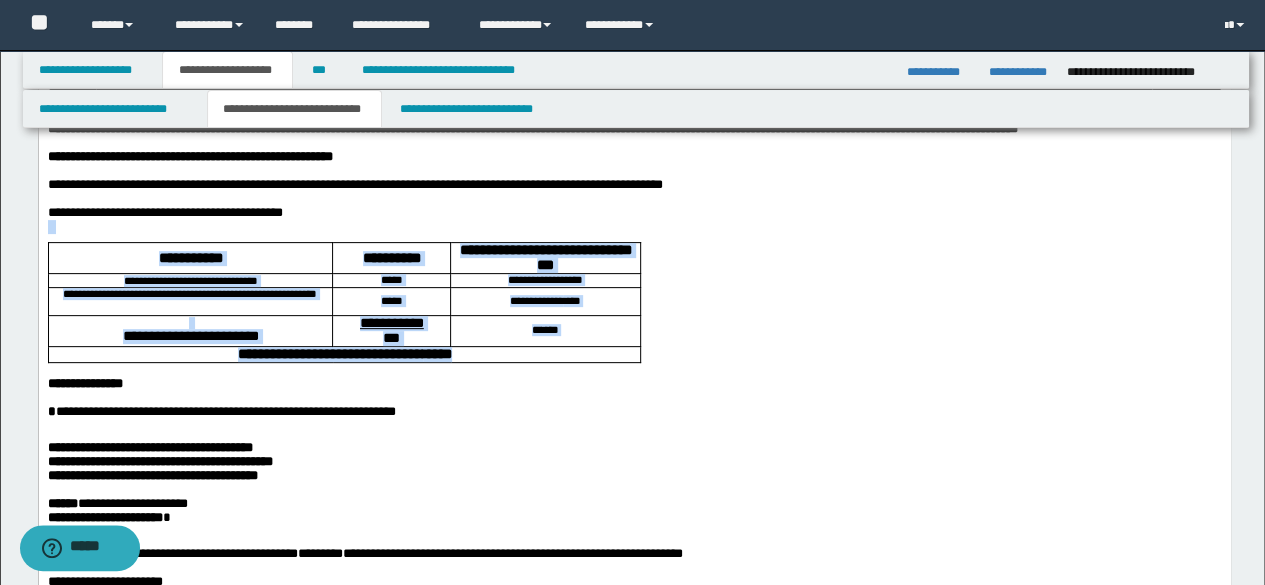 drag, startPoint x: 84, startPoint y: 419, endPoint x: 73, endPoint y: 275, distance: 144.41953 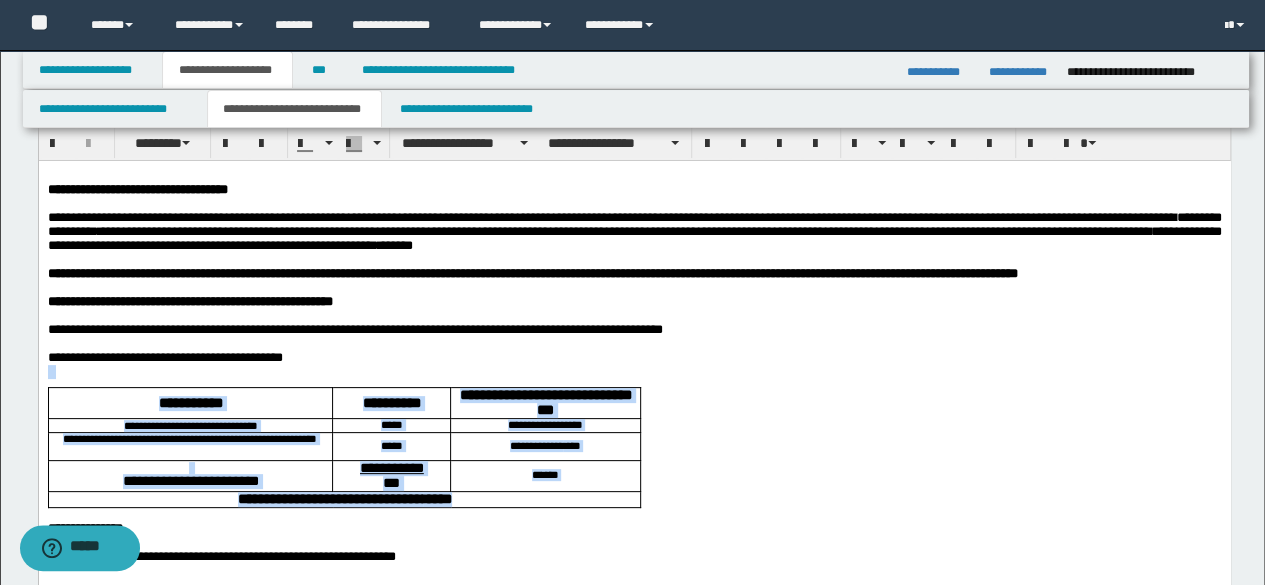 scroll, scrollTop: 0, scrollLeft: 0, axis: both 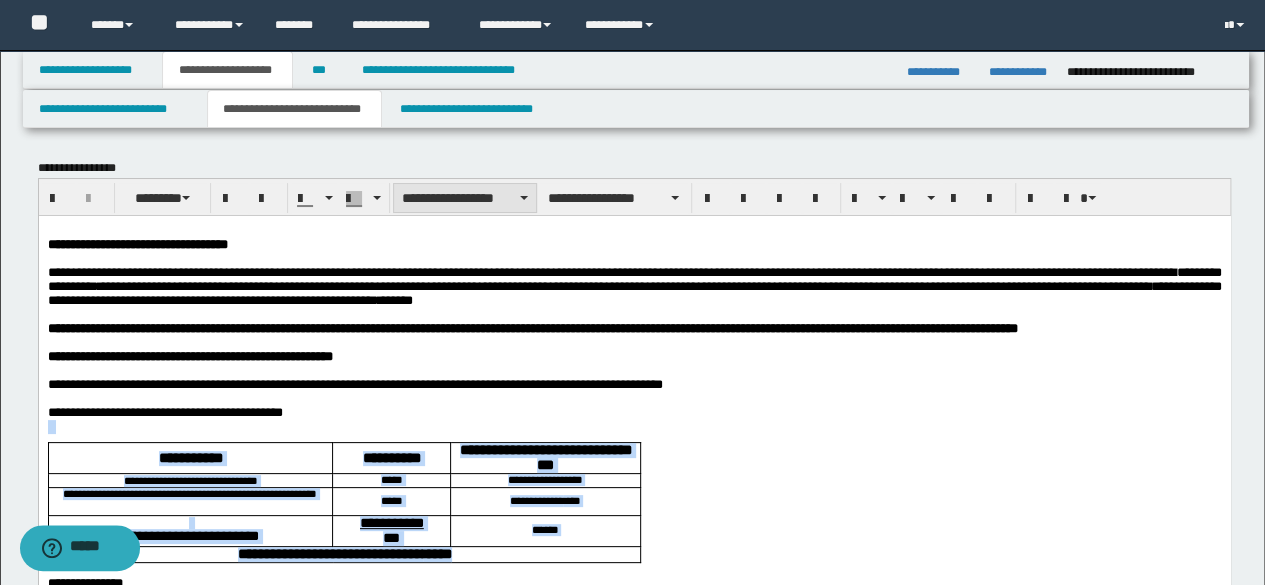 click on "**********" at bounding box center (465, 198) 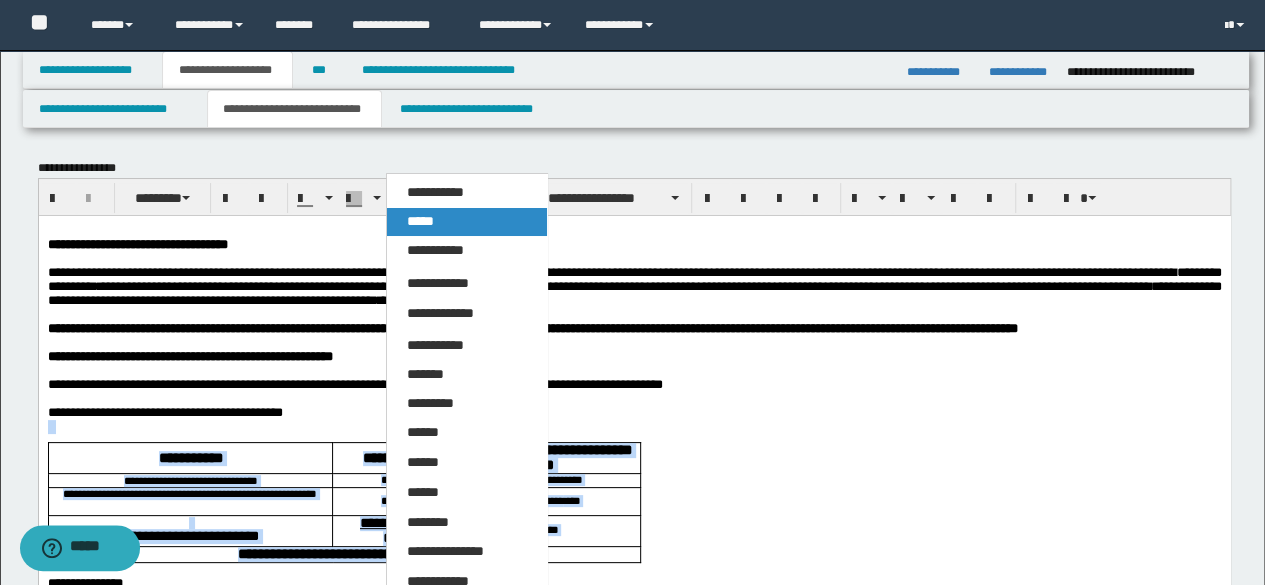 click on "*****" at bounding box center [466, 222] 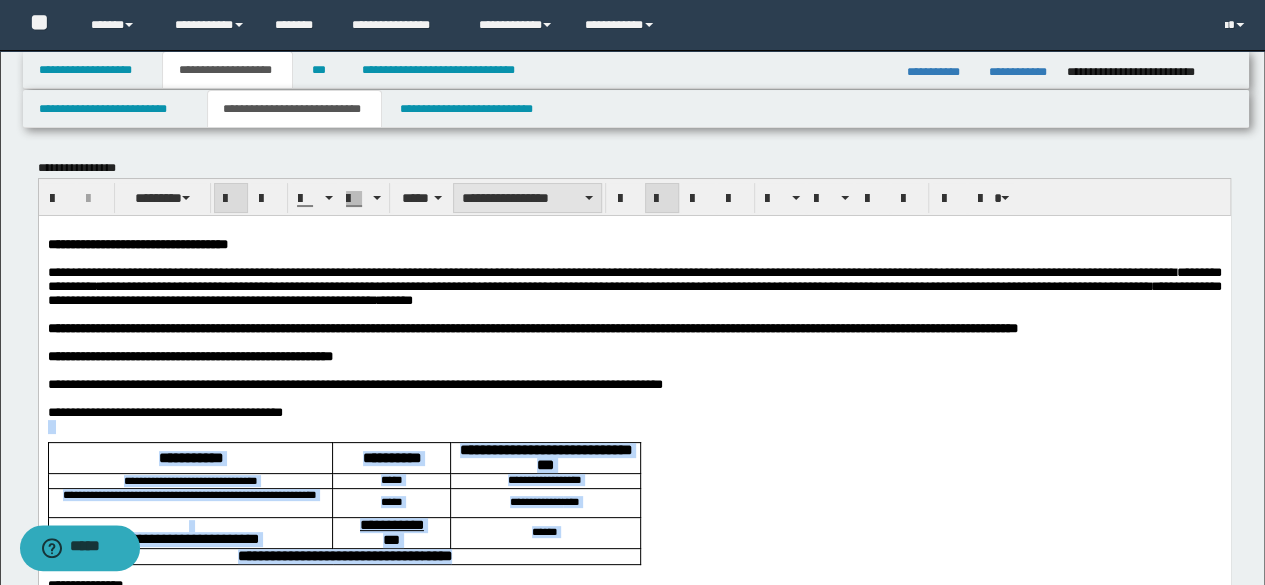 click on "**********" at bounding box center [527, 198] 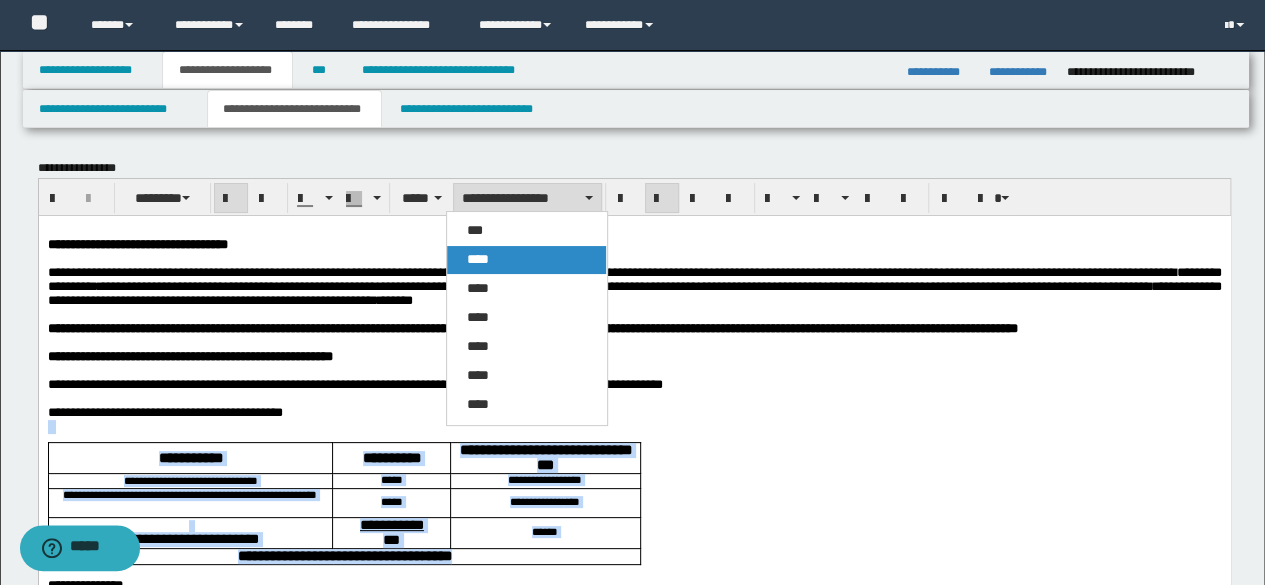 click on "****" at bounding box center (526, 260) 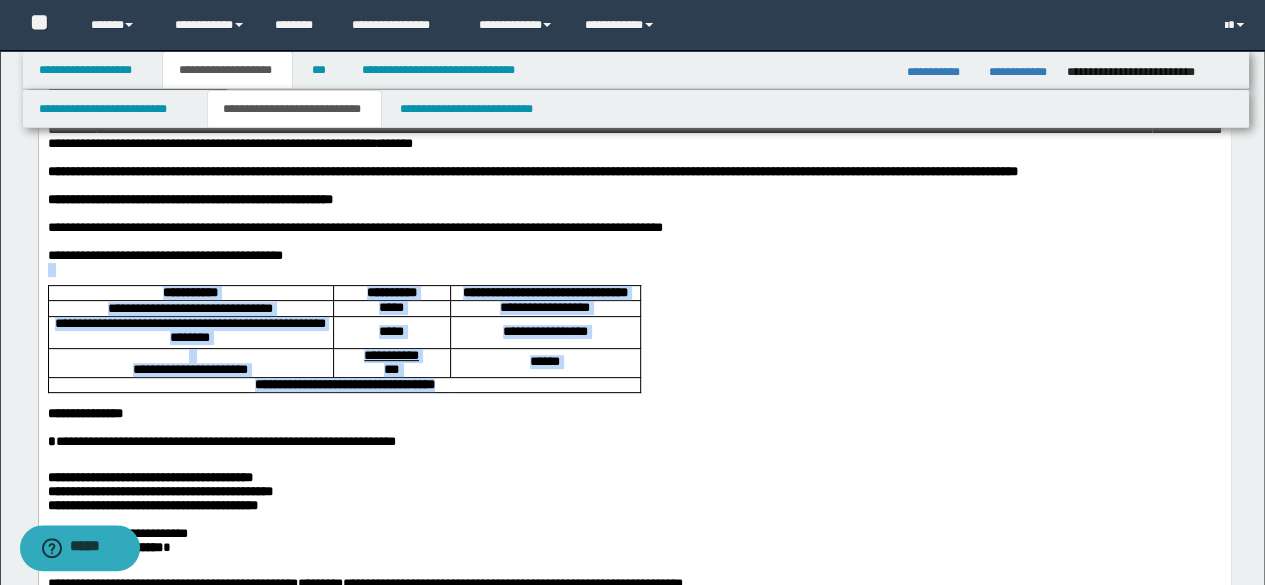 scroll, scrollTop: 200, scrollLeft: 0, axis: vertical 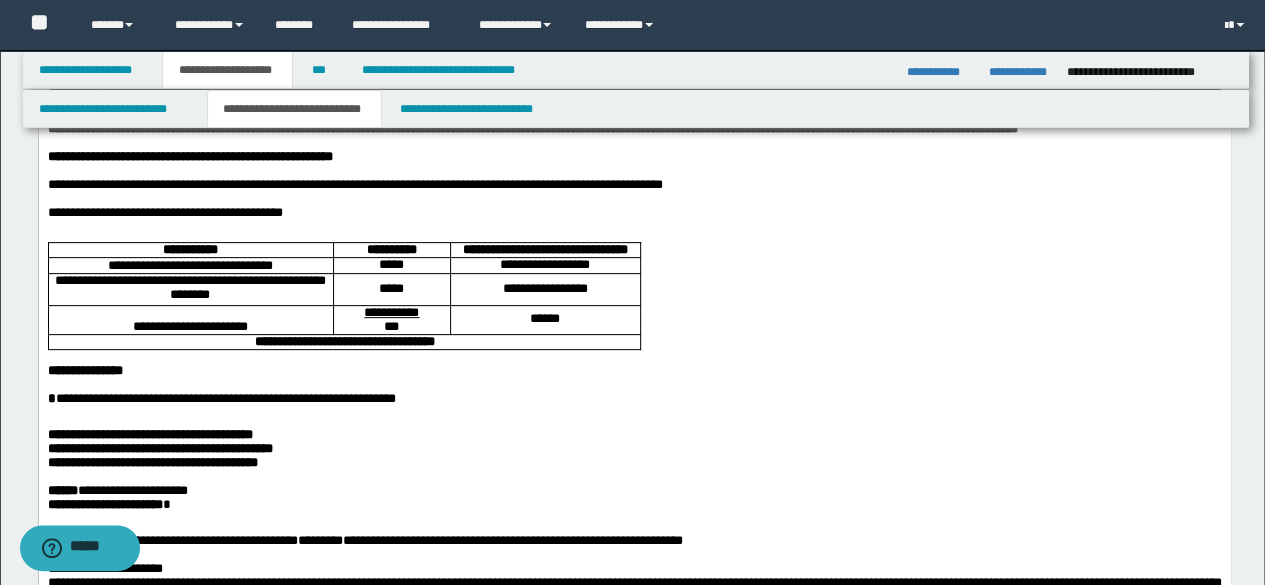 click at bounding box center (634, 356) 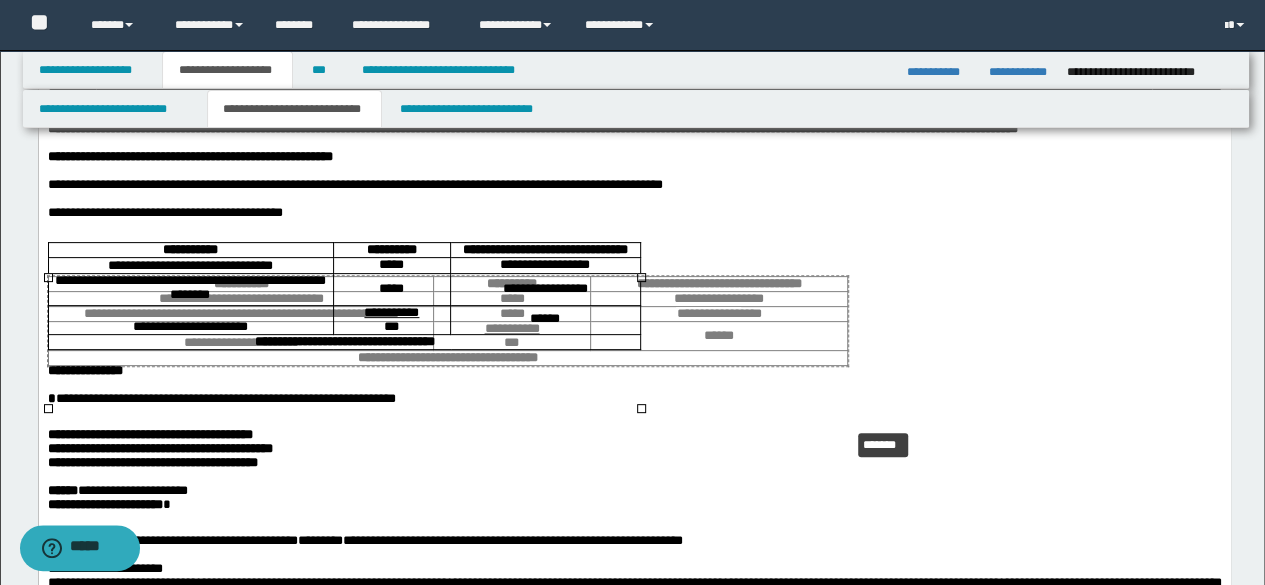 drag, startPoint x: 640, startPoint y: 278, endPoint x: 847, endPoint y: 429, distance: 256.22256 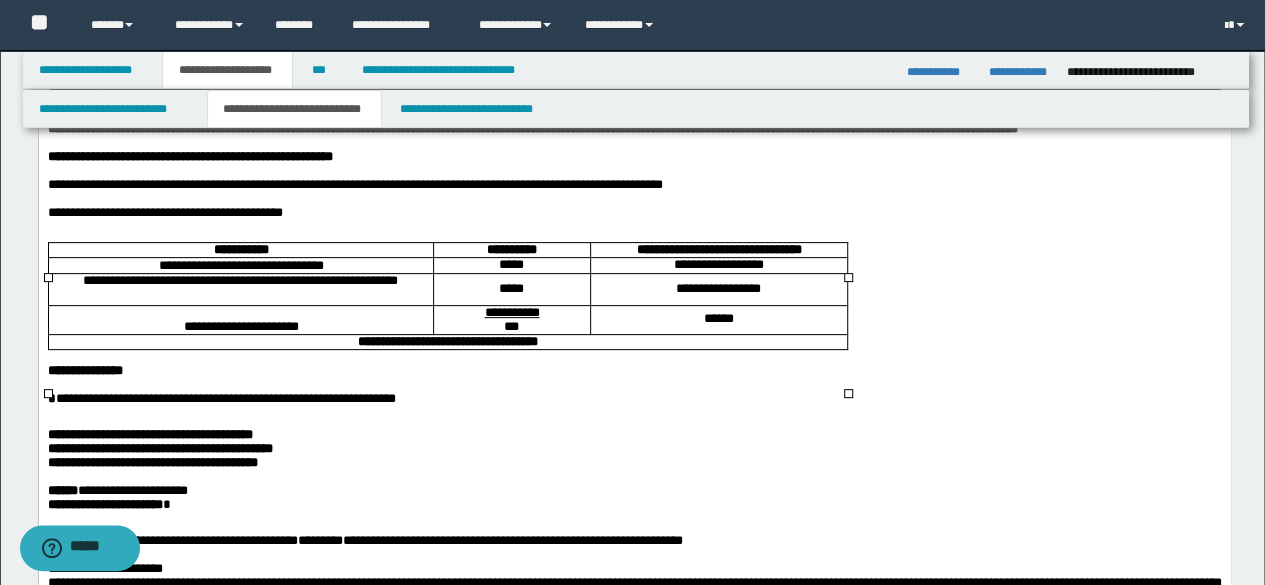 click at bounding box center (634, 412) 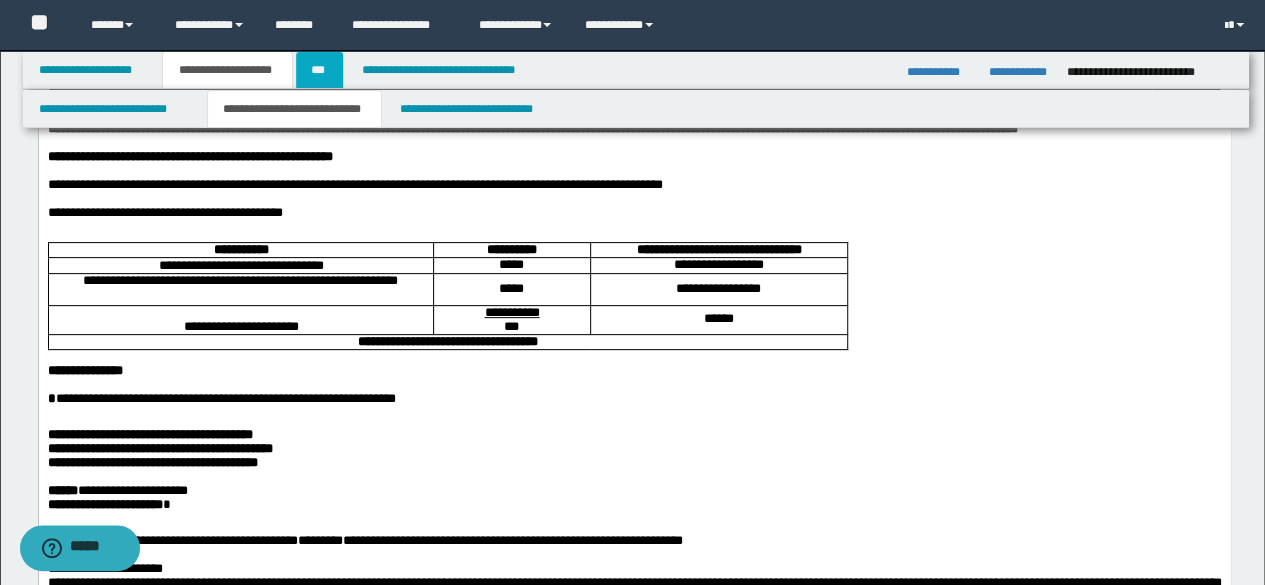 click on "***" at bounding box center [319, 70] 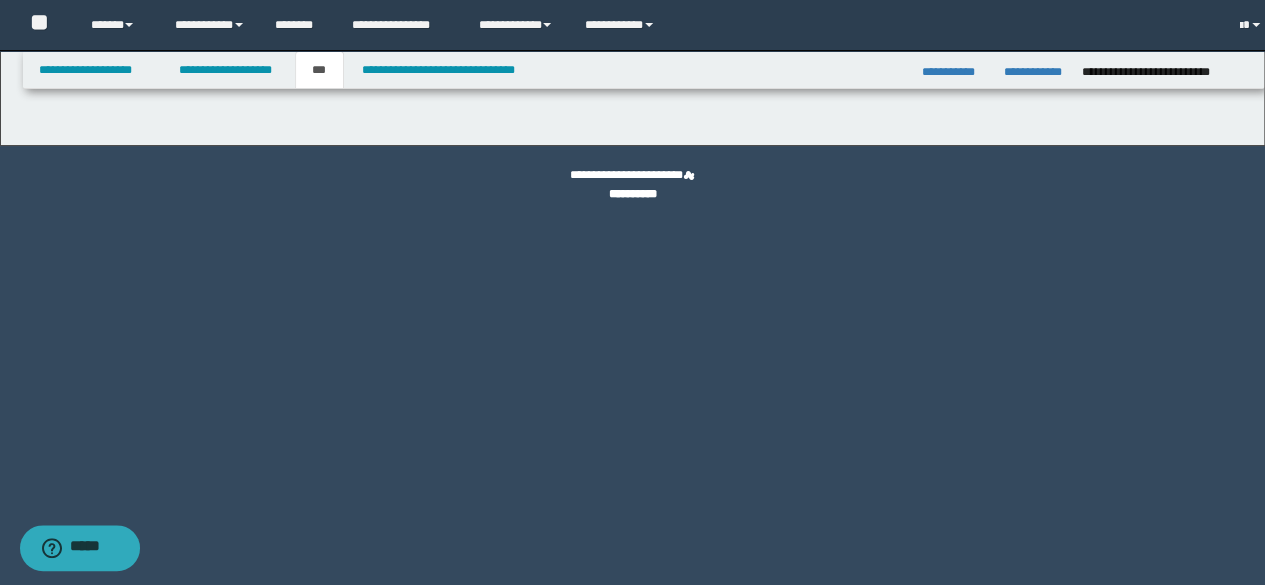 scroll, scrollTop: 0, scrollLeft: 0, axis: both 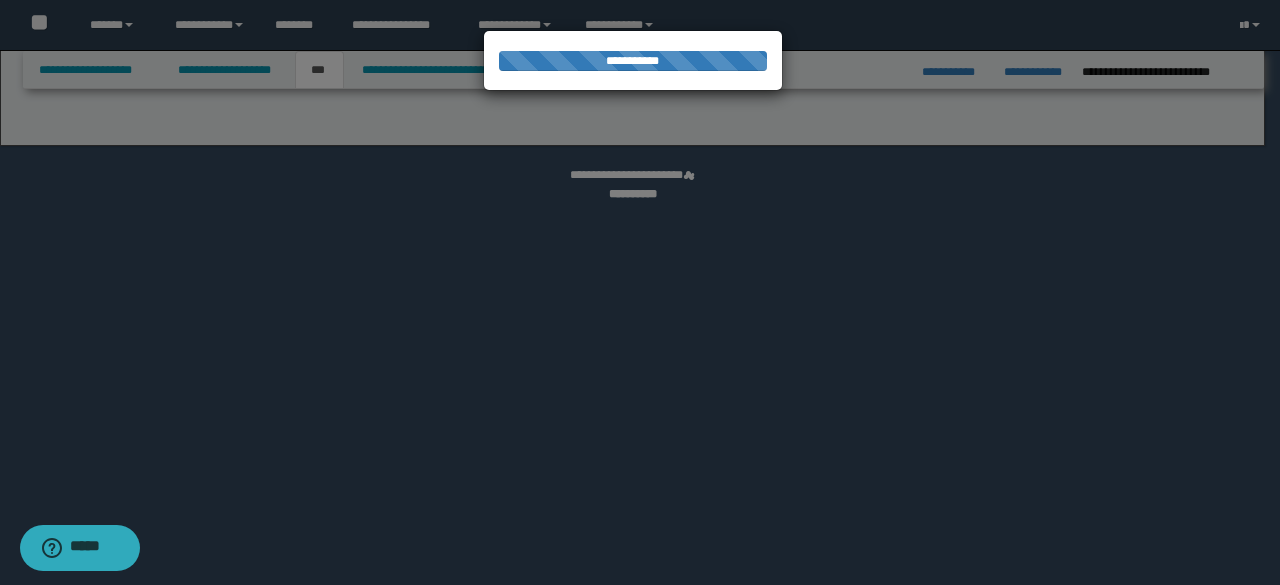 select on "*" 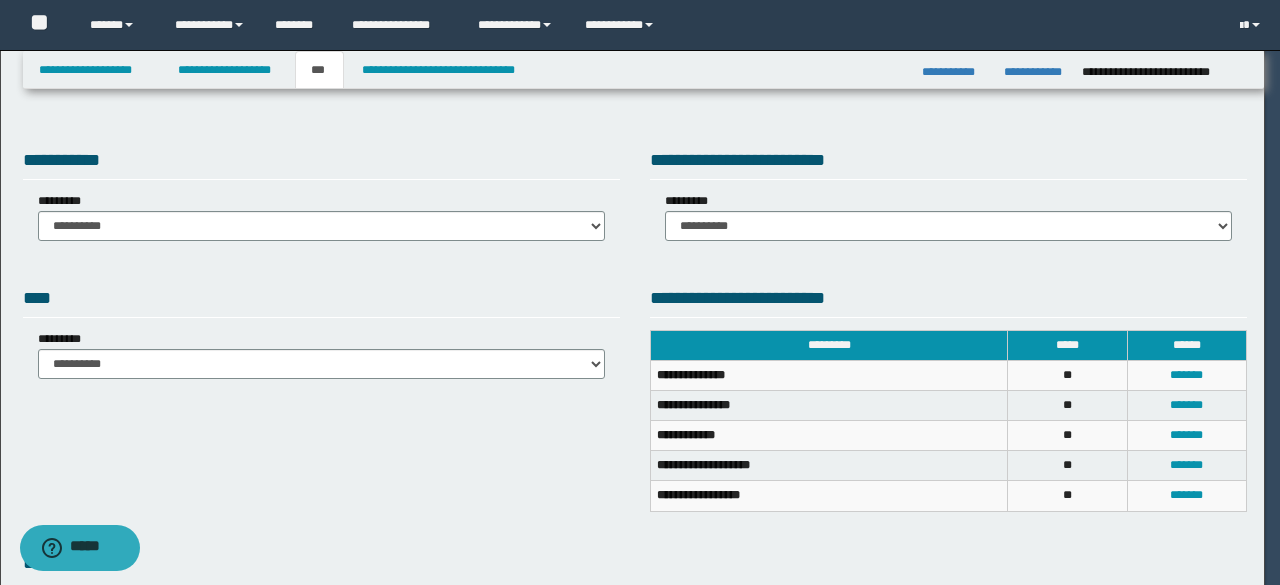 drag, startPoint x: 304, startPoint y: 207, endPoint x: 298, endPoint y: 219, distance: 13.416408 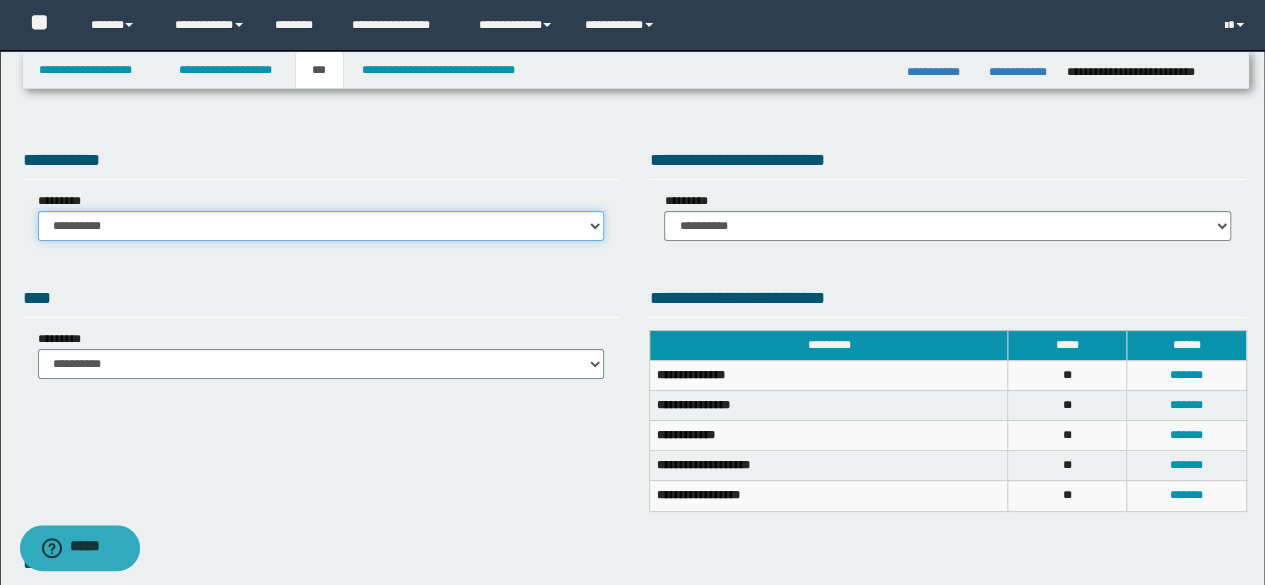 drag, startPoint x: 298, startPoint y: 219, endPoint x: 299, endPoint y: 233, distance: 14.035668 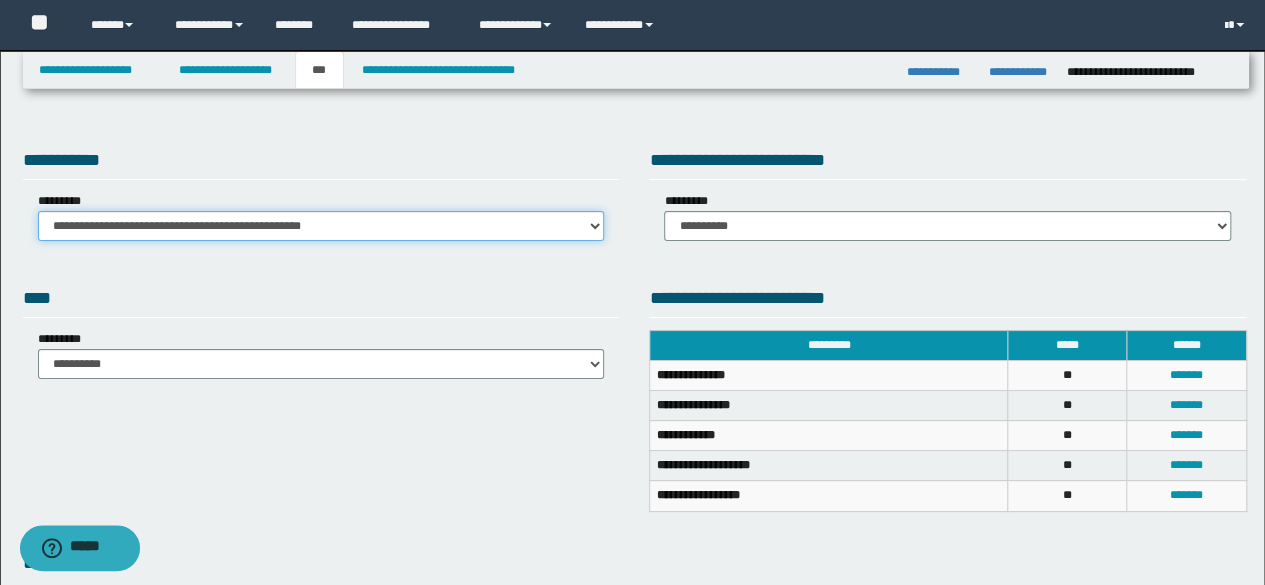 click on "**********" at bounding box center [321, 226] 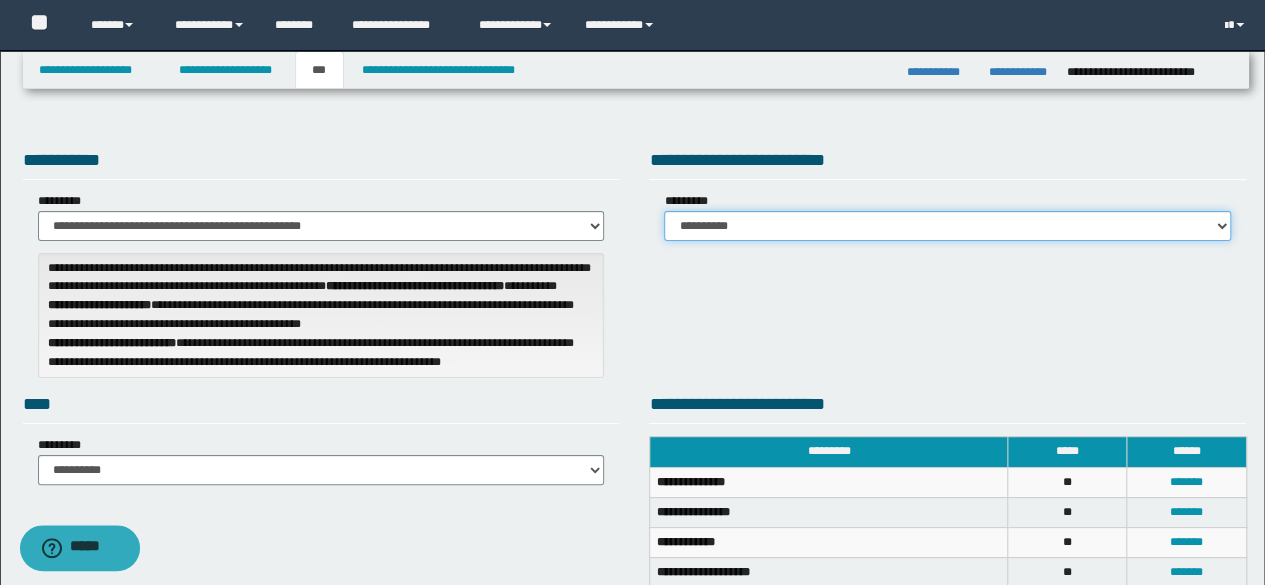 click on "**********" at bounding box center (947, 226) 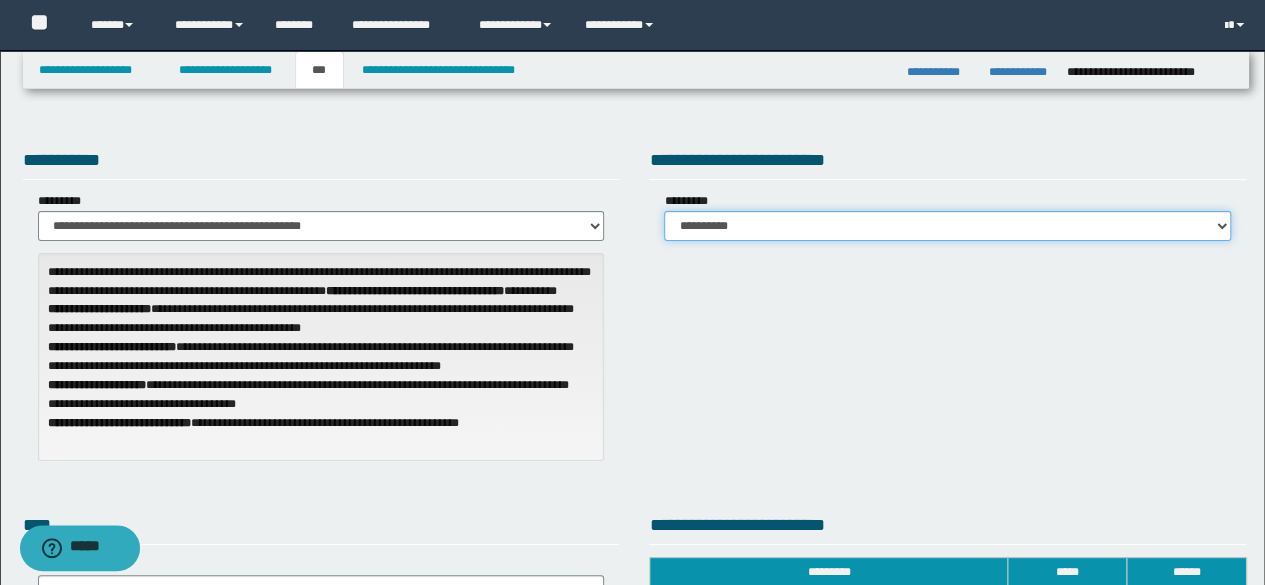 select on "*" 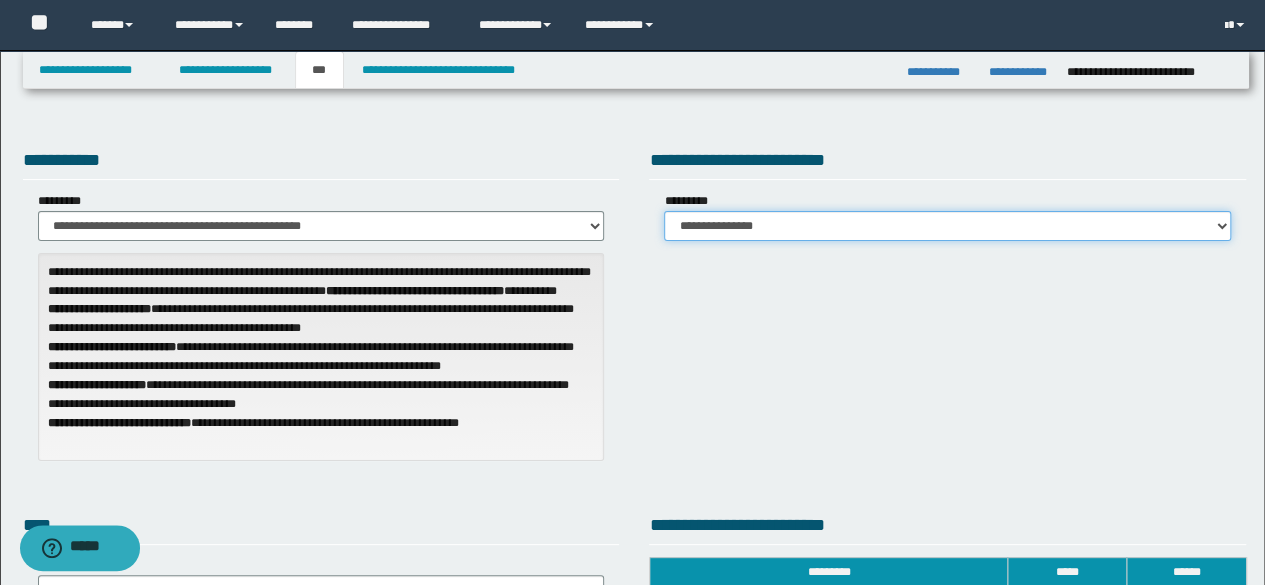 click on "**********" at bounding box center [947, 226] 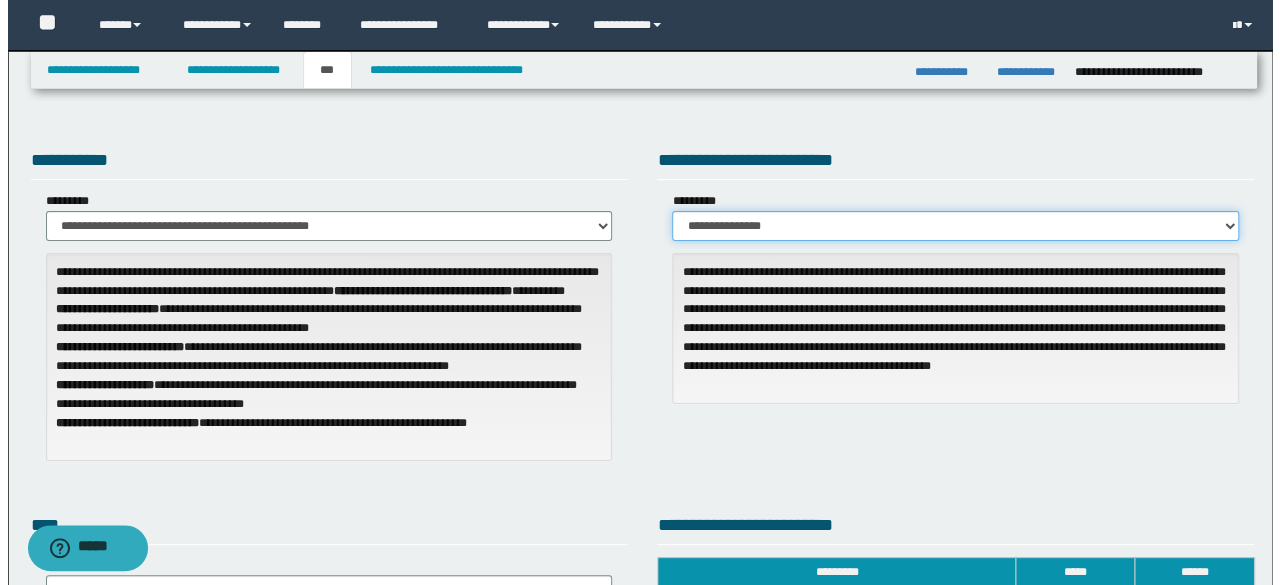 scroll, scrollTop: 400, scrollLeft: 0, axis: vertical 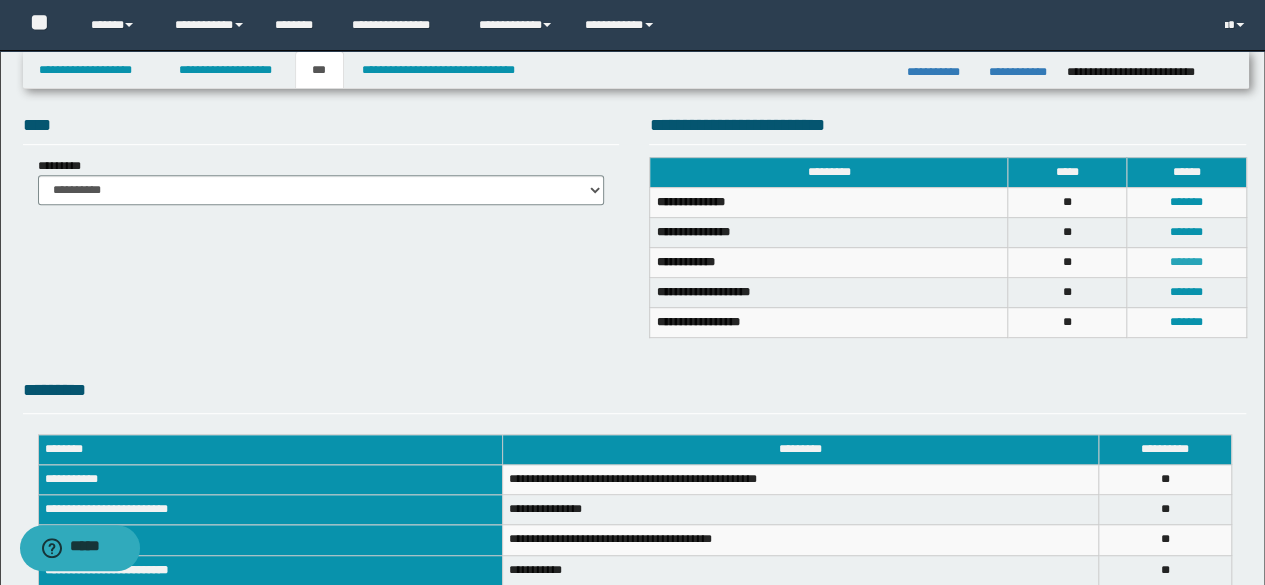 click on "*******" at bounding box center [1186, 262] 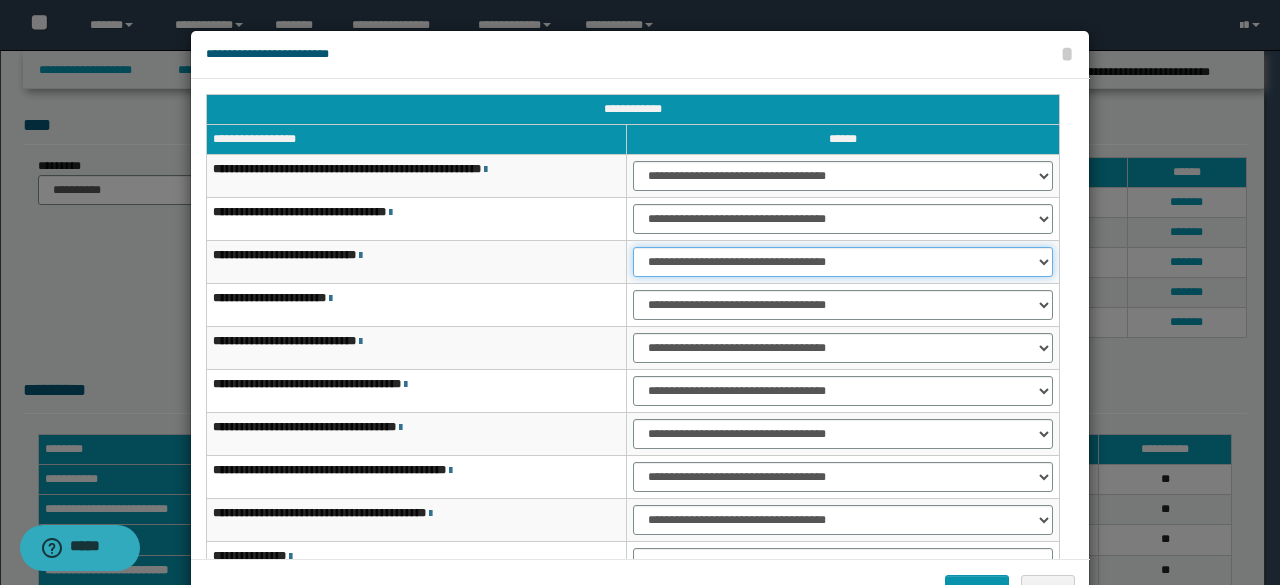 click on "**********" at bounding box center [843, 262] 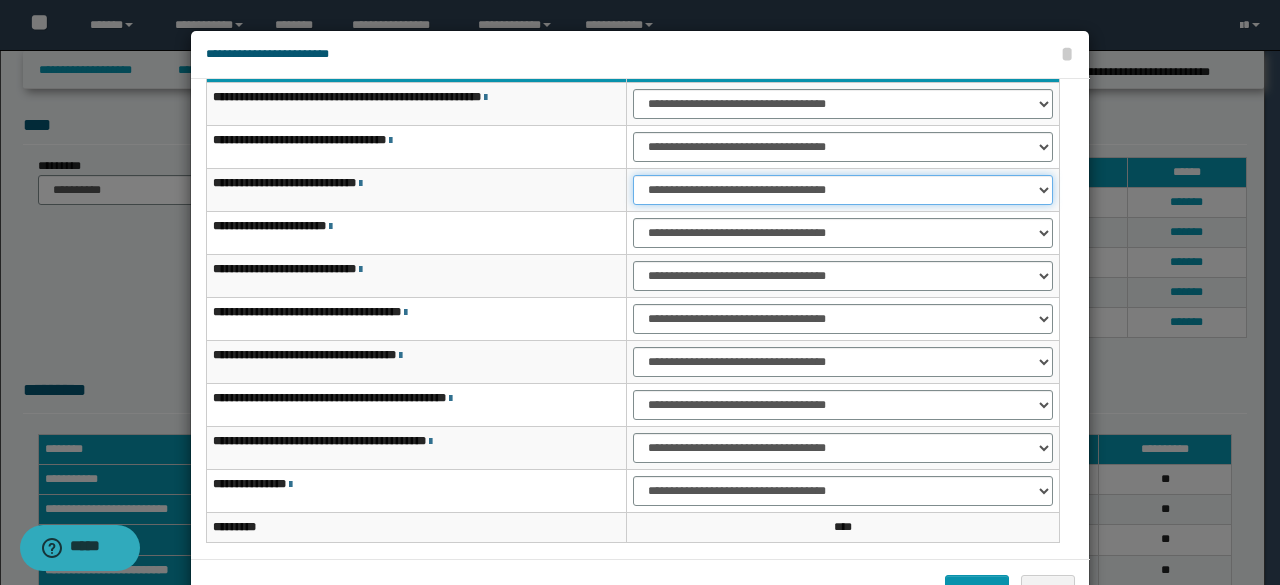 scroll, scrollTop: 116, scrollLeft: 0, axis: vertical 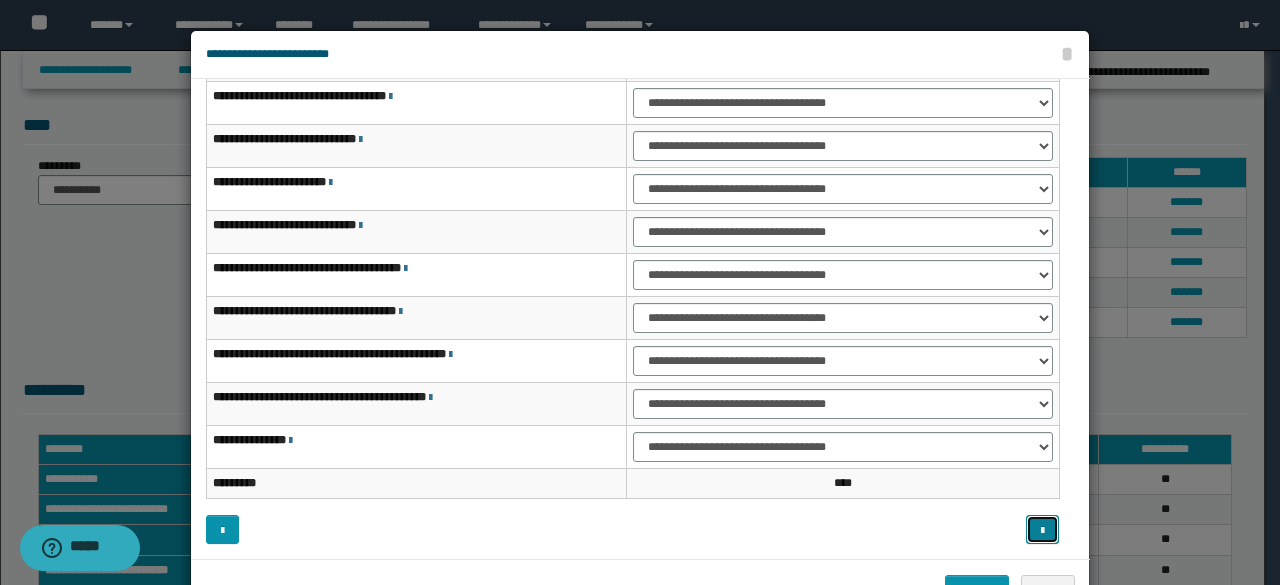 click at bounding box center (1042, 529) 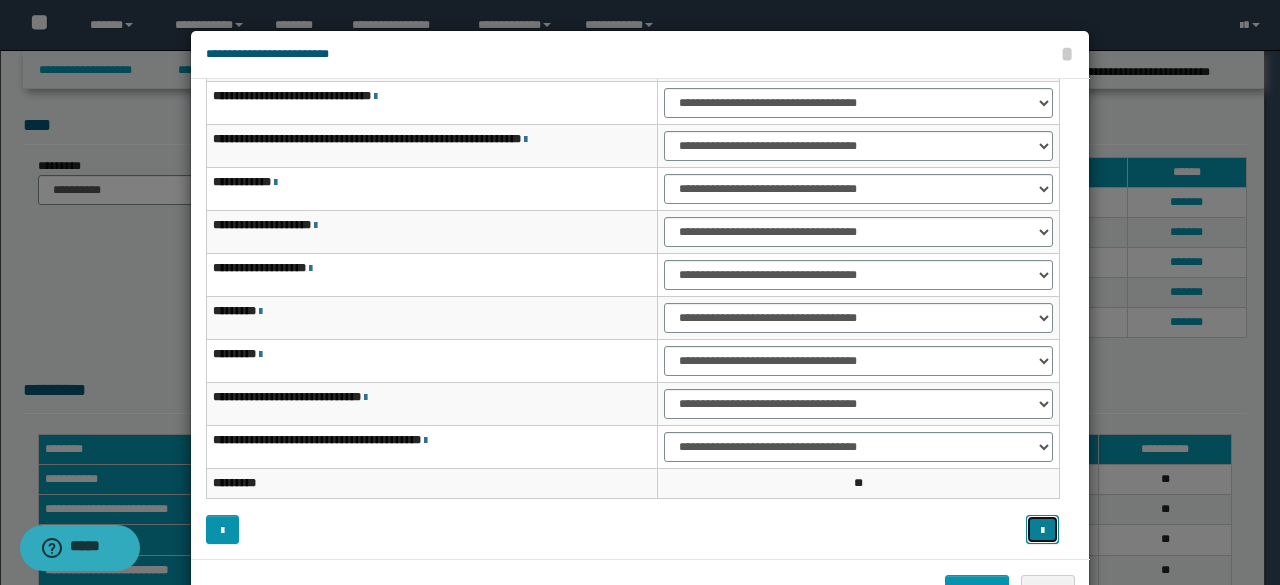 click at bounding box center (1042, 529) 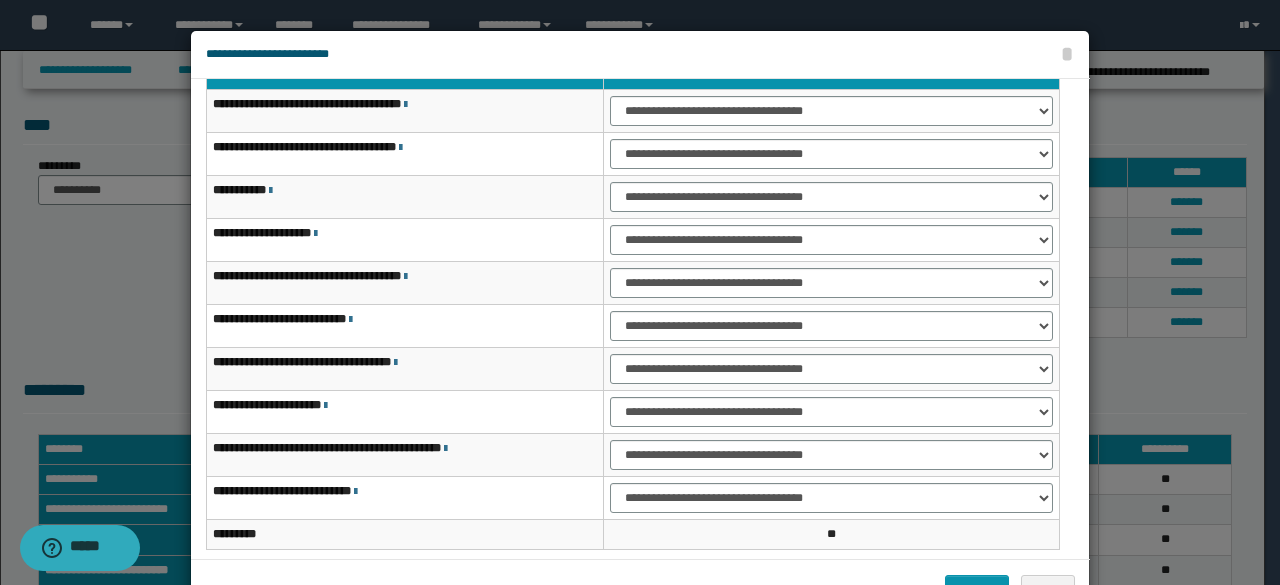 scroll, scrollTop: 0, scrollLeft: 0, axis: both 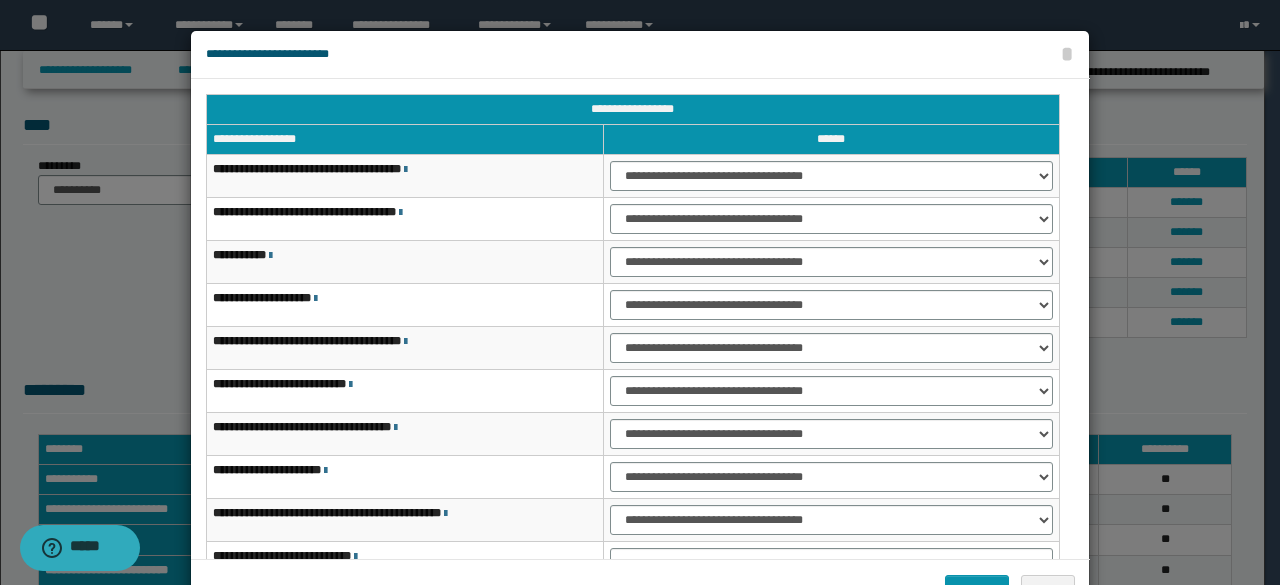 click on "**********" at bounding box center [831, 176] 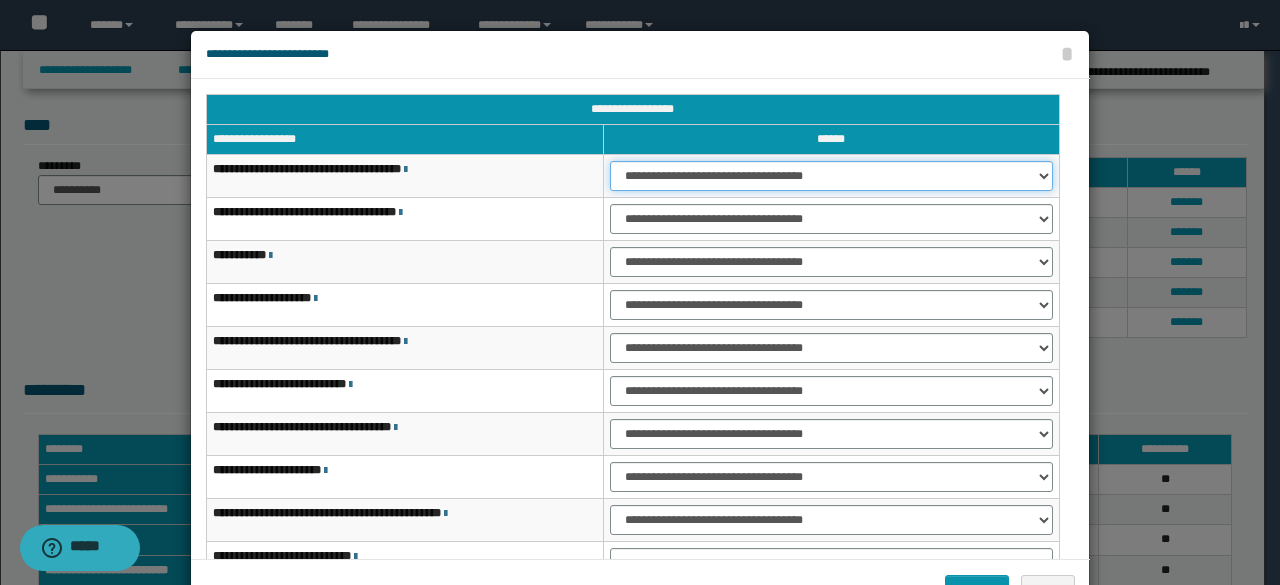 click on "**********" at bounding box center [831, 176] 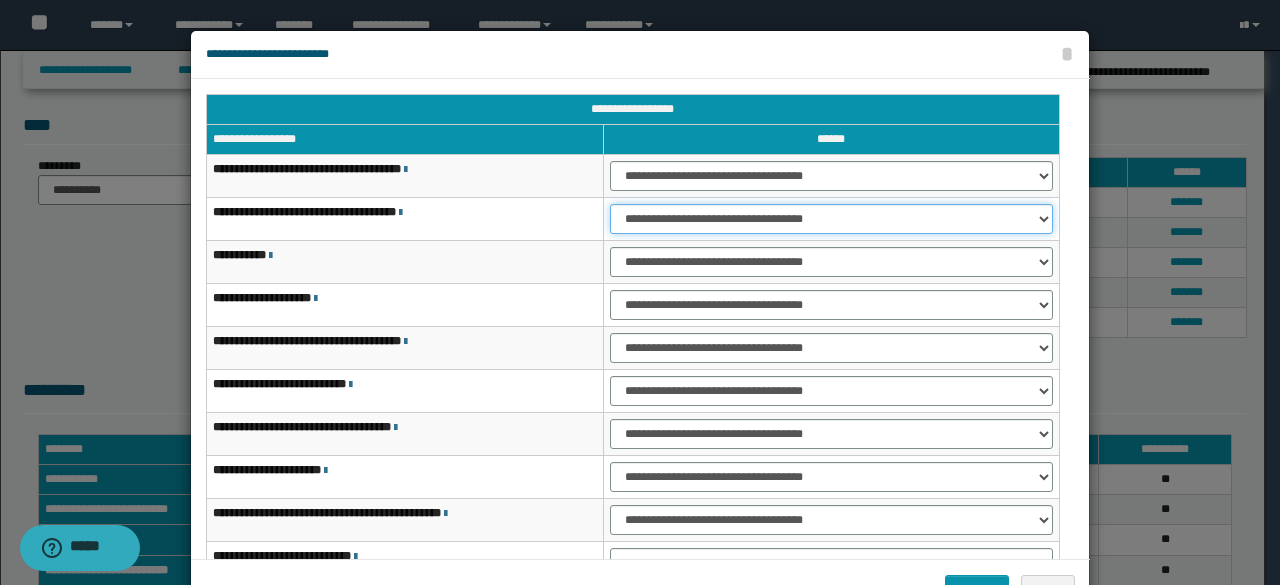 drag, startPoint x: 636, startPoint y: 218, endPoint x: 640, endPoint y: 231, distance: 13.601471 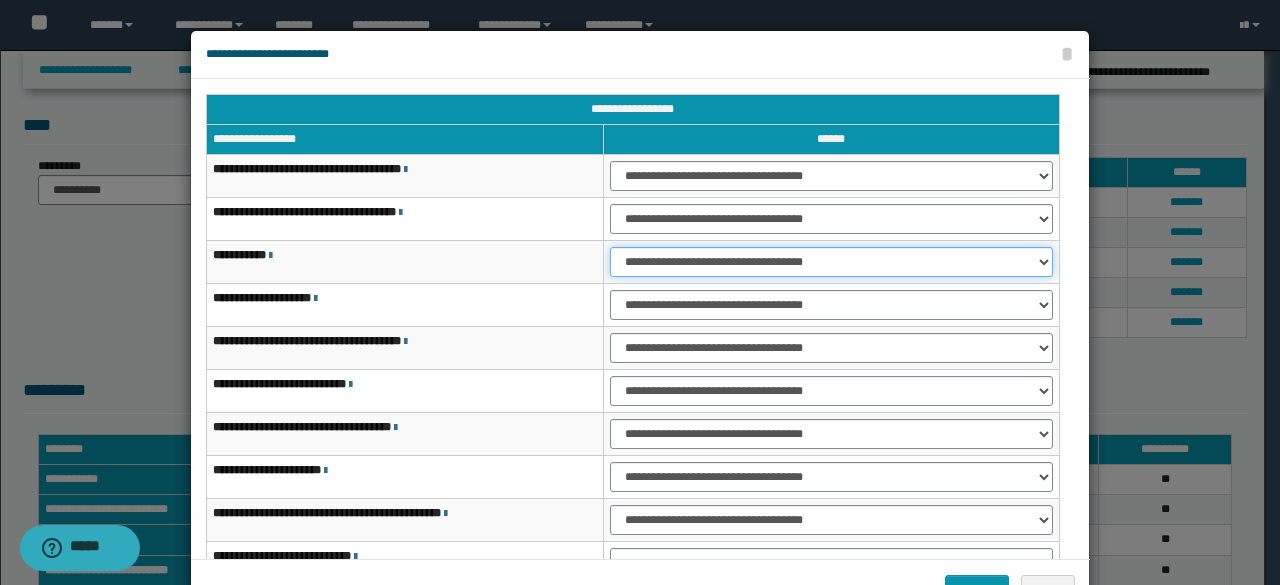 drag, startPoint x: 642, startPoint y: 260, endPoint x: 642, endPoint y: 273, distance: 13 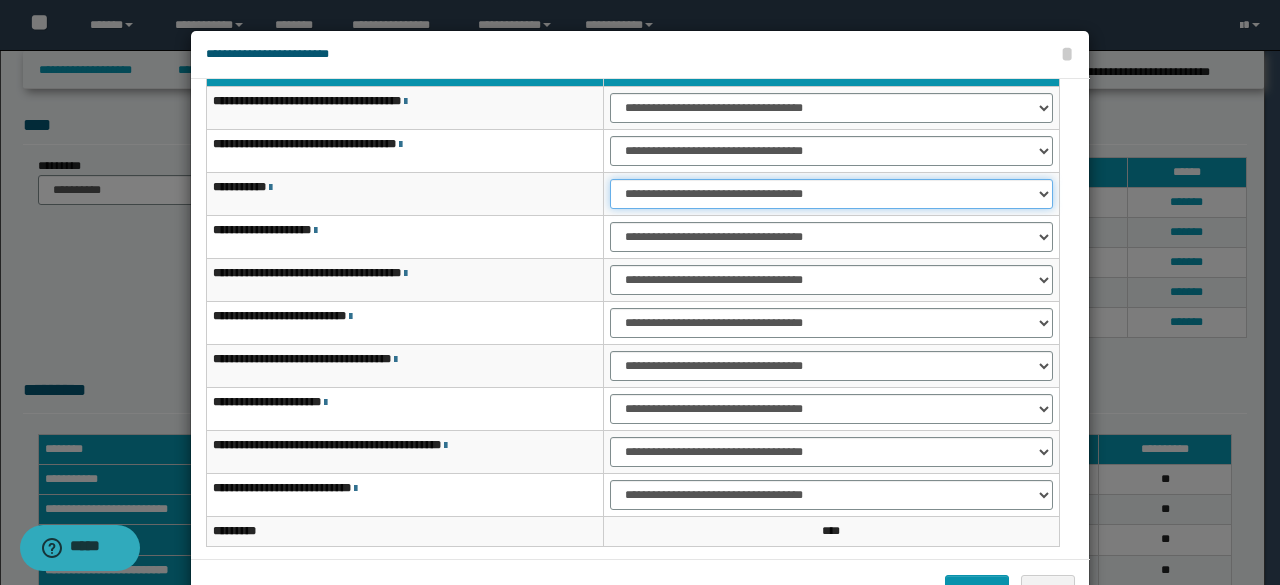 scroll, scrollTop: 100, scrollLeft: 0, axis: vertical 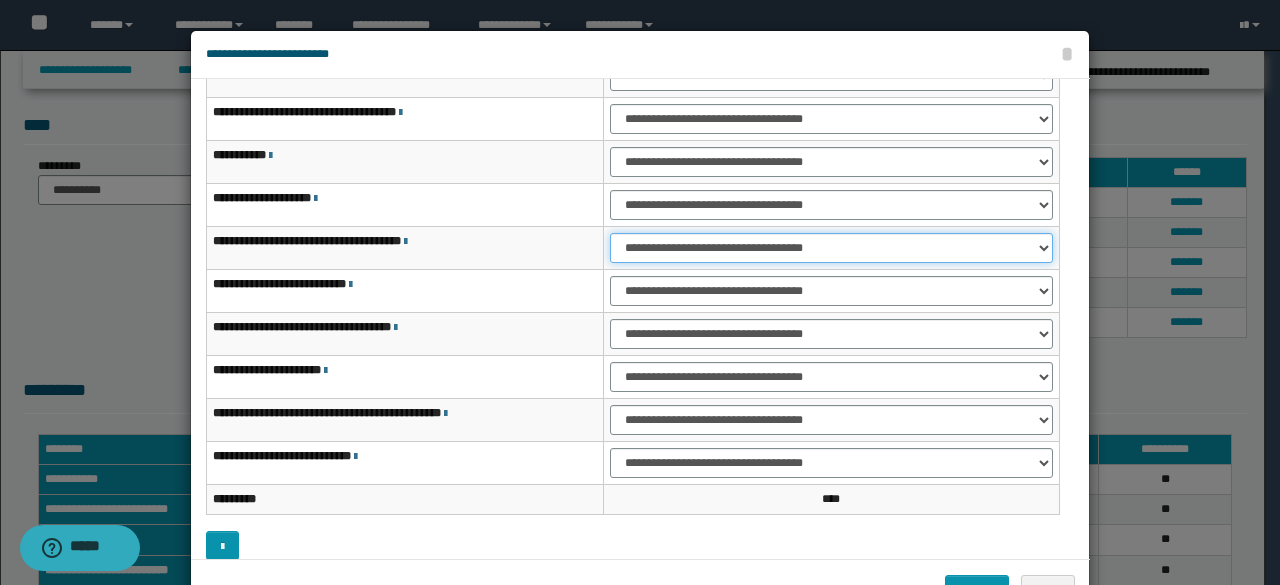 click on "**********" at bounding box center (831, 248) 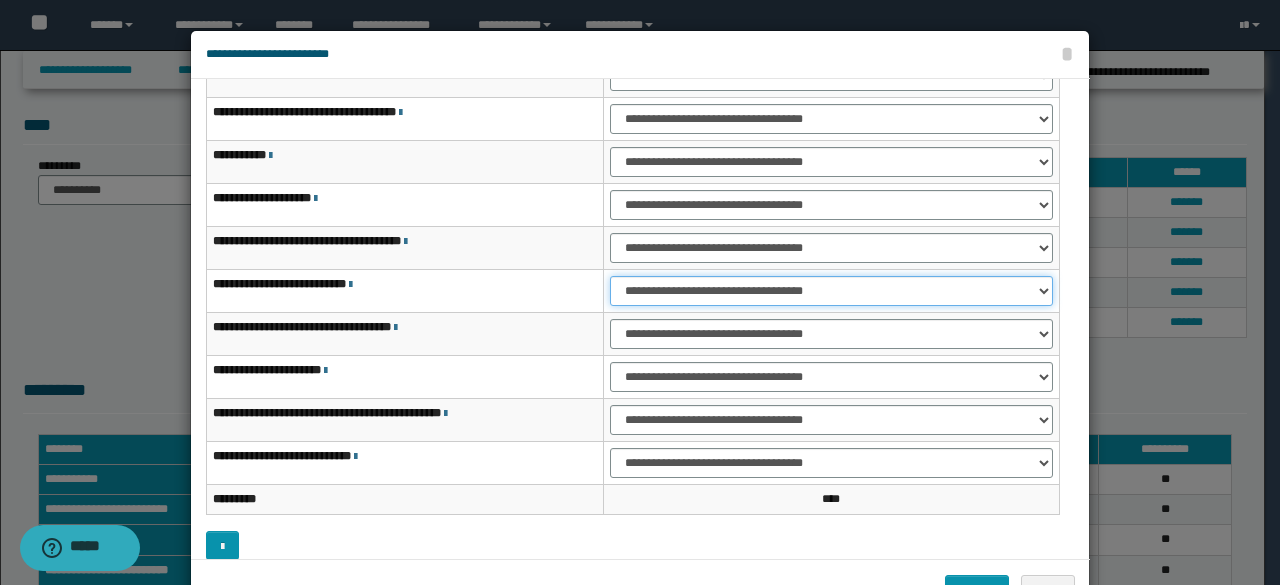 click on "**********" at bounding box center (831, 291) 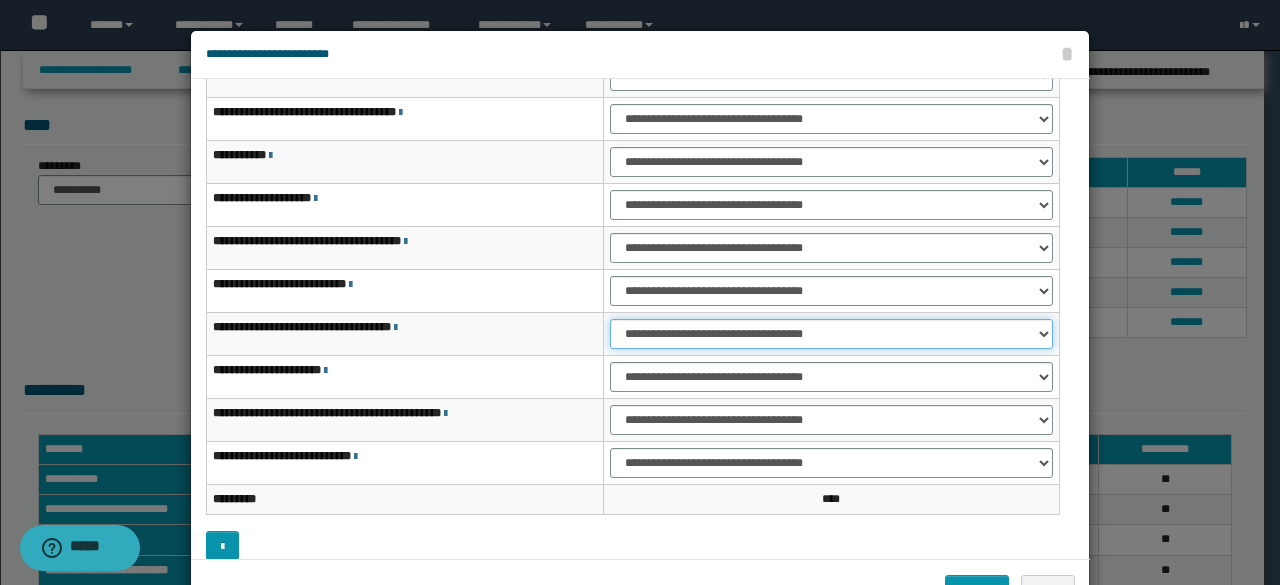 click on "**********" at bounding box center [831, 334] 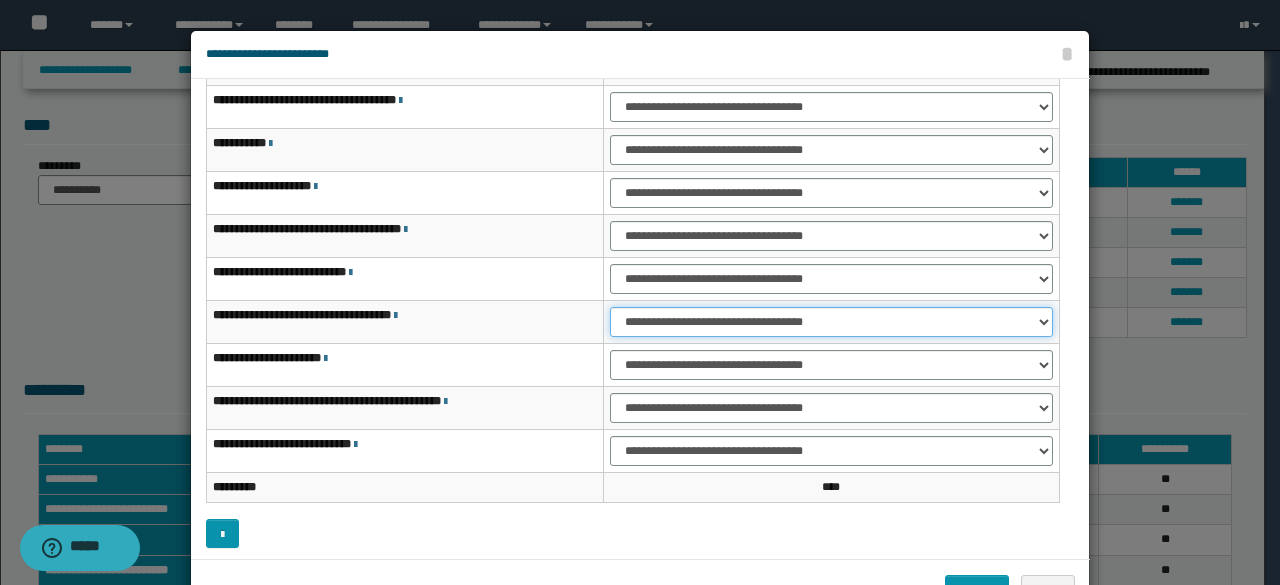 scroll, scrollTop: 116, scrollLeft: 0, axis: vertical 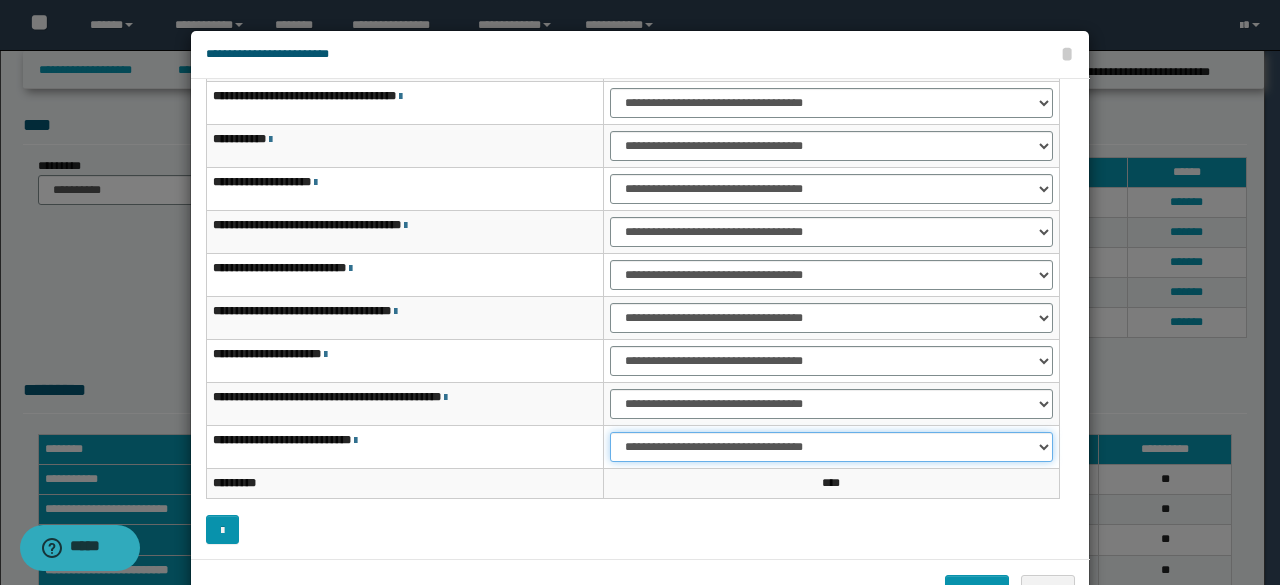drag, startPoint x: 639, startPoint y: 447, endPoint x: 627, endPoint y: 392, distance: 56.293873 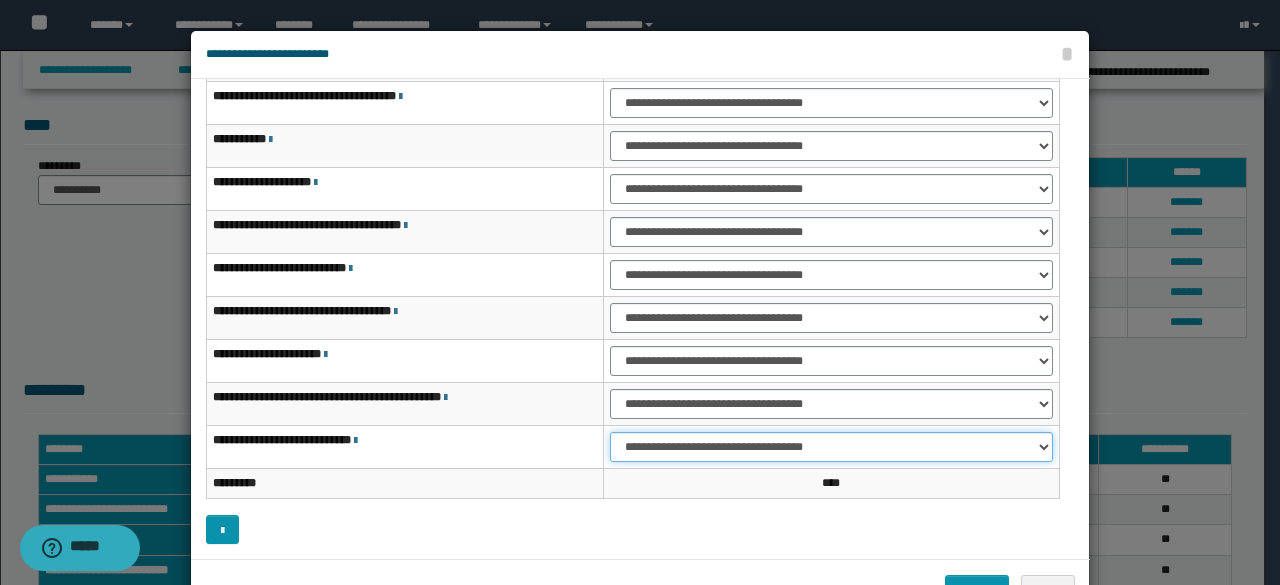 select on "***" 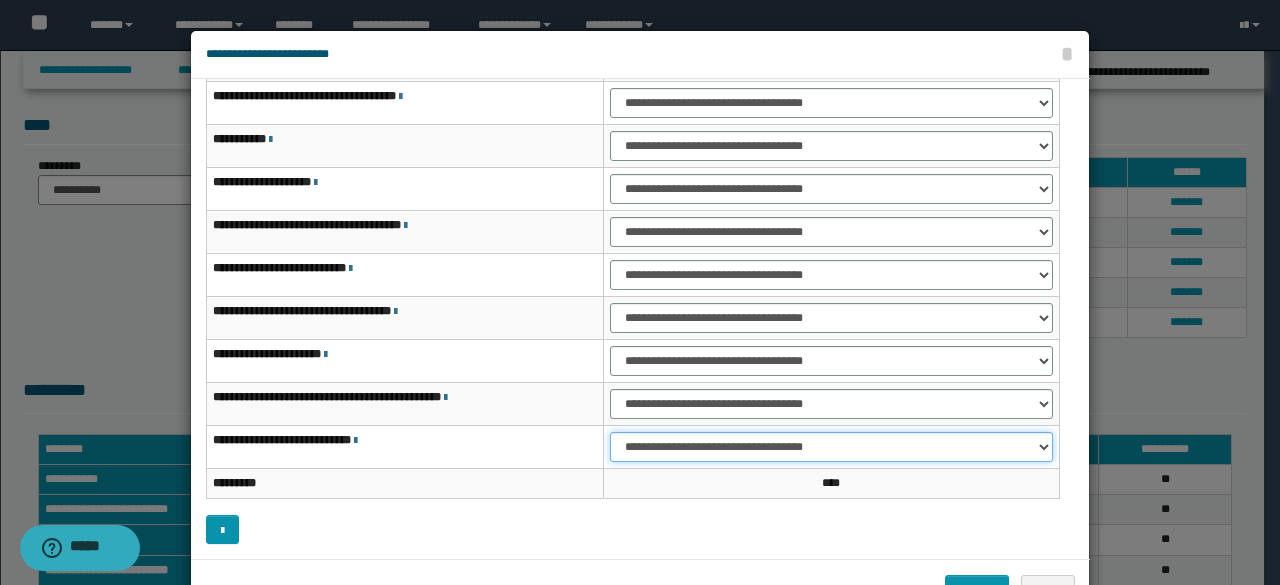scroll, scrollTop: 64, scrollLeft: 0, axis: vertical 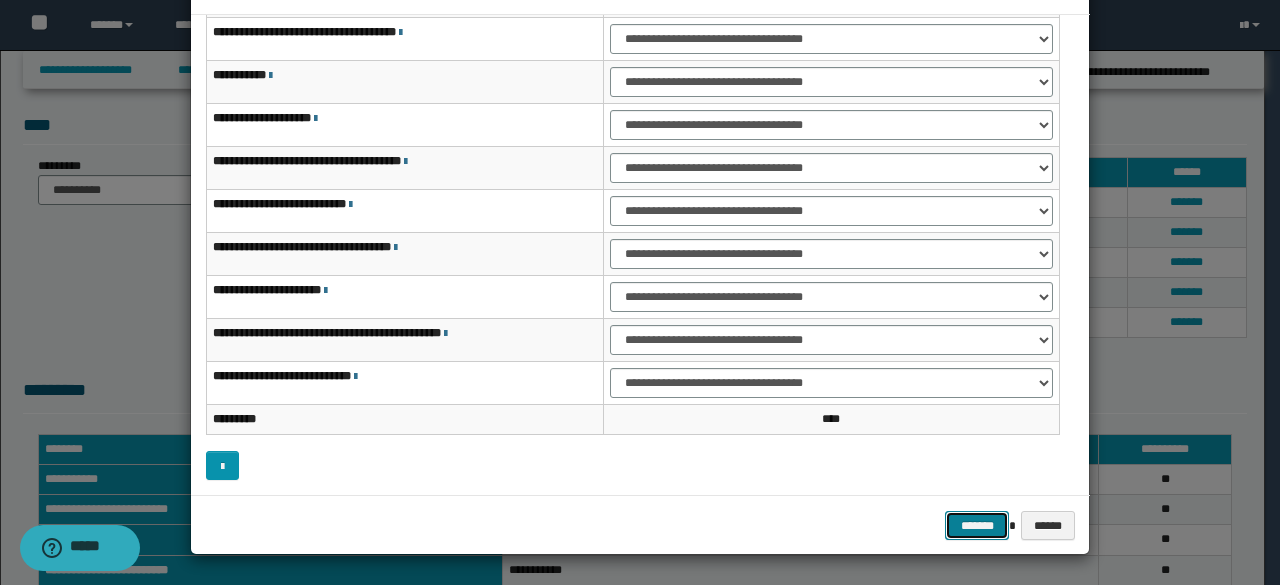 click on "*******" at bounding box center [977, 525] 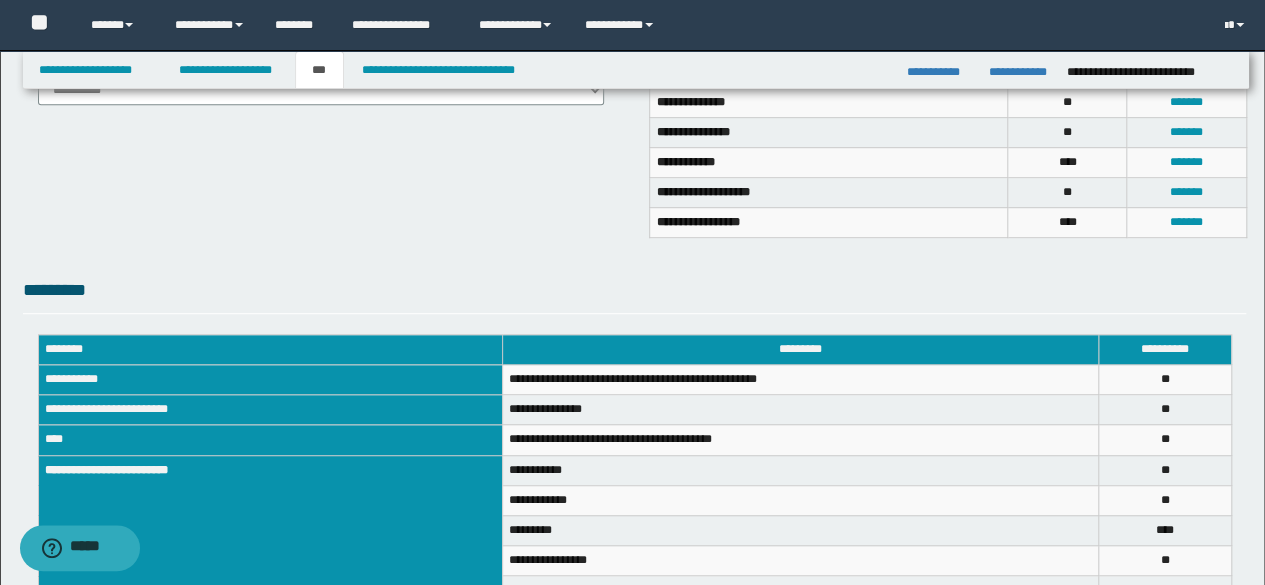 scroll, scrollTop: 675, scrollLeft: 0, axis: vertical 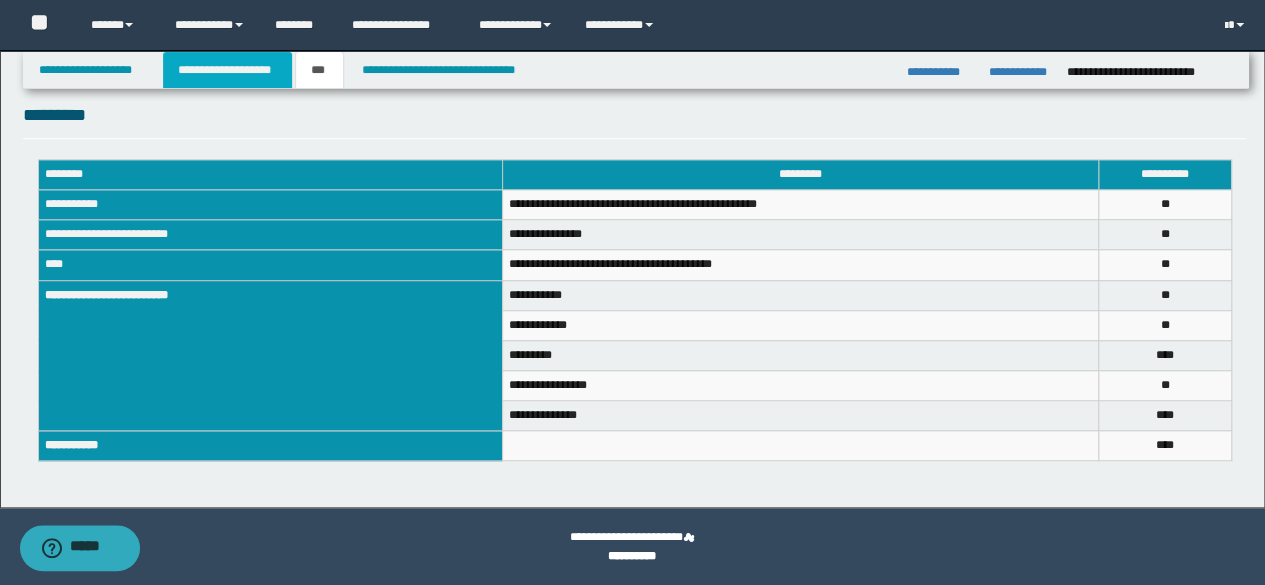 click on "**********" at bounding box center (227, 70) 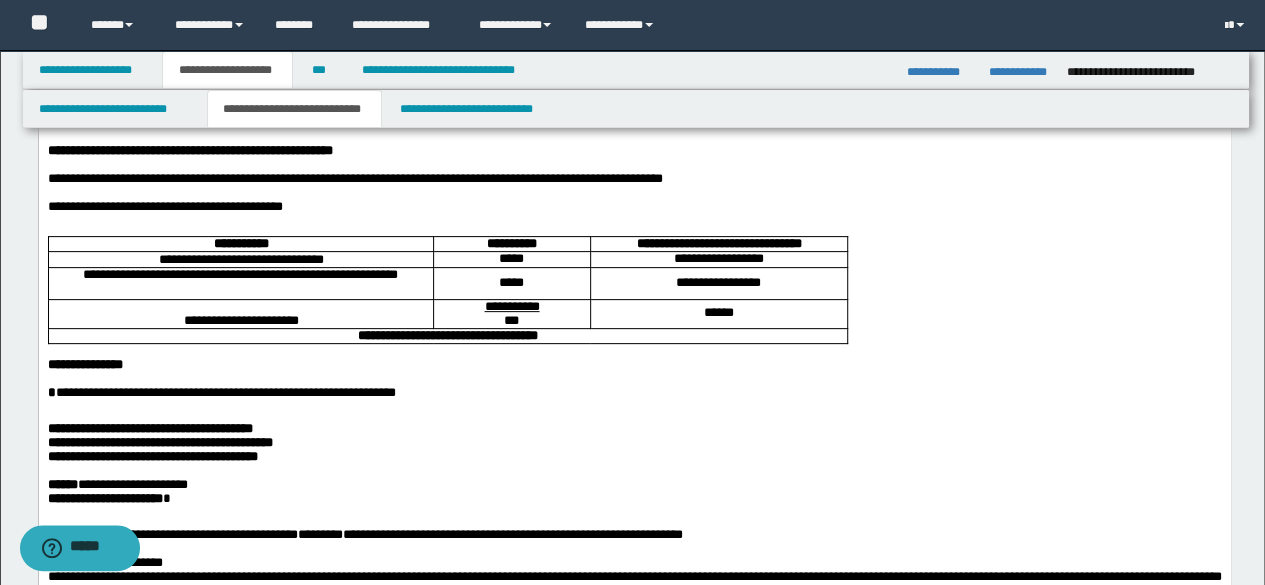 scroll, scrollTop: 406, scrollLeft: 0, axis: vertical 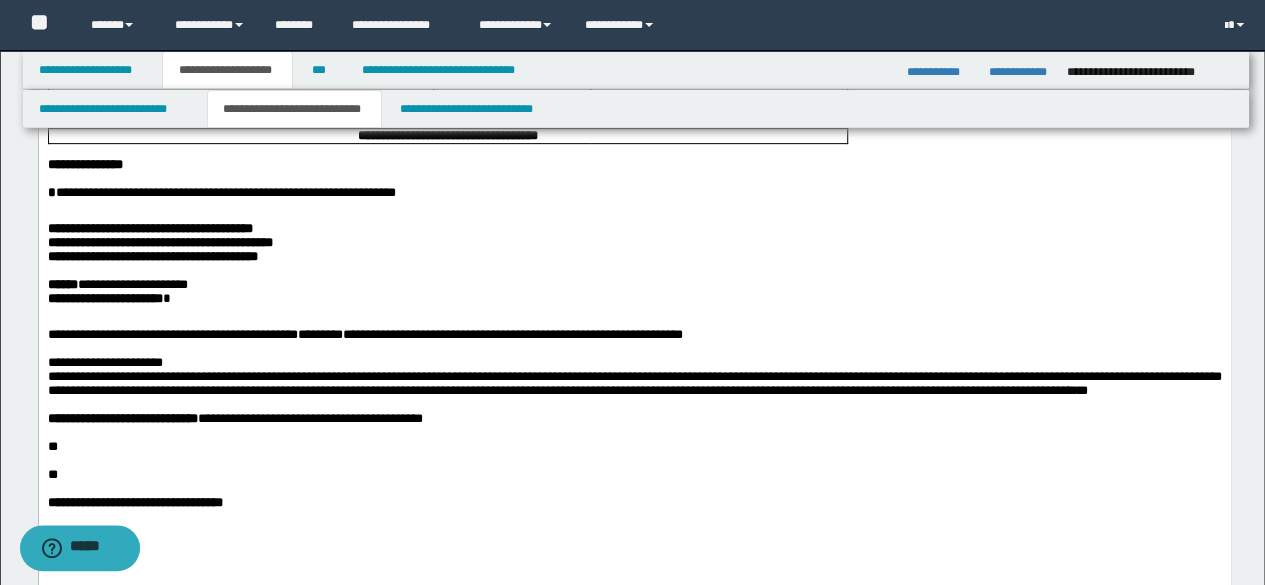 click on "**********" at bounding box center (149, 228) 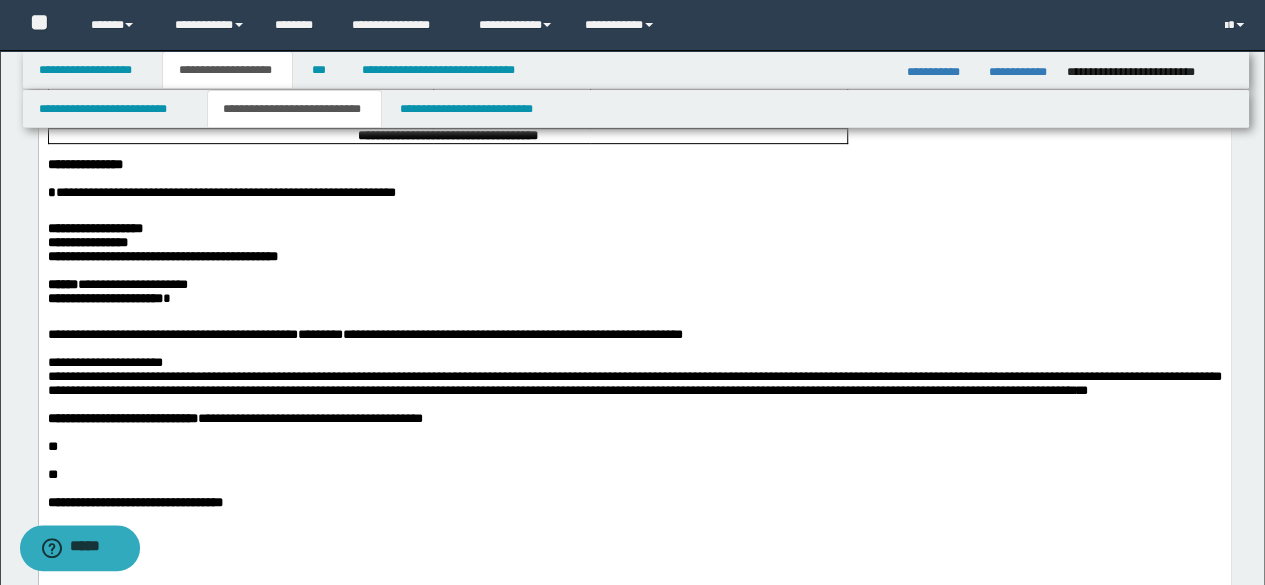 click on "**********" at bounding box center [94, 228] 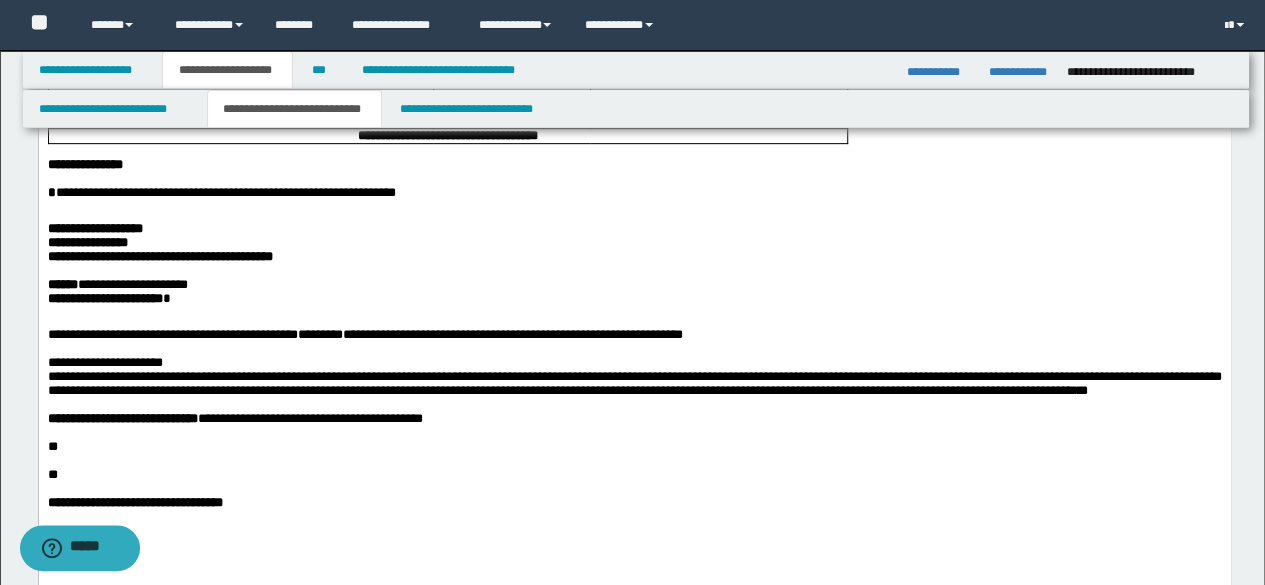 click on "**********" at bounding box center [634, 299] 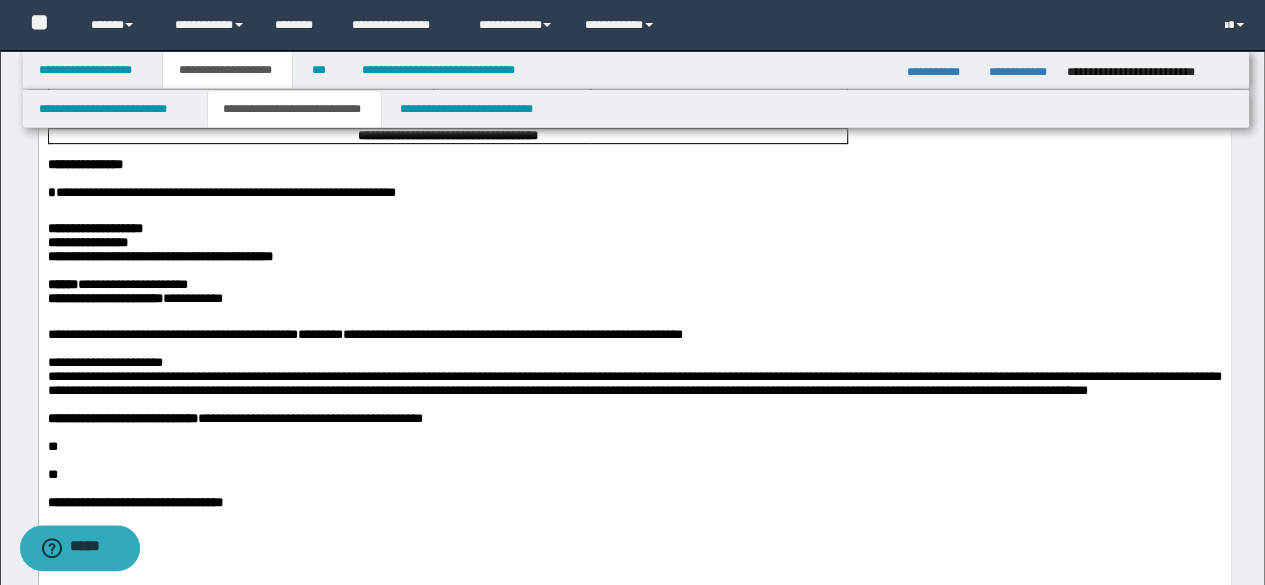 scroll, scrollTop: 106, scrollLeft: 0, axis: vertical 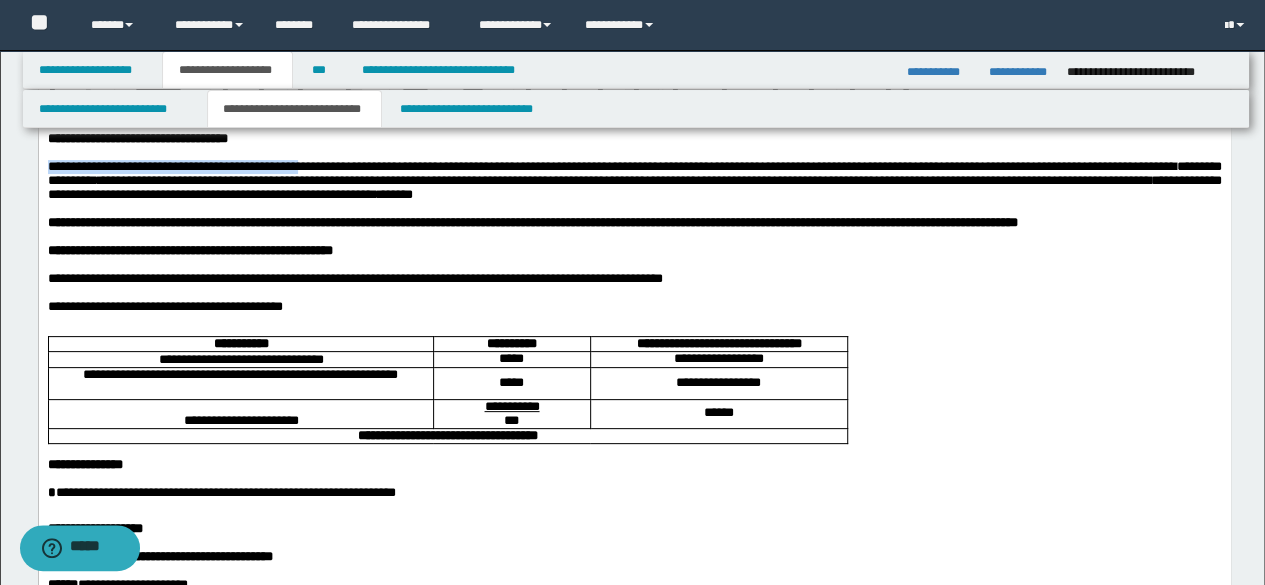 drag, startPoint x: 390, startPoint y: 169, endPoint x: 0, endPoint y: 169, distance: 390 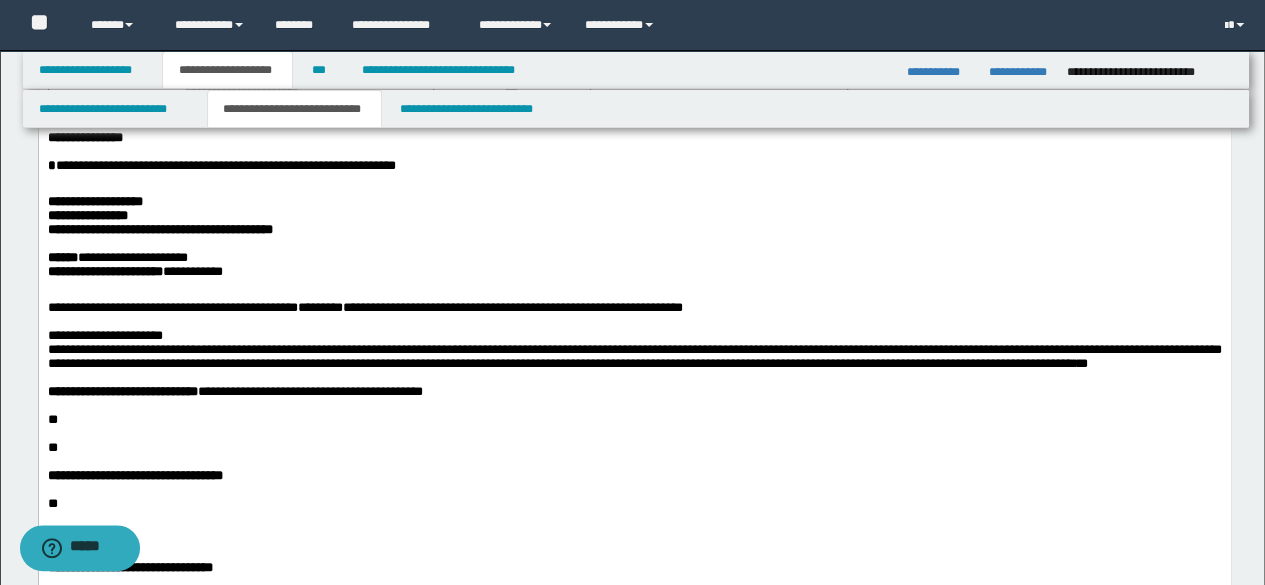 scroll, scrollTop: 506, scrollLeft: 0, axis: vertical 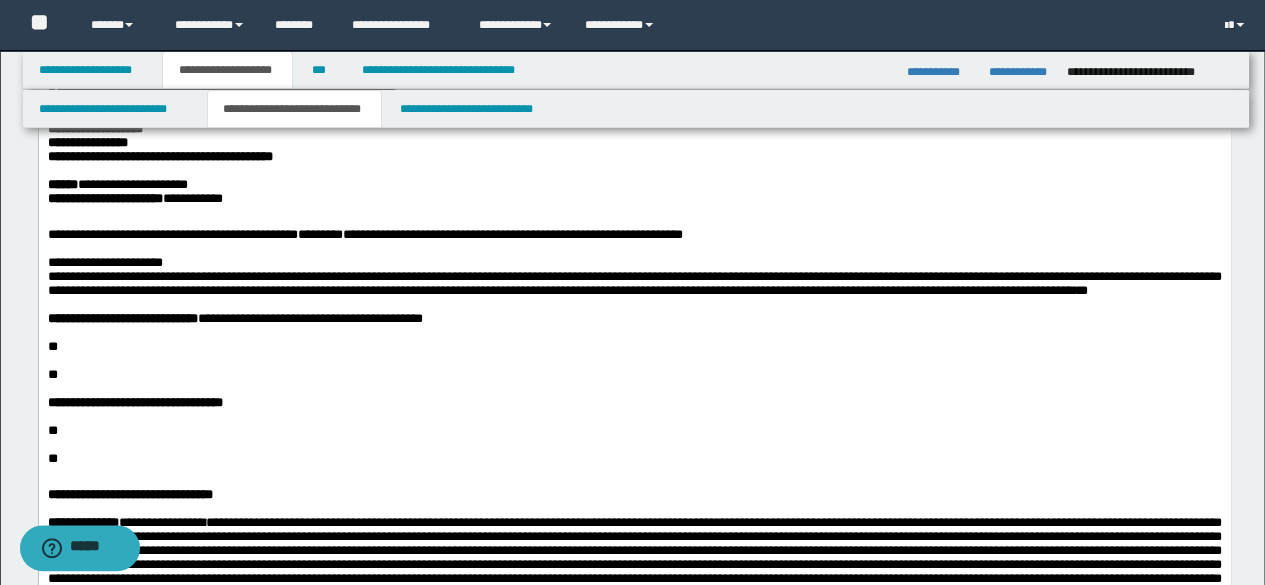 click on "**********" at bounding box center (234, 318) 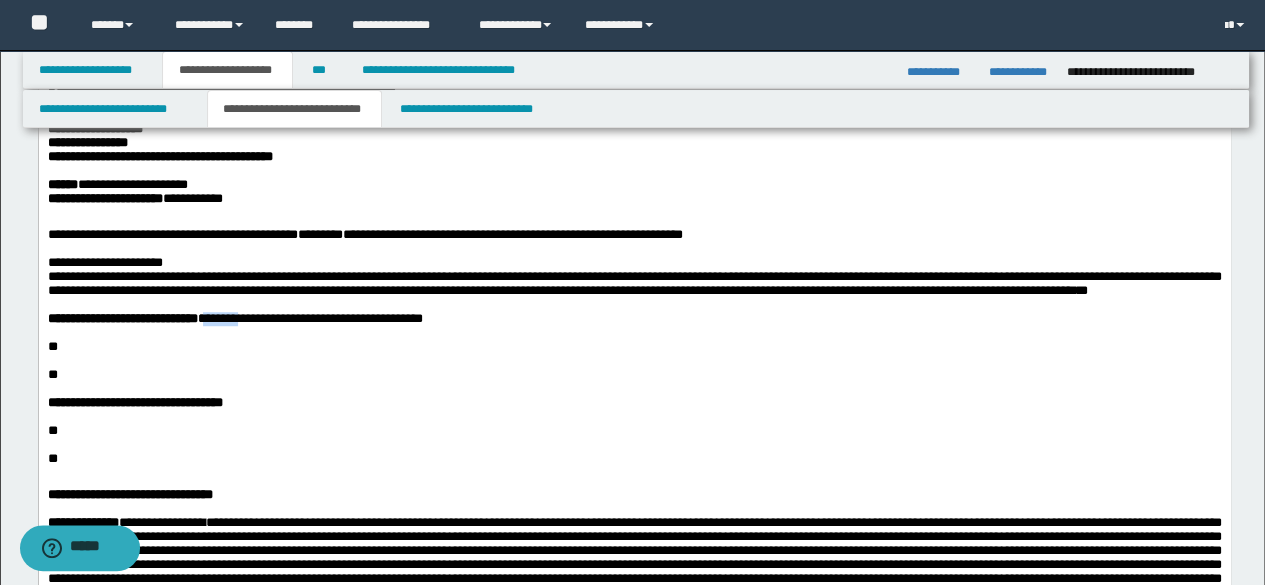 click on "**********" at bounding box center (234, 318) 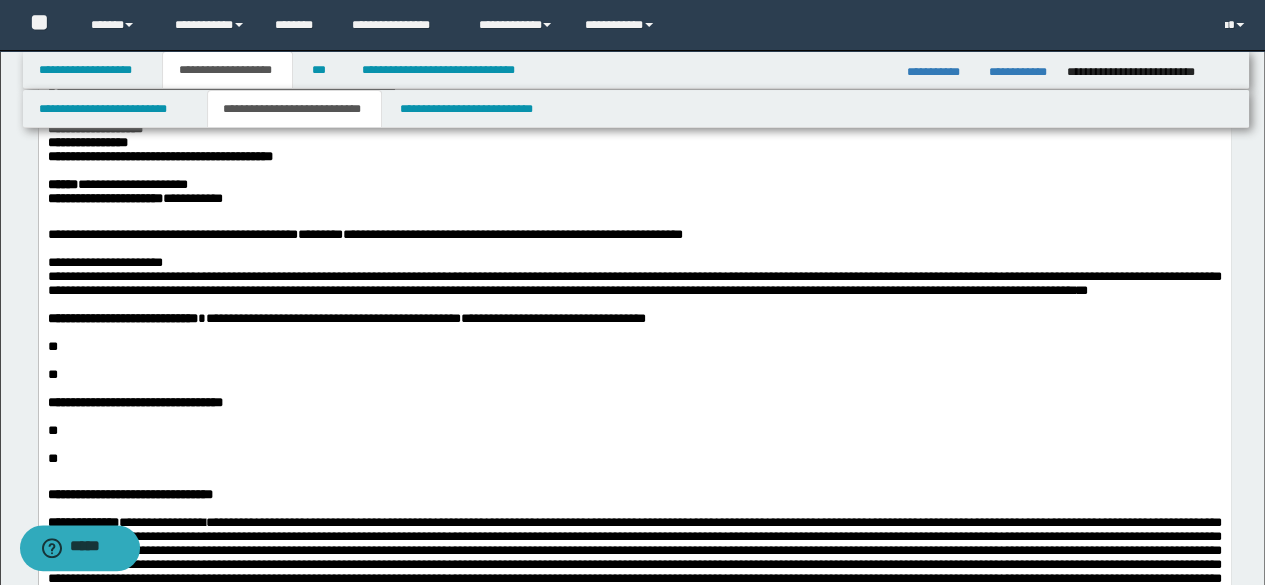 click on "**" at bounding box center (634, 347) 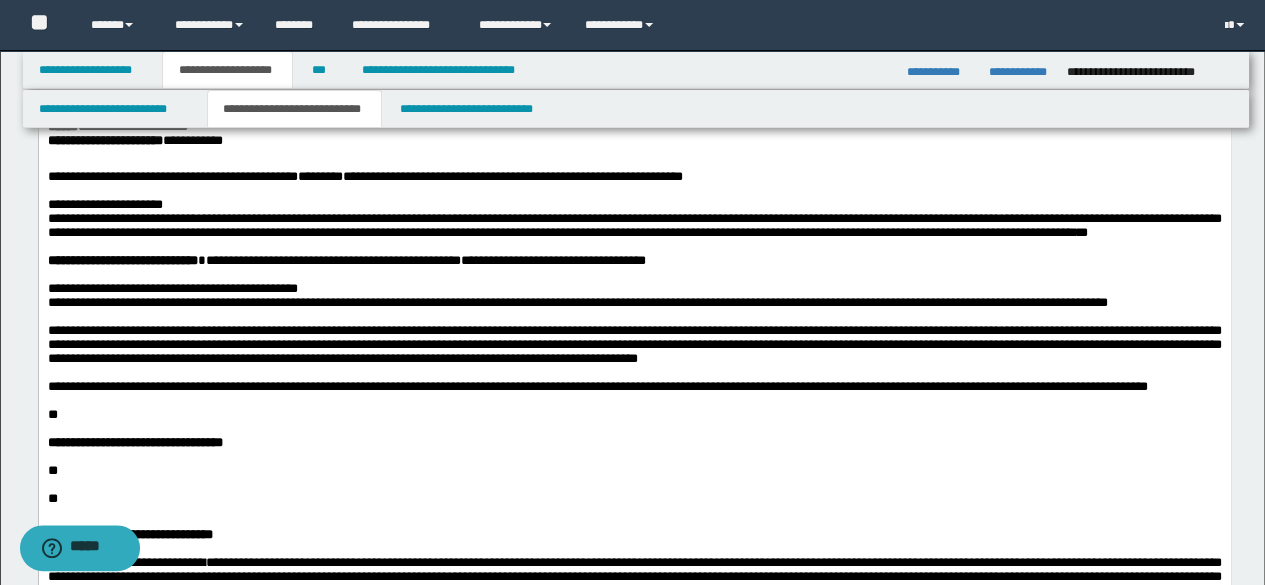 scroll, scrollTop: 606, scrollLeft: 0, axis: vertical 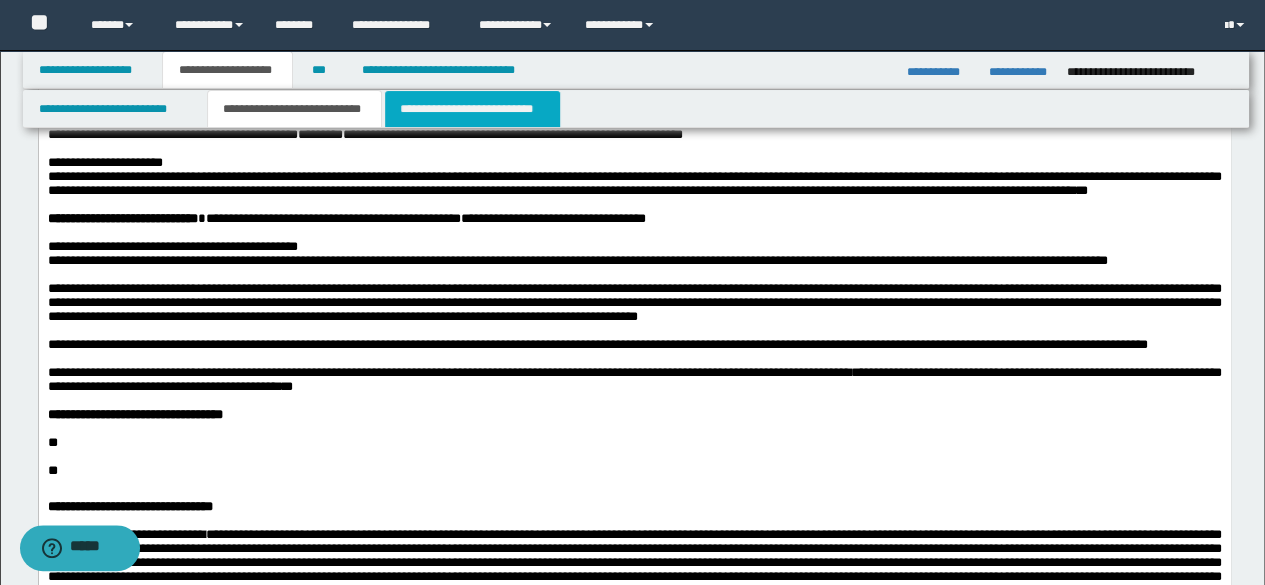 click on "**********" at bounding box center [472, 109] 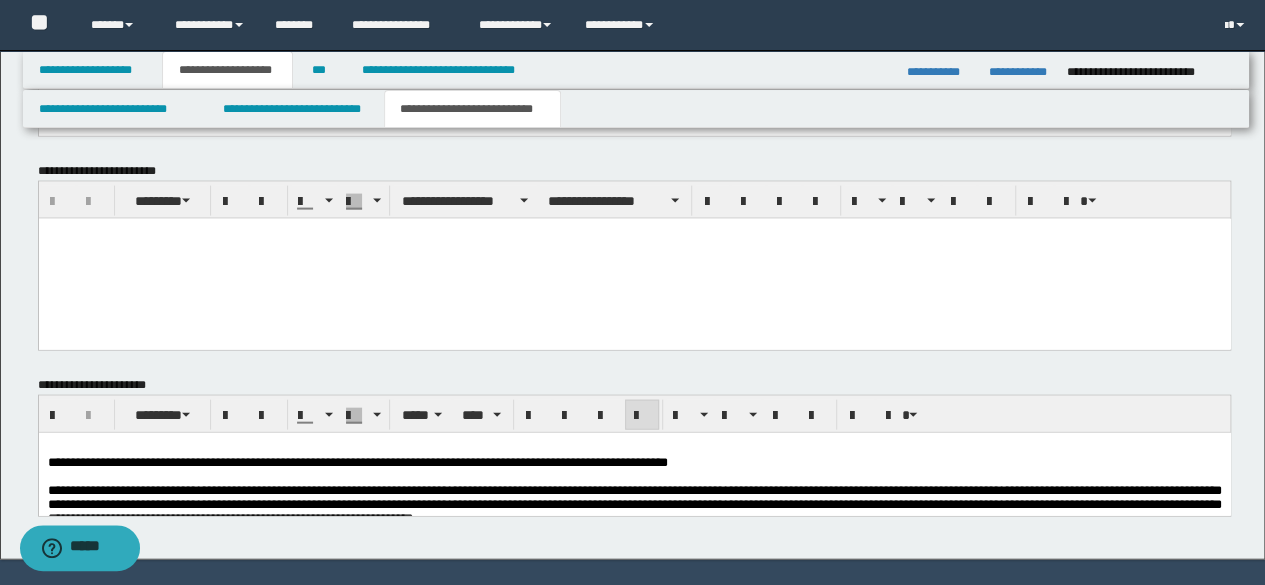 scroll, scrollTop: 2122, scrollLeft: 0, axis: vertical 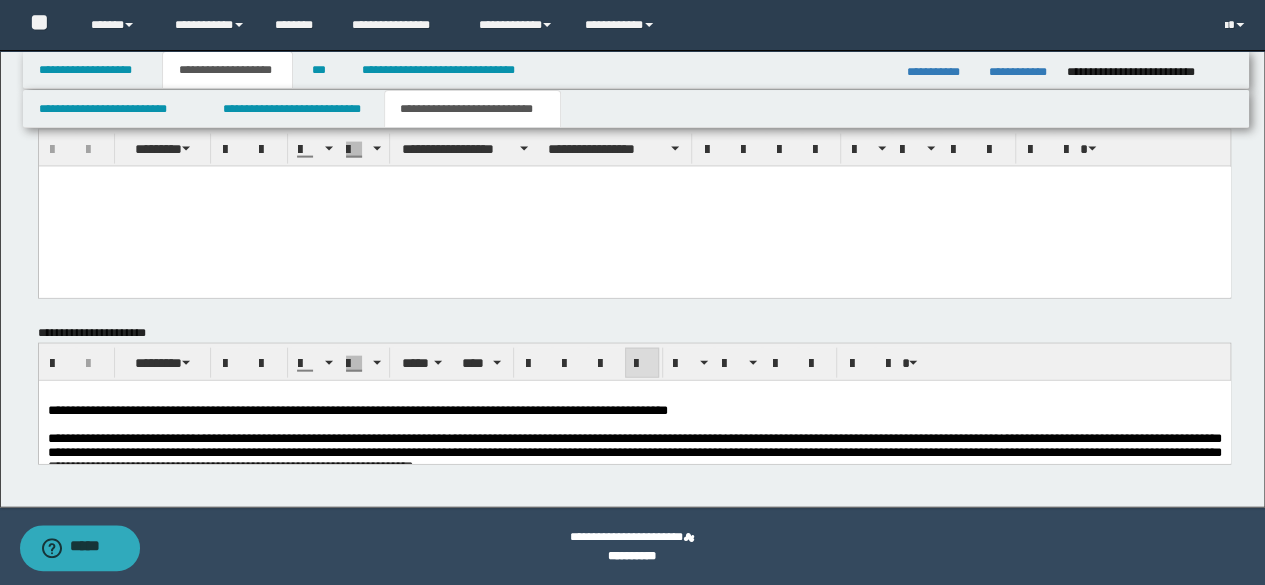 click on "**********" at bounding box center (357, 410) 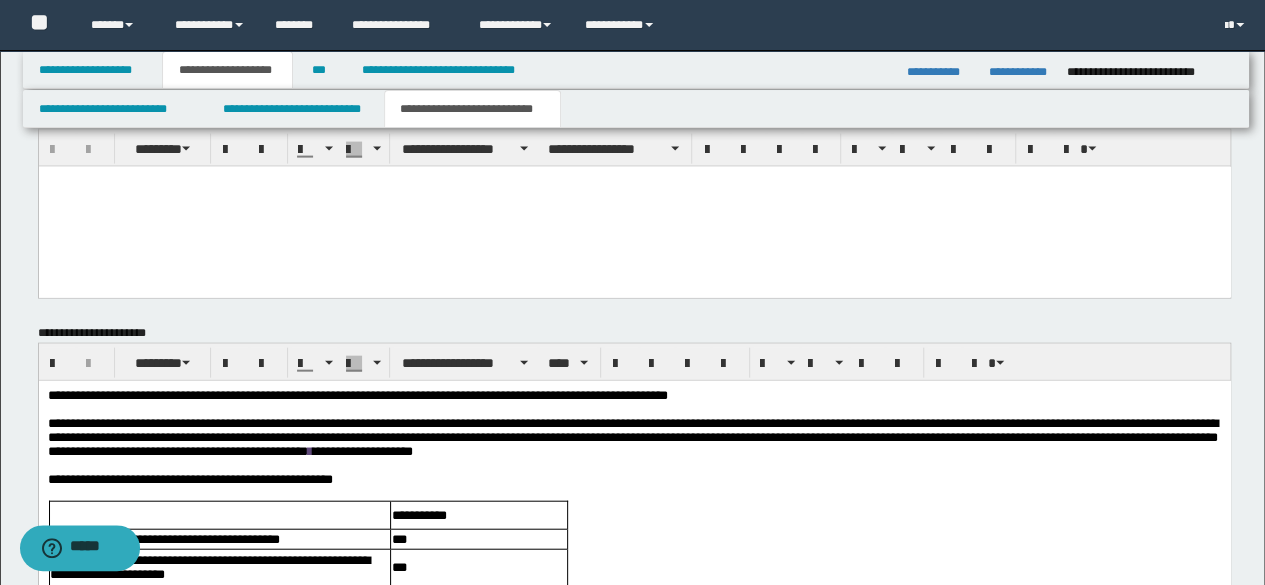 click on "**********" at bounding box center (357, 395) 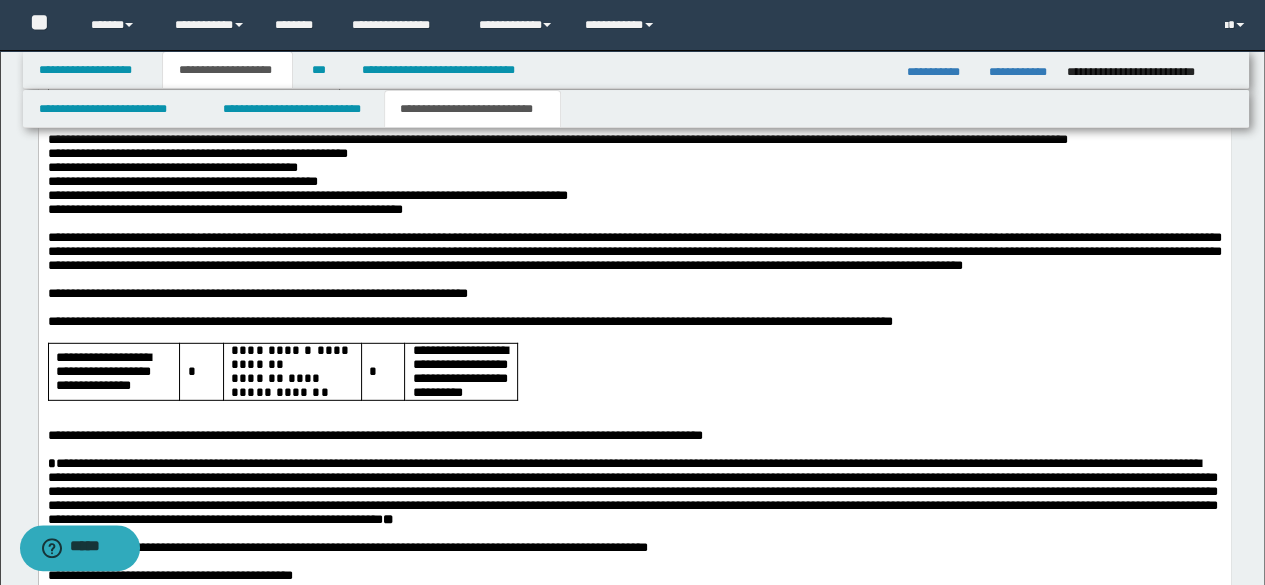 scroll, scrollTop: 3154, scrollLeft: 0, axis: vertical 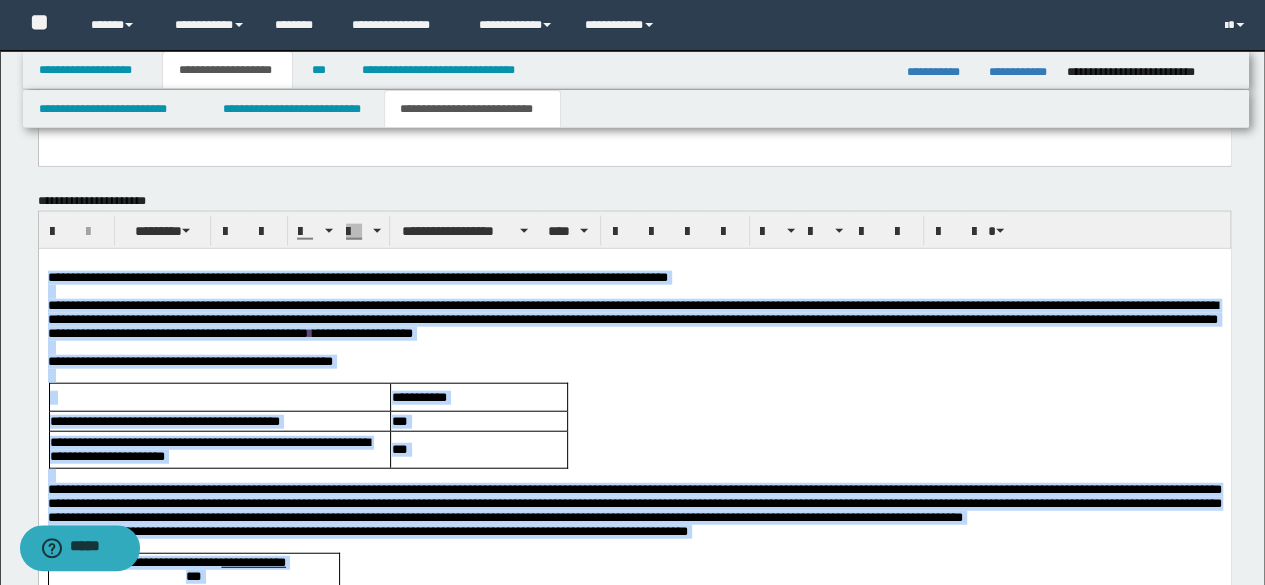 drag, startPoint x: 236, startPoint y: 1264, endPoint x: 31, endPoint y: 277, distance: 1008.06445 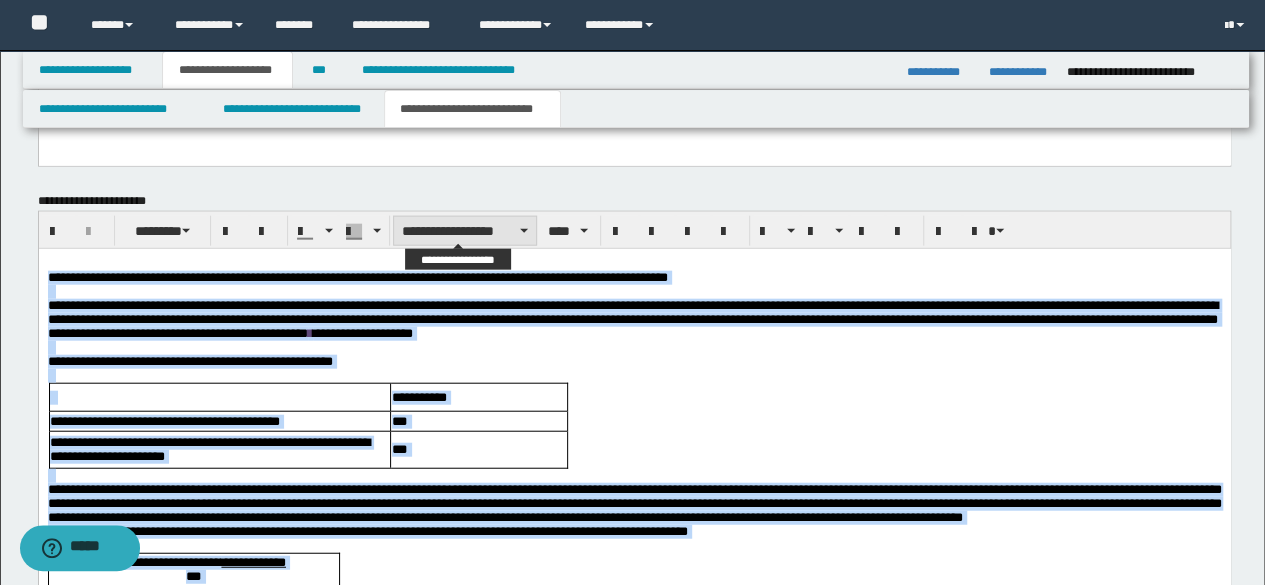 click on "**********" at bounding box center [465, 231] 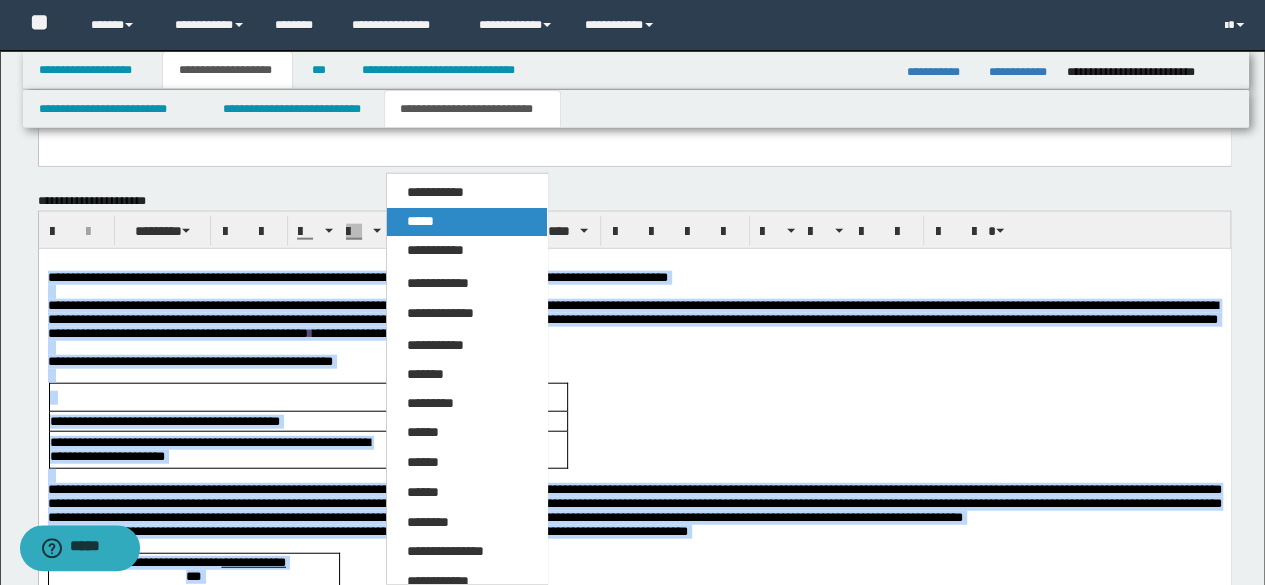 click on "*****" at bounding box center (420, 221) 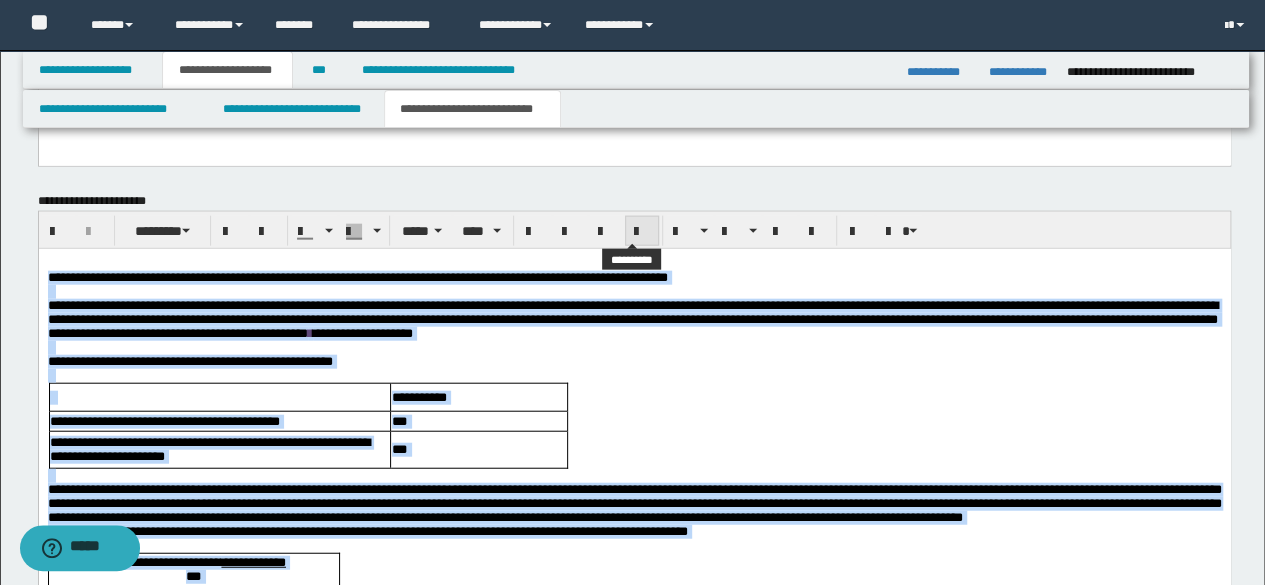 click at bounding box center [642, 232] 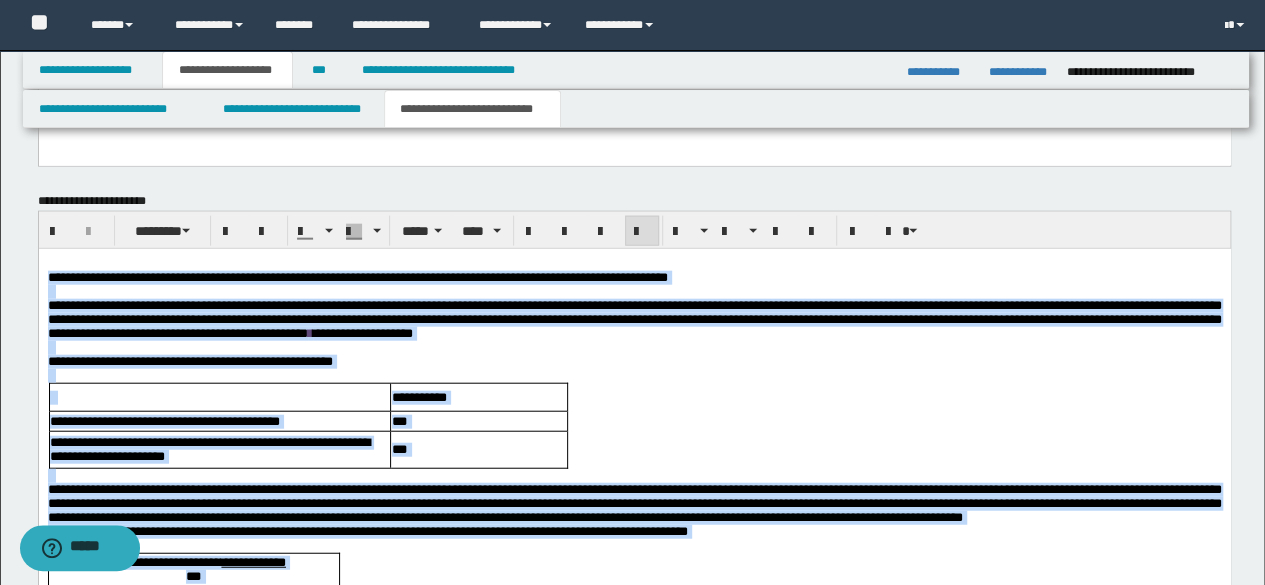 click at bounding box center (634, 376) 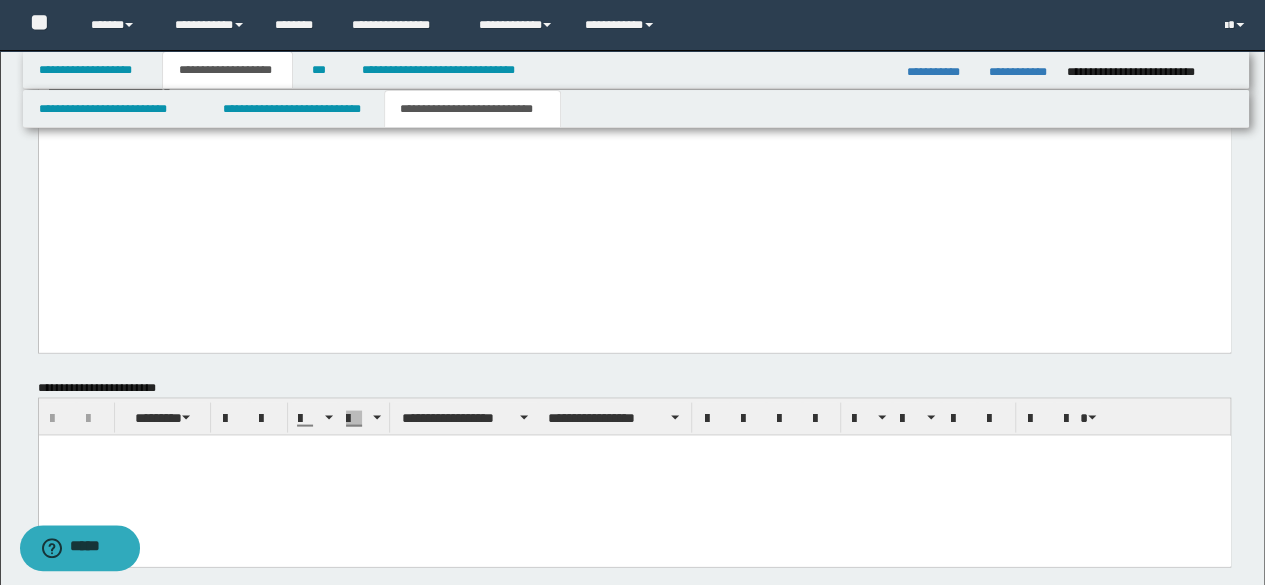 scroll, scrollTop: 1554, scrollLeft: 0, axis: vertical 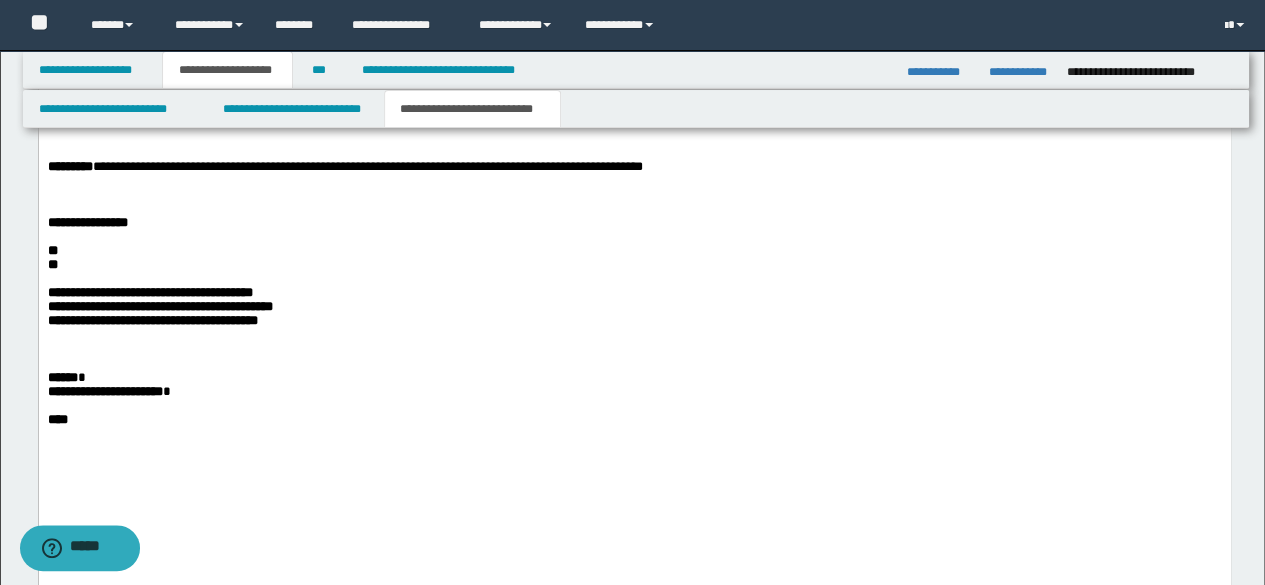 click at bounding box center (634, 237) 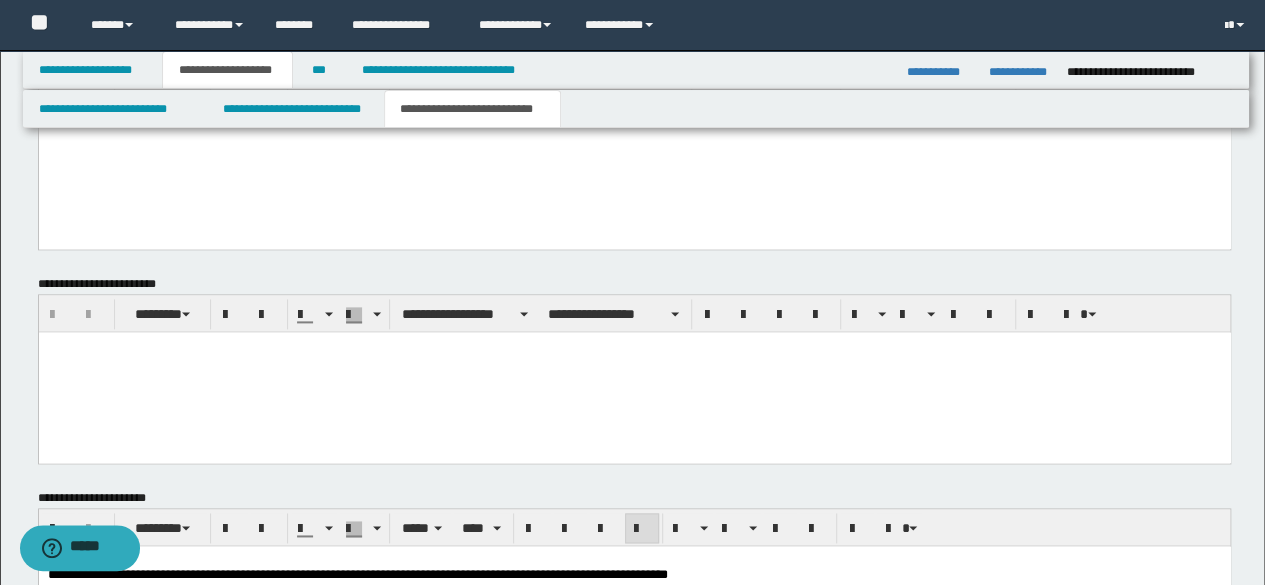 scroll, scrollTop: 854, scrollLeft: 0, axis: vertical 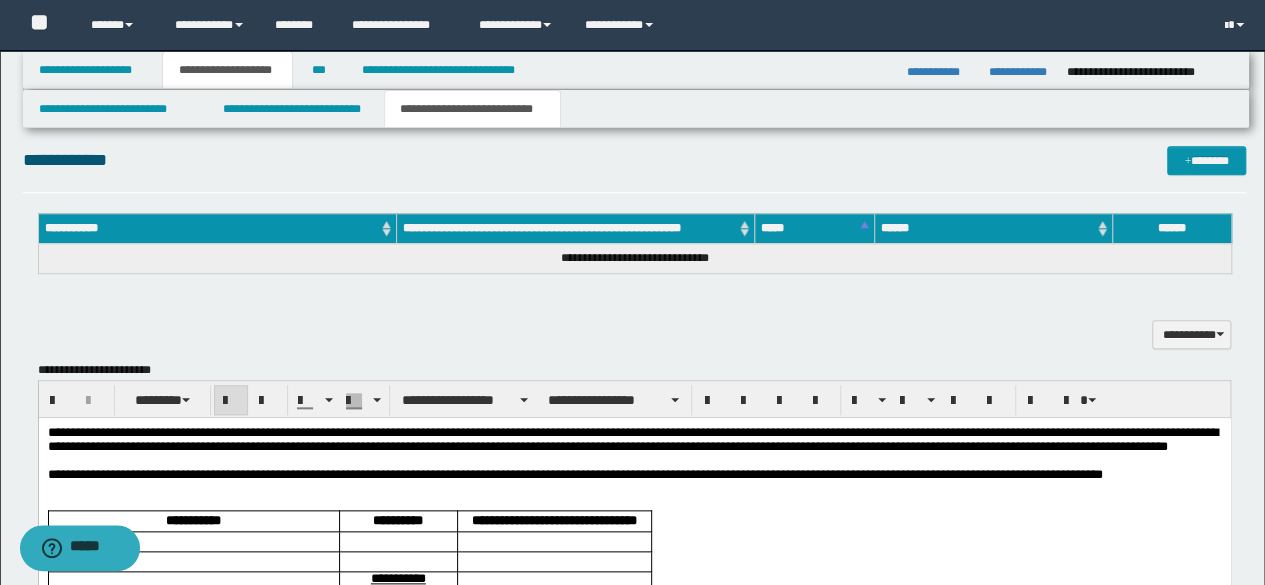 click on "**********" at bounding box center [634, 800] 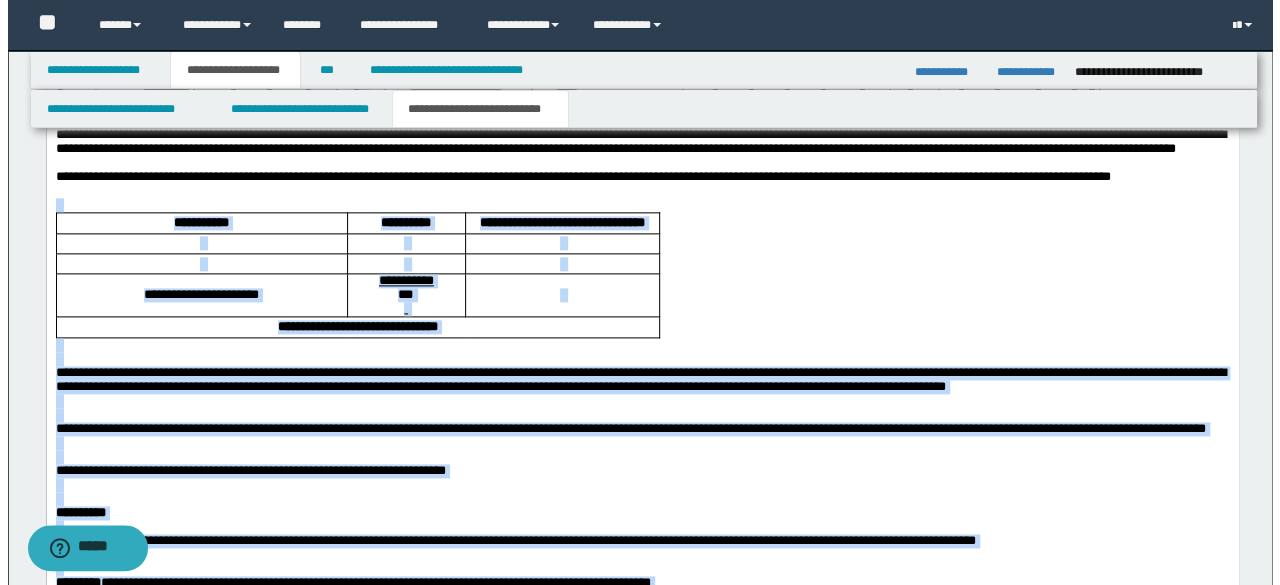 scroll, scrollTop: 1054, scrollLeft: 0, axis: vertical 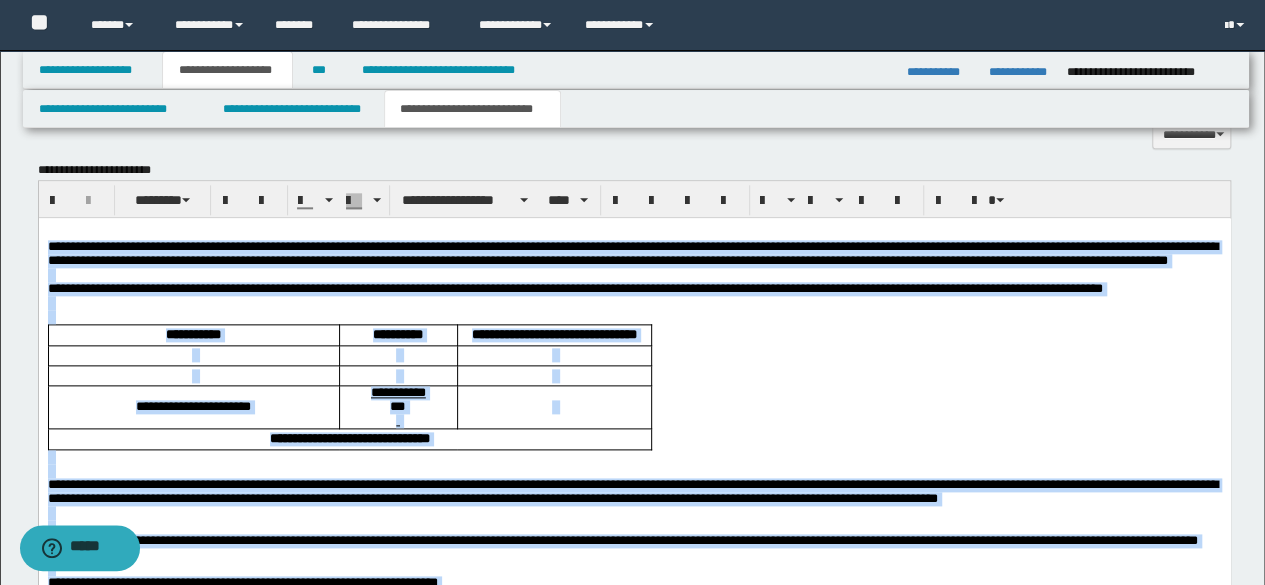 drag, startPoint x: 80, startPoint y: 1016, endPoint x: 31, endPoint y: 250, distance: 767.5656 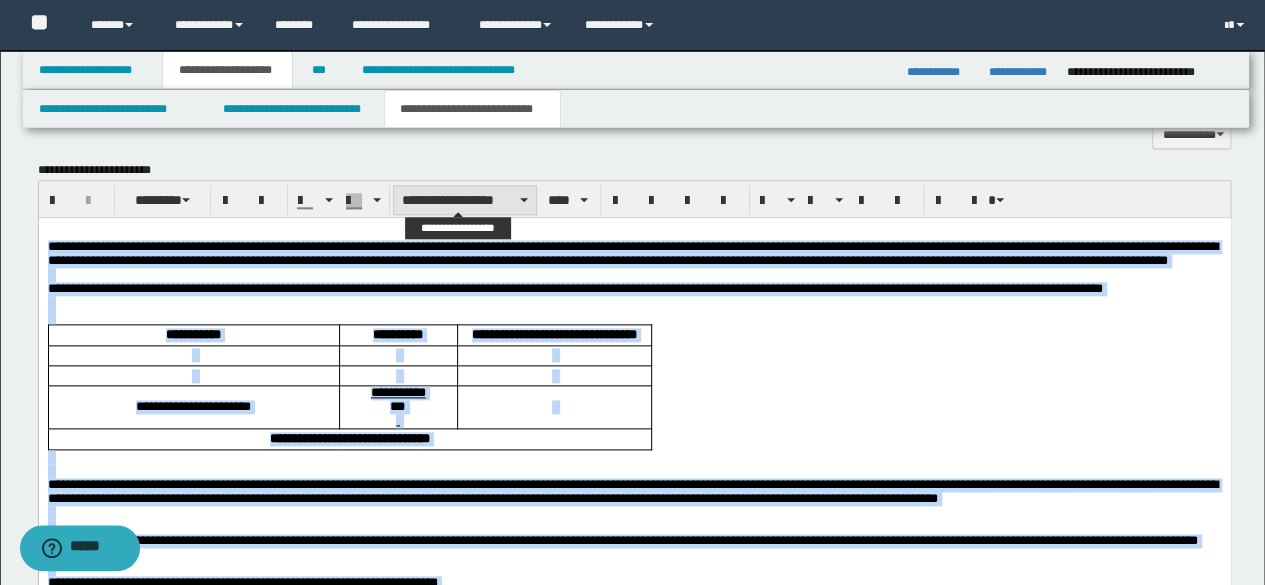 click on "**********" at bounding box center [465, 200] 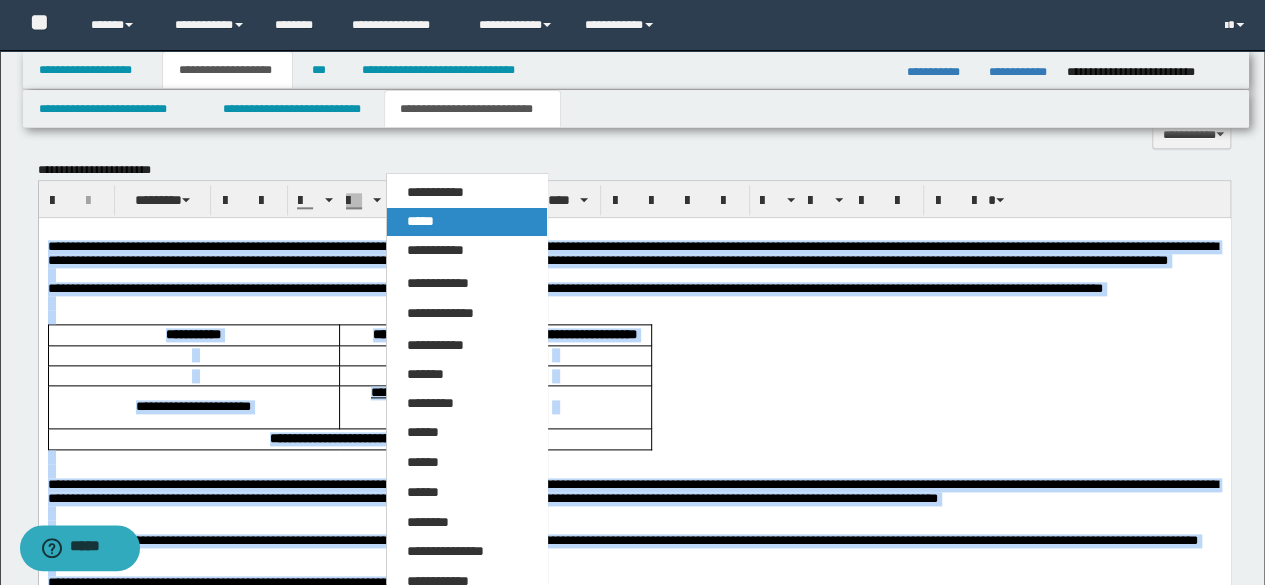 drag, startPoint x: 445, startPoint y: 221, endPoint x: 422, endPoint y: 0, distance: 222.1936 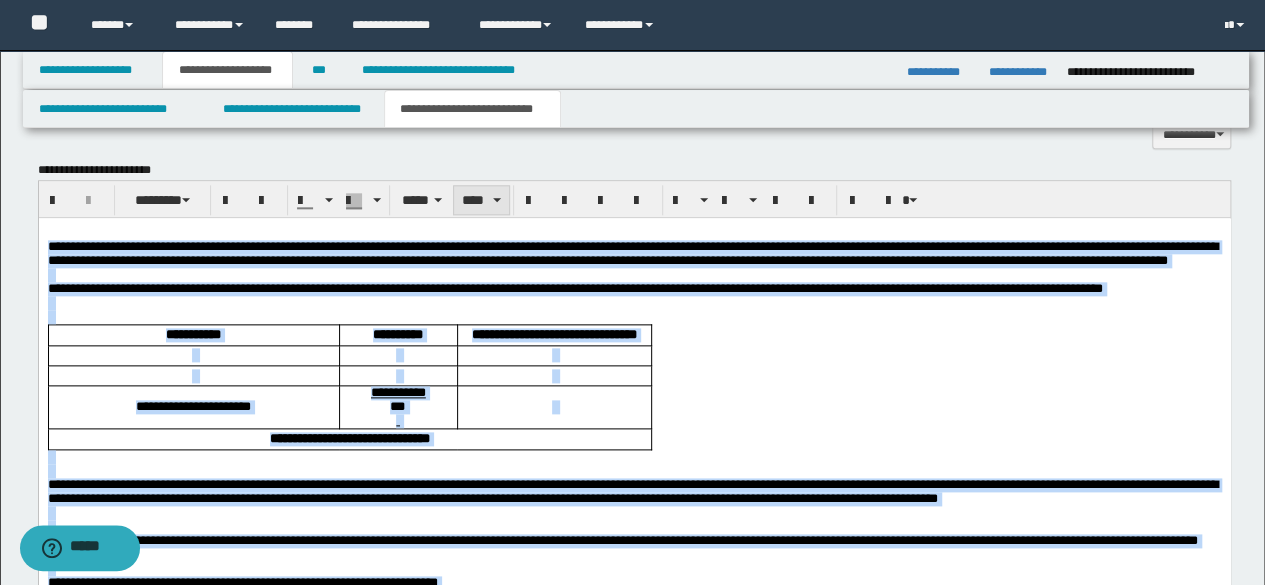 click on "****" at bounding box center [481, 200] 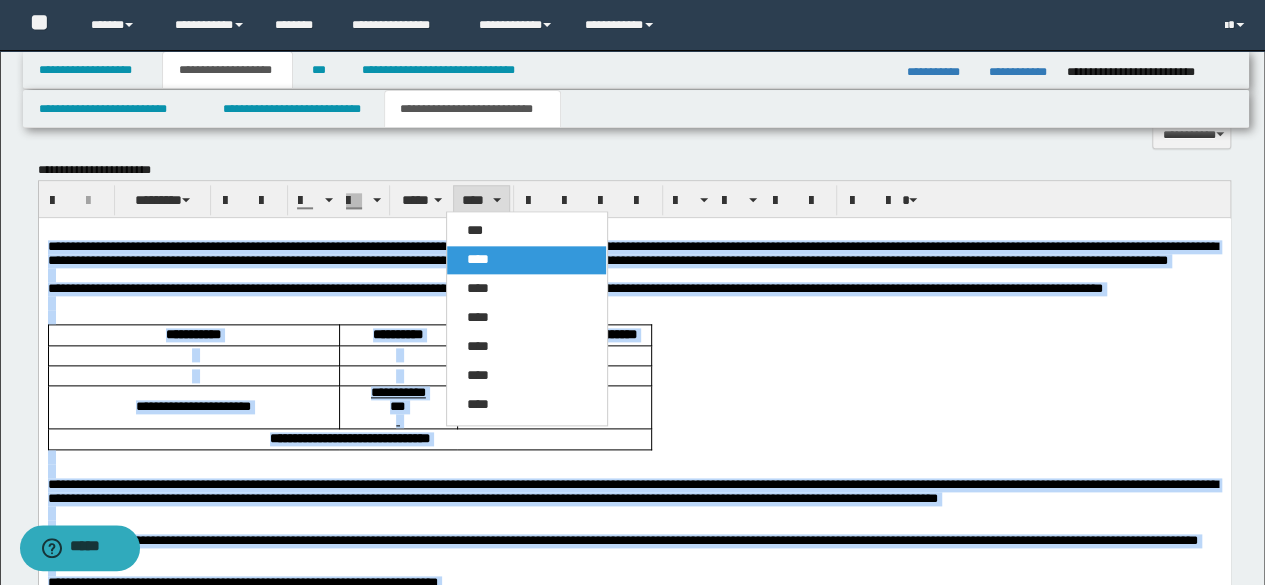 click on "****" at bounding box center (526, 289) 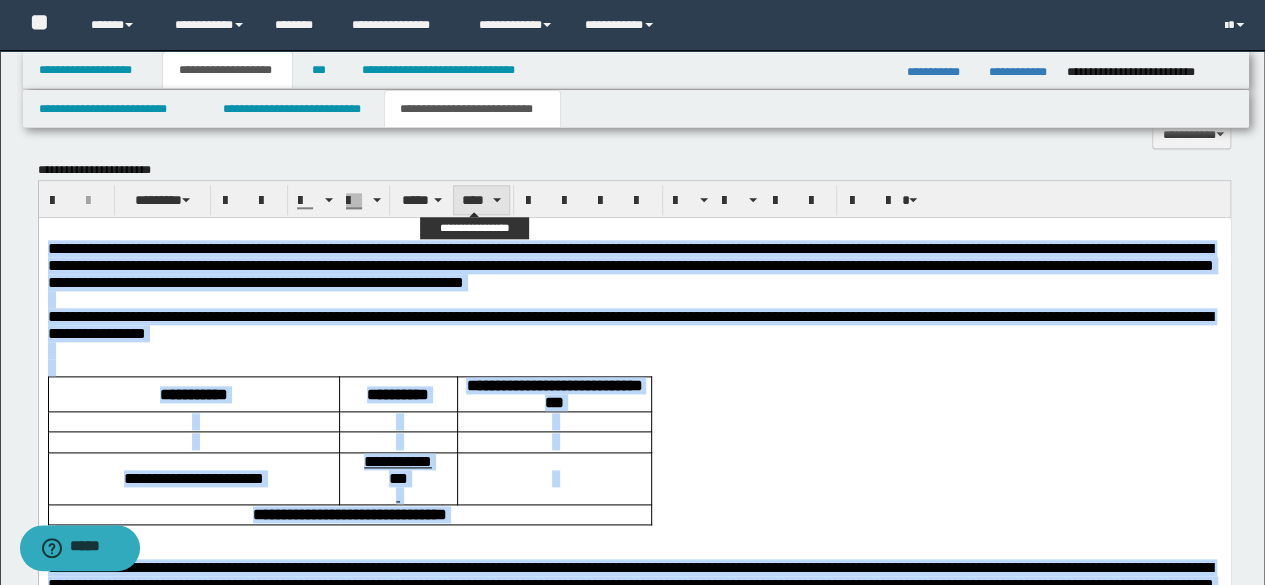 click on "****" at bounding box center (481, 200) 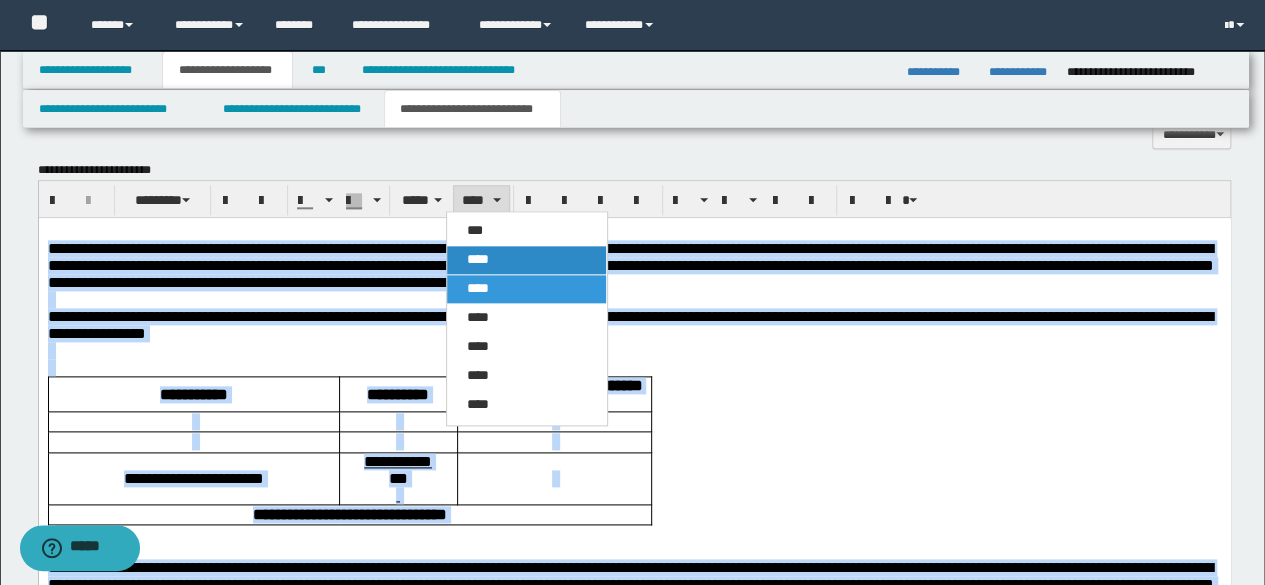 click on "****" at bounding box center [526, 260] 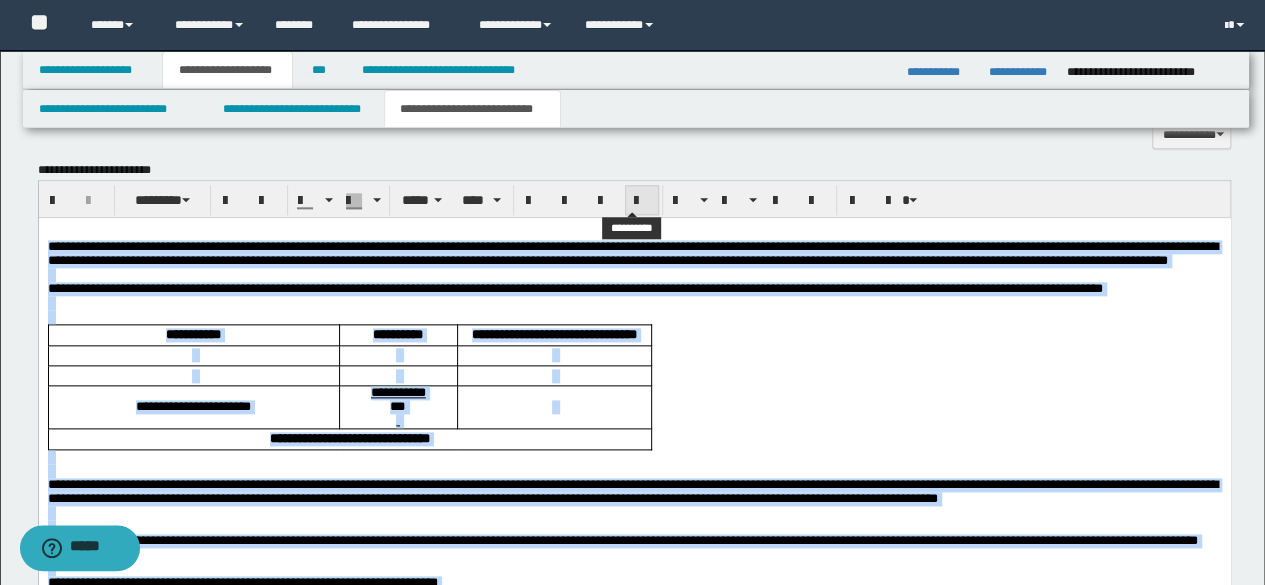 click at bounding box center [642, 200] 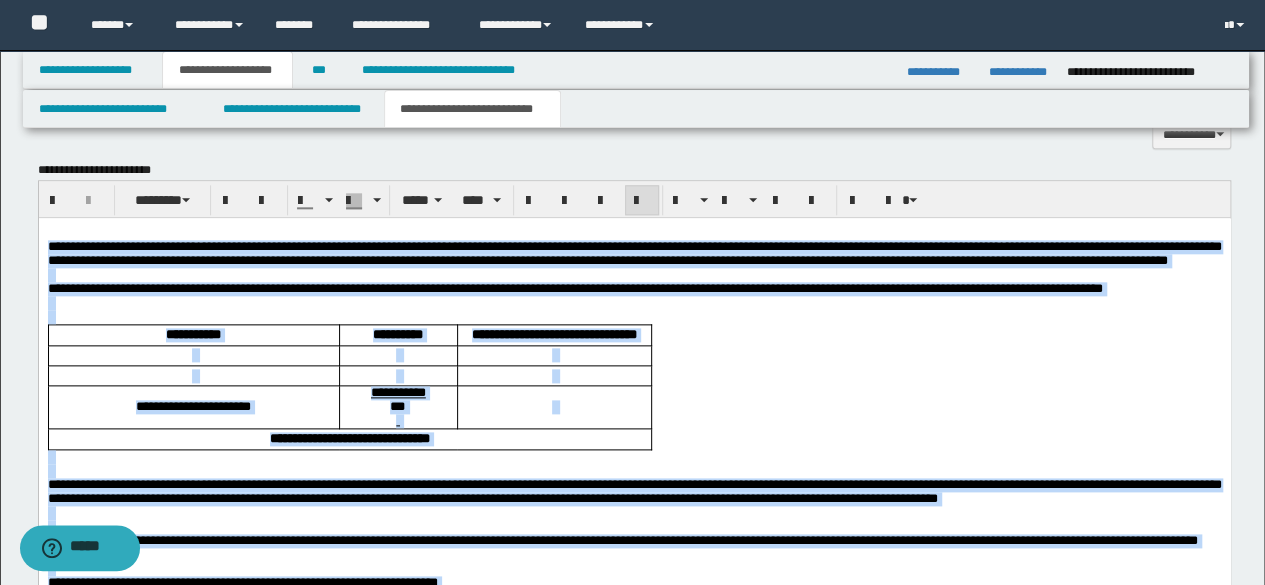 click at bounding box center [634, 274] 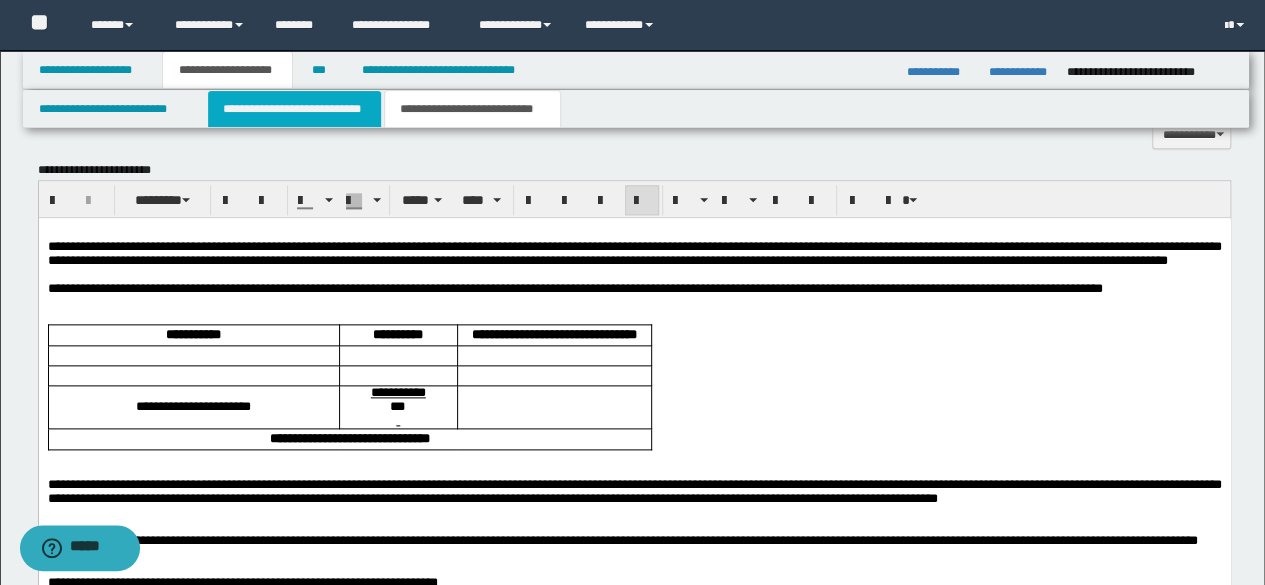 click on "**********" at bounding box center (294, 109) 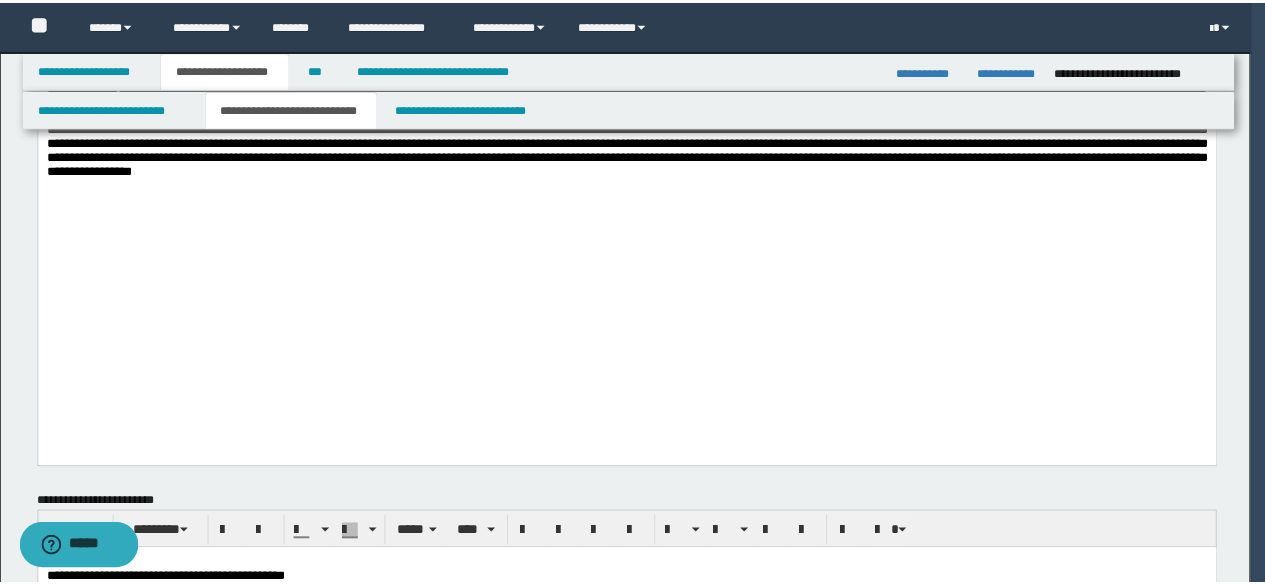 scroll, scrollTop: 754, scrollLeft: 0, axis: vertical 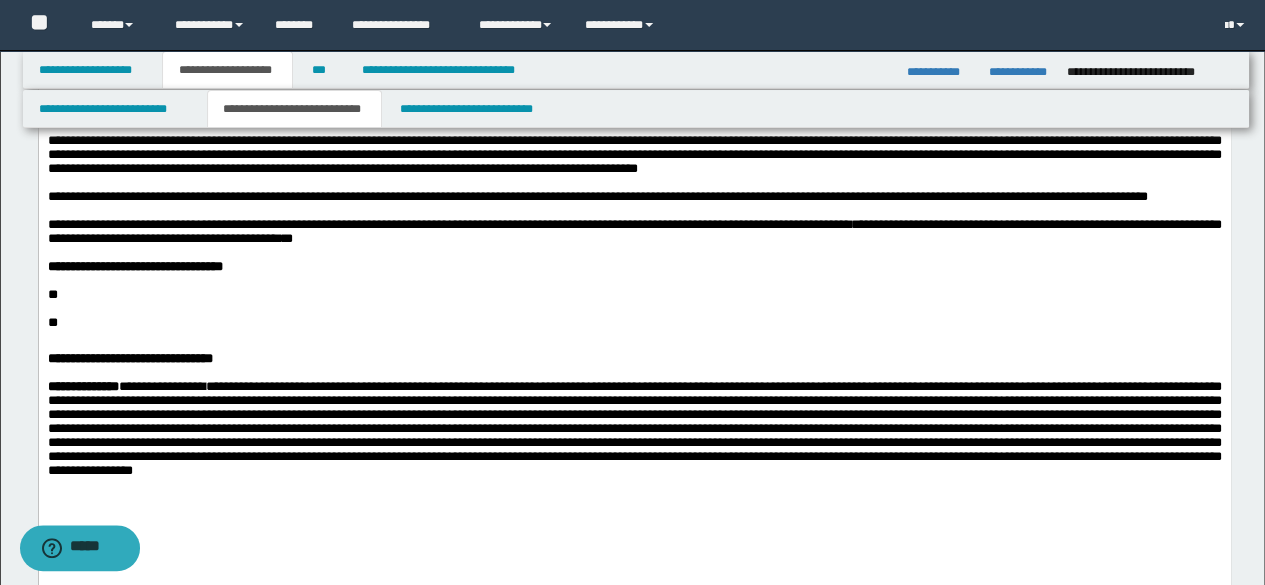 click at bounding box center (646, 309) 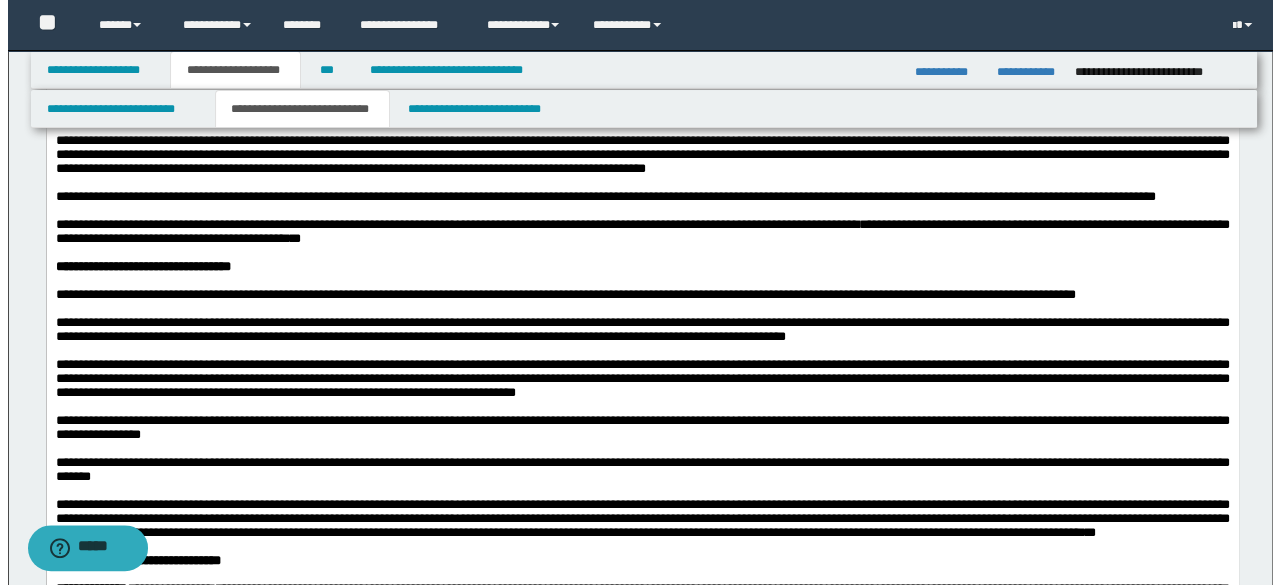 scroll, scrollTop: 654, scrollLeft: 0, axis: vertical 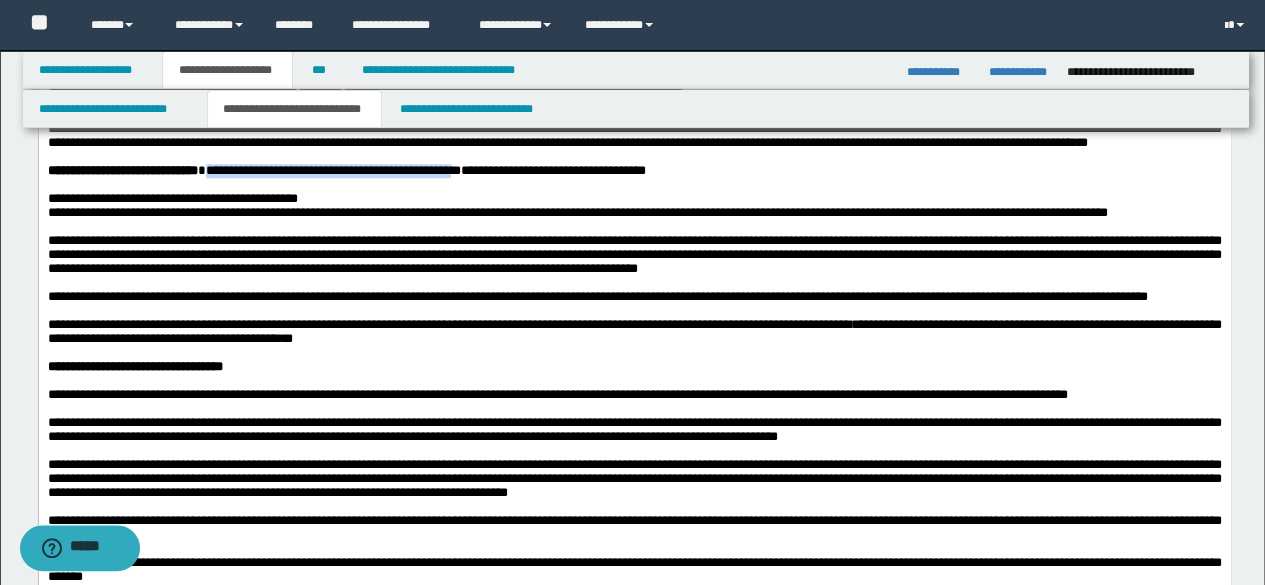 drag, startPoint x: 248, startPoint y: 252, endPoint x: 554, endPoint y: 257, distance: 306.04083 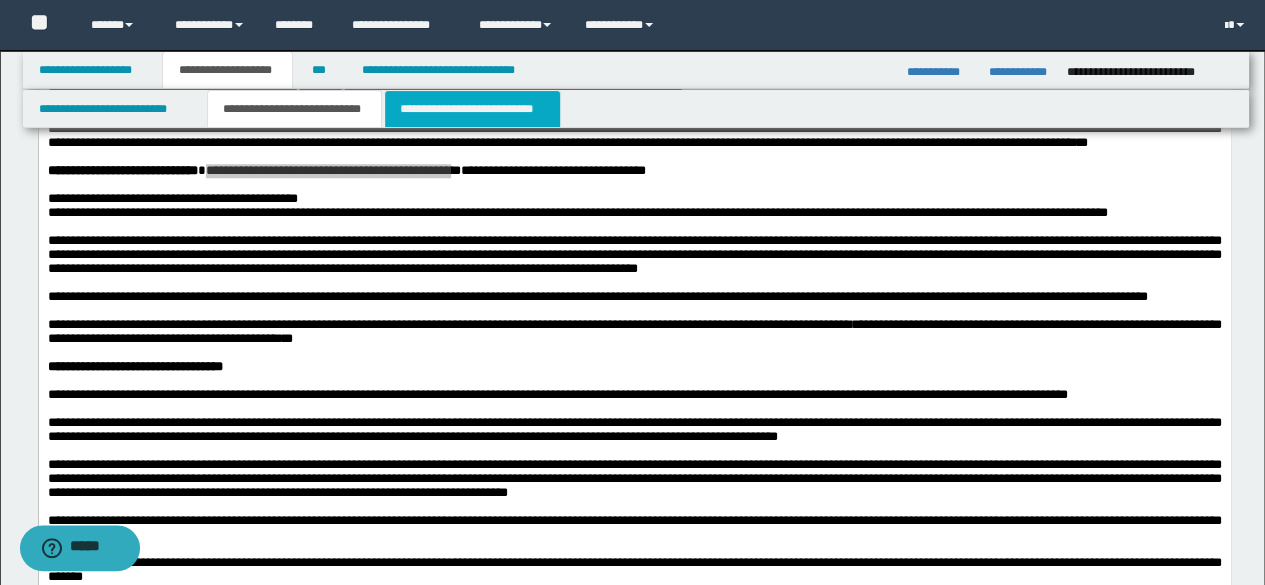 click on "**********" at bounding box center (472, 109) 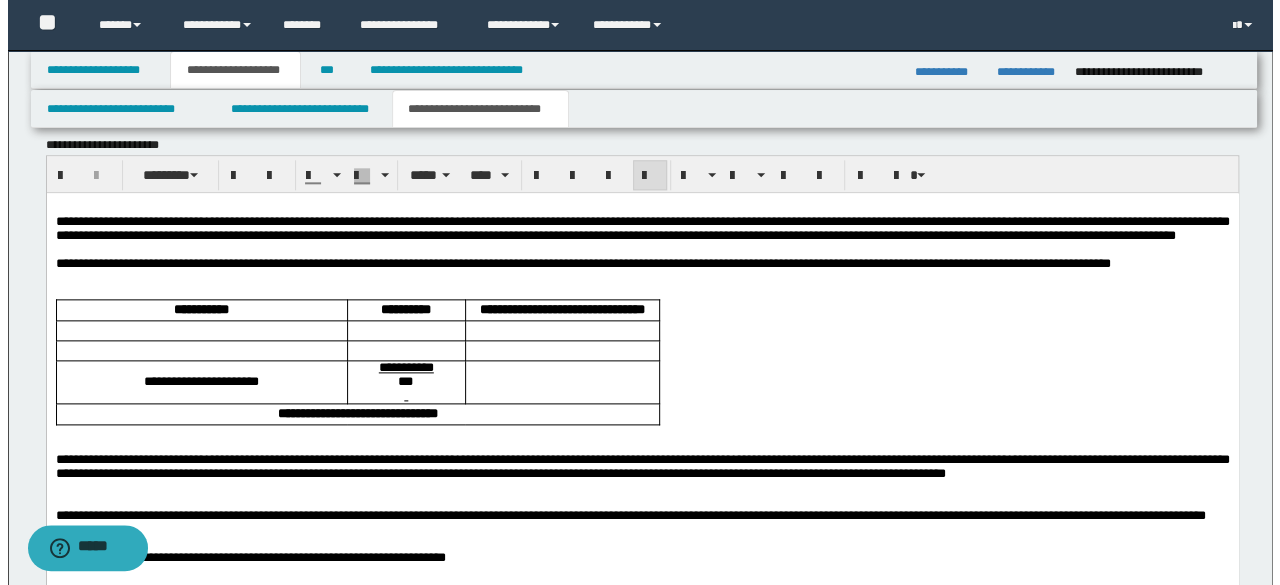 scroll, scrollTop: 954, scrollLeft: 0, axis: vertical 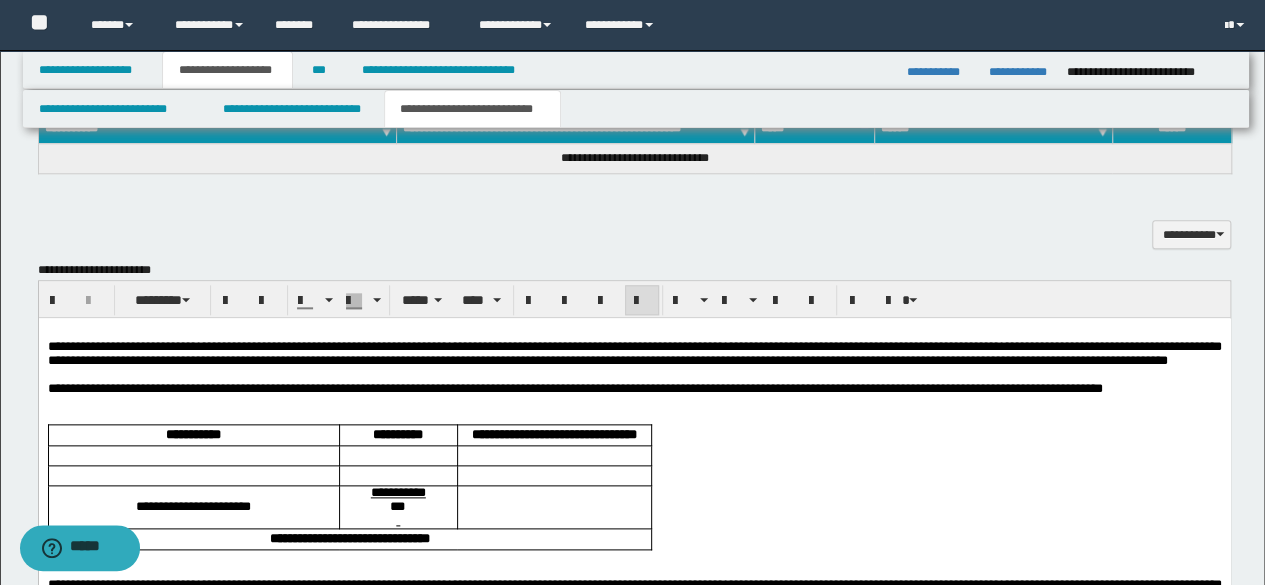 click on "**********" at bounding box center [634, 352] 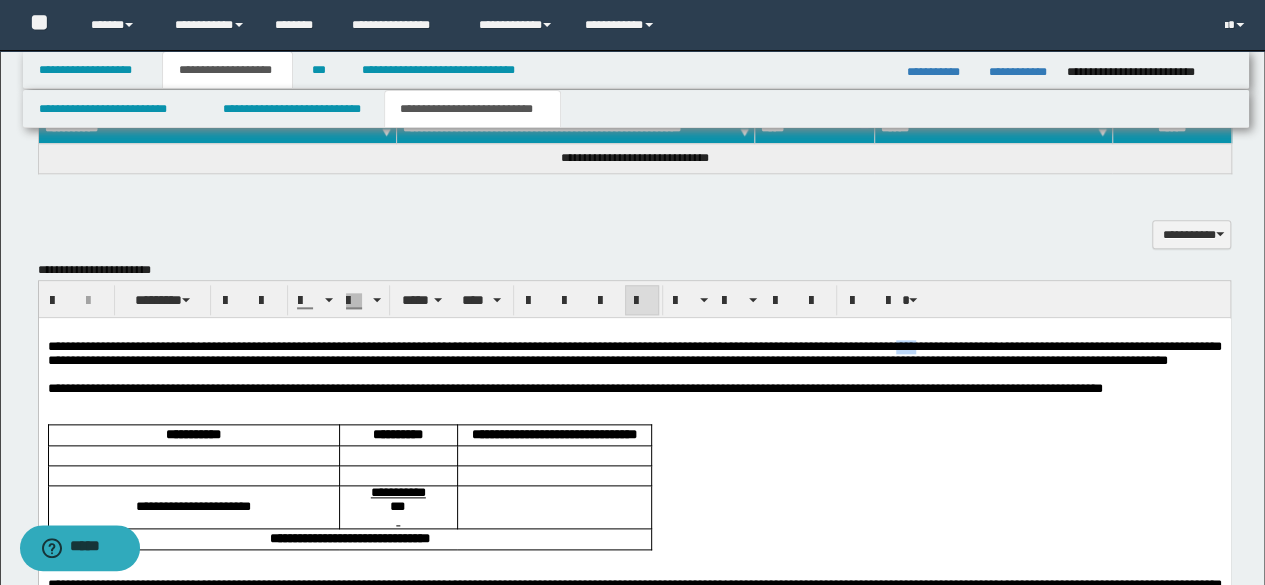 click on "**********" at bounding box center (634, 352) 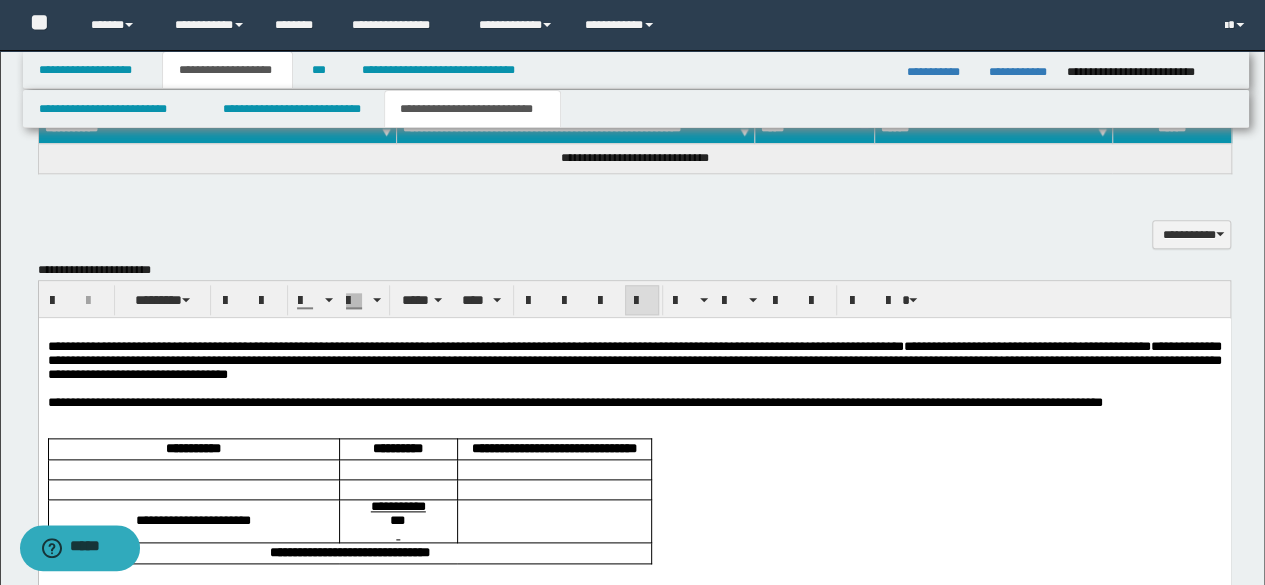 drag, startPoint x: 1046, startPoint y: 352, endPoint x: 1058, endPoint y: 352, distance: 12 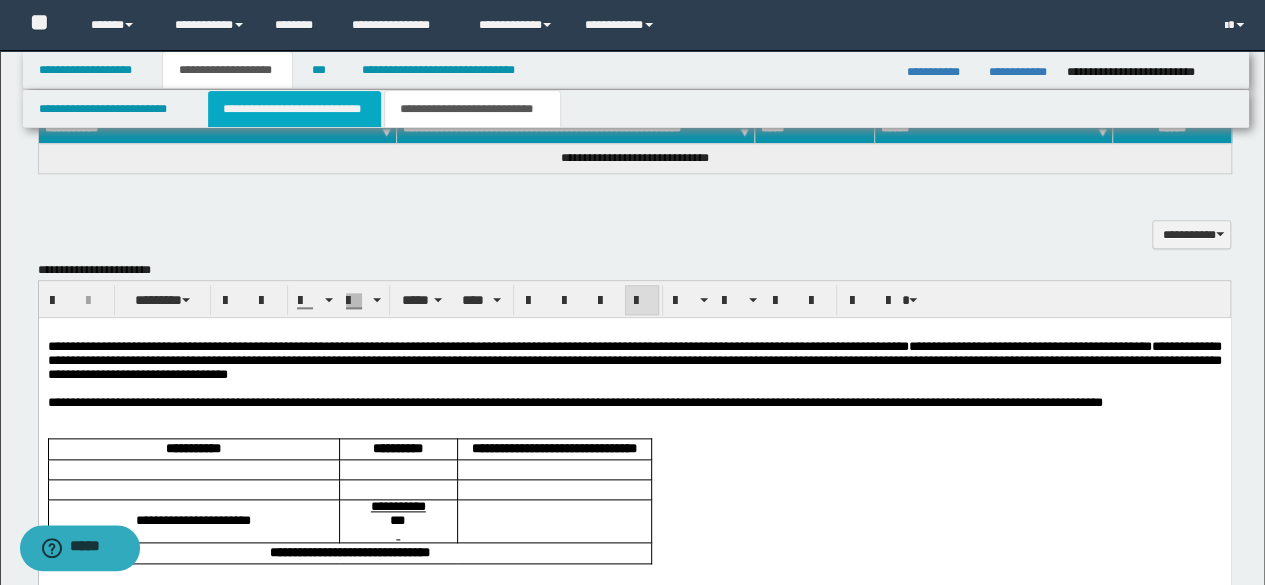 click on "**********" at bounding box center [294, 109] 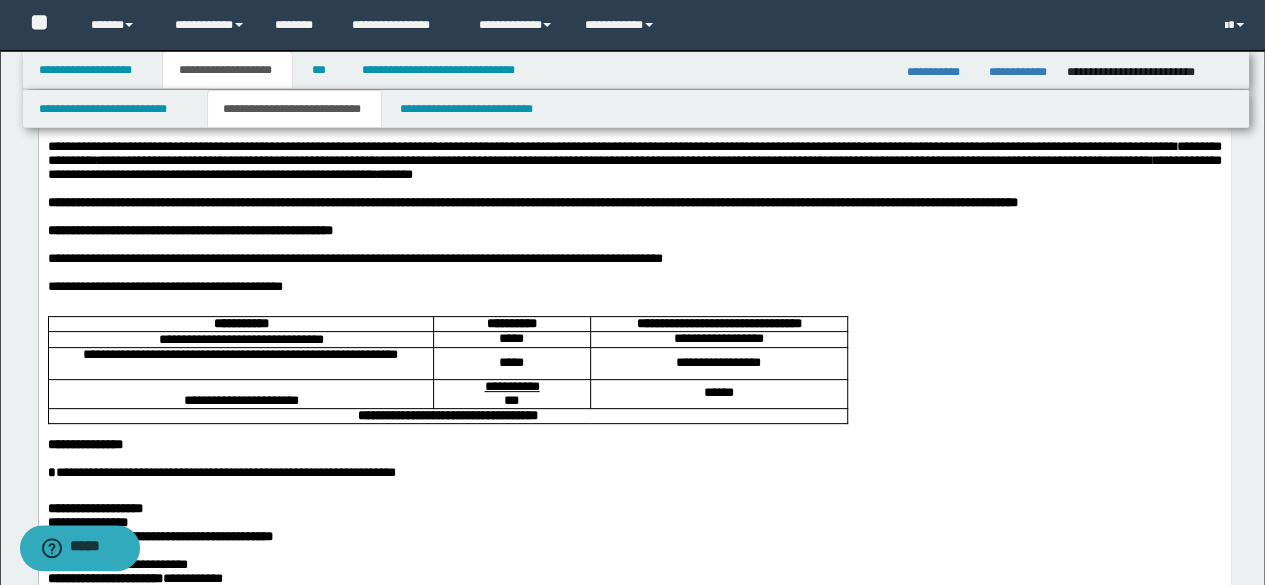 scroll, scrollTop: 54, scrollLeft: 0, axis: vertical 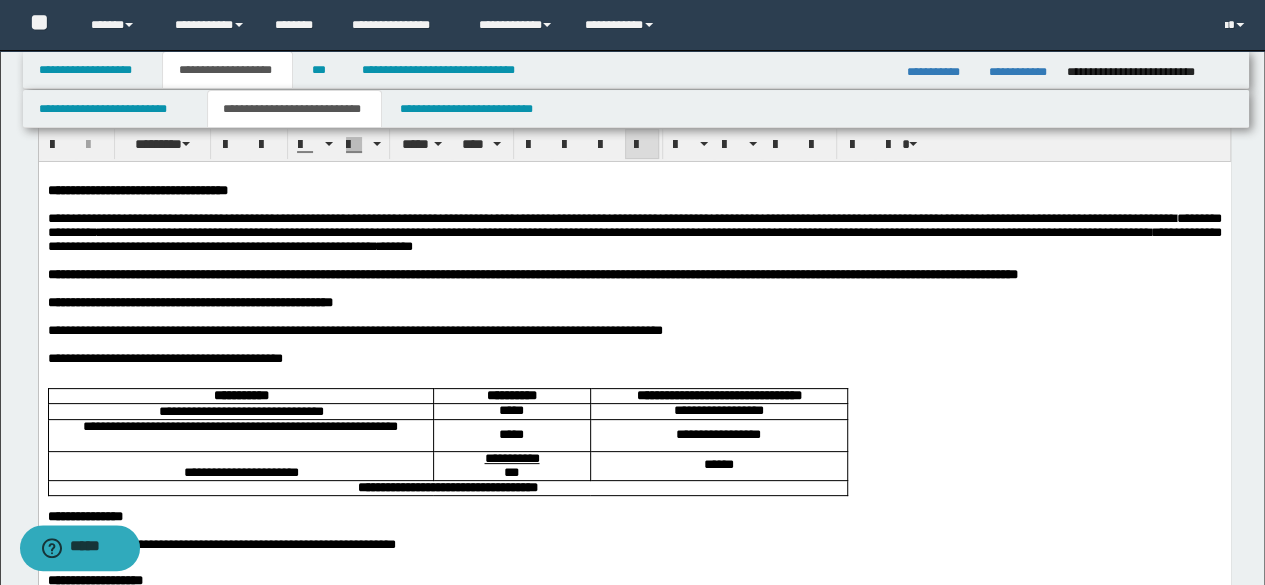 click on "**********" at bounding box center [634, 274] 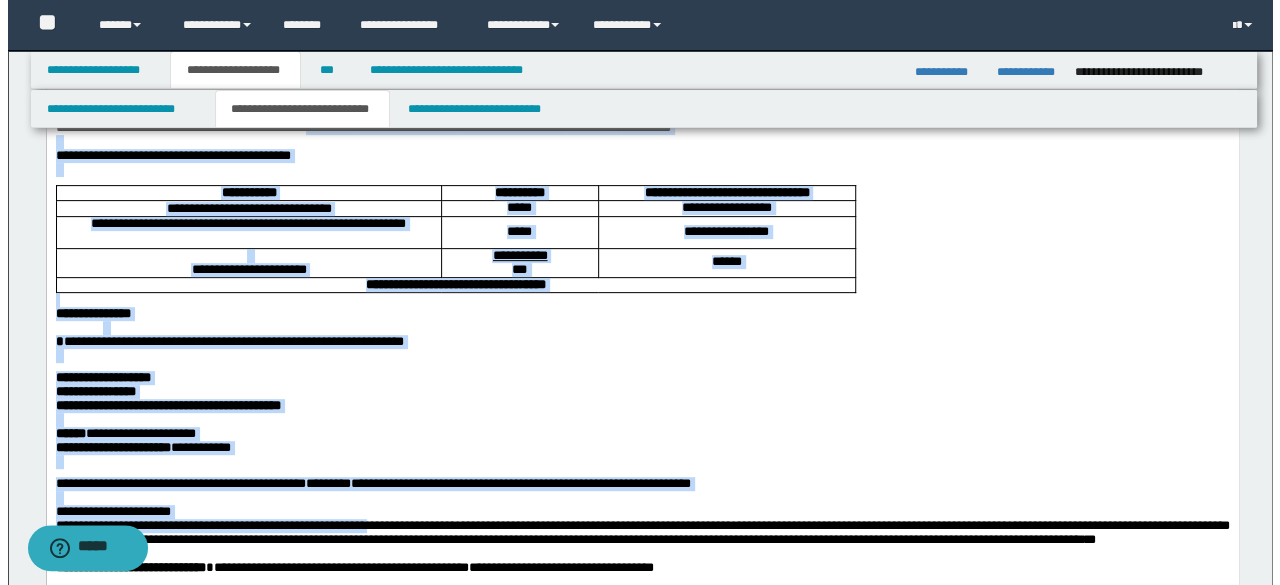 scroll, scrollTop: 454, scrollLeft: 0, axis: vertical 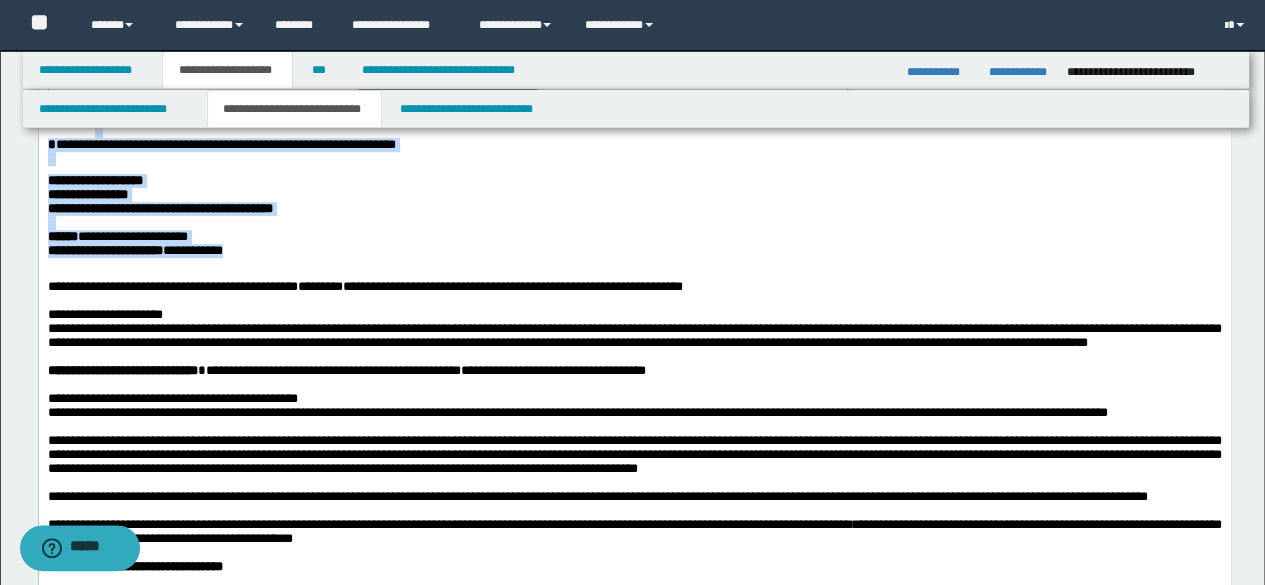 drag, startPoint x: 343, startPoint y: -38, endPoint x: 280, endPoint y: 308, distance: 351.68878 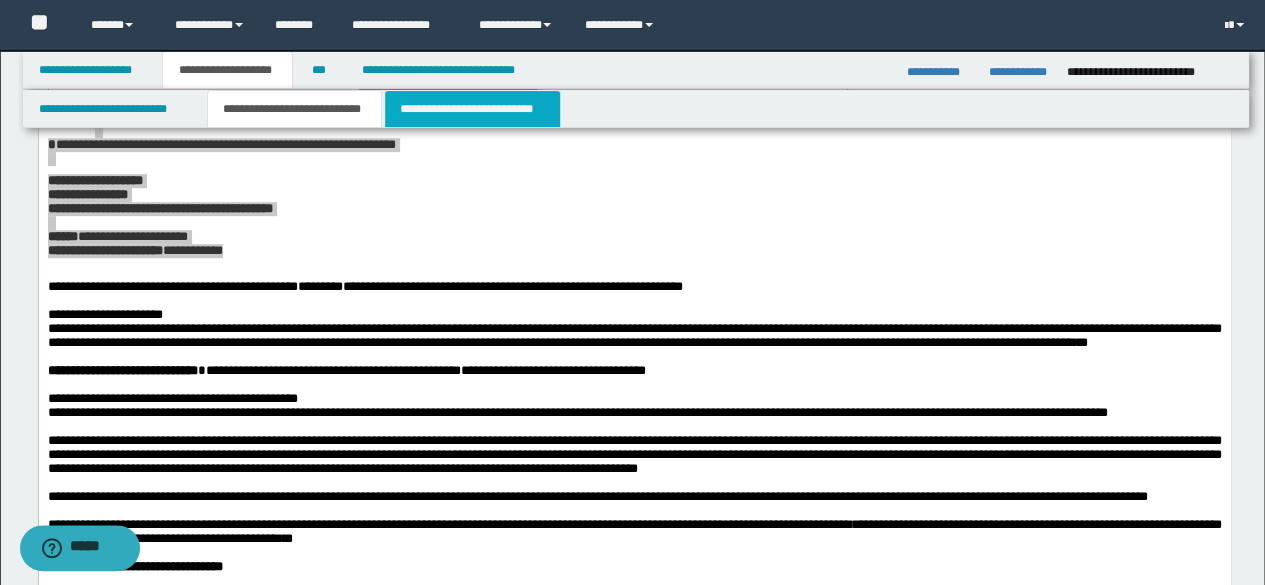 click on "**********" at bounding box center (472, 109) 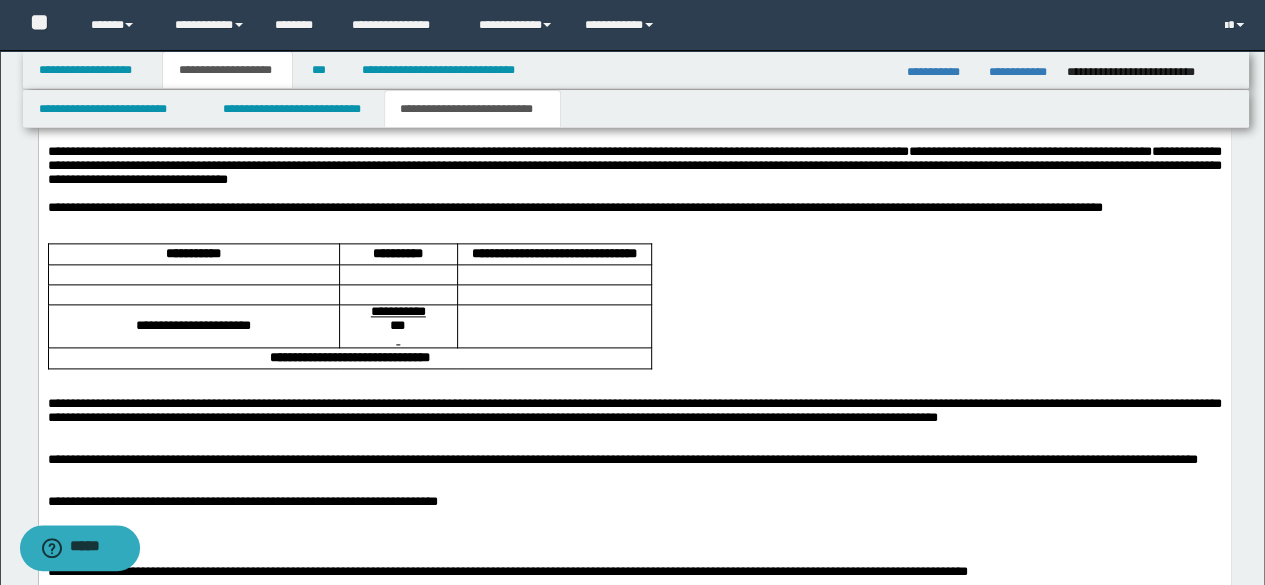 scroll, scrollTop: 1154, scrollLeft: 0, axis: vertical 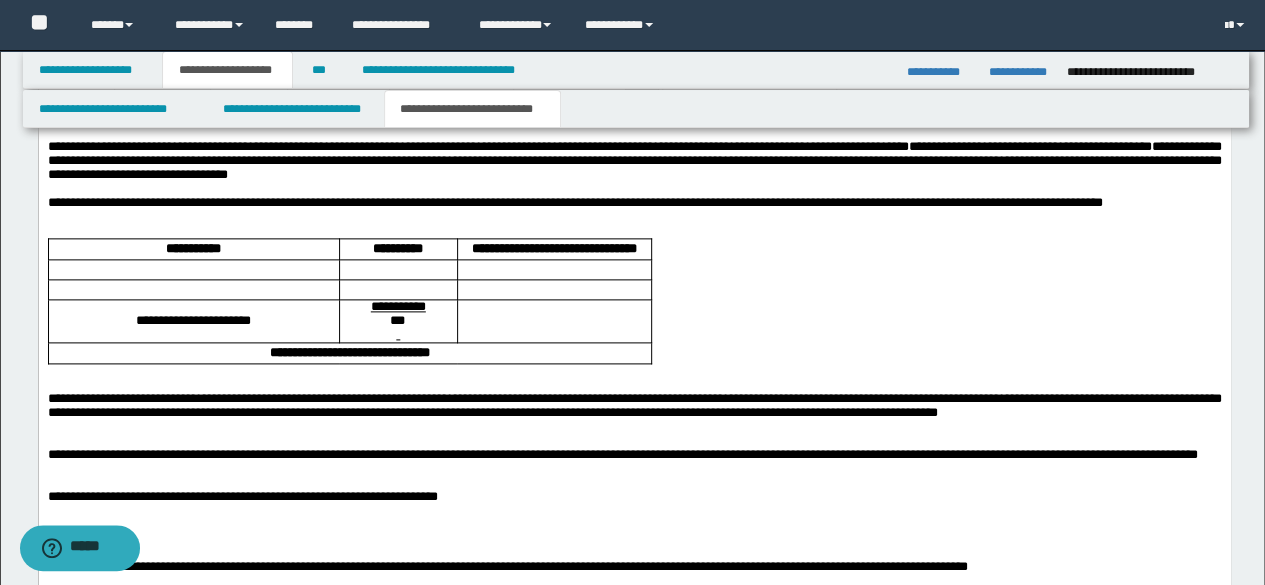 drag, startPoint x: 654, startPoint y: 397, endPoint x: 119, endPoint y: 248, distance: 555.36115 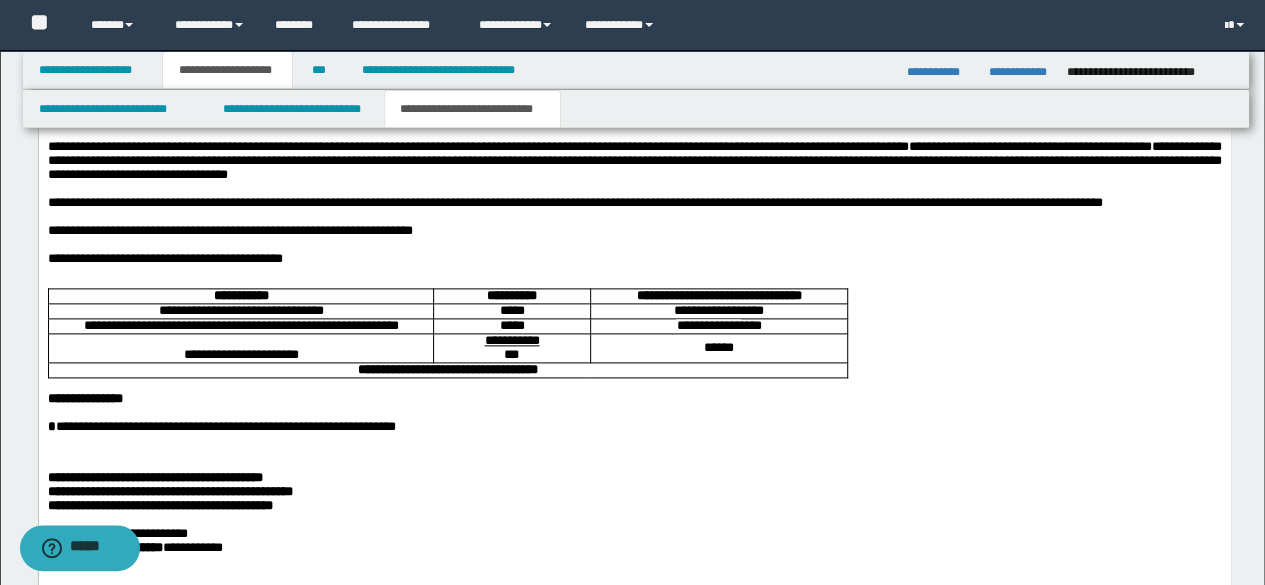 click on "**********" at bounding box center (229, 229) 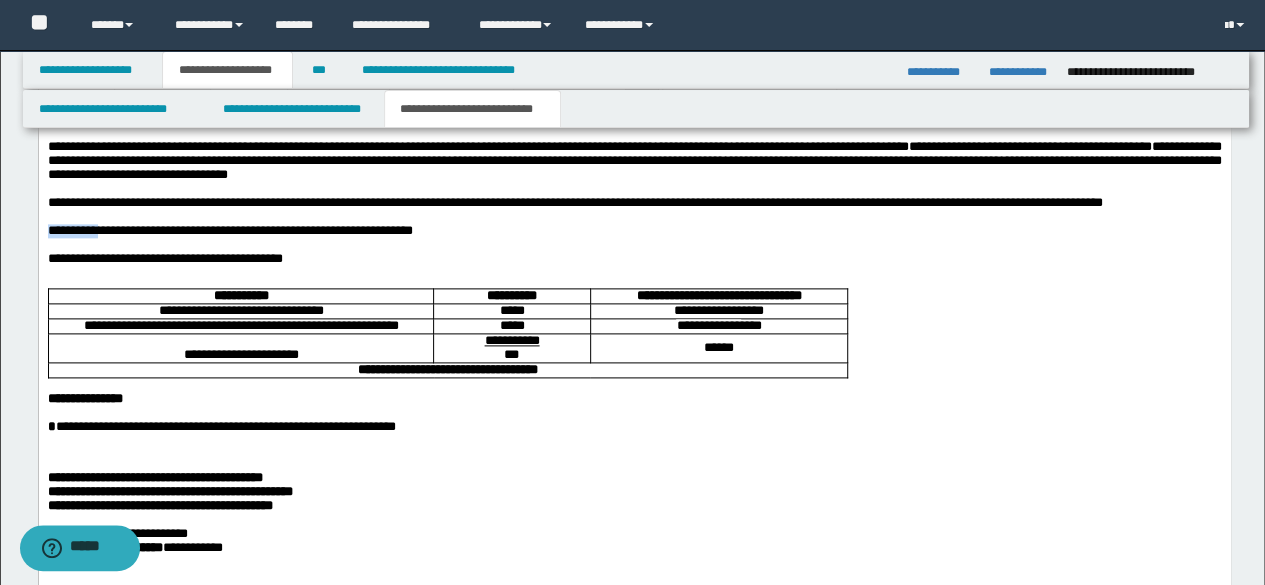 click on "**********" at bounding box center [229, 229] 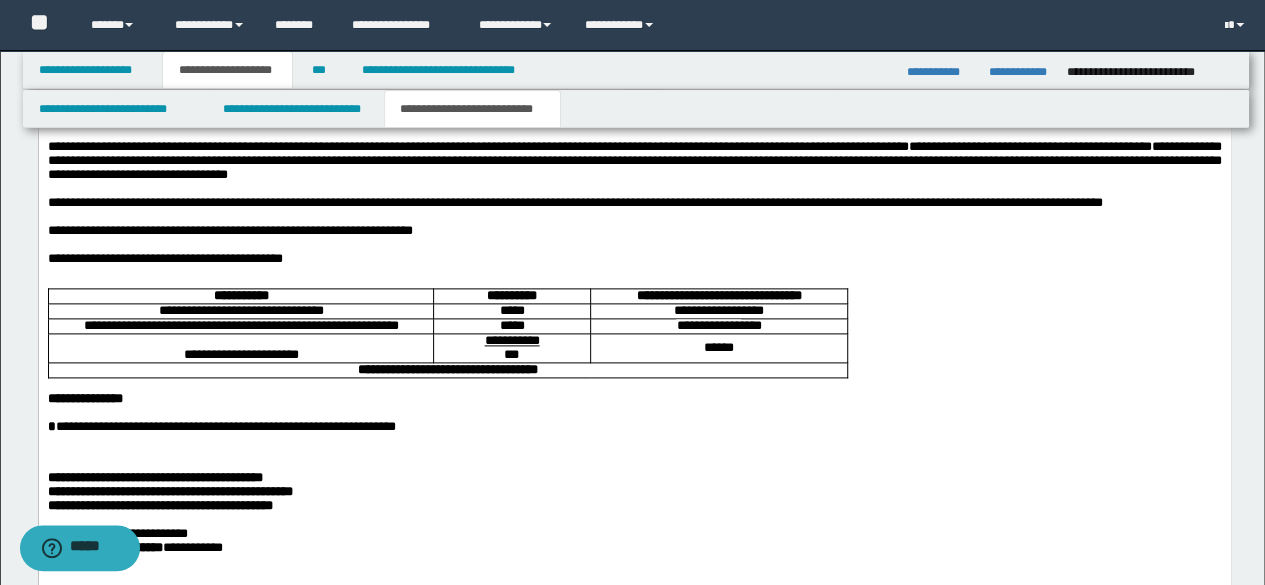 click on "**********" at bounding box center (634, 159) 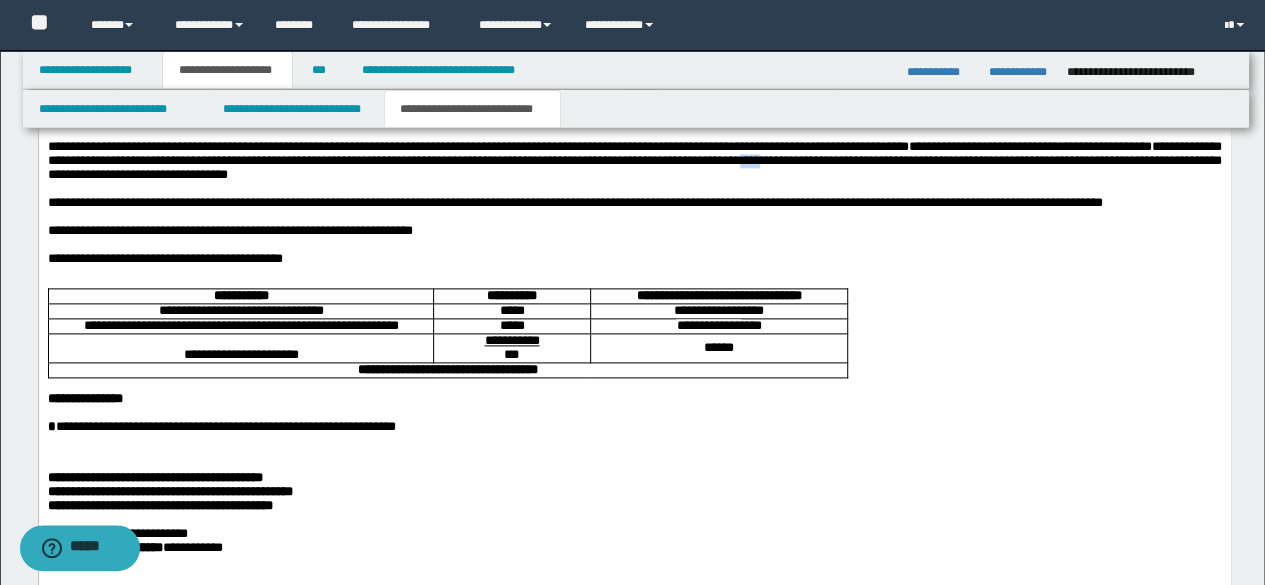 click on "**********" at bounding box center (634, 159) 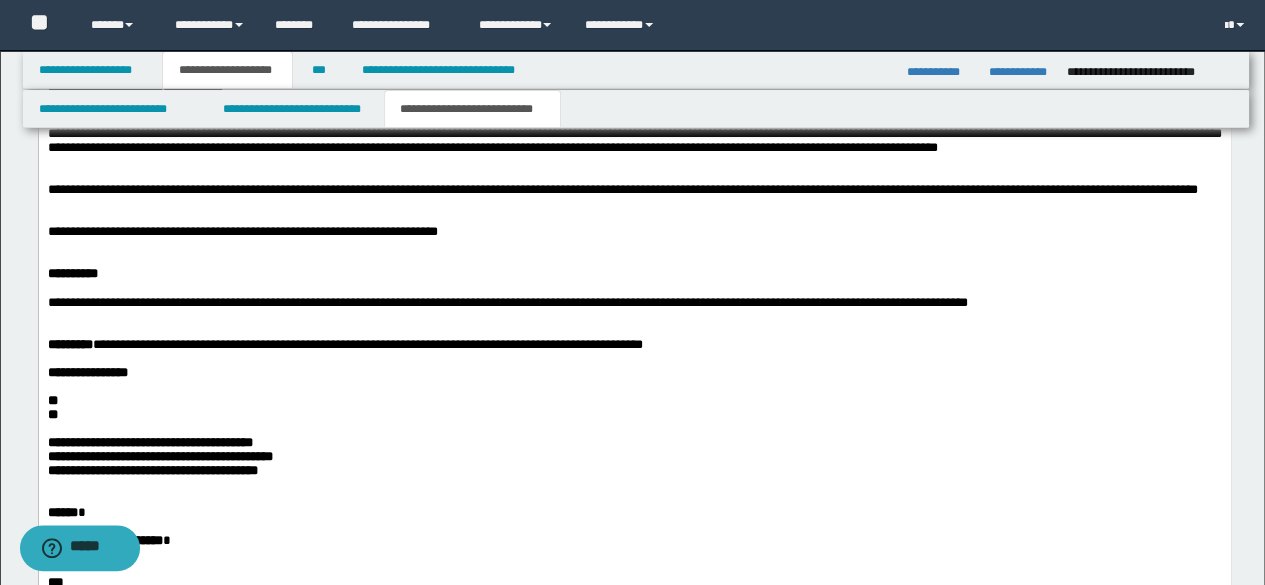 scroll, scrollTop: 1654, scrollLeft: 0, axis: vertical 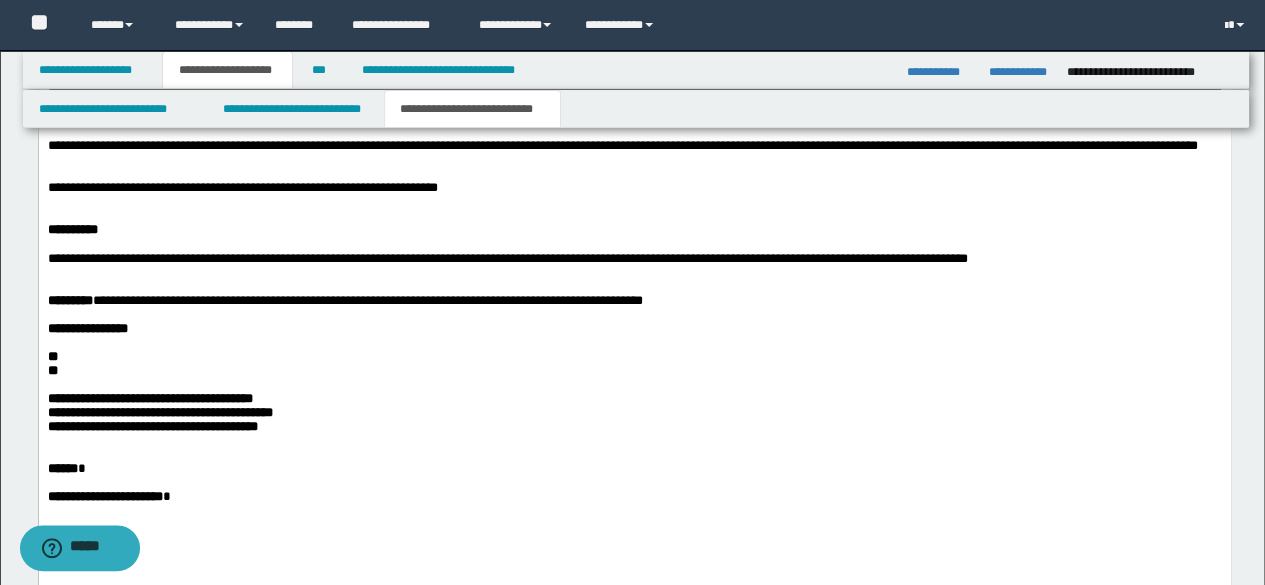 click on "**********" at bounding box center (344, 299) 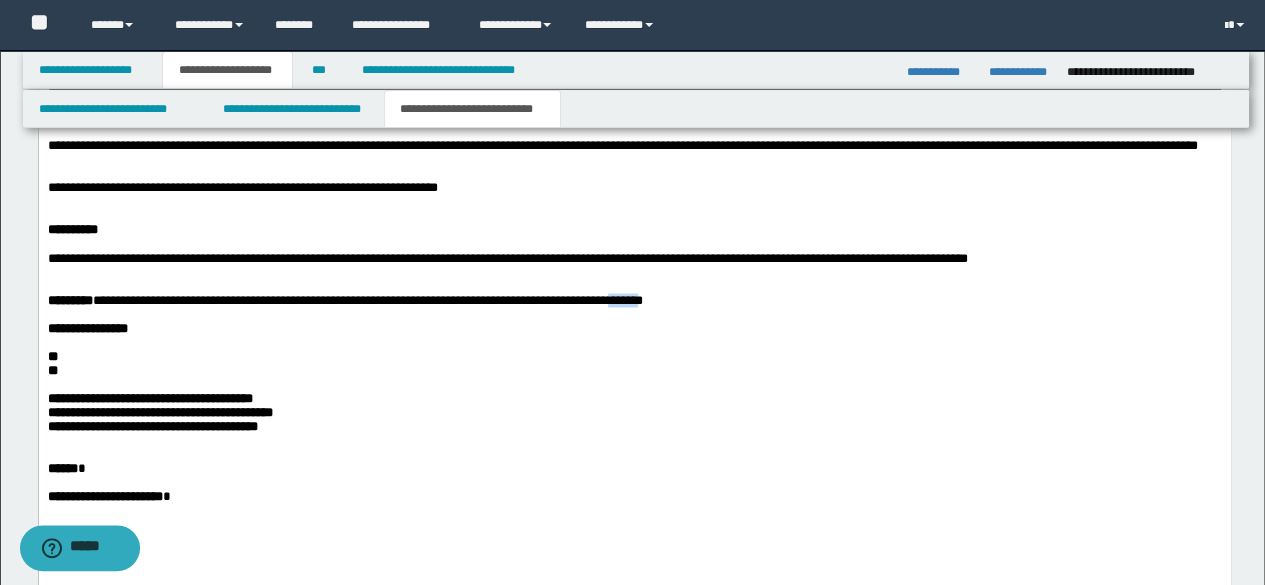click on "**********" at bounding box center (344, 299) 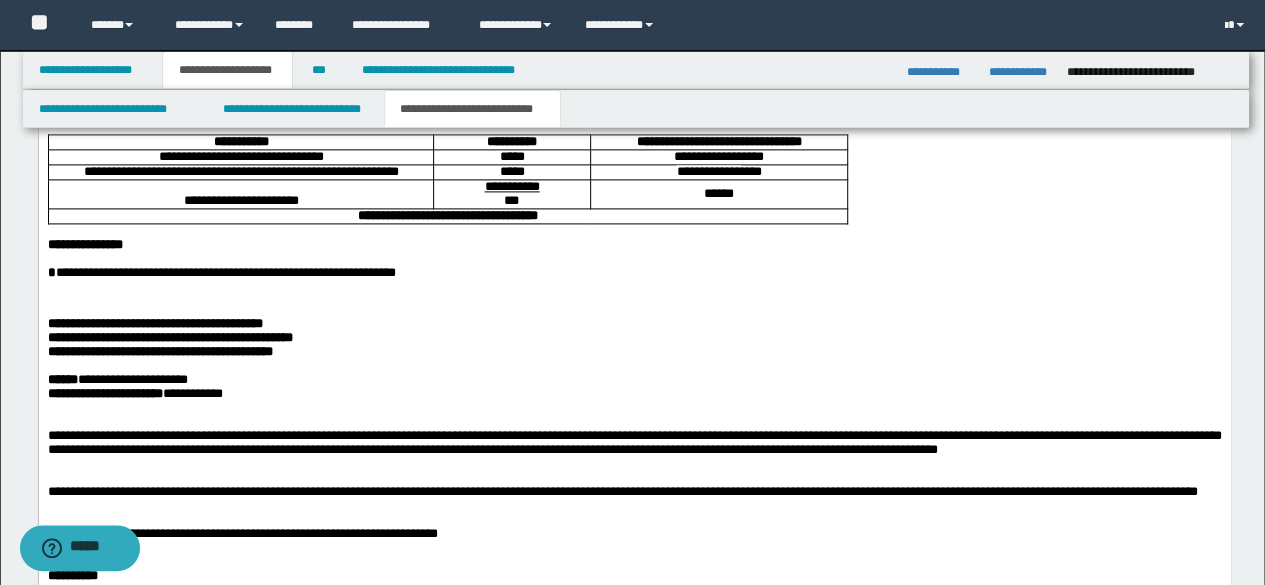 scroll, scrollTop: 1154, scrollLeft: 0, axis: vertical 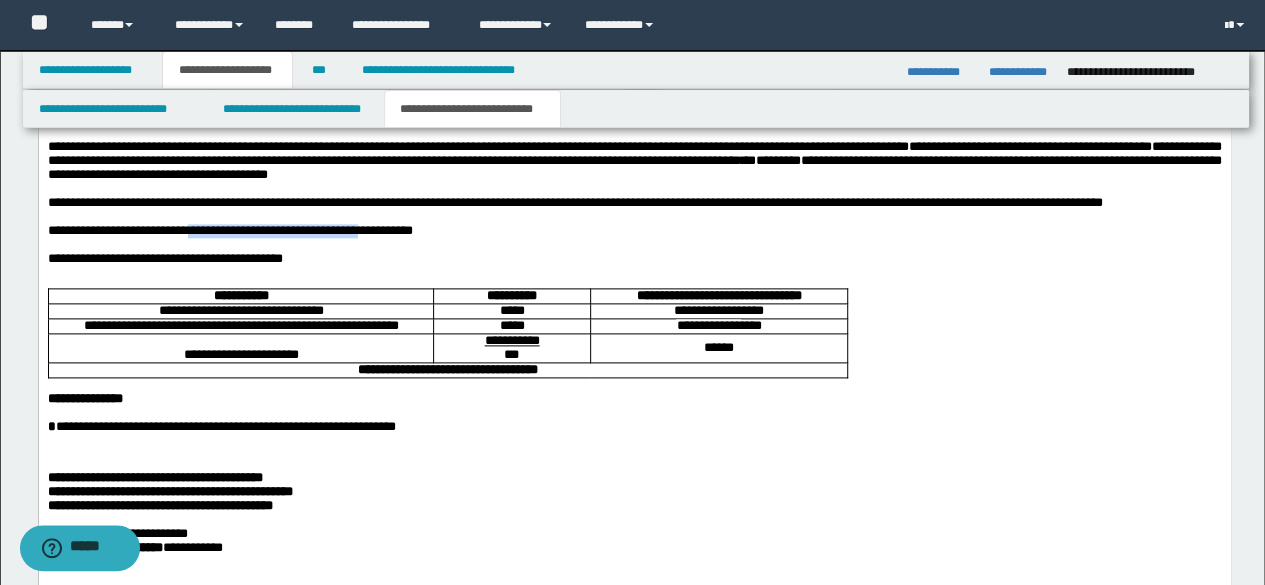 drag, startPoint x: 224, startPoint y: 257, endPoint x: 448, endPoint y: 254, distance: 224.0201 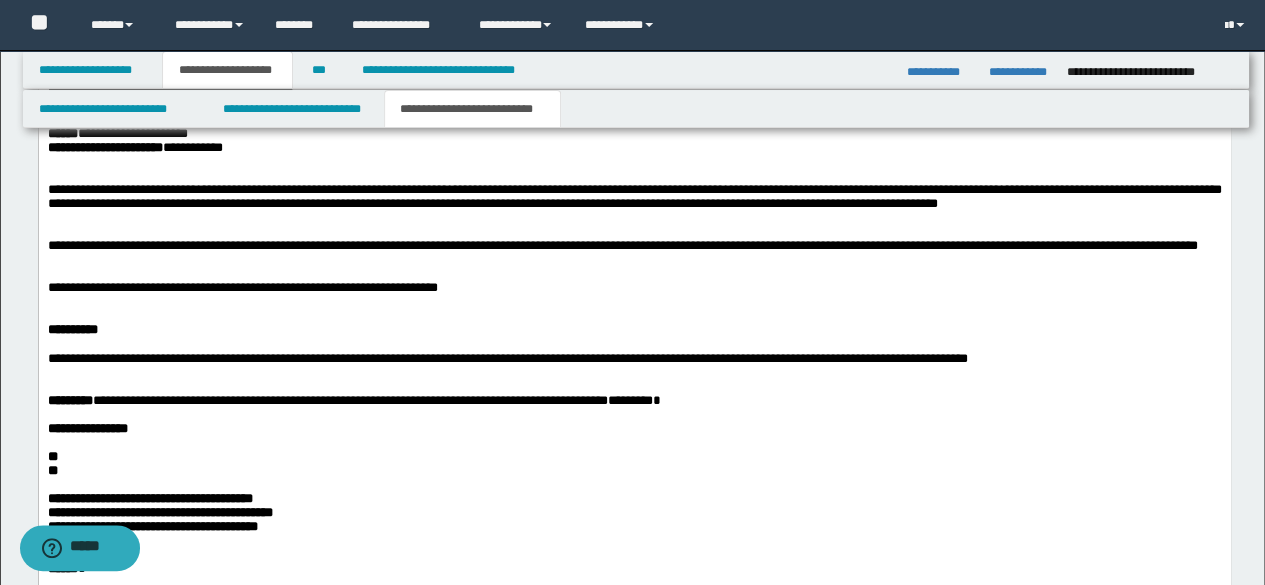 scroll, scrollTop: 1654, scrollLeft: 0, axis: vertical 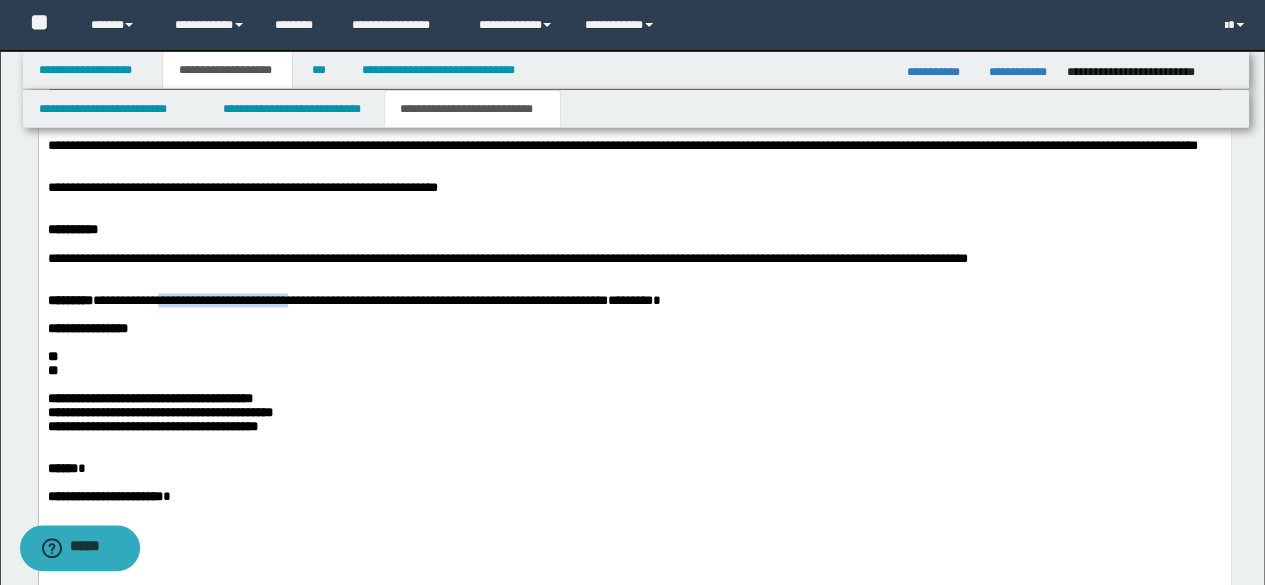drag, startPoint x: 205, startPoint y: 421, endPoint x: 387, endPoint y: 423, distance: 182.01099 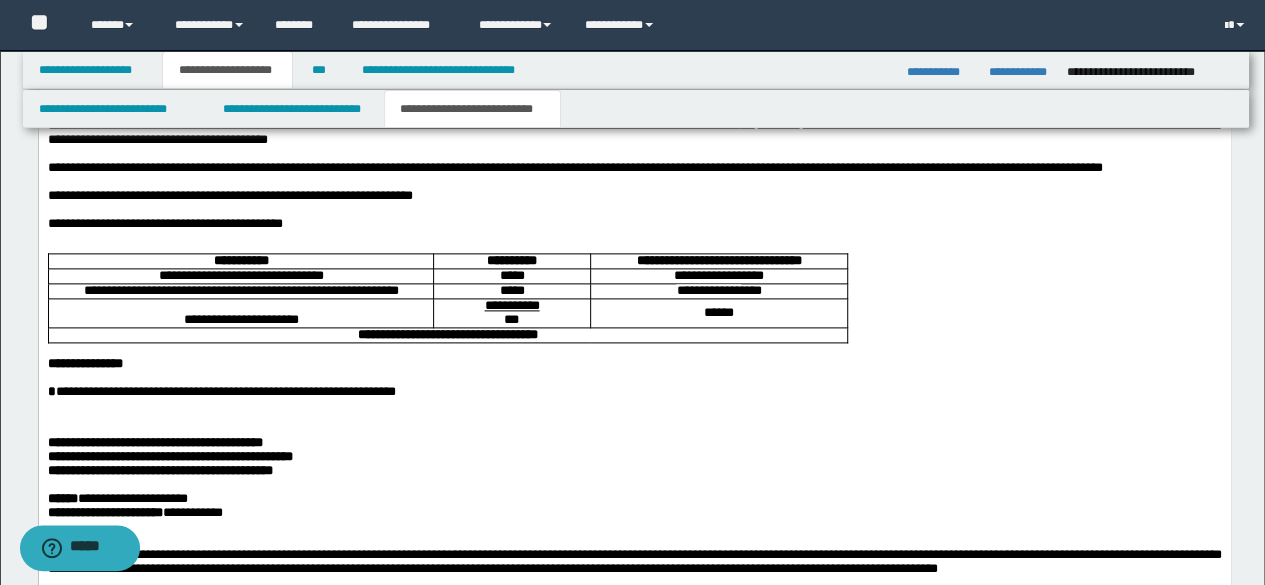 scroll, scrollTop: 1154, scrollLeft: 0, axis: vertical 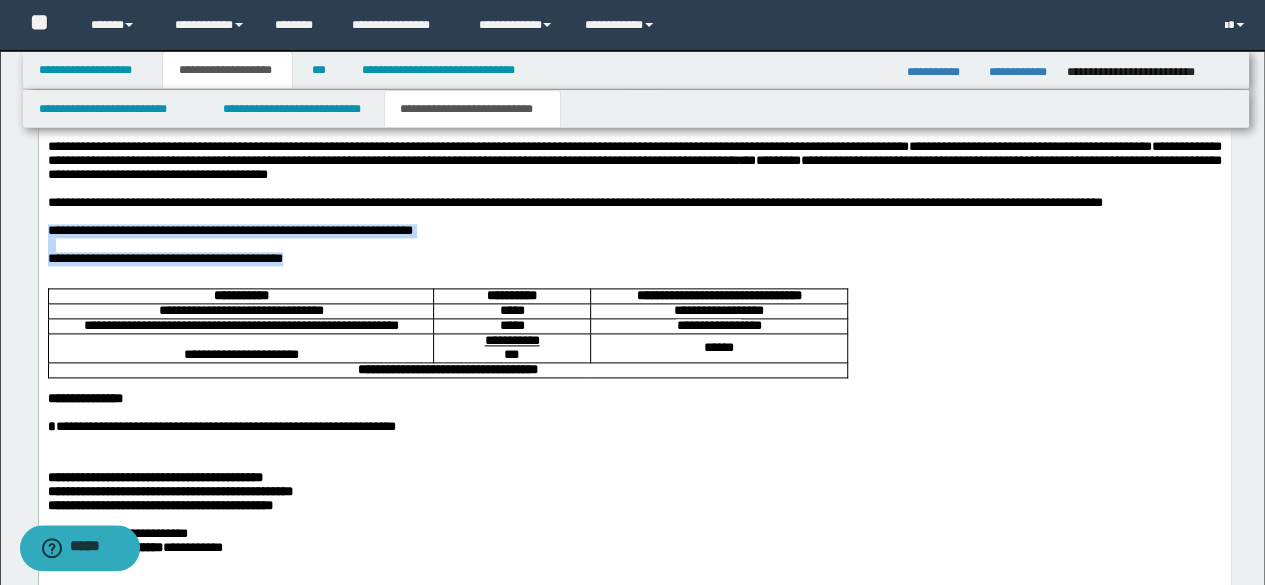 drag, startPoint x: 332, startPoint y: 284, endPoint x: 70, endPoint y: 375, distance: 277.35358 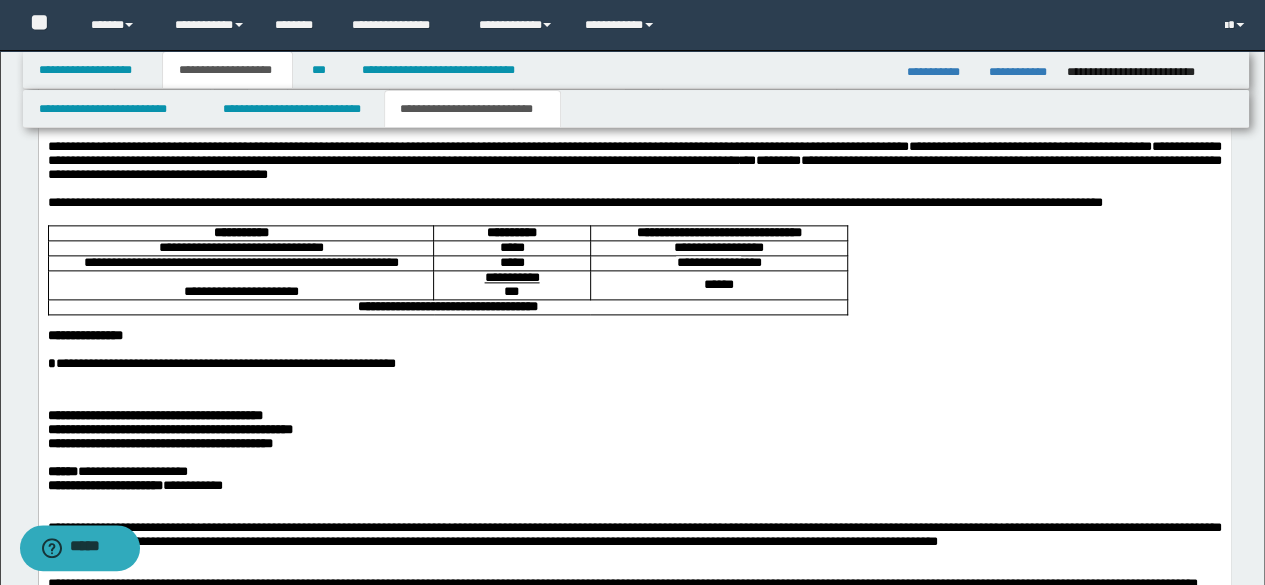 click on "**********" at bounding box center (634, 578) 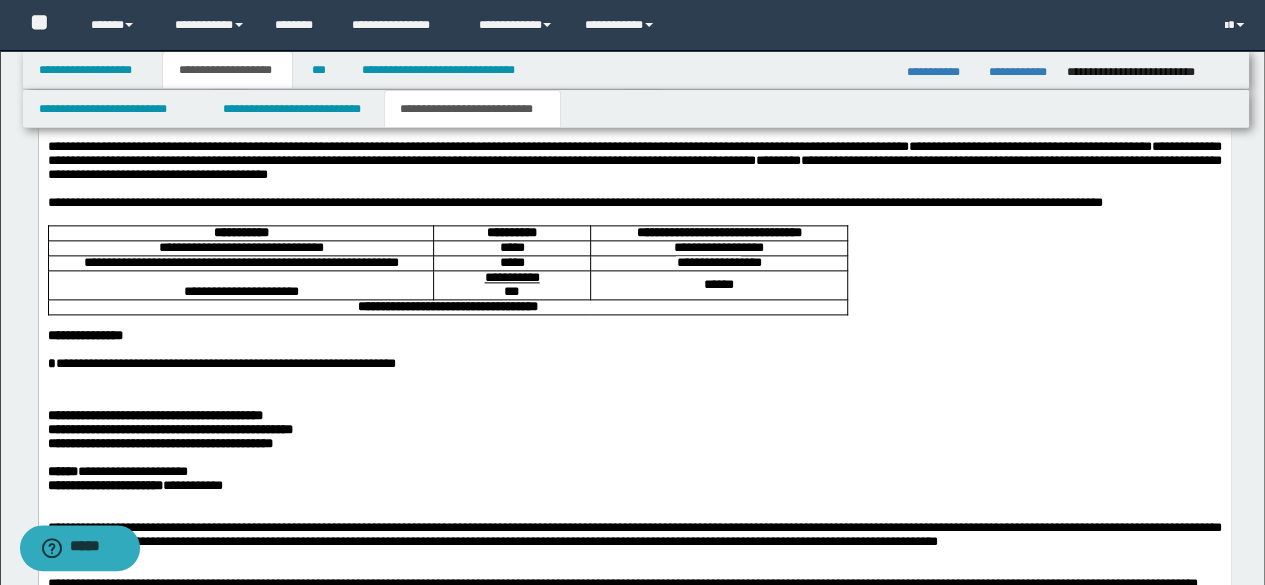click at bounding box center [634, 393] 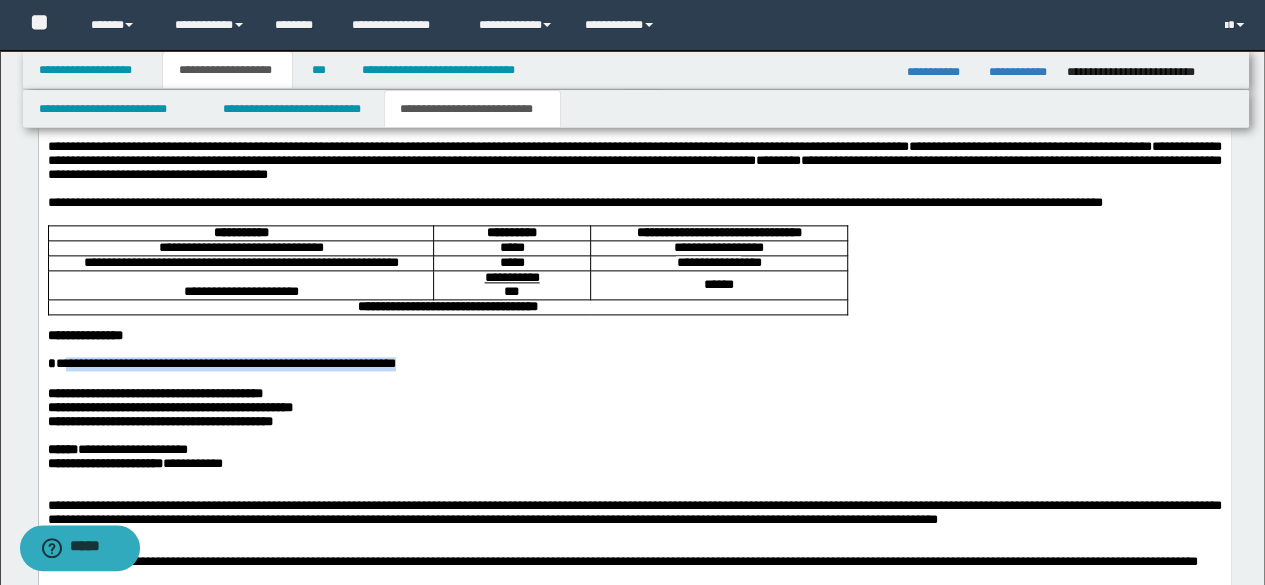 drag, startPoint x: 61, startPoint y: 419, endPoint x: 568, endPoint y: 417, distance: 507.00394 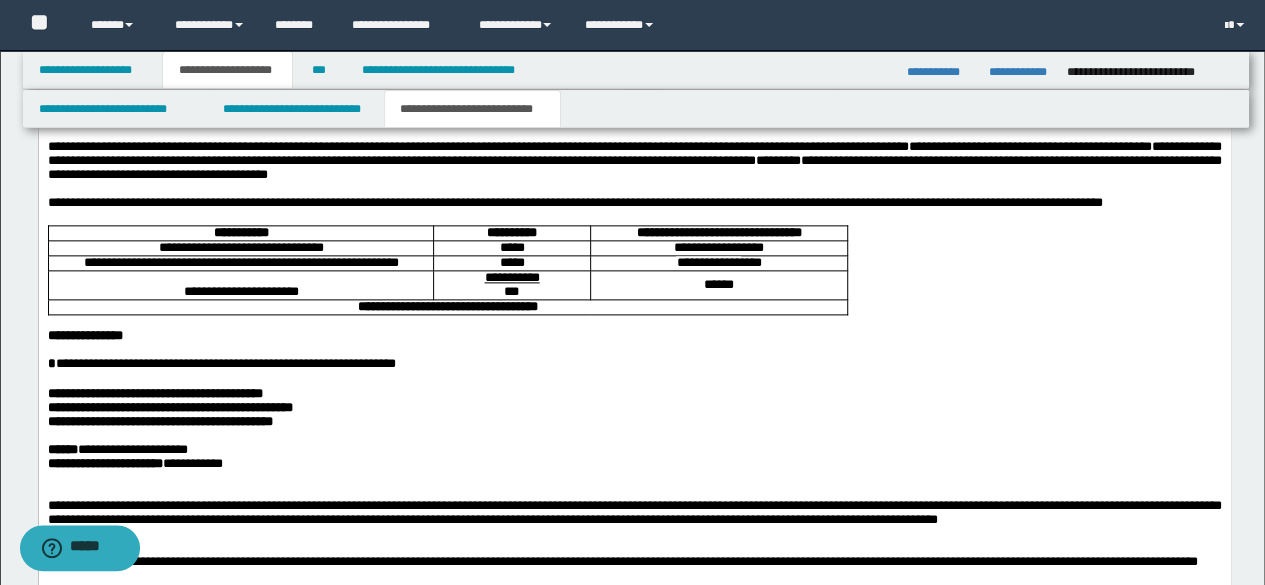 click on "**********" at bounding box center (634, 159) 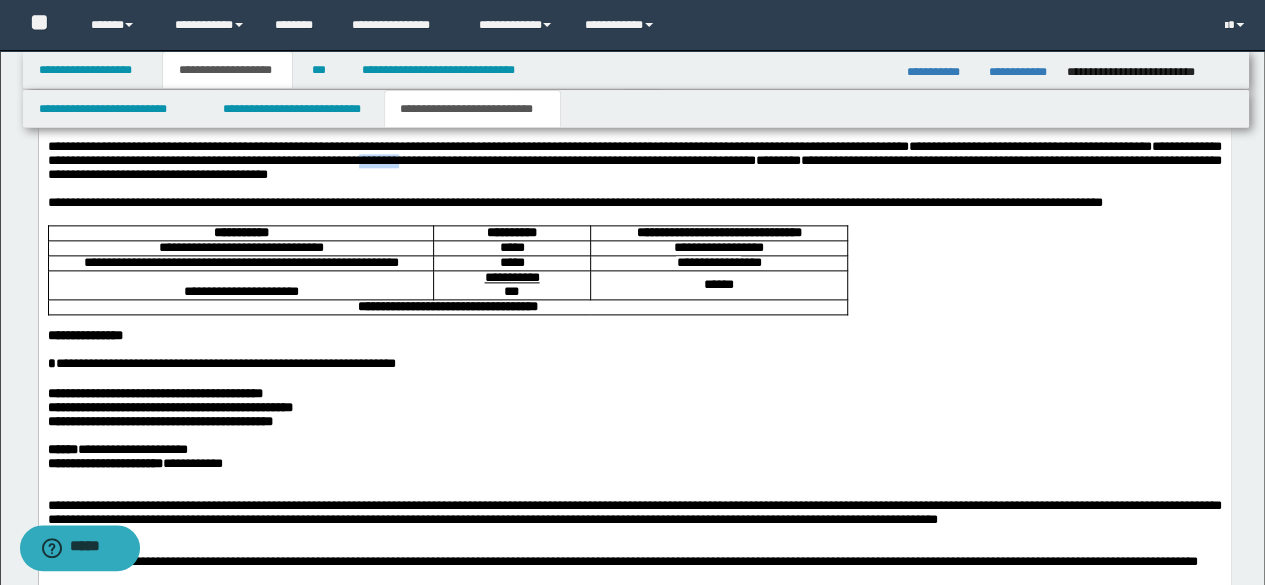 click on "**********" at bounding box center (634, 159) 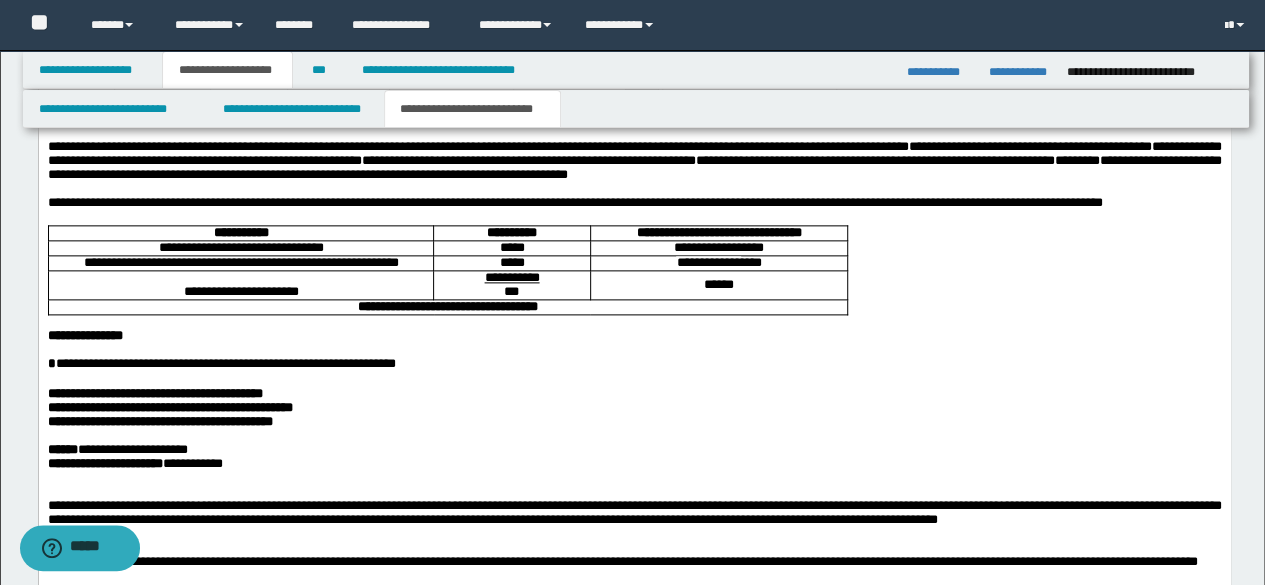 scroll, scrollTop: 754, scrollLeft: 0, axis: vertical 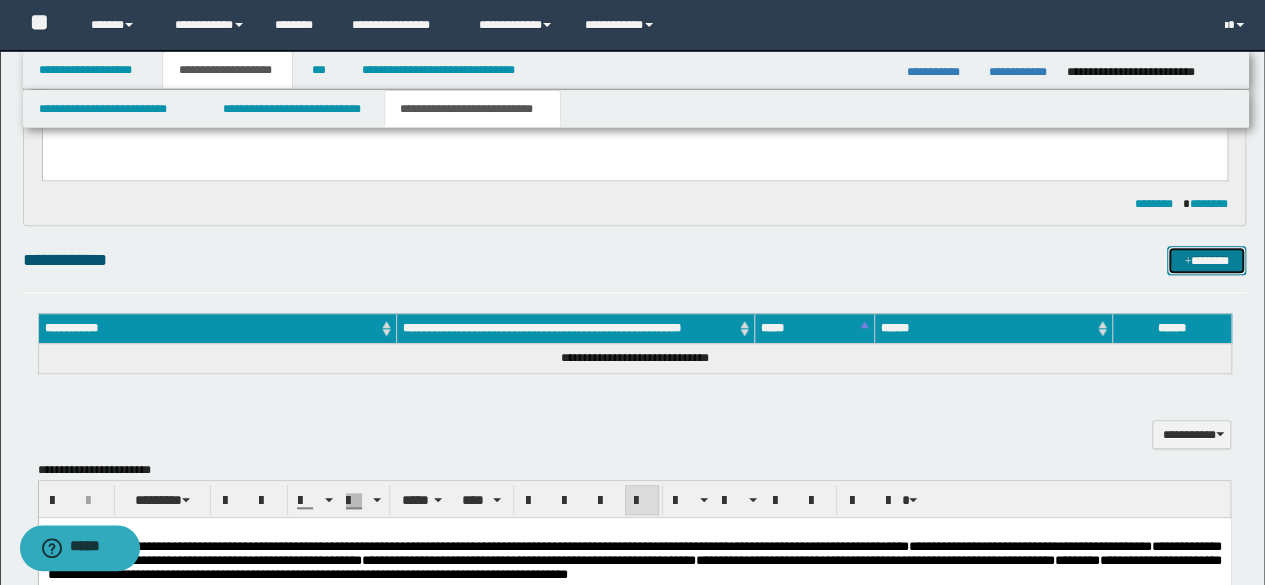 drag, startPoint x: 1213, startPoint y: 269, endPoint x: 1171, endPoint y: 267, distance: 42.047592 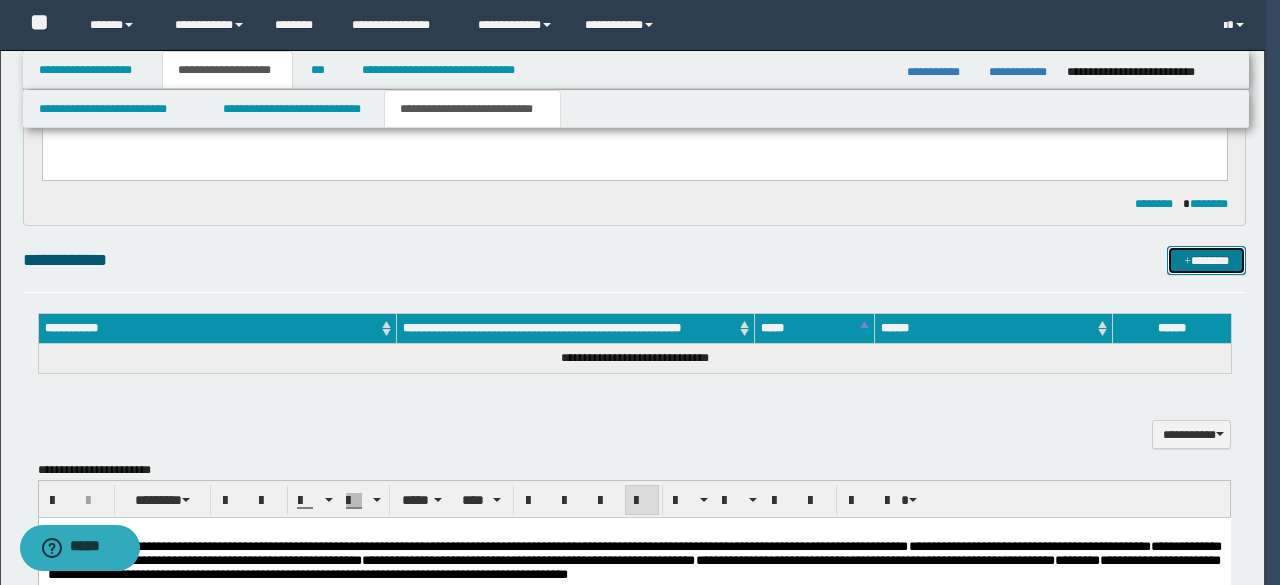 type 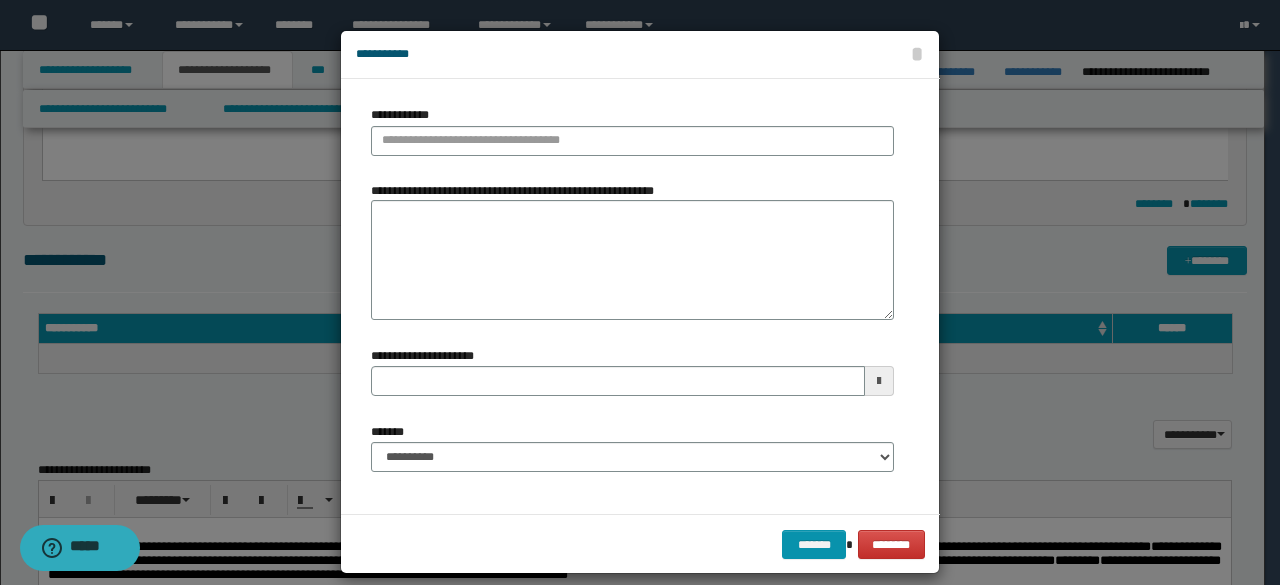 click on "**********" at bounding box center (632, 260) 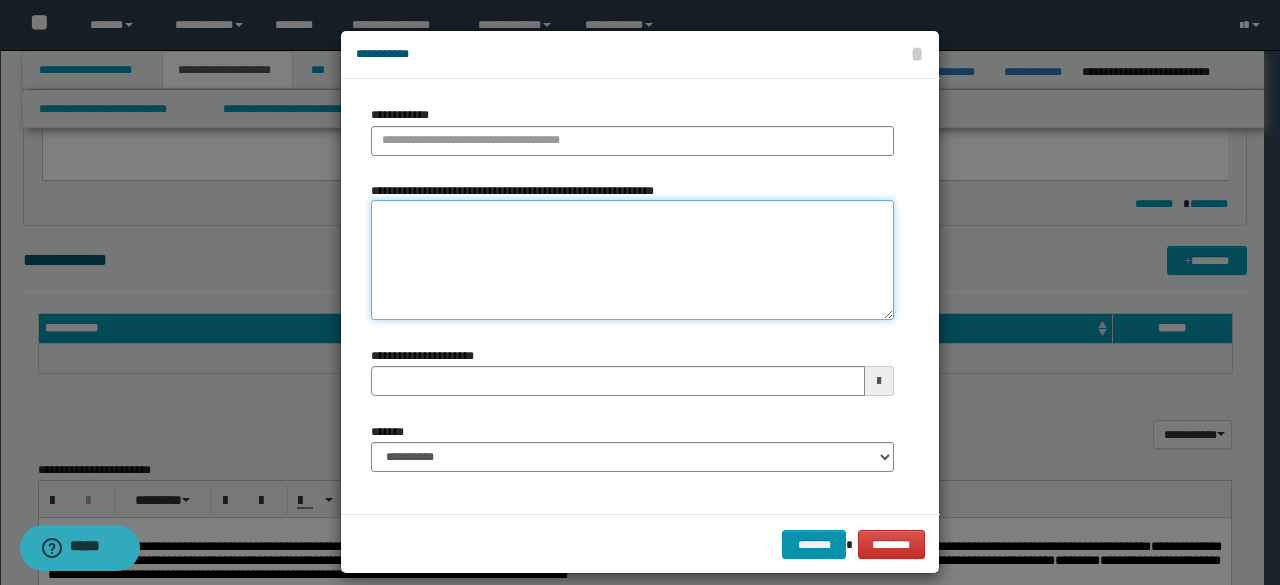 click on "**********" at bounding box center (632, 260) 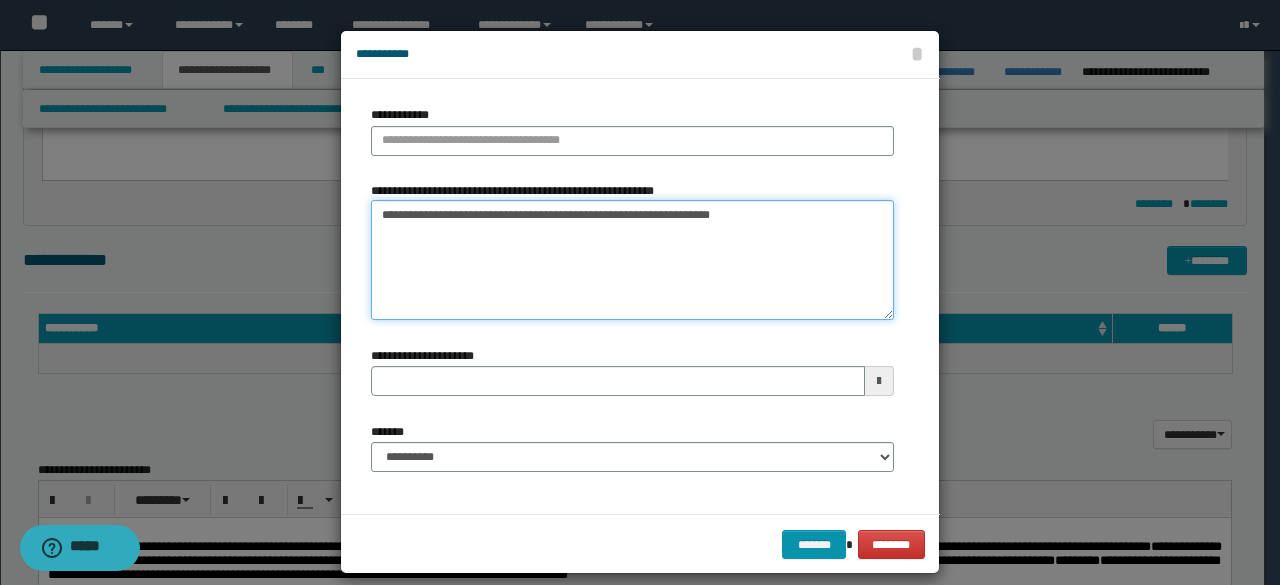 type on "**********" 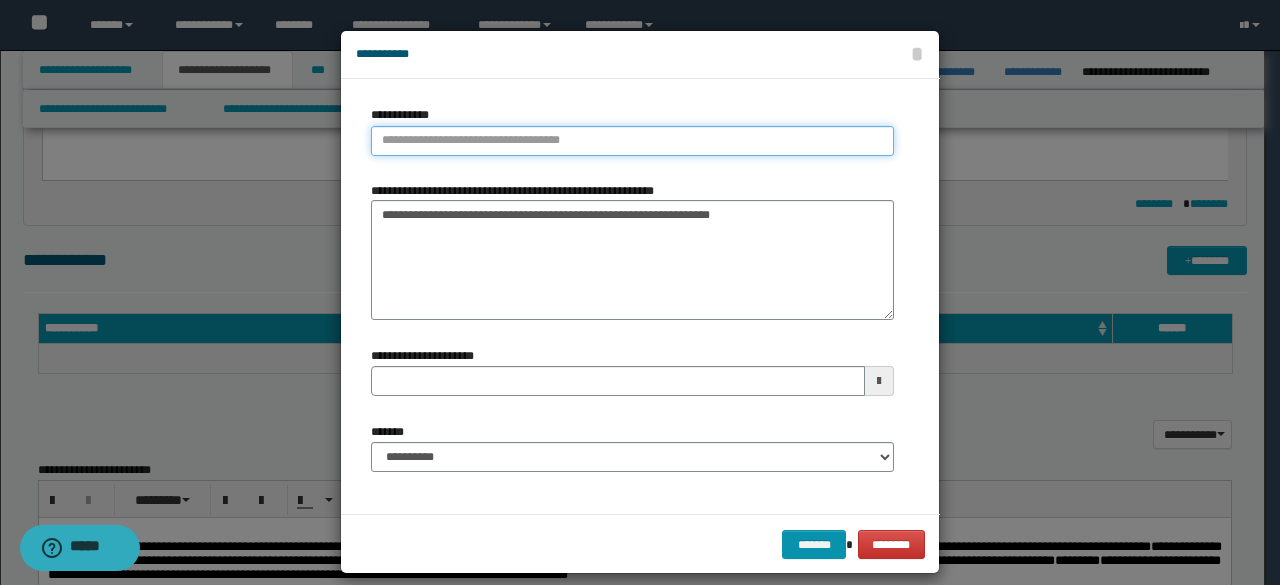 click on "**********" at bounding box center [632, 141] 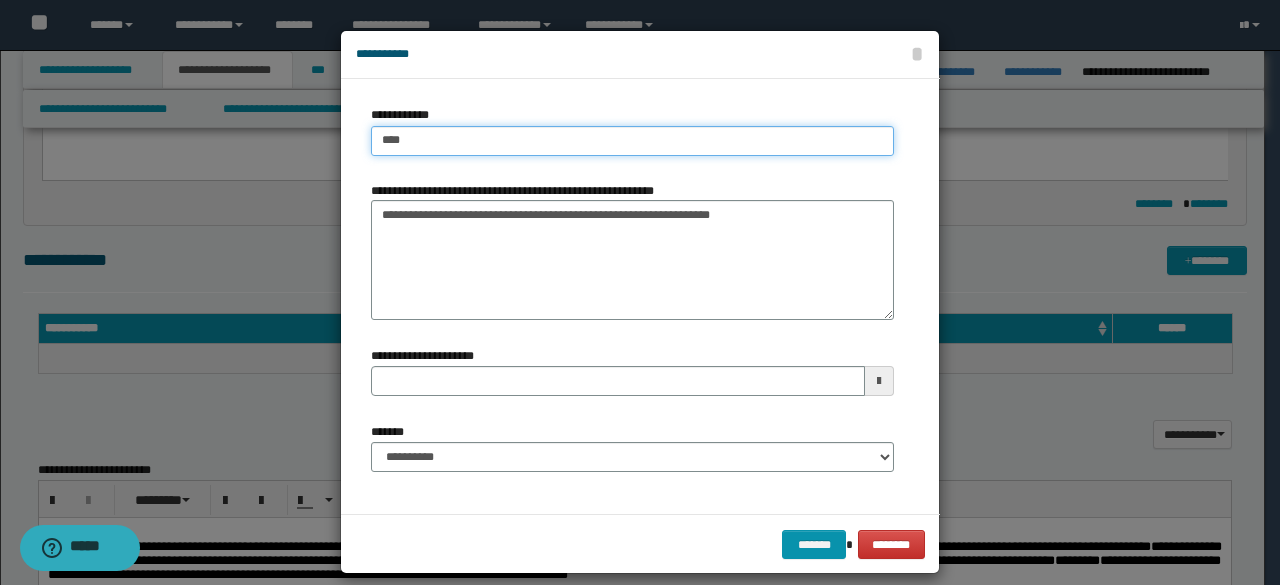 type on "****" 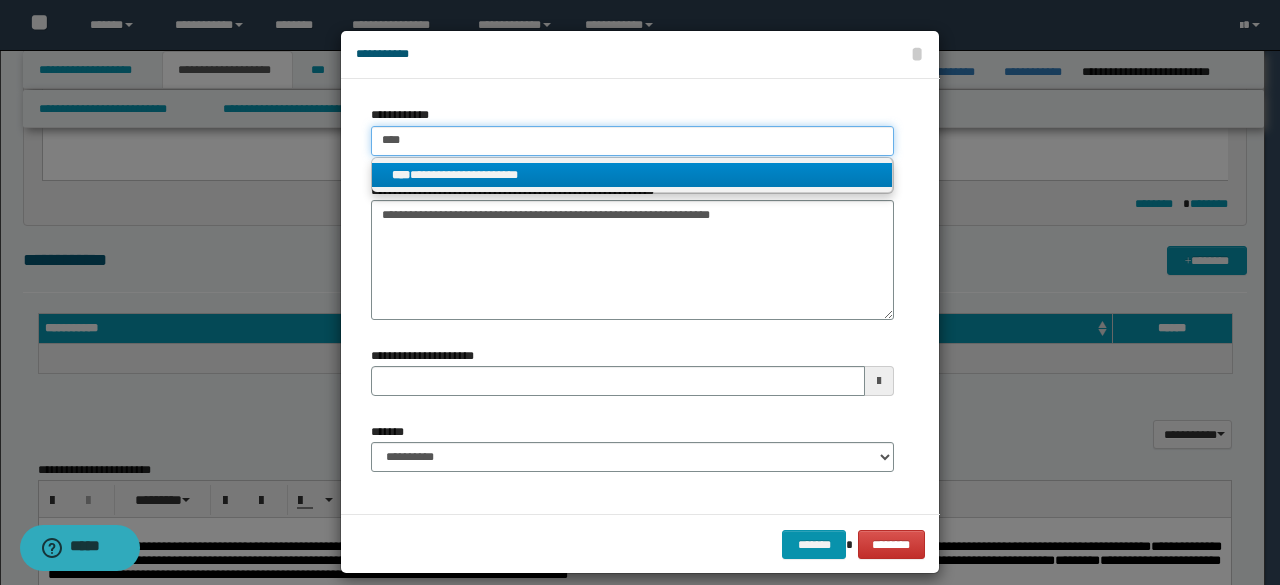 type on "****" 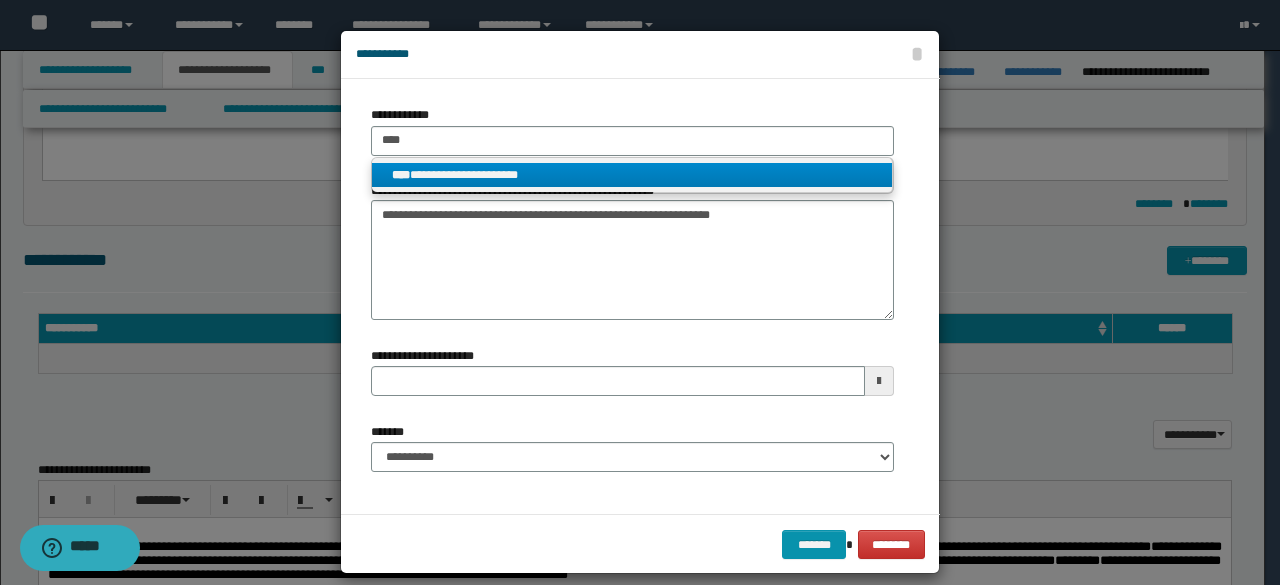 click on "**********" at bounding box center [632, 175] 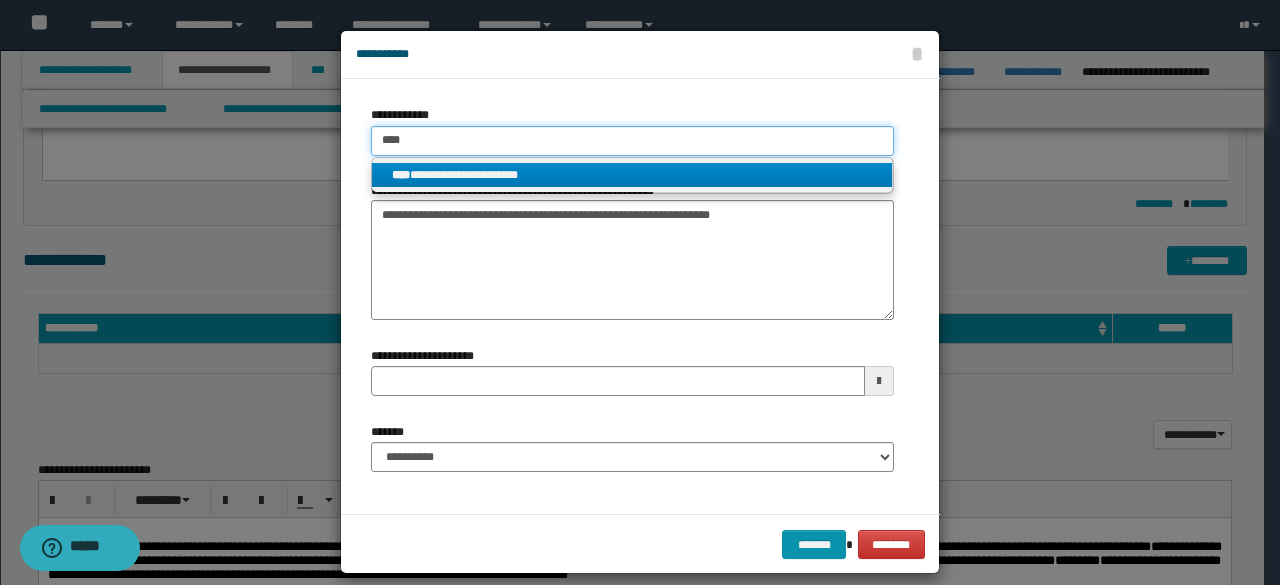 type 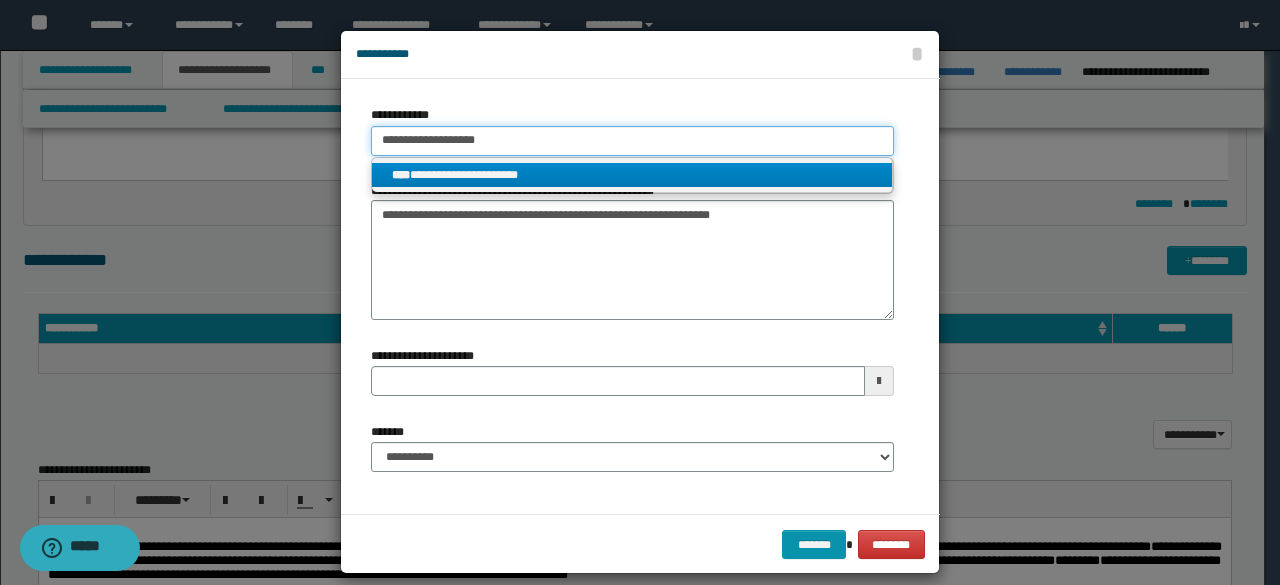 type 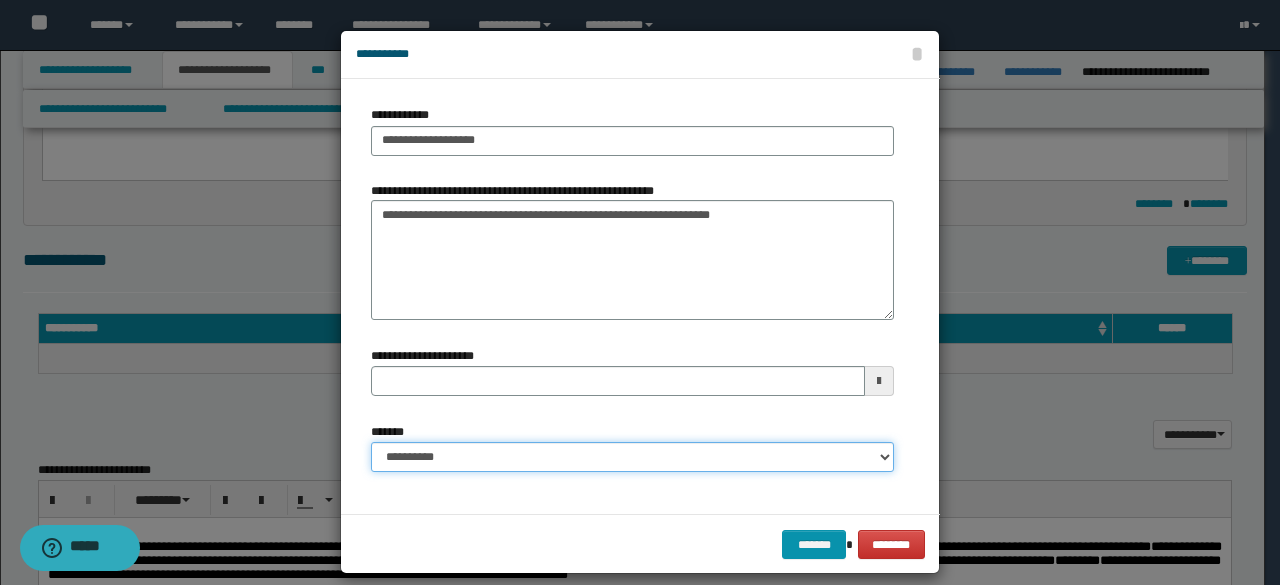 click on "**********" at bounding box center (632, 457) 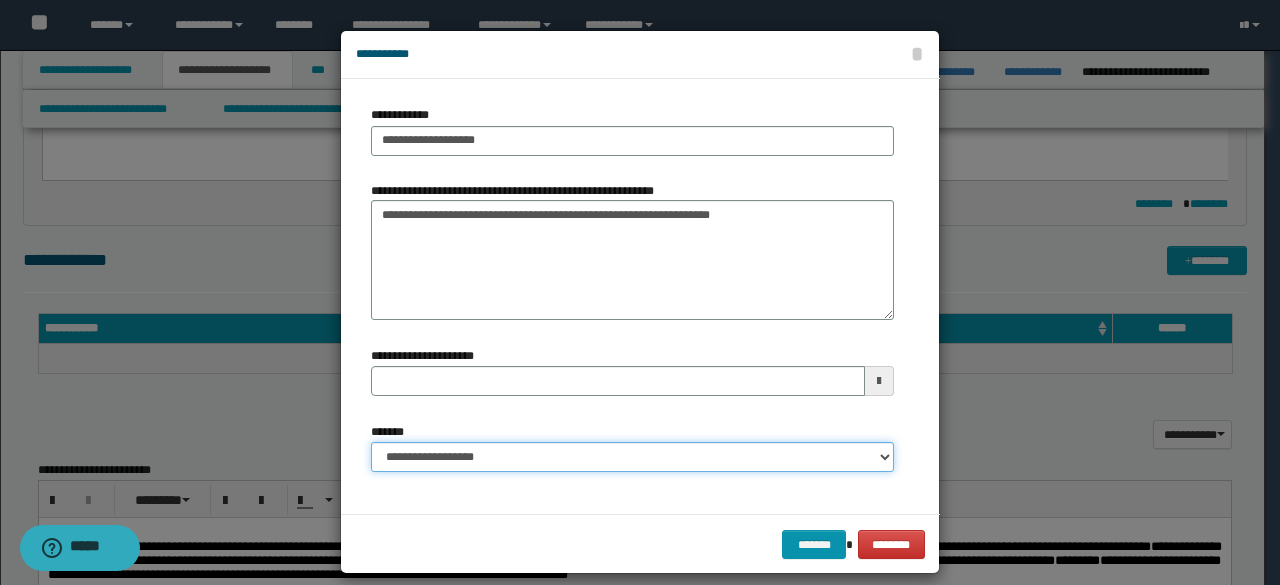 click on "**********" at bounding box center [632, 457] 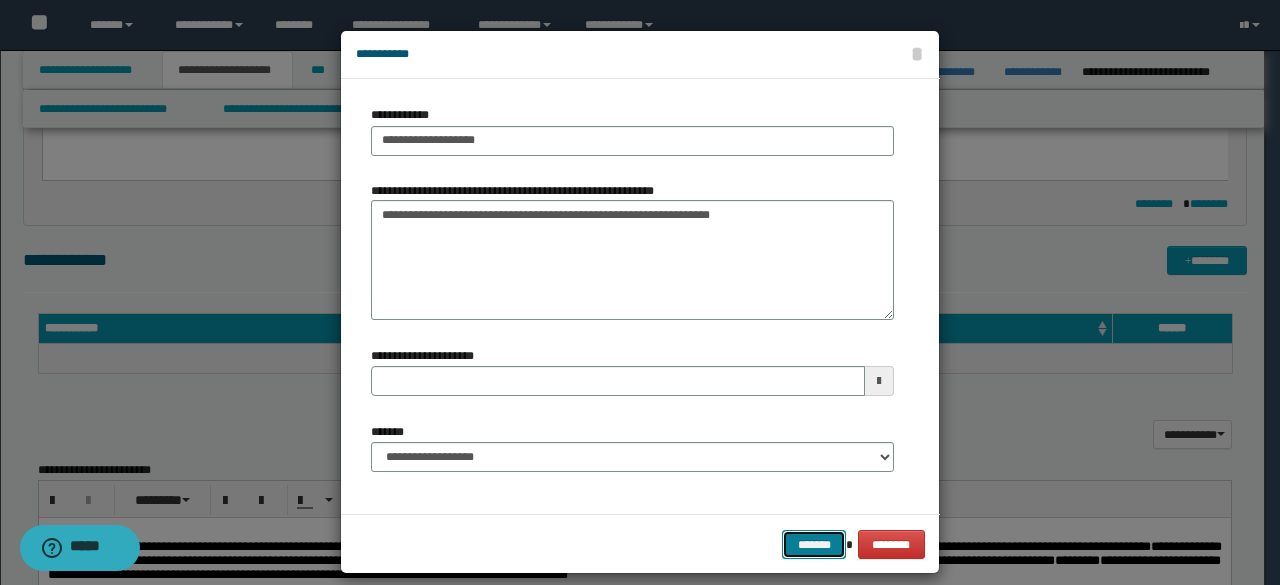 click on "*******" at bounding box center (814, 544) 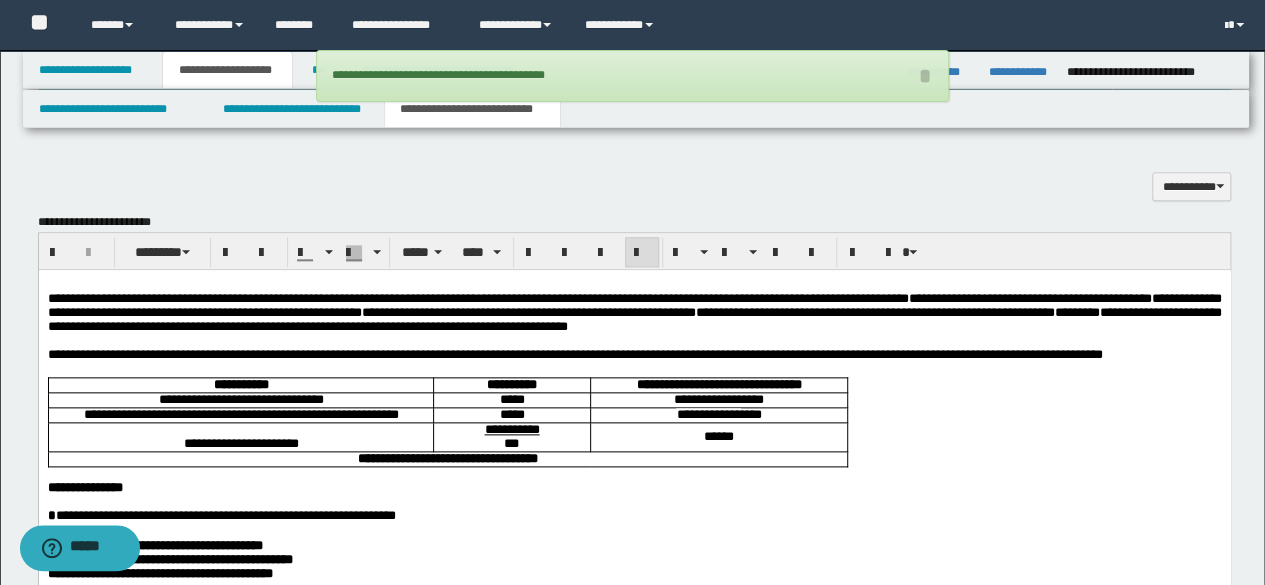 scroll, scrollTop: 1154, scrollLeft: 0, axis: vertical 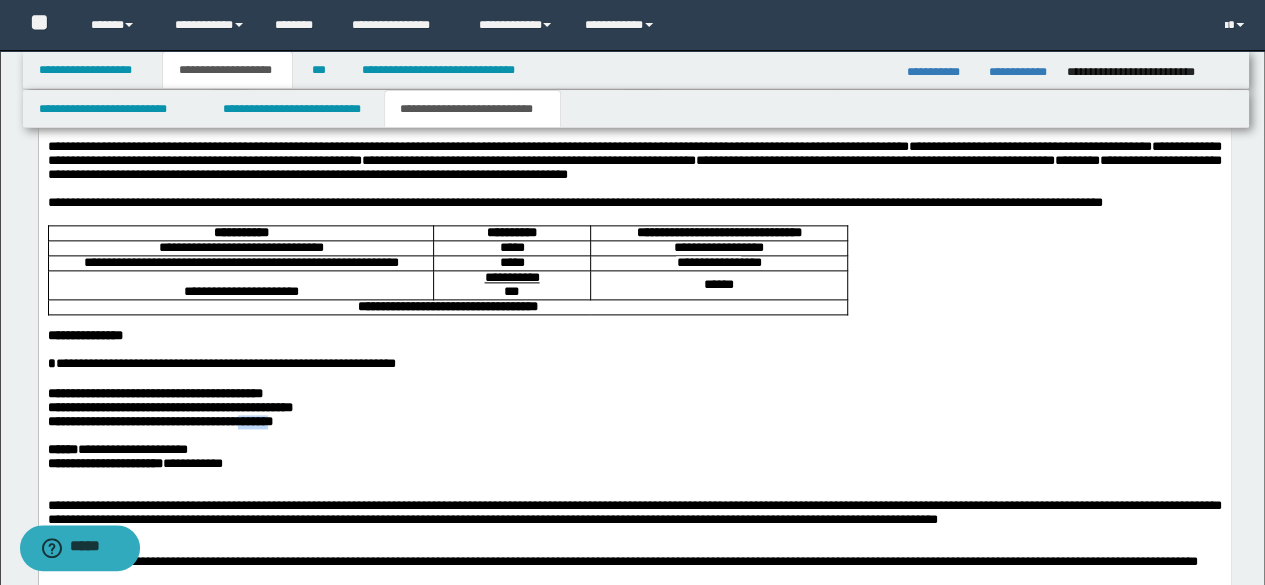 drag, startPoint x: 228, startPoint y: 477, endPoint x: 262, endPoint y: 478, distance: 34.0147 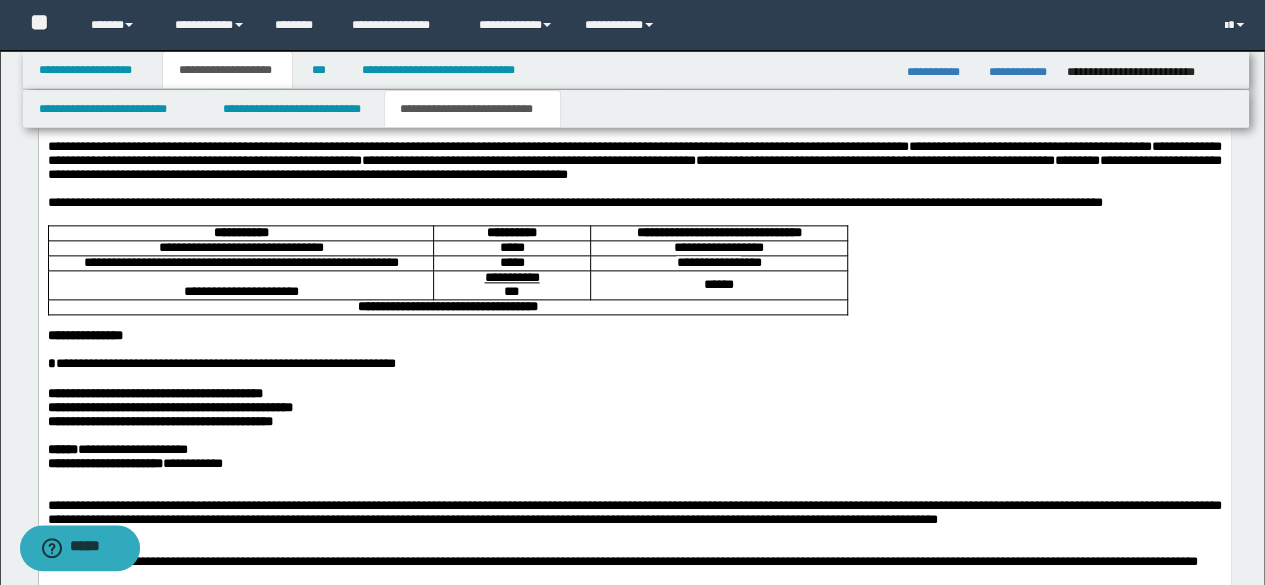click on "**********" at bounding box center [634, 159] 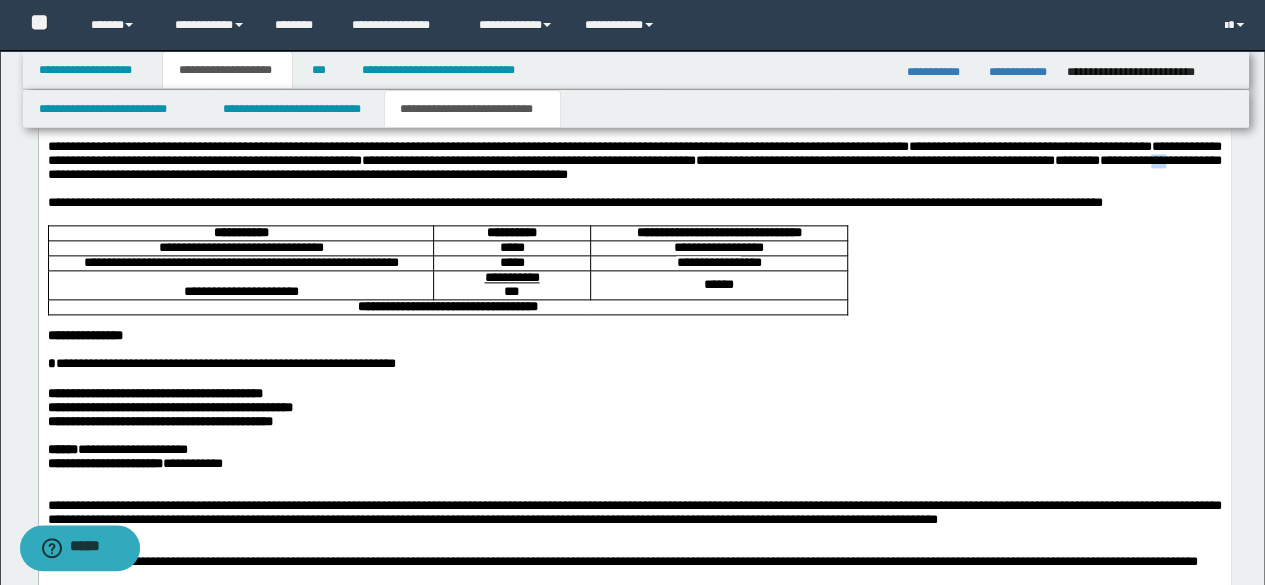 click on "**********" at bounding box center (634, 159) 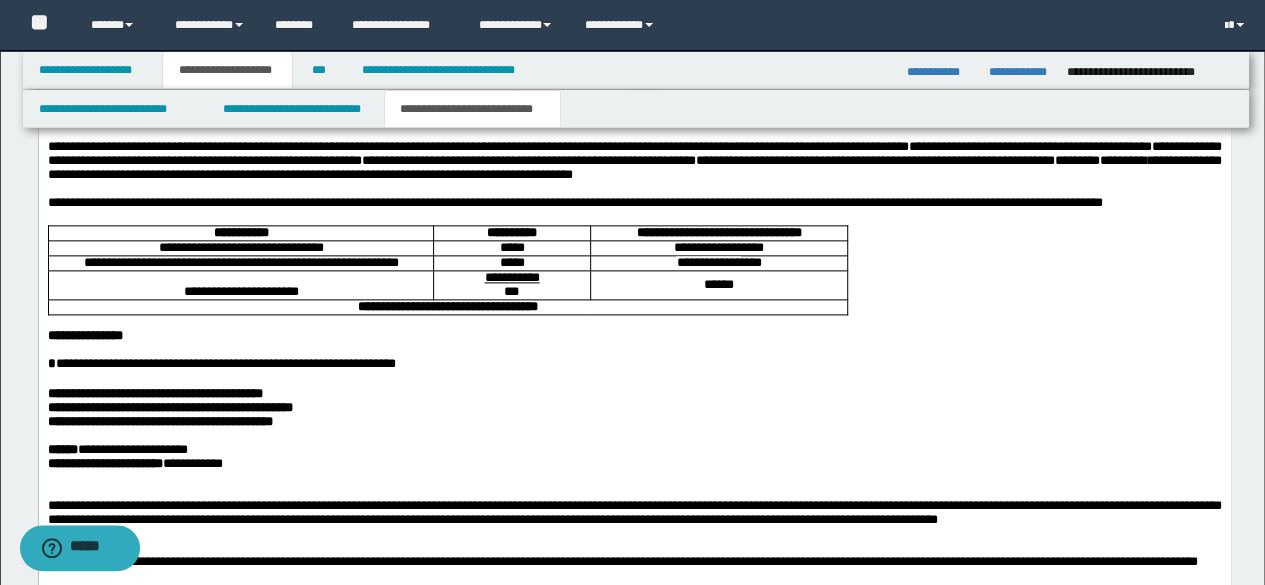 scroll, scrollTop: 1254, scrollLeft: 0, axis: vertical 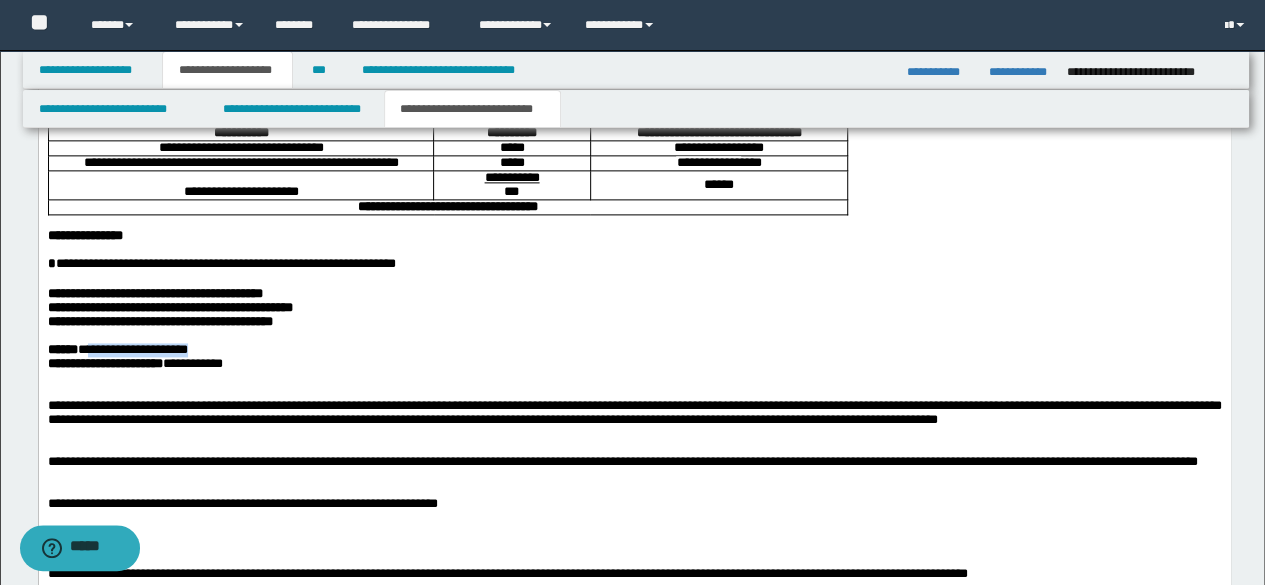 drag, startPoint x: 101, startPoint y: 407, endPoint x: 377, endPoint y: 374, distance: 277.96582 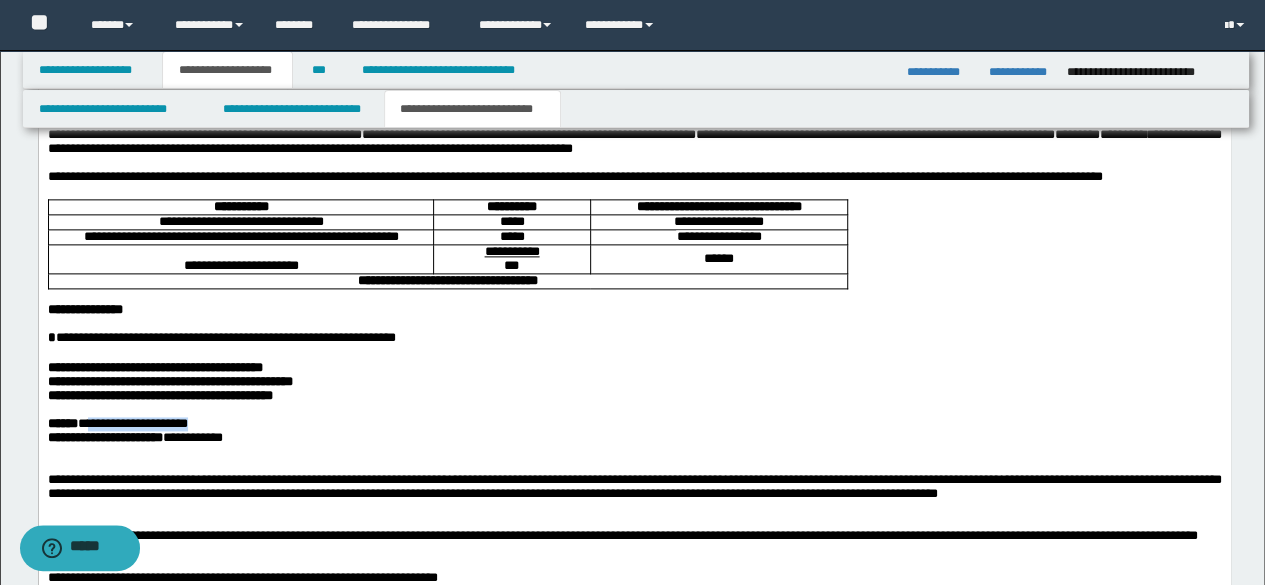 scroll, scrollTop: 1054, scrollLeft: 0, axis: vertical 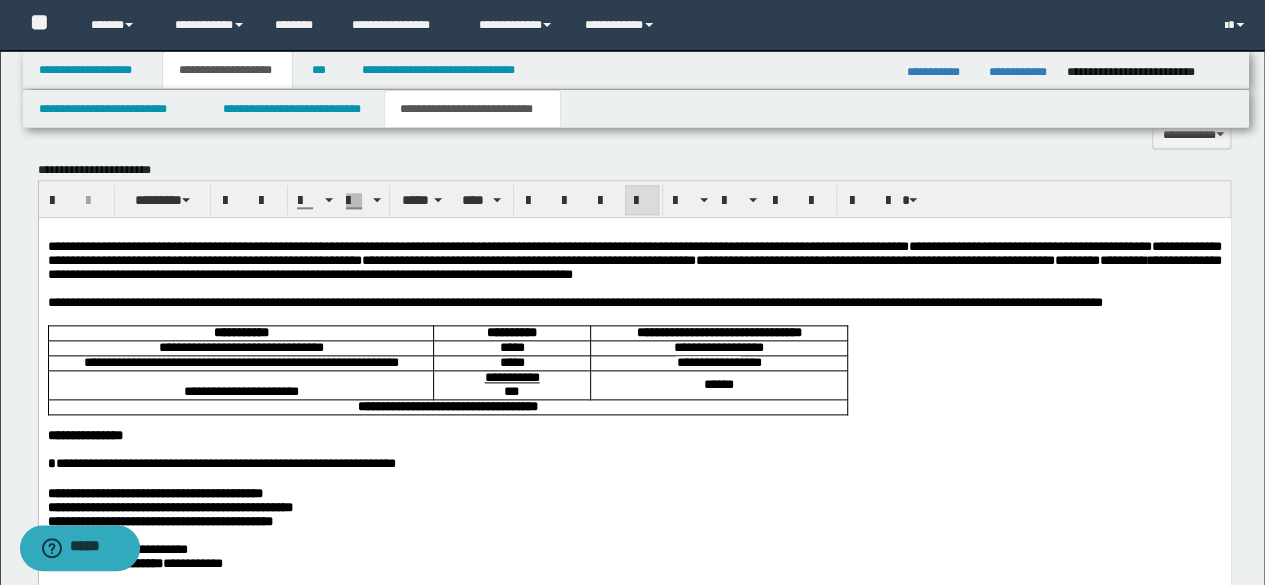 click on "**********" at bounding box center [634, 259] 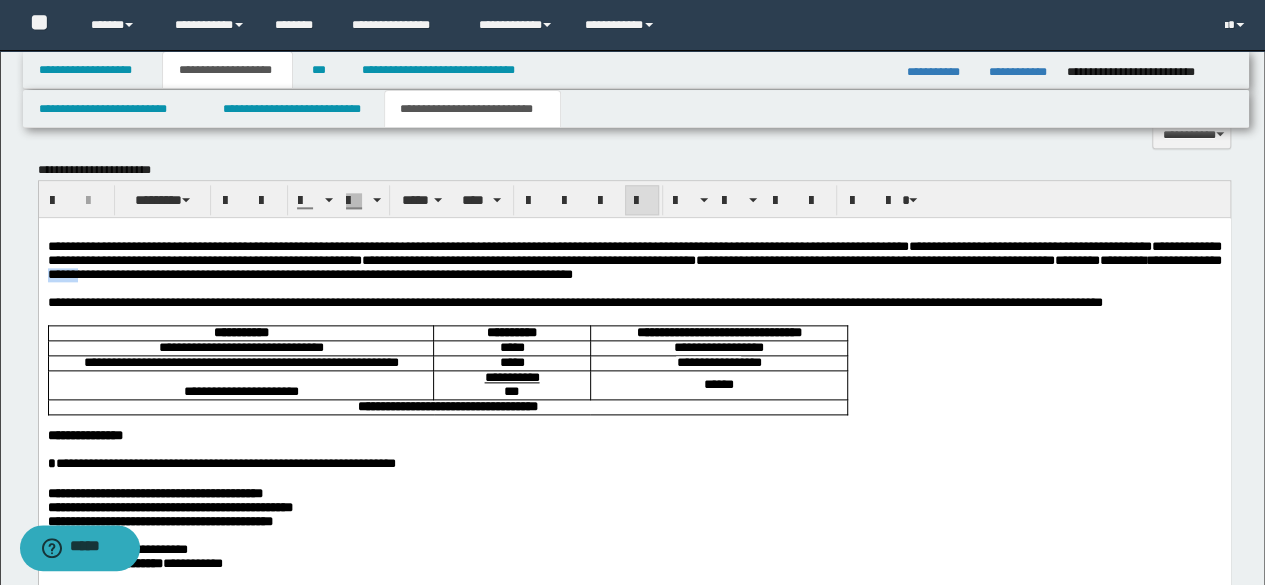 click on "**********" at bounding box center (634, 259) 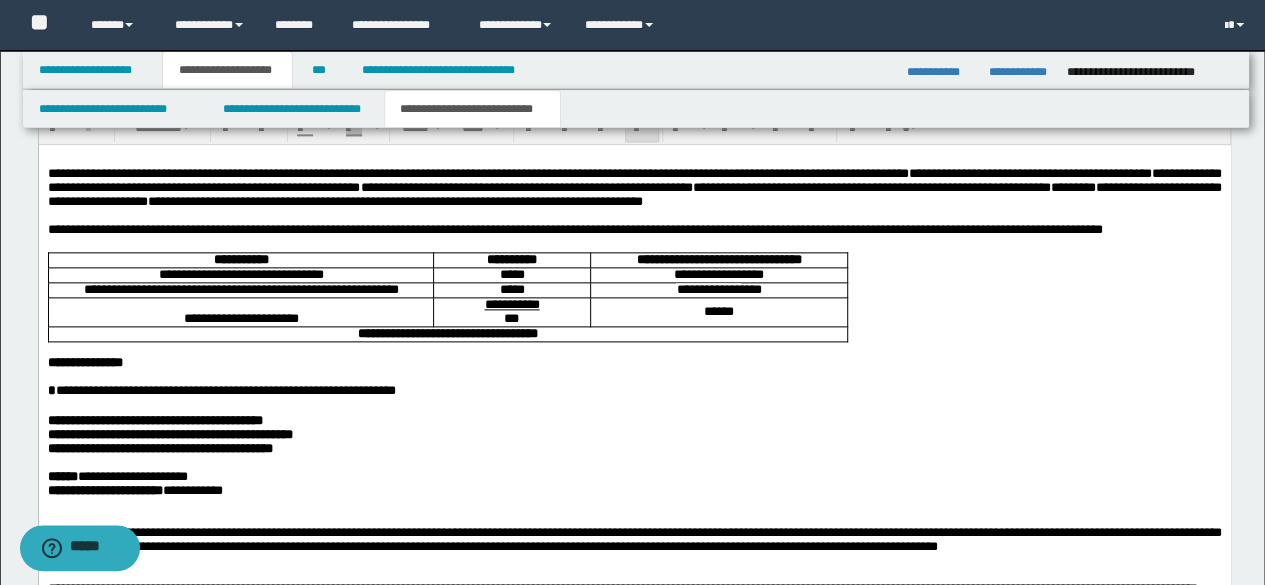 scroll, scrollTop: 1254, scrollLeft: 0, axis: vertical 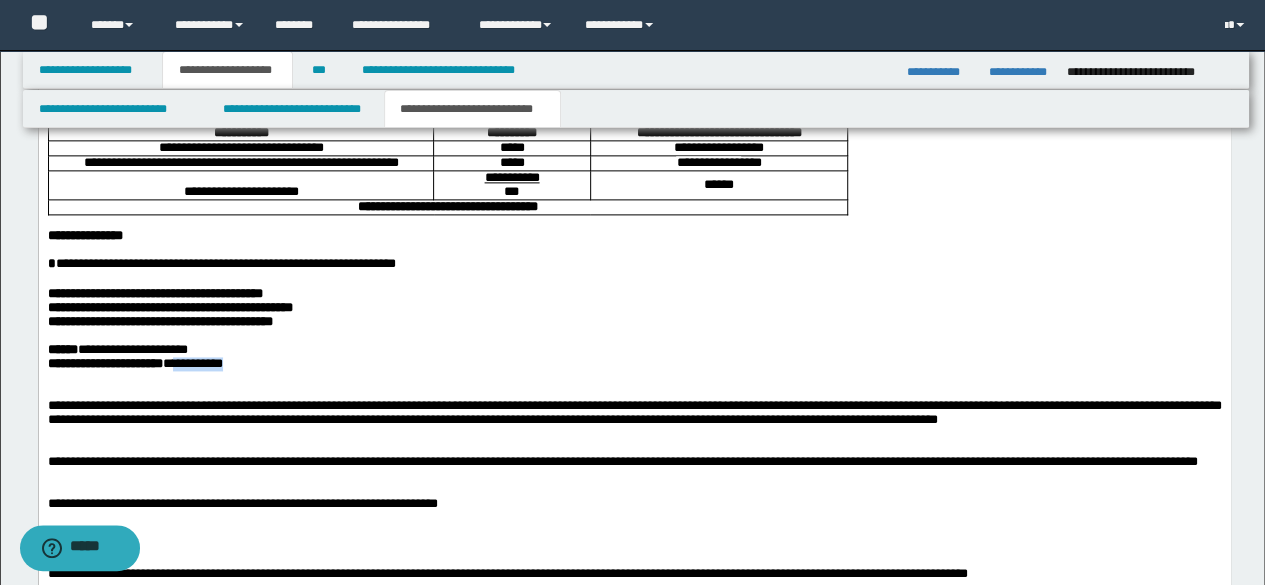 drag, startPoint x: 212, startPoint y: 424, endPoint x: 309, endPoint y: 426, distance: 97.020615 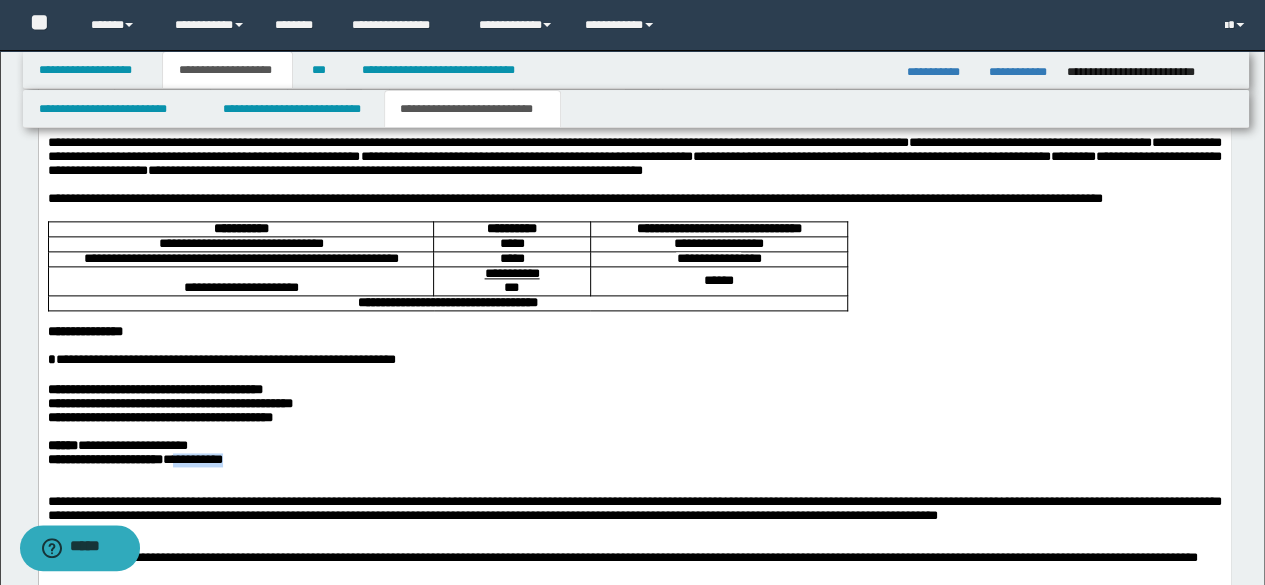 scroll, scrollTop: 1054, scrollLeft: 0, axis: vertical 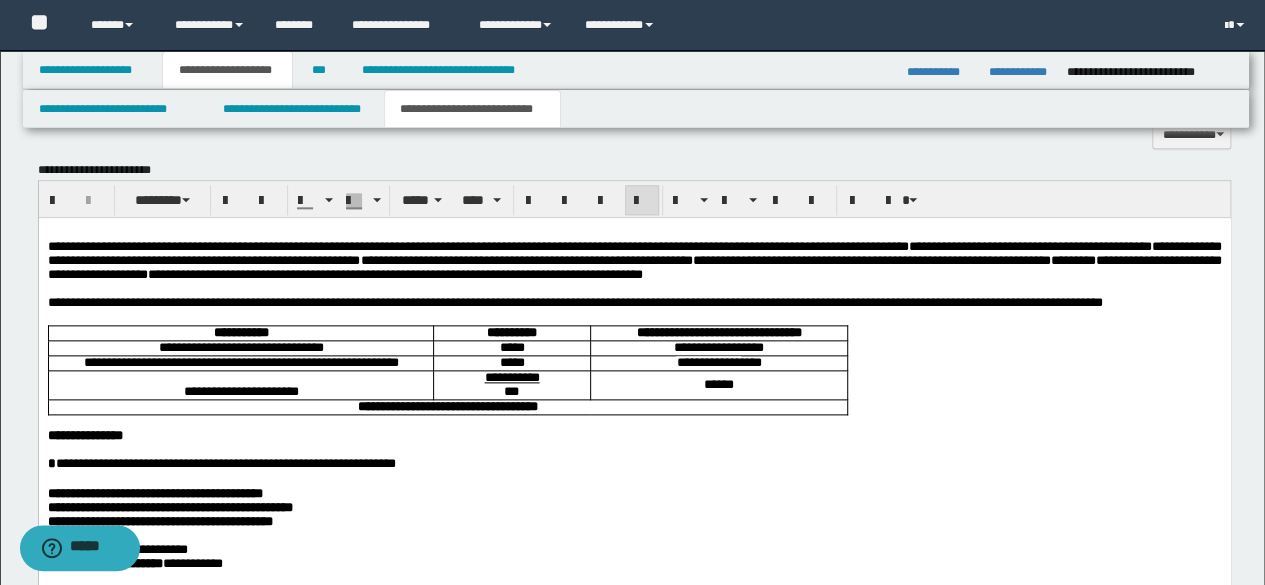 click on "**********" at bounding box center (634, 259) 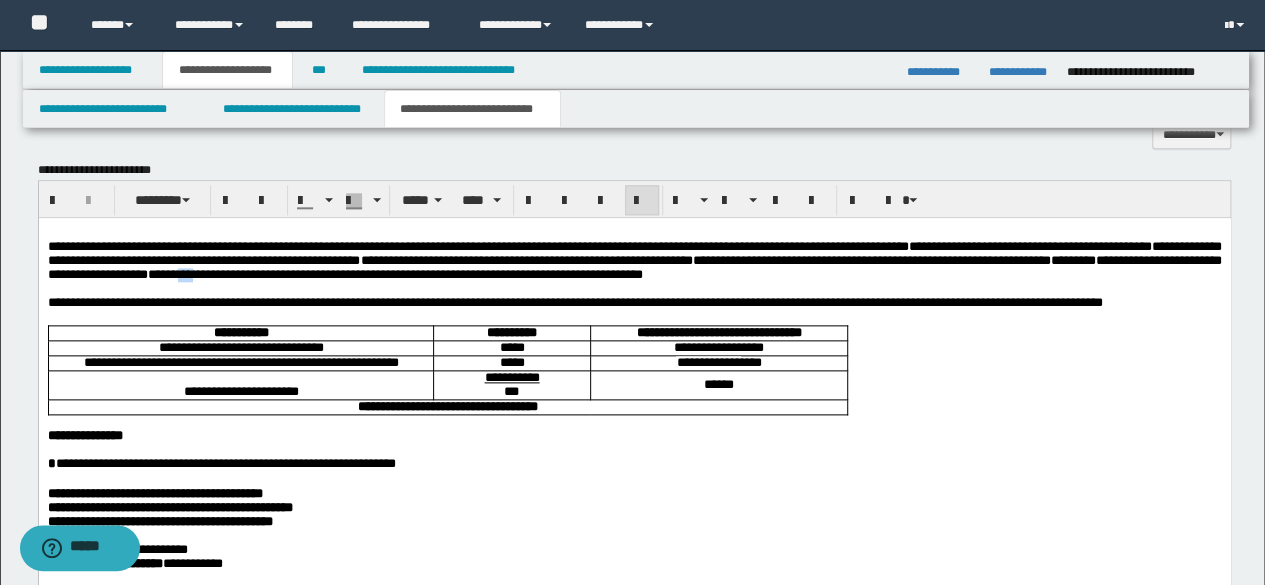 click on "**********" at bounding box center [634, 259] 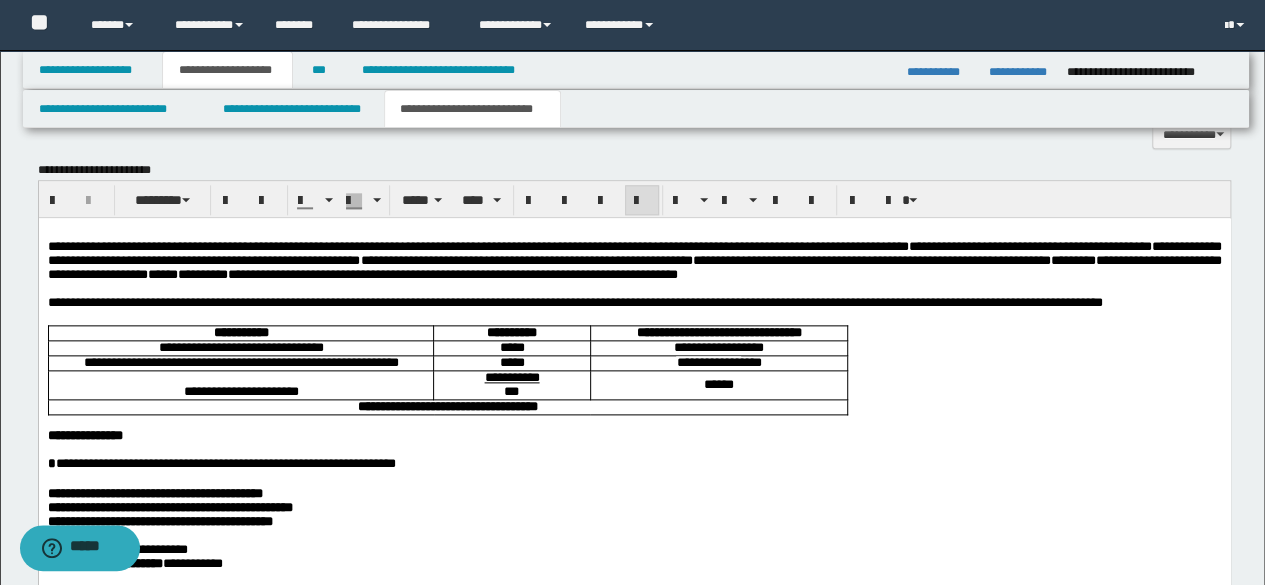 click on "**********" at bounding box center [634, 259] 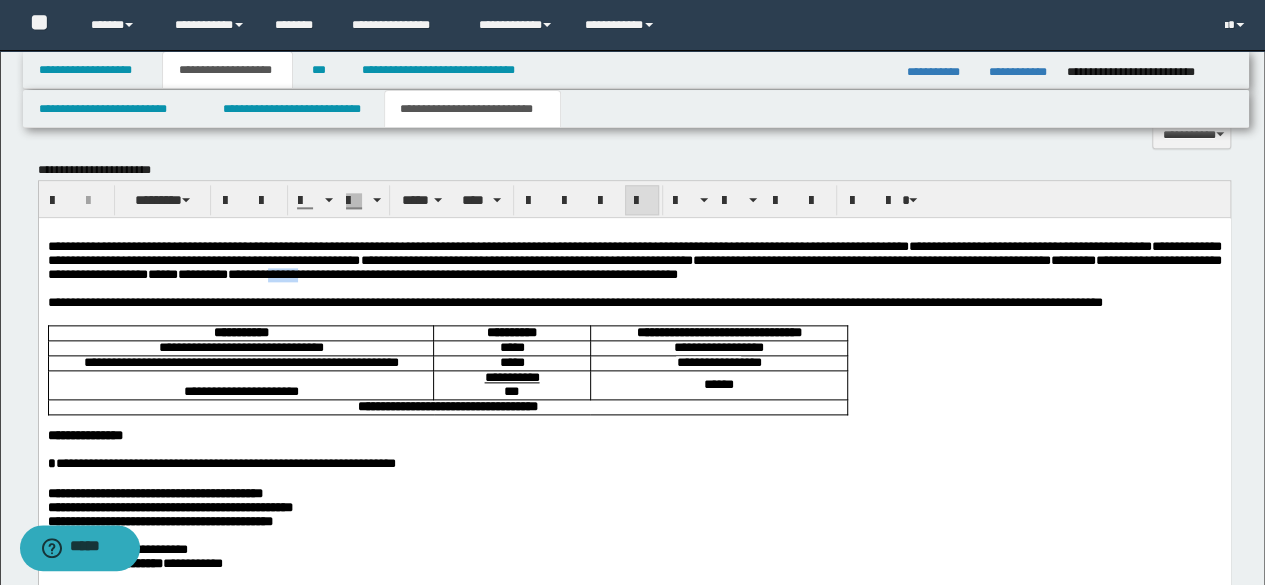 click on "**********" at bounding box center (634, 259) 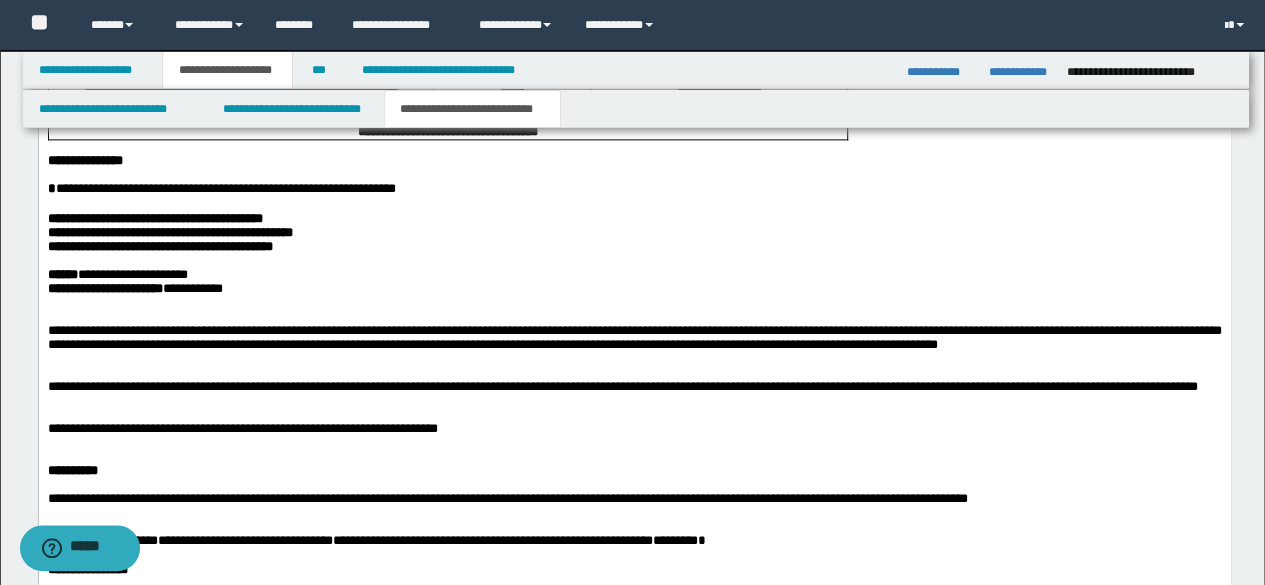 scroll, scrollTop: 1354, scrollLeft: 0, axis: vertical 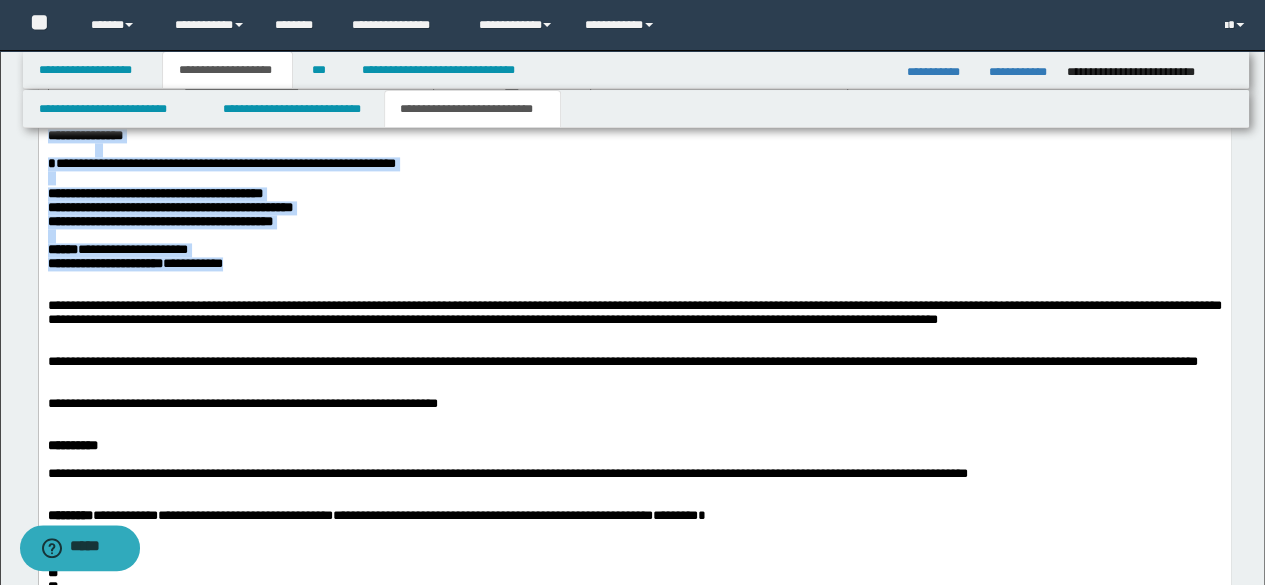 drag, startPoint x: 50, startPoint y: 202, endPoint x: 288, endPoint y: 343, distance: 276.63153 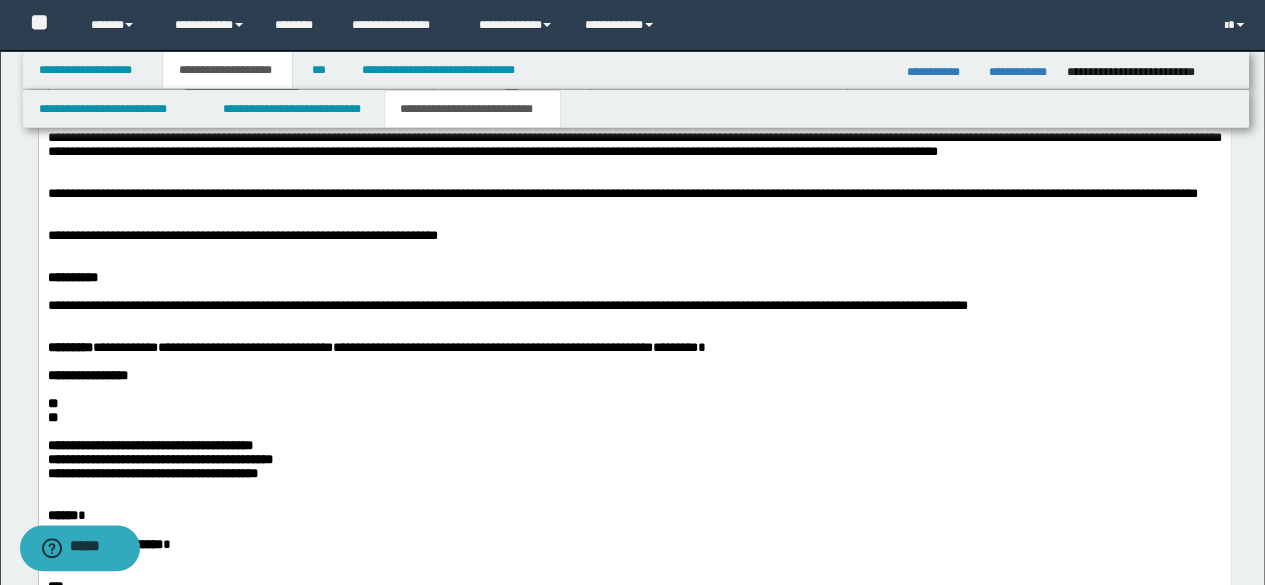 scroll, scrollTop: 1654, scrollLeft: 0, axis: vertical 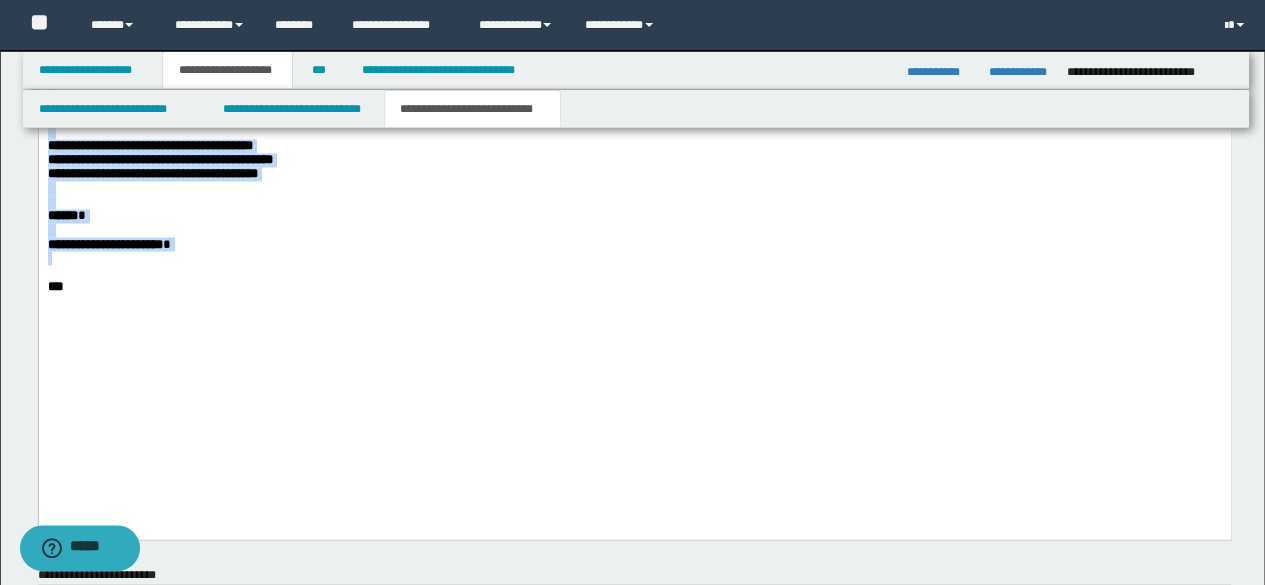 drag, startPoint x: 48, startPoint y: 191, endPoint x: 312, endPoint y: 389, distance: 330 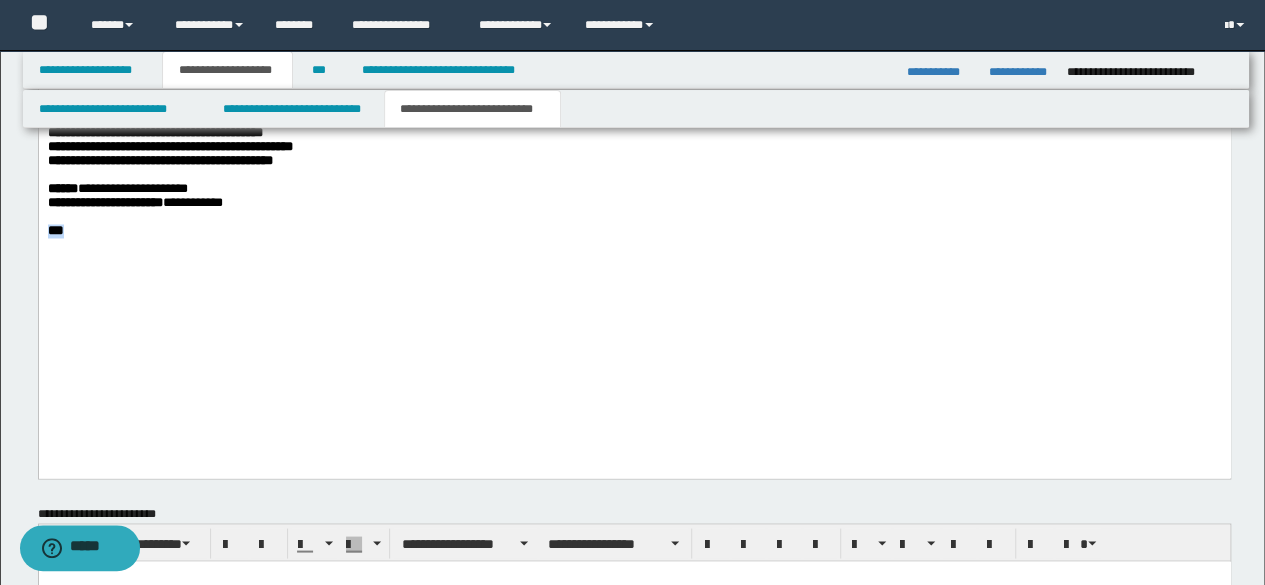 drag, startPoint x: 175, startPoint y: 397, endPoint x: 0, endPoint y: 383, distance: 175.55911 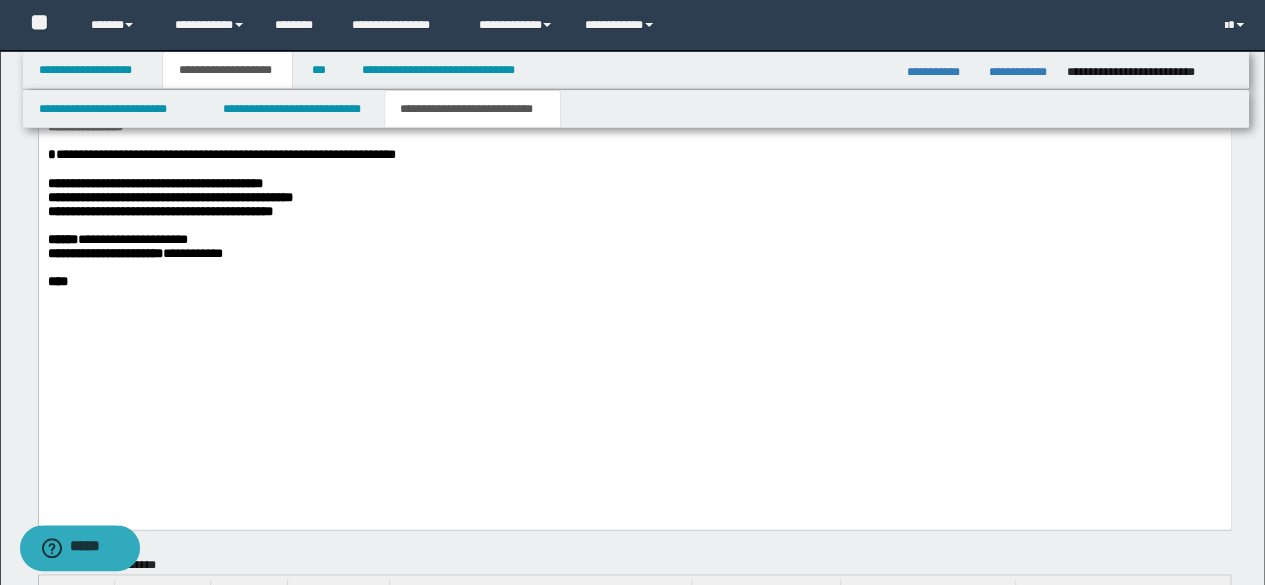scroll, scrollTop: 1454, scrollLeft: 0, axis: vertical 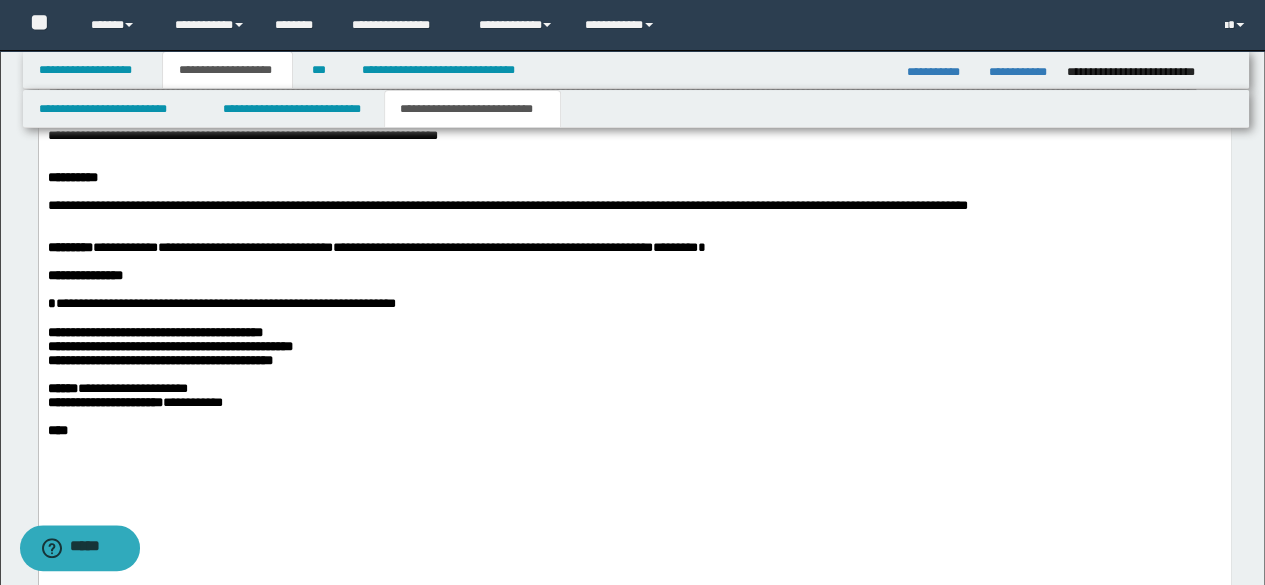 click at bounding box center (634, 220) 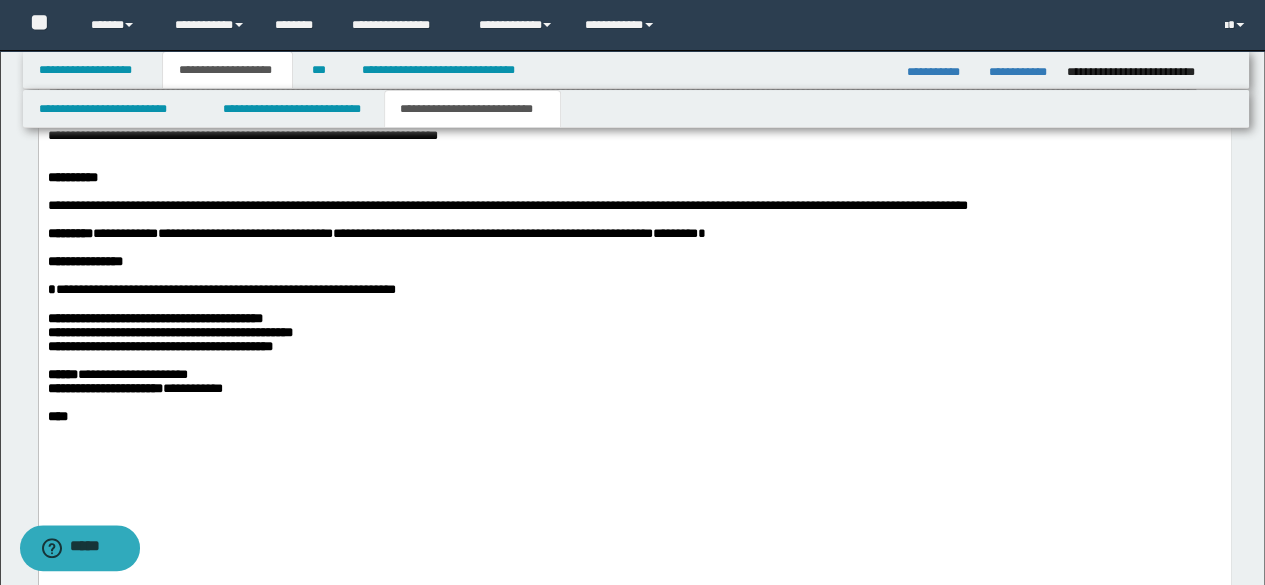 click at bounding box center (634, 164) 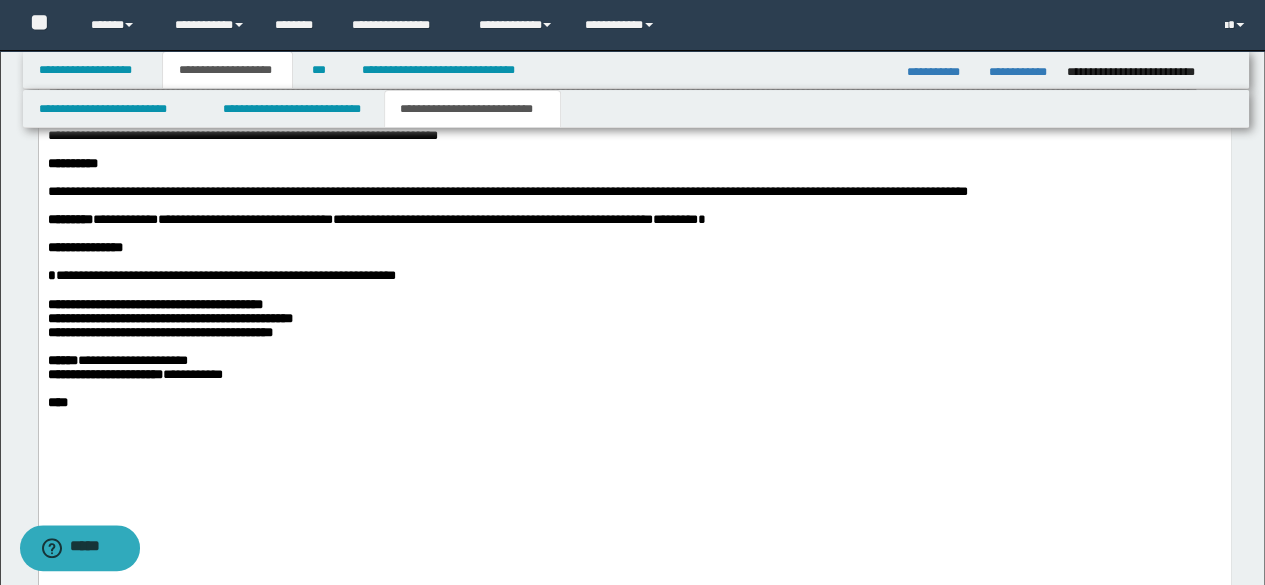 click at bounding box center (634, 122) 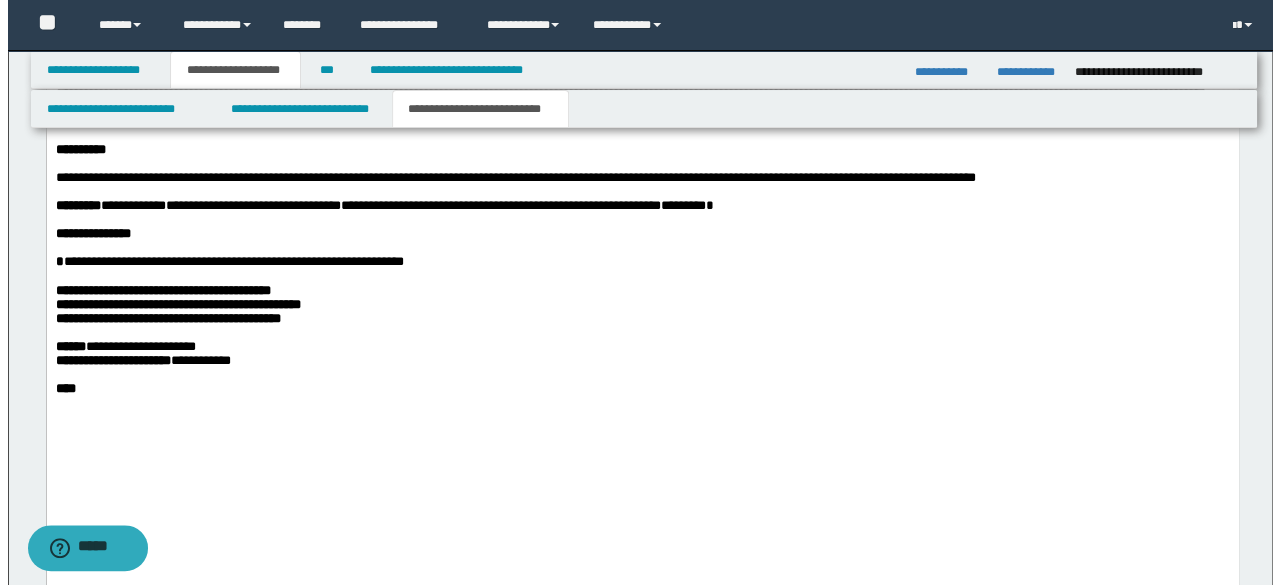 scroll, scrollTop: 1354, scrollLeft: 0, axis: vertical 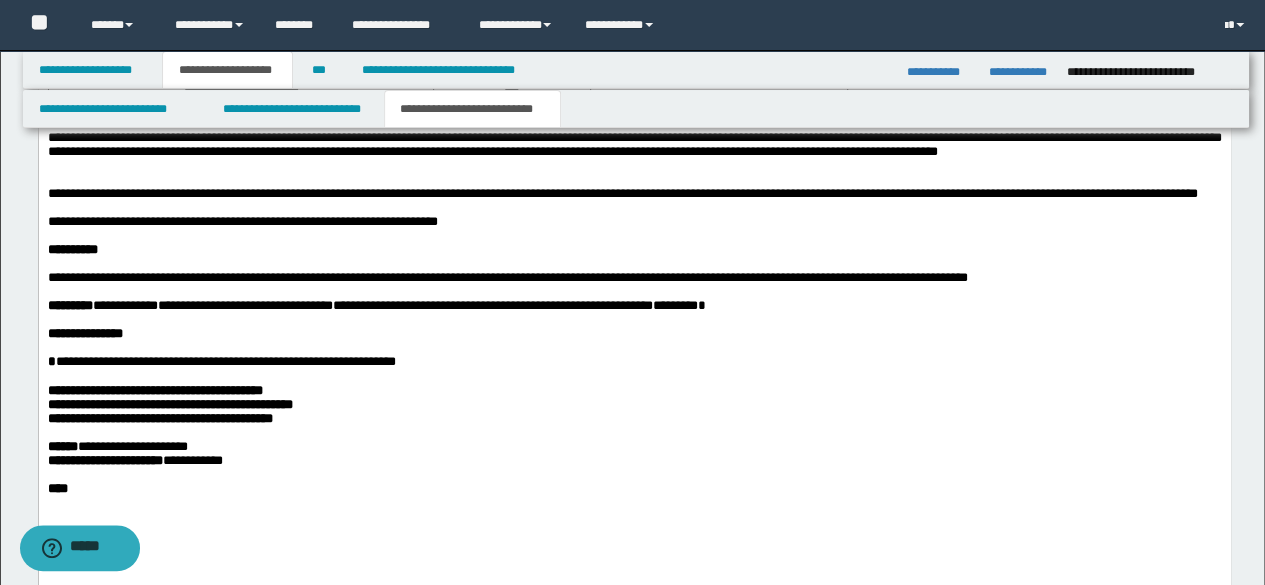 click at bounding box center (634, 166) 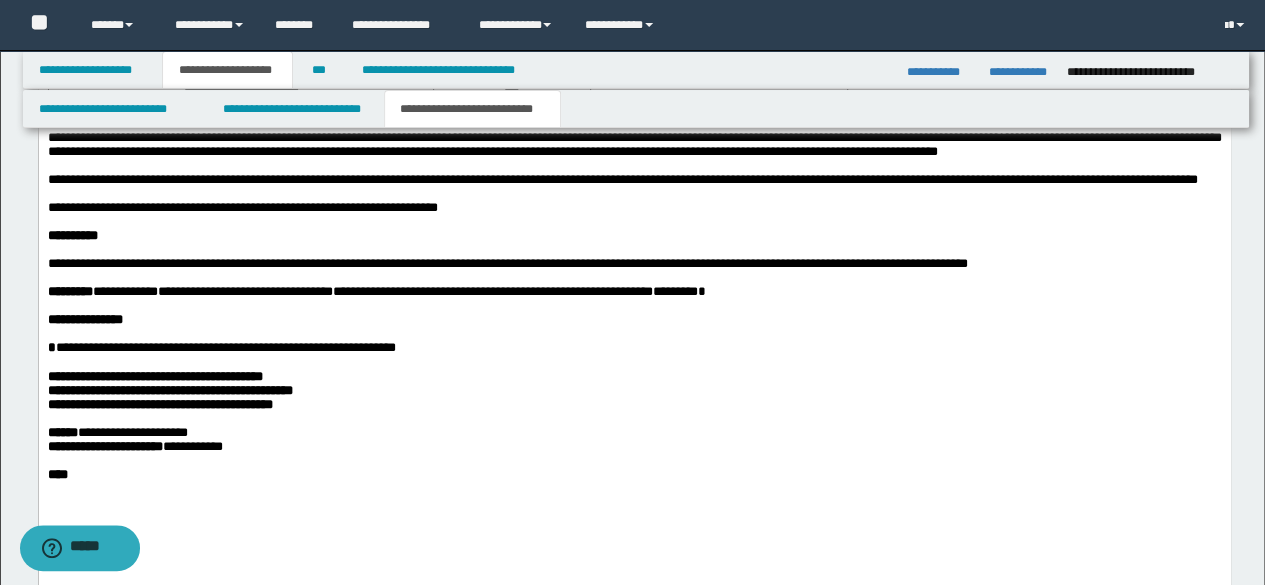 click on "**********" at bounding box center [634, 208] 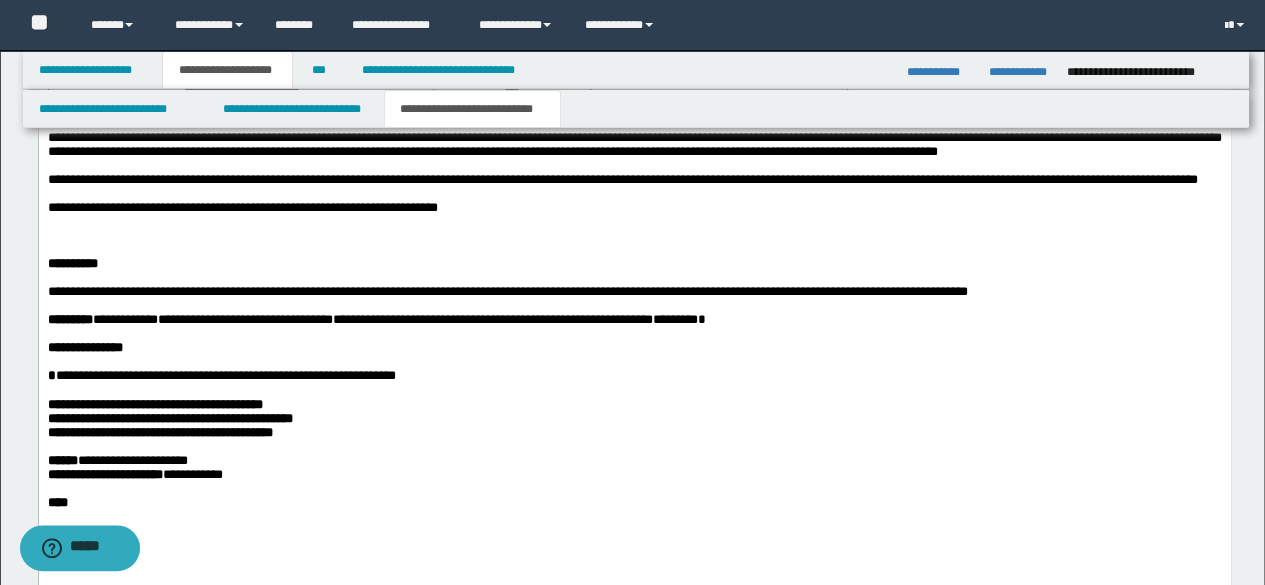 click on "**********" at bounding box center [227, 70] 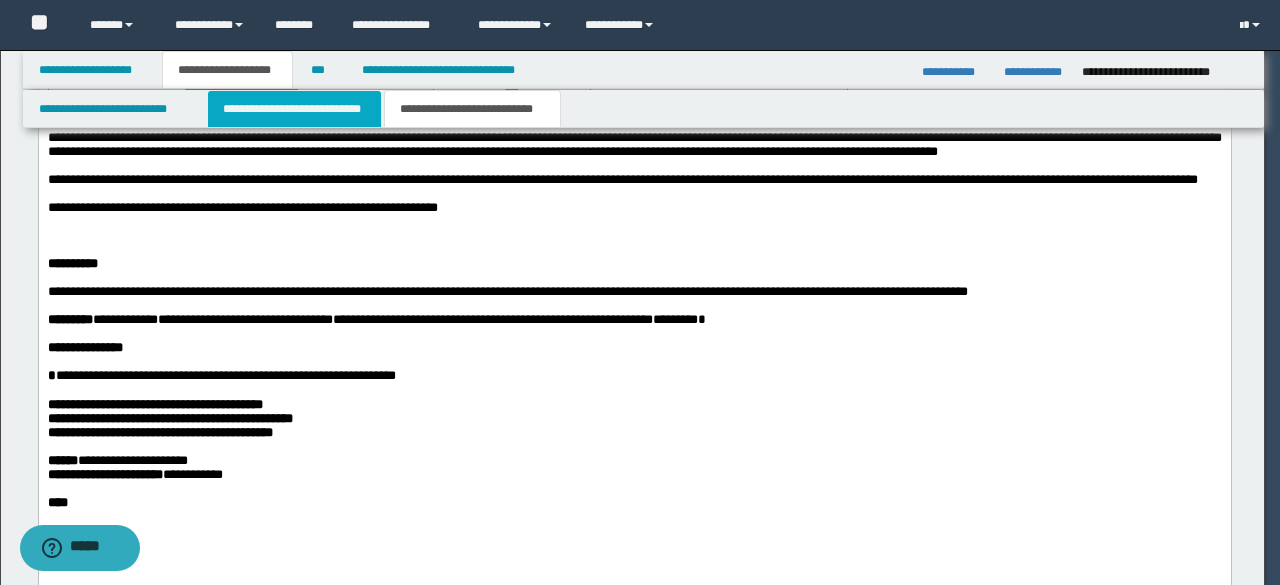 click on "**********" at bounding box center (640, -1062) 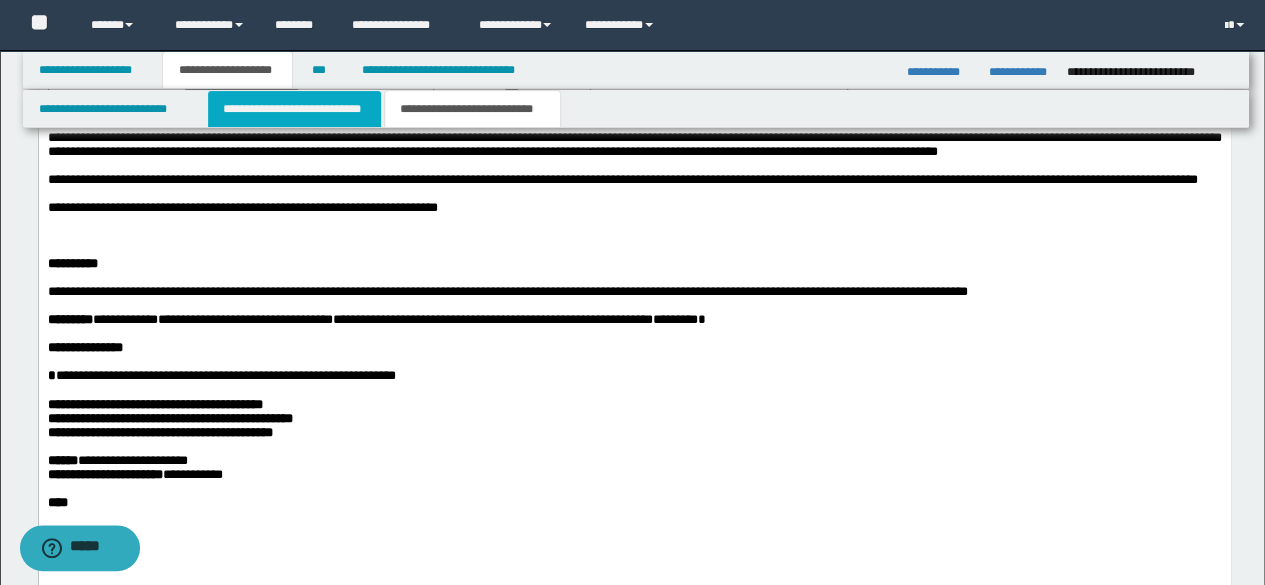 click on "**********" at bounding box center [294, 109] 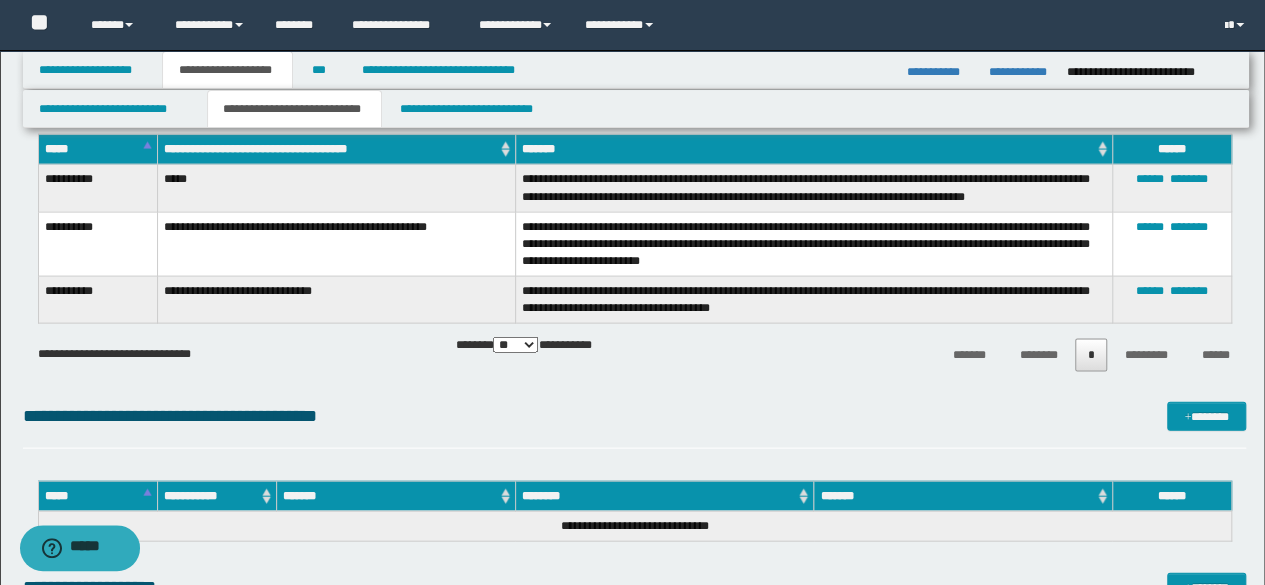 scroll, scrollTop: 1954, scrollLeft: 0, axis: vertical 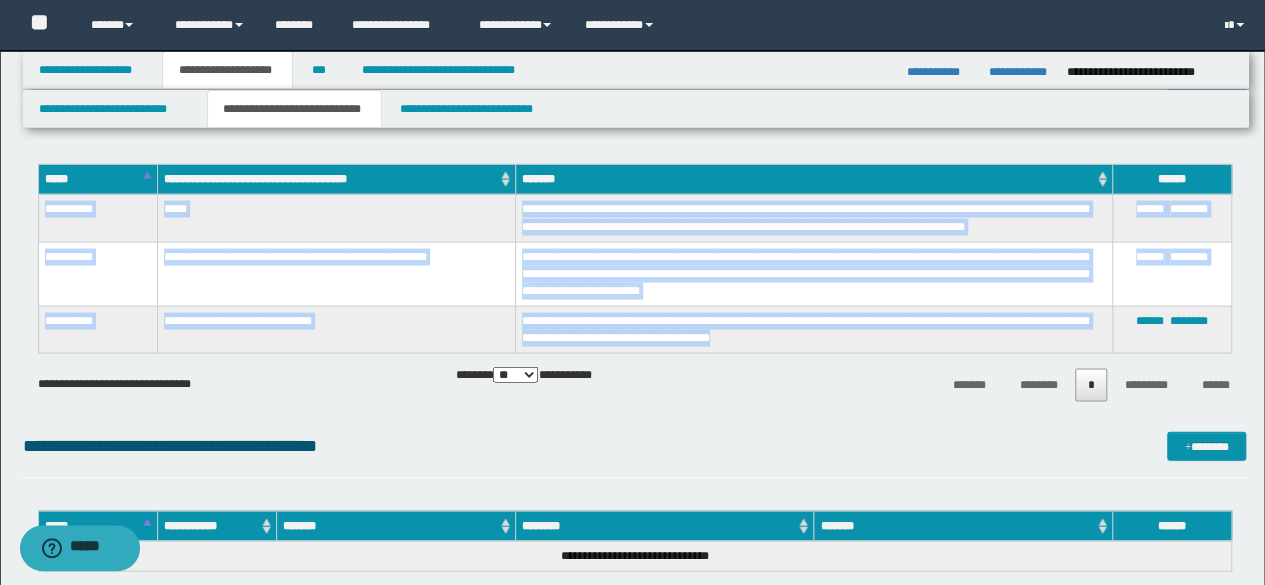 drag, startPoint x: 44, startPoint y: 211, endPoint x: 837, endPoint y: 342, distance: 803.7475 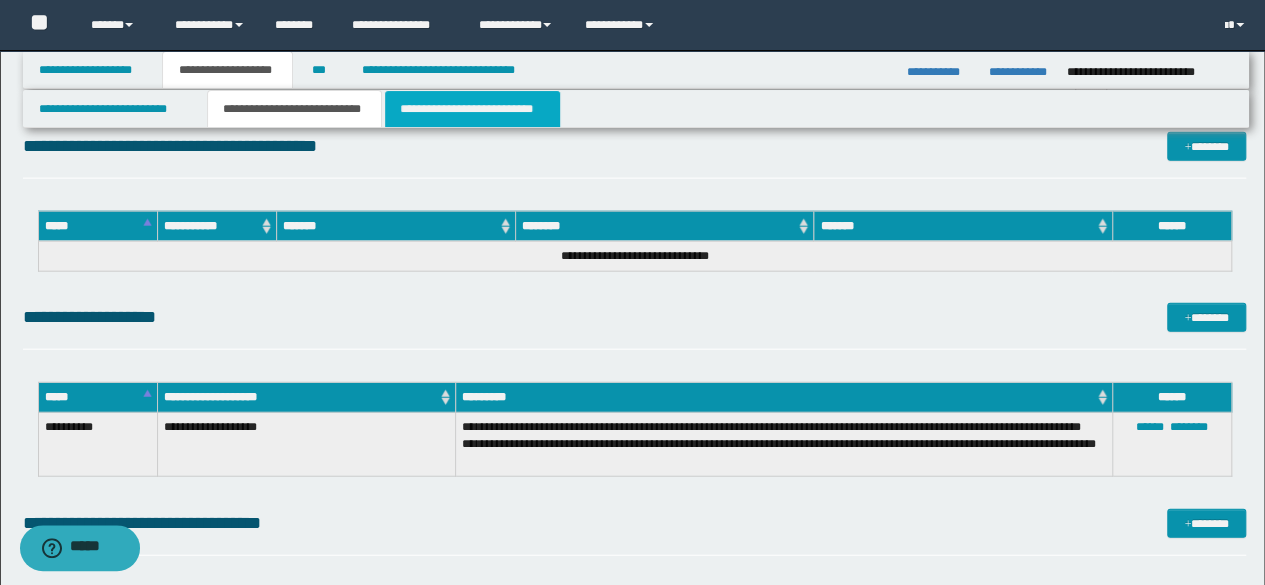 click on "**********" at bounding box center (472, 109) 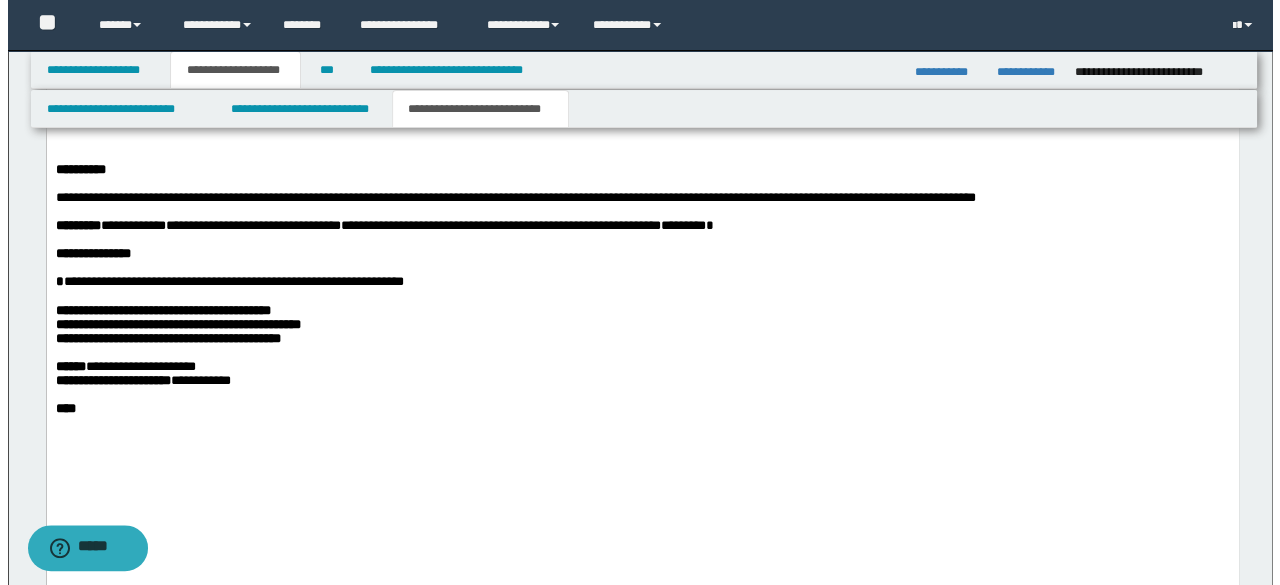scroll, scrollTop: 1417, scrollLeft: 0, axis: vertical 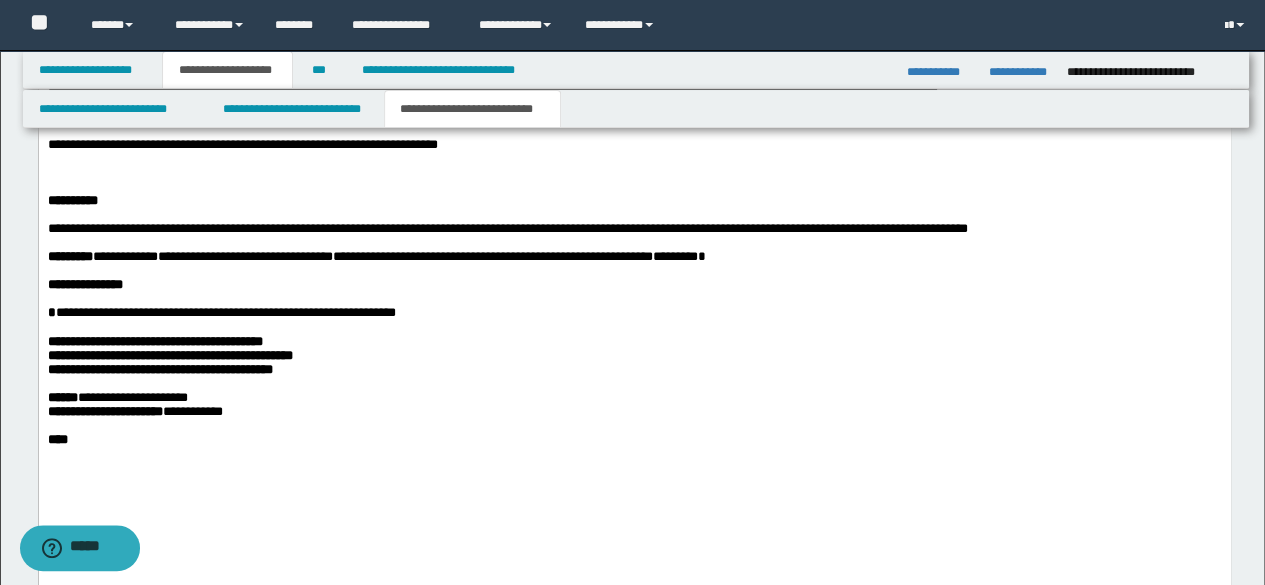 click at bounding box center (634, 173) 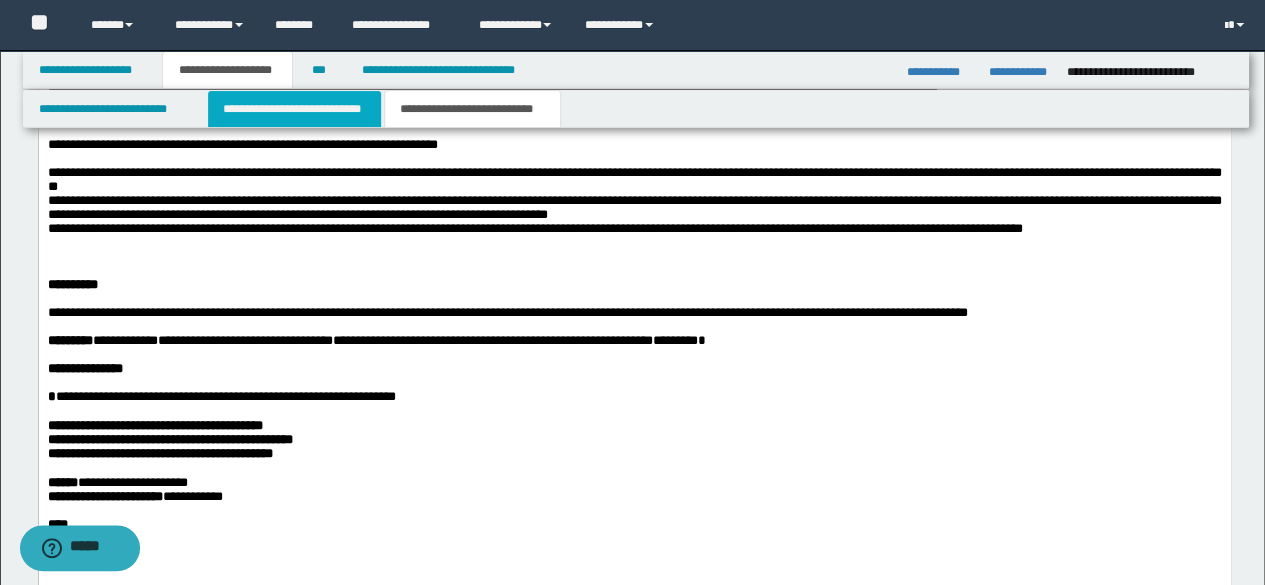 click on "**********" at bounding box center [294, 109] 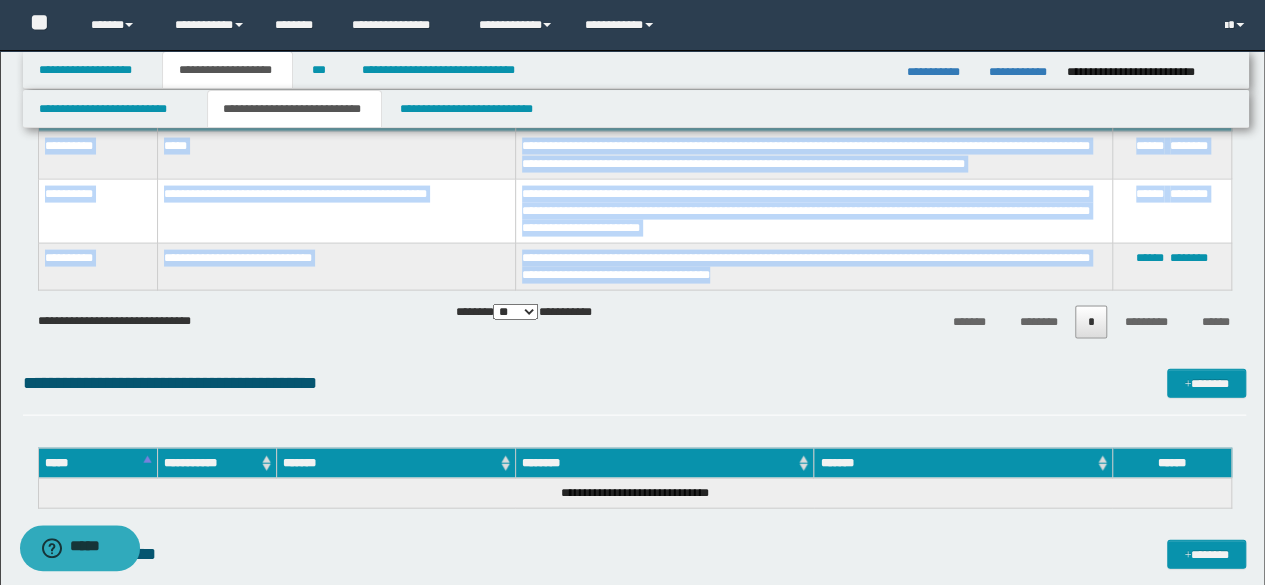 scroll, scrollTop: 2417, scrollLeft: 0, axis: vertical 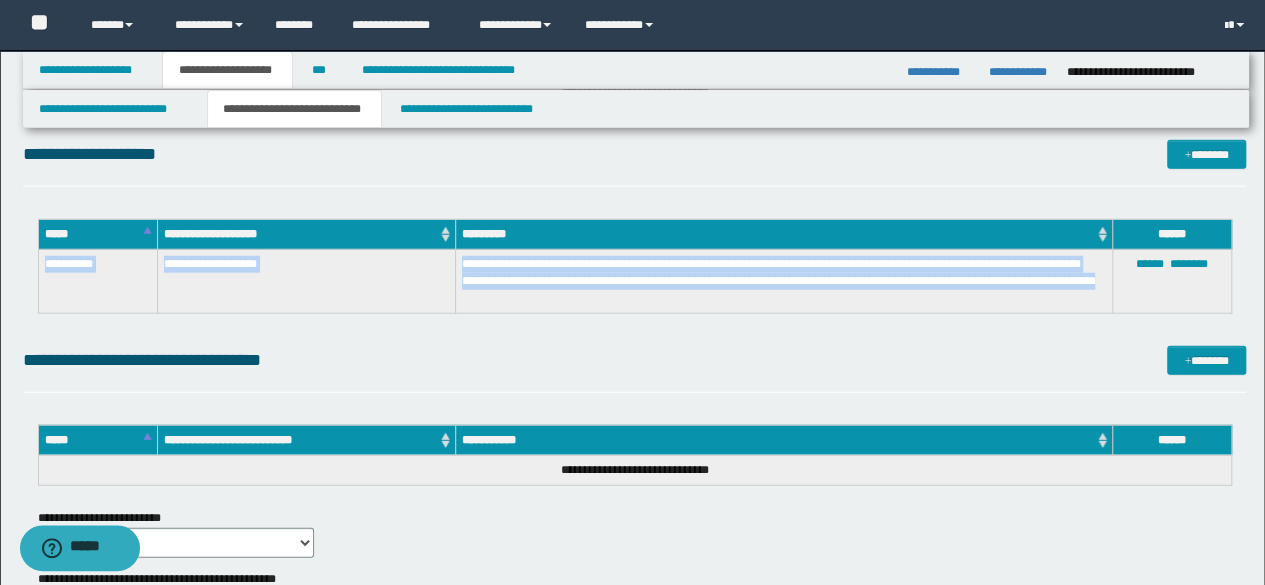 drag, startPoint x: 44, startPoint y: 263, endPoint x: 571, endPoint y: 295, distance: 527.97064 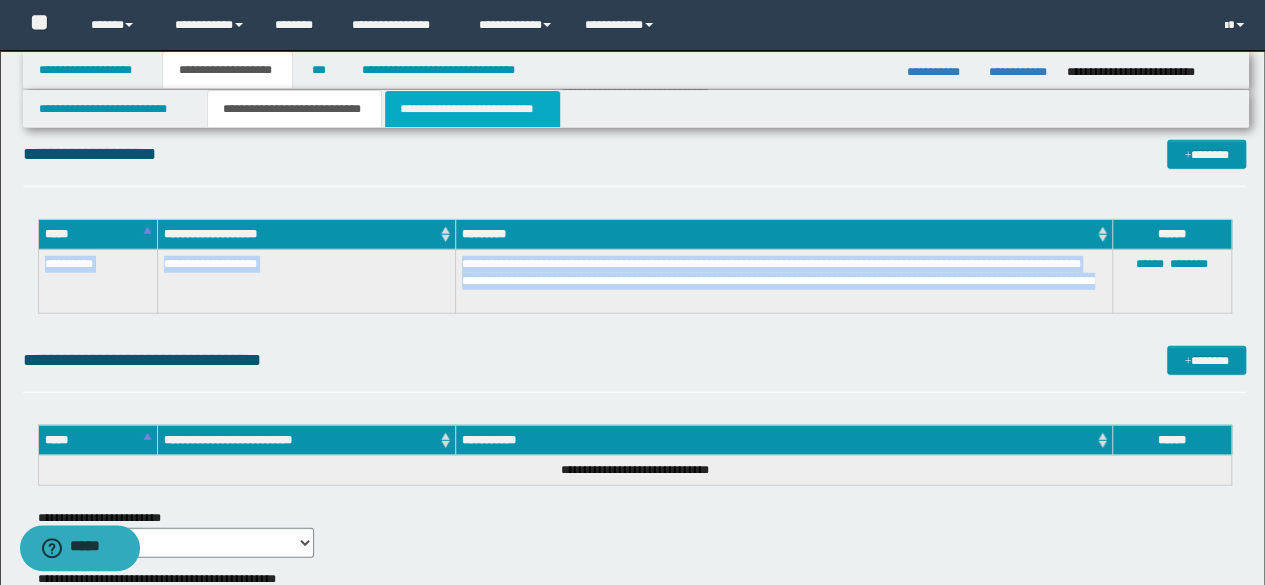click on "**********" at bounding box center (472, 109) 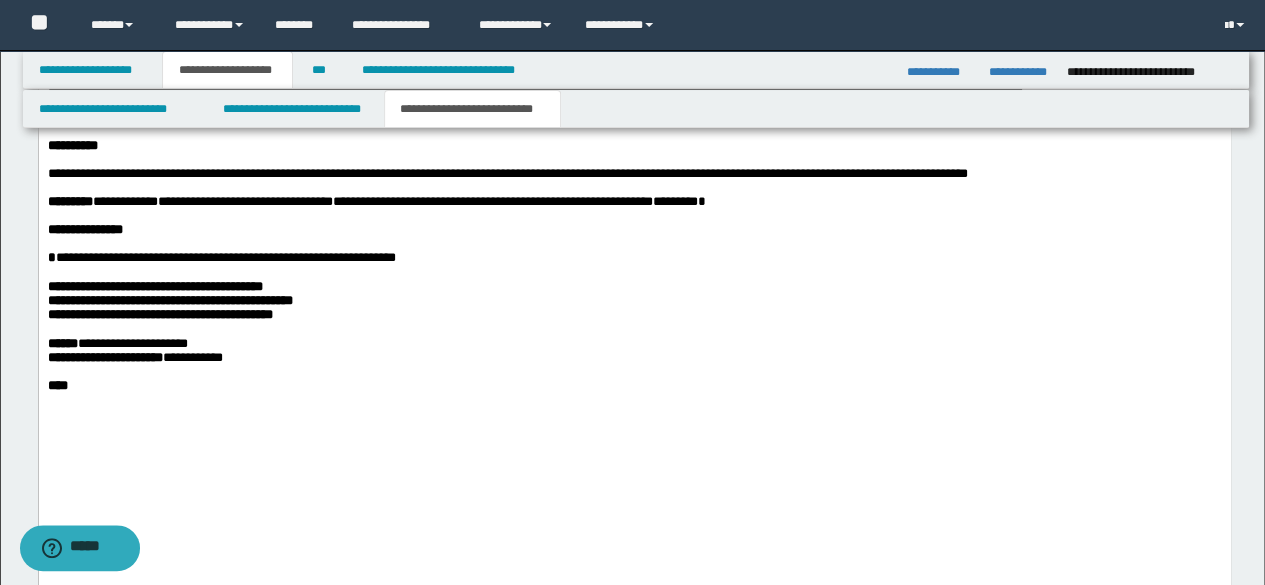 scroll, scrollTop: 1525, scrollLeft: 0, axis: vertical 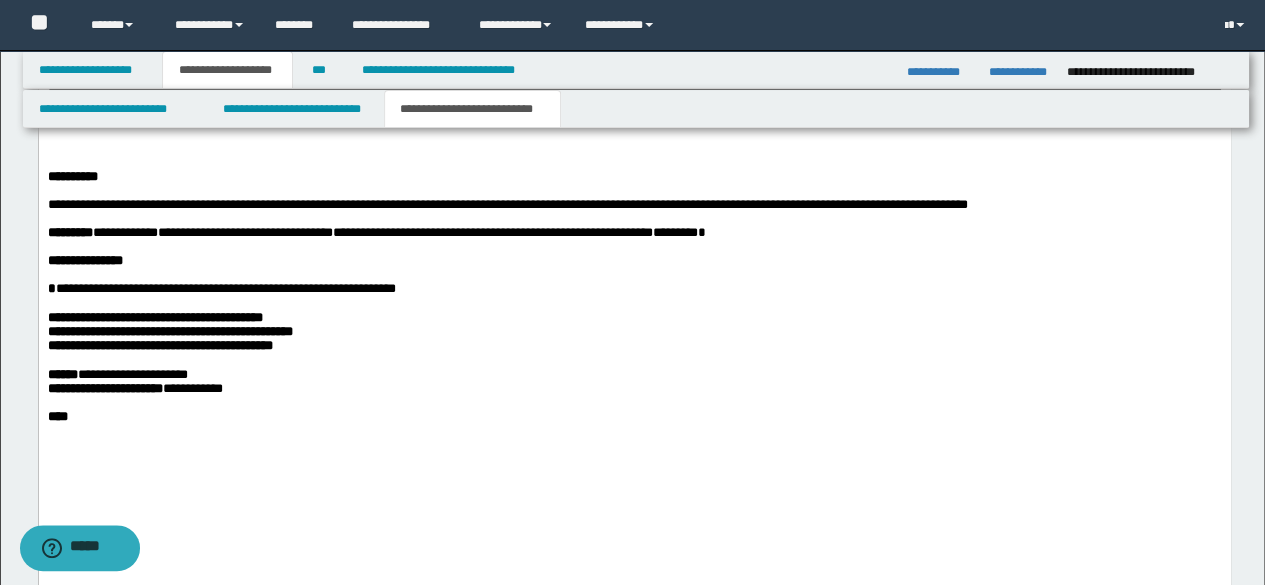 click at bounding box center (634, 149) 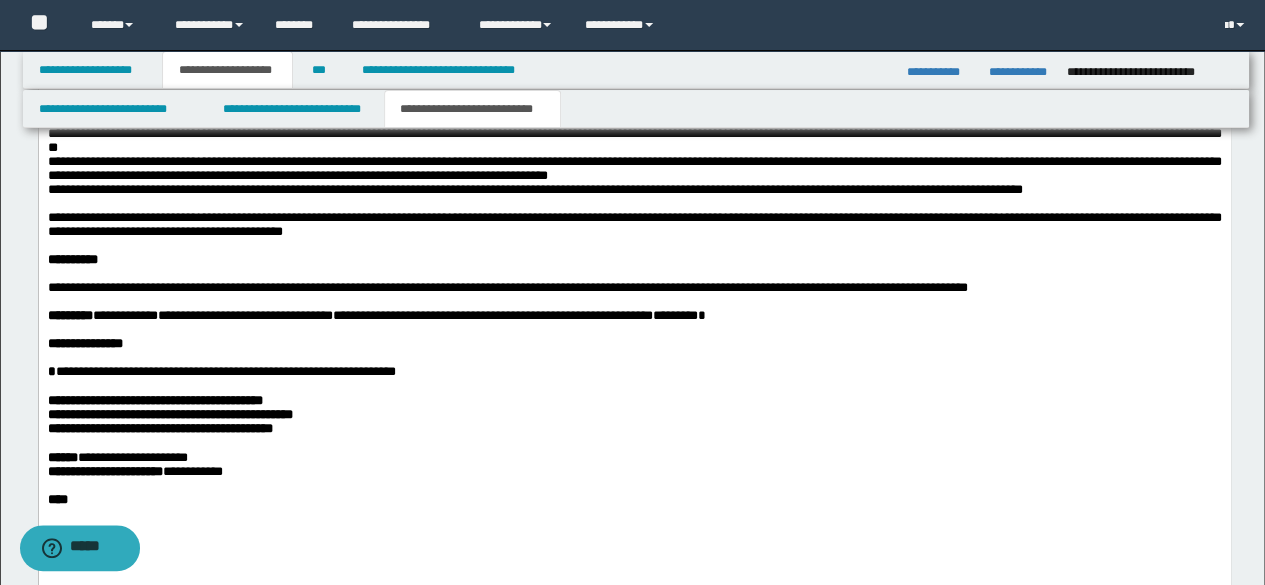 scroll, scrollTop: 1425, scrollLeft: 0, axis: vertical 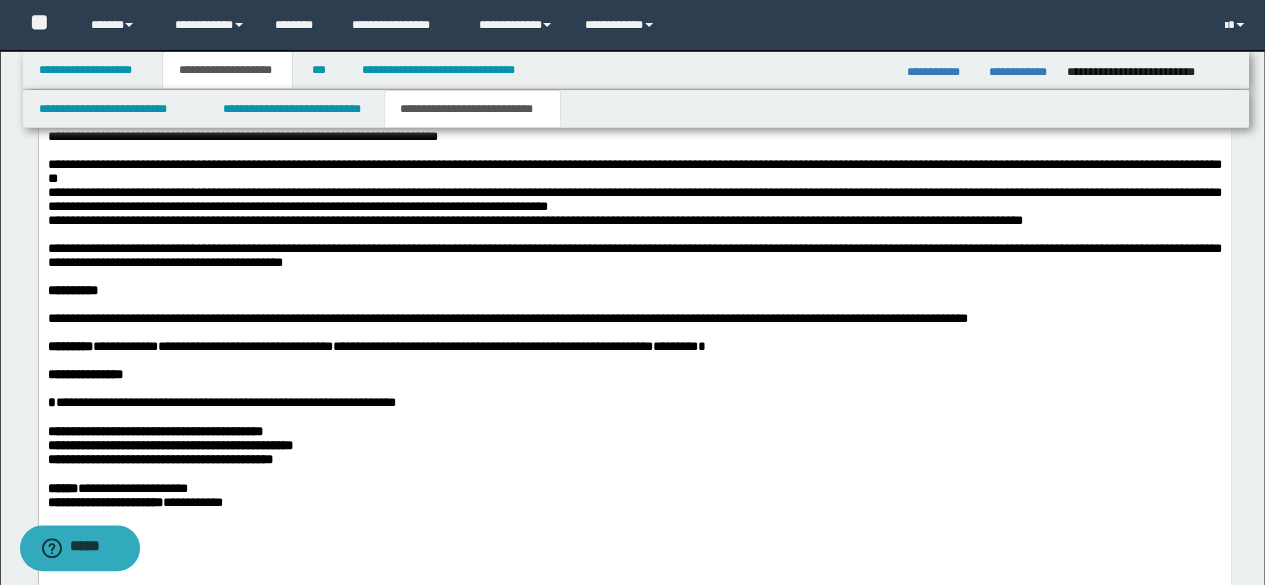 click on "**********" at bounding box center (634, 192) 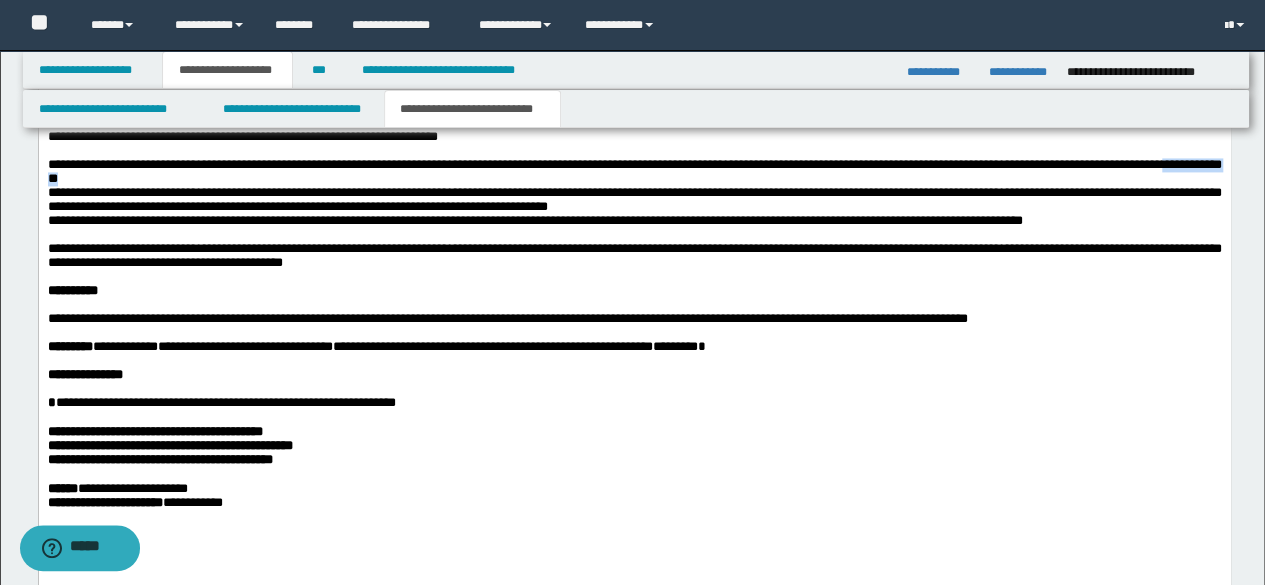 drag, startPoint x: 242, startPoint y: 283, endPoint x: 350, endPoint y: 287, distance: 108.07405 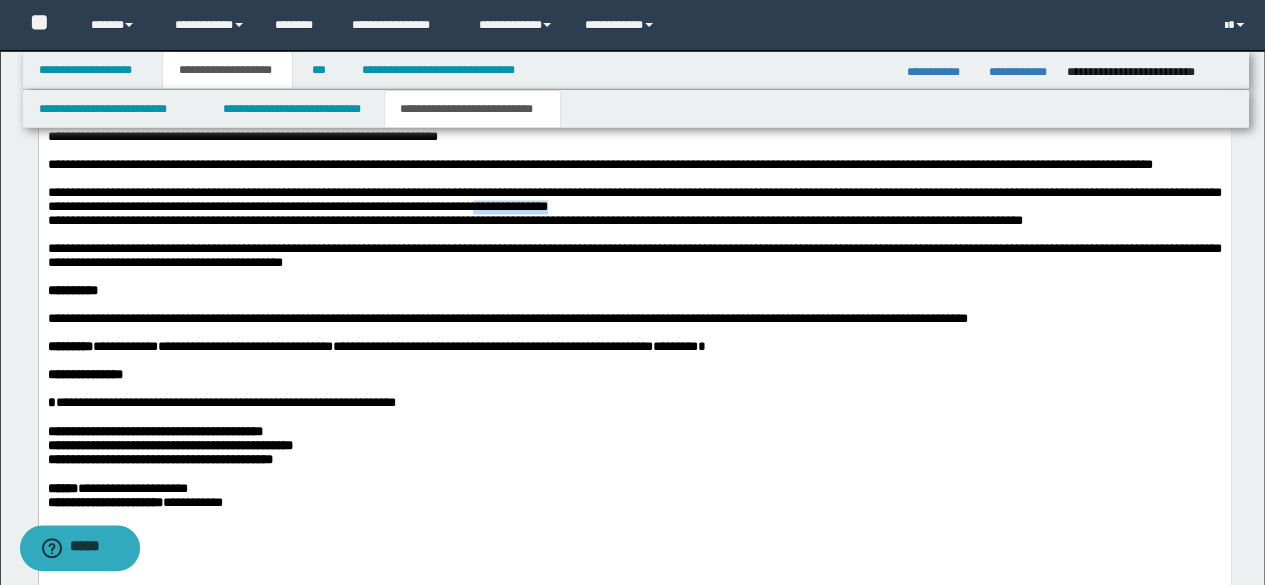 drag, startPoint x: 765, startPoint y: 332, endPoint x: 1000, endPoint y: 328, distance: 235.03404 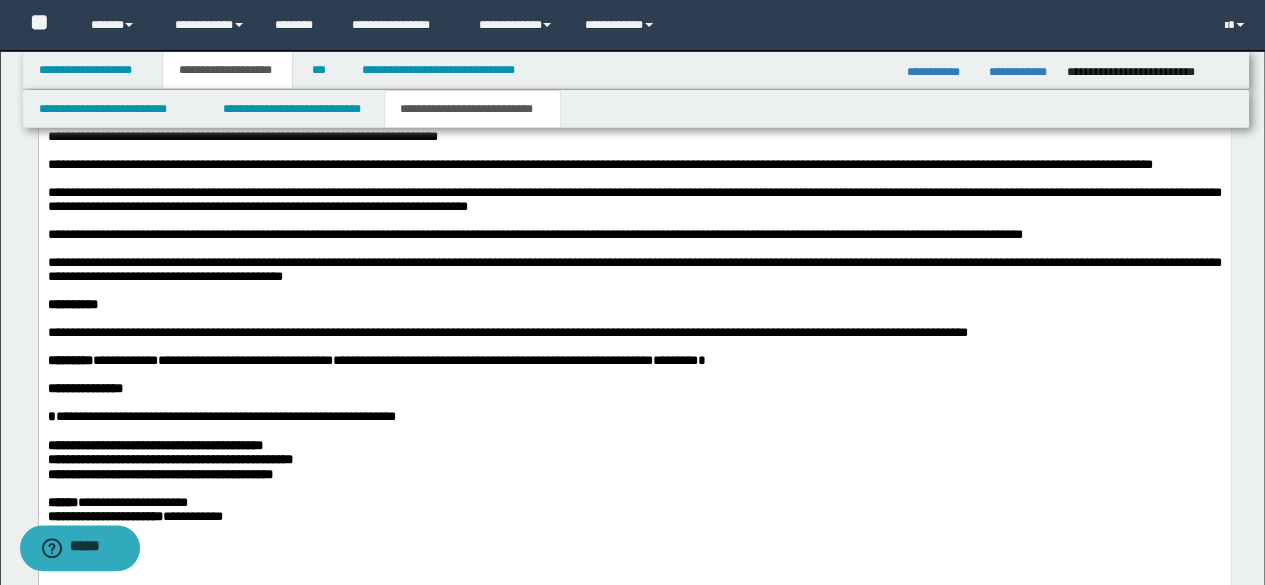 scroll, scrollTop: 925, scrollLeft: 0, axis: vertical 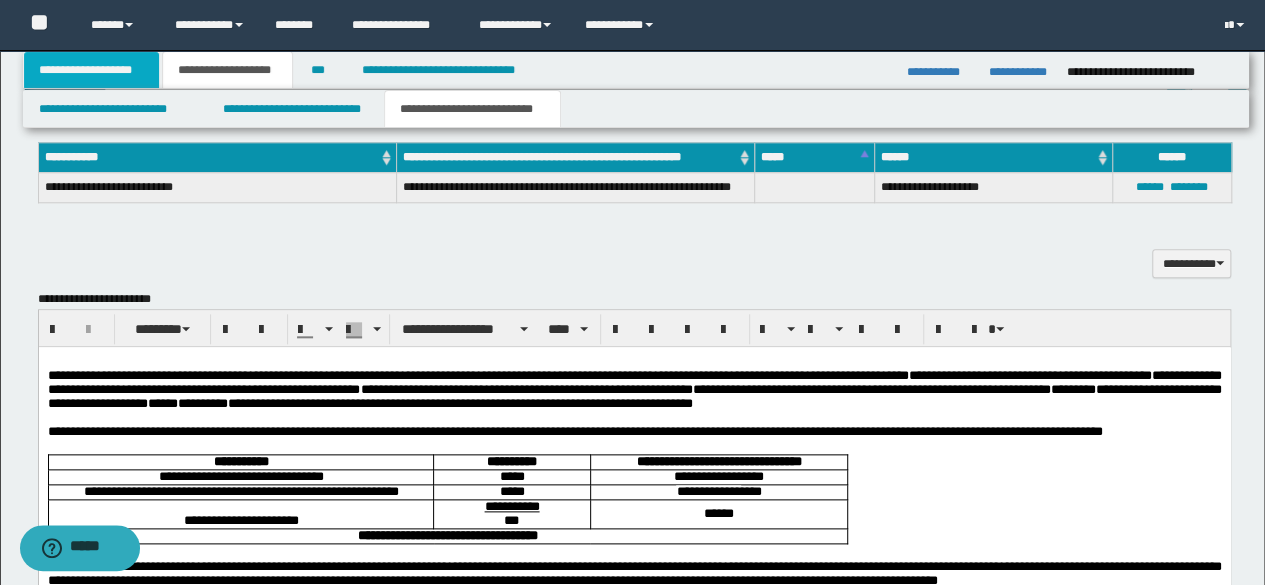 click on "**********" at bounding box center (92, 70) 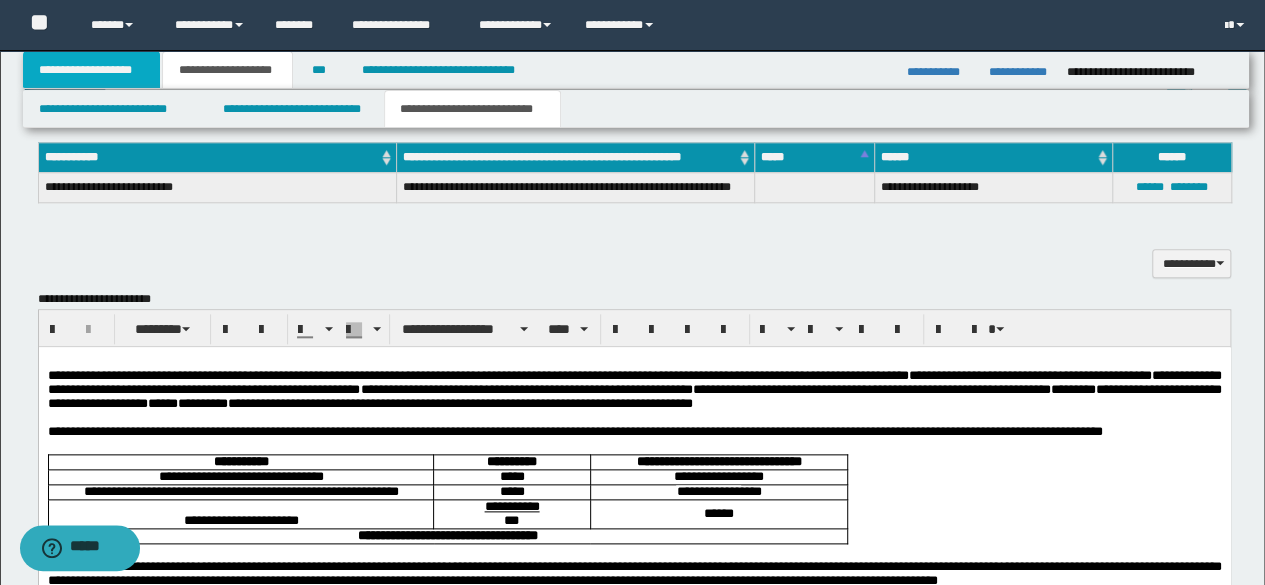 scroll, scrollTop: 520, scrollLeft: 0, axis: vertical 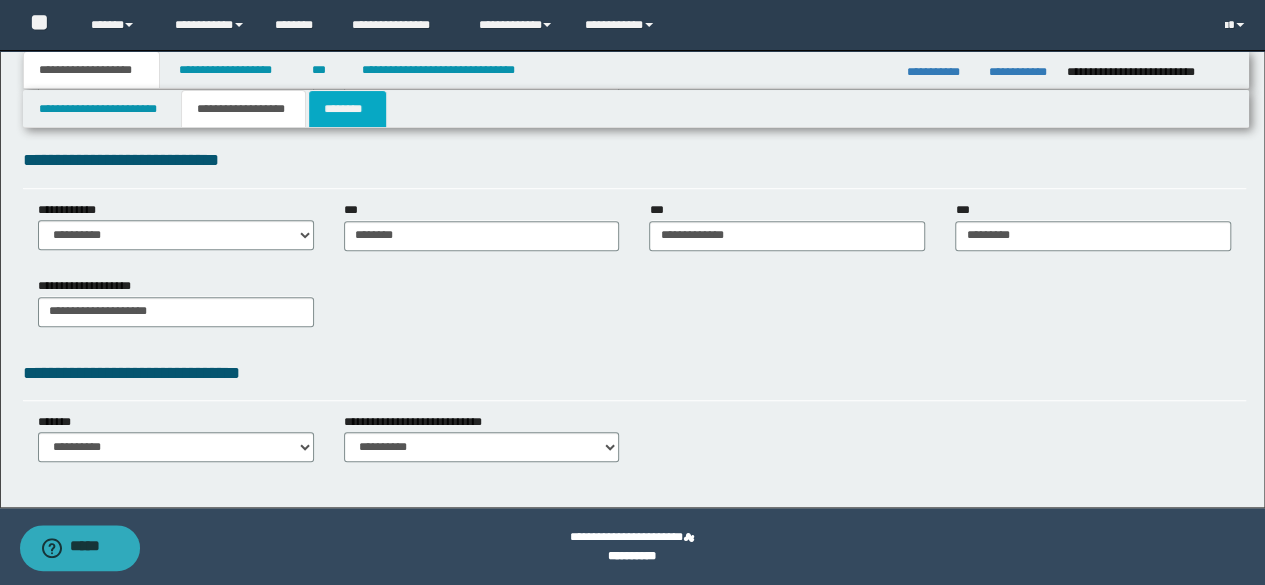 click on "********" at bounding box center [347, 109] 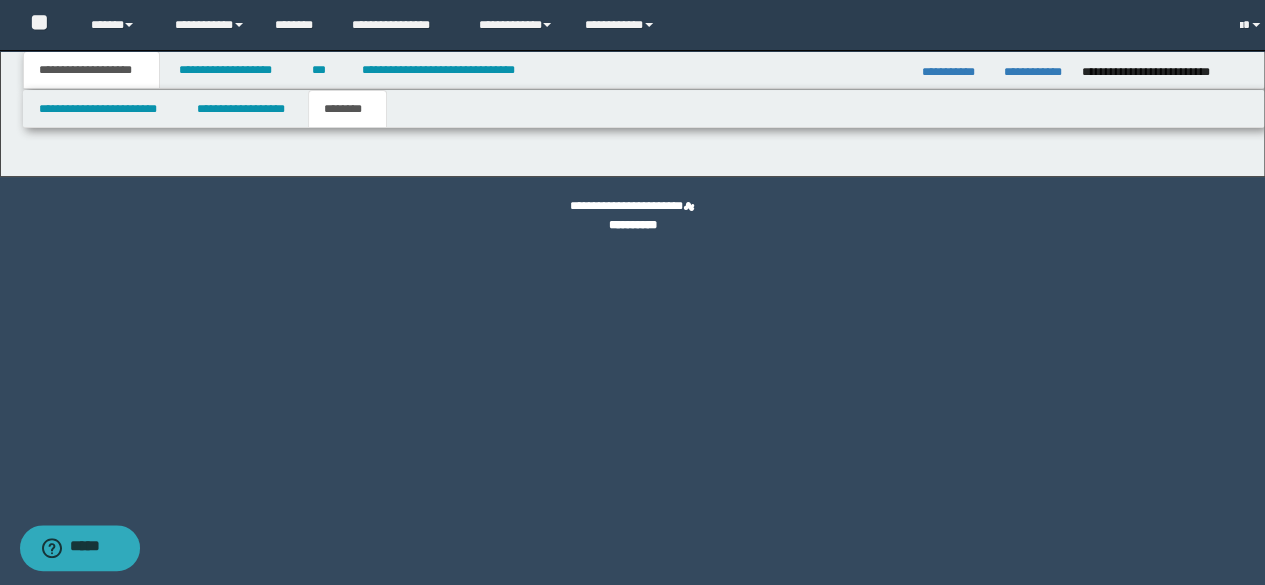 scroll, scrollTop: 0, scrollLeft: 0, axis: both 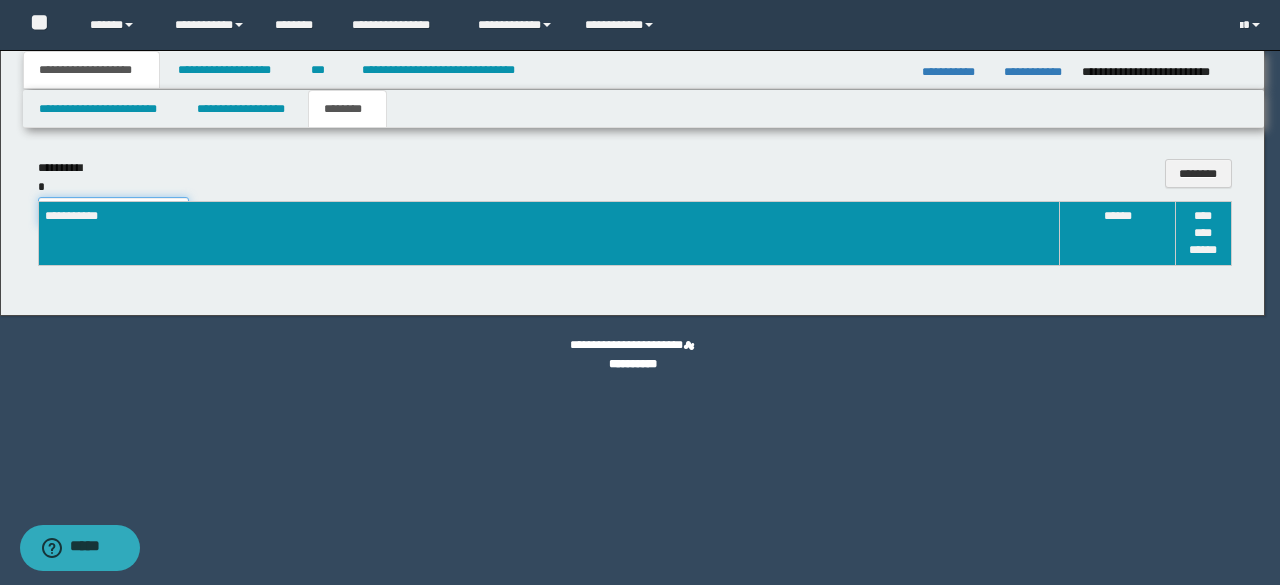 click on "**********" at bounding box center [113, 212] 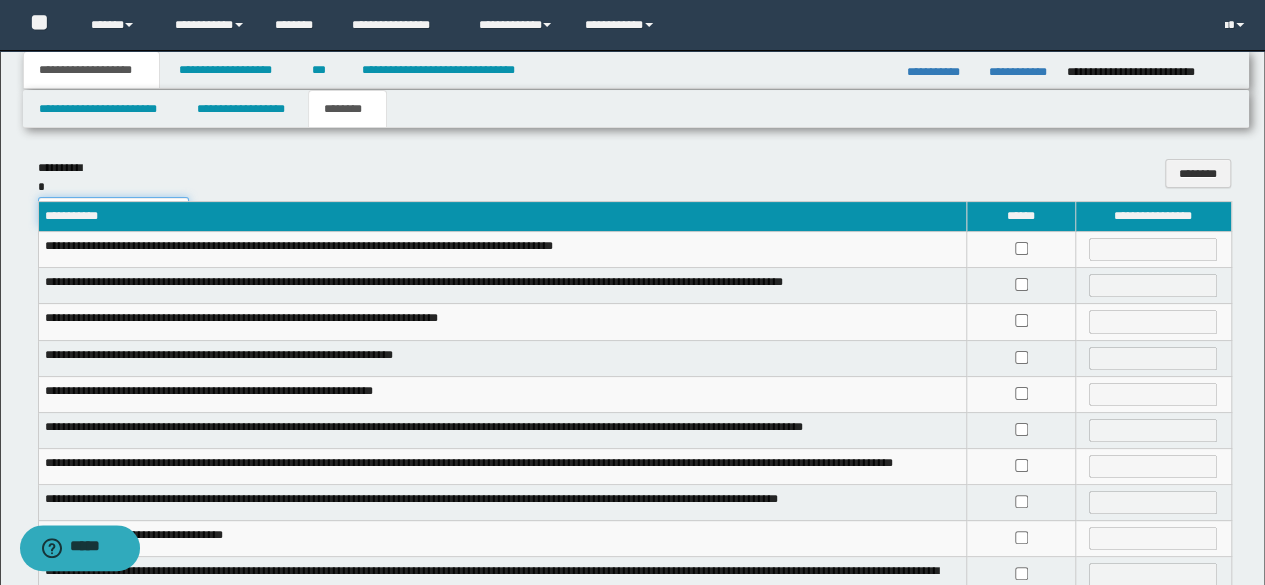 select on "*" 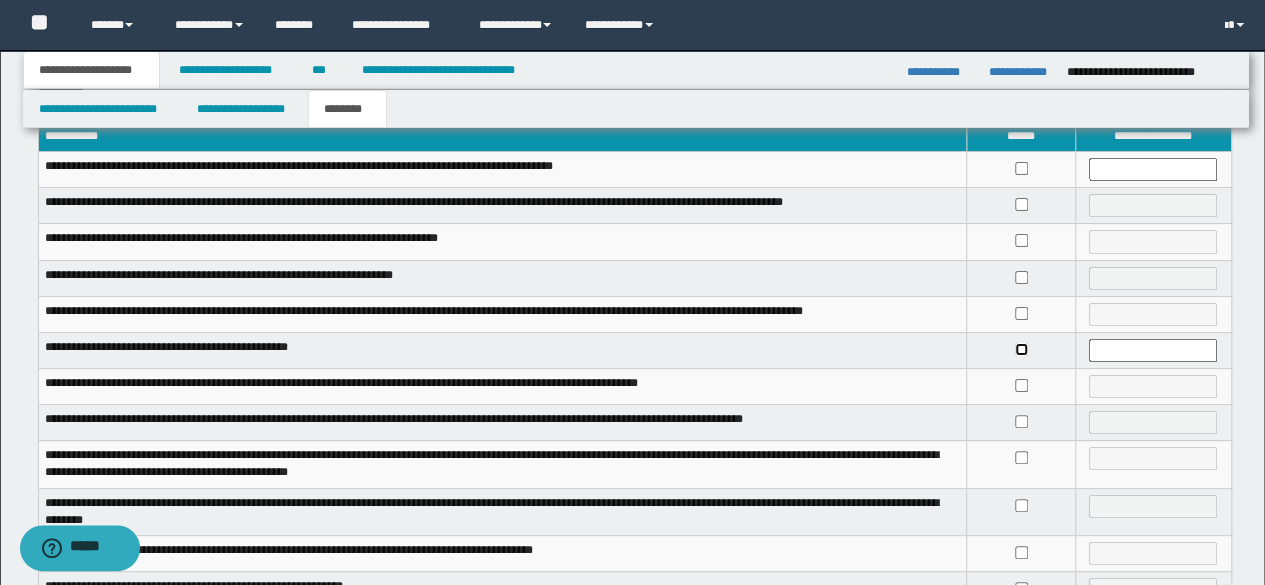 scroll, scrollTop: 200, scrollLeft: 0, axis: vertical 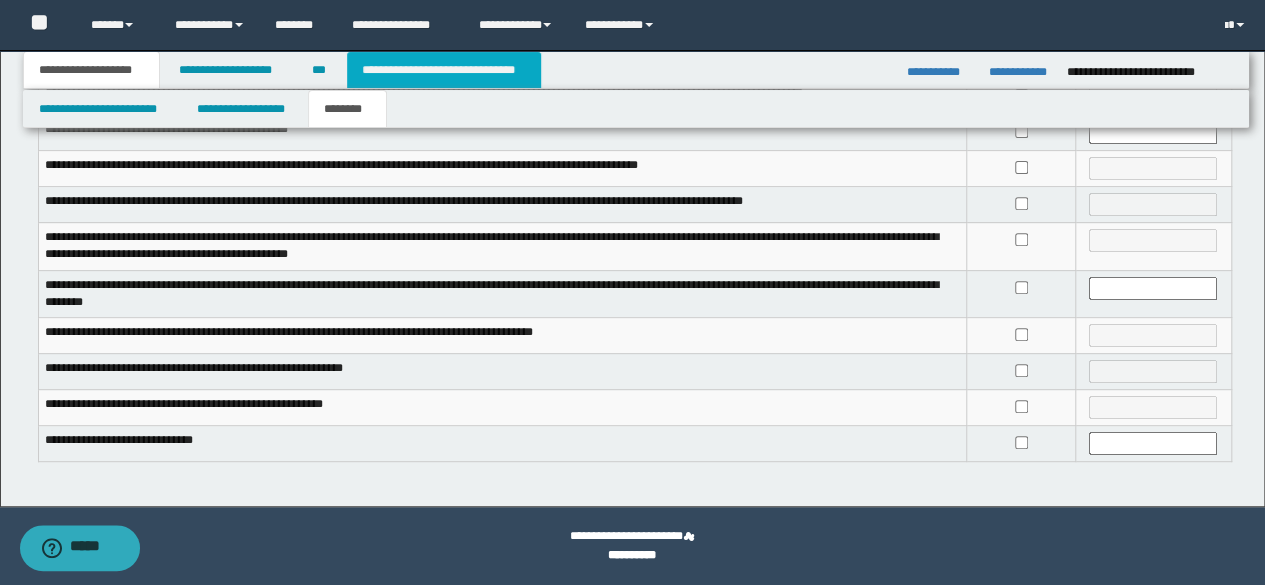 click on "**********" at bounding box center [444, 70] 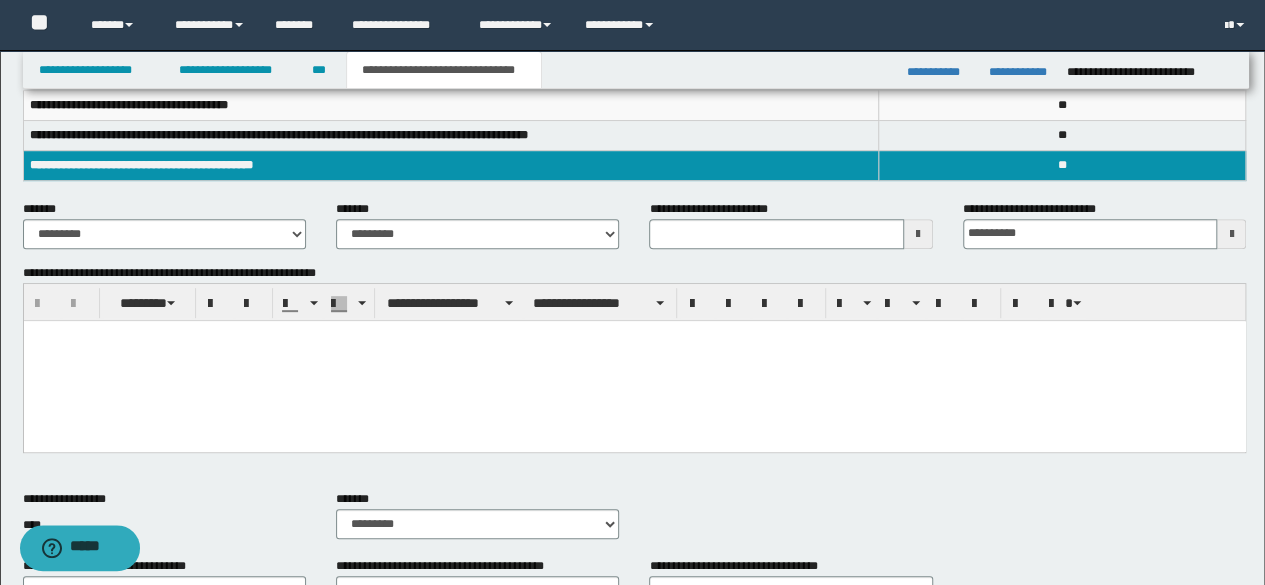scroll, scrollTop: 400, scrollLeft: 0, axis: vertical 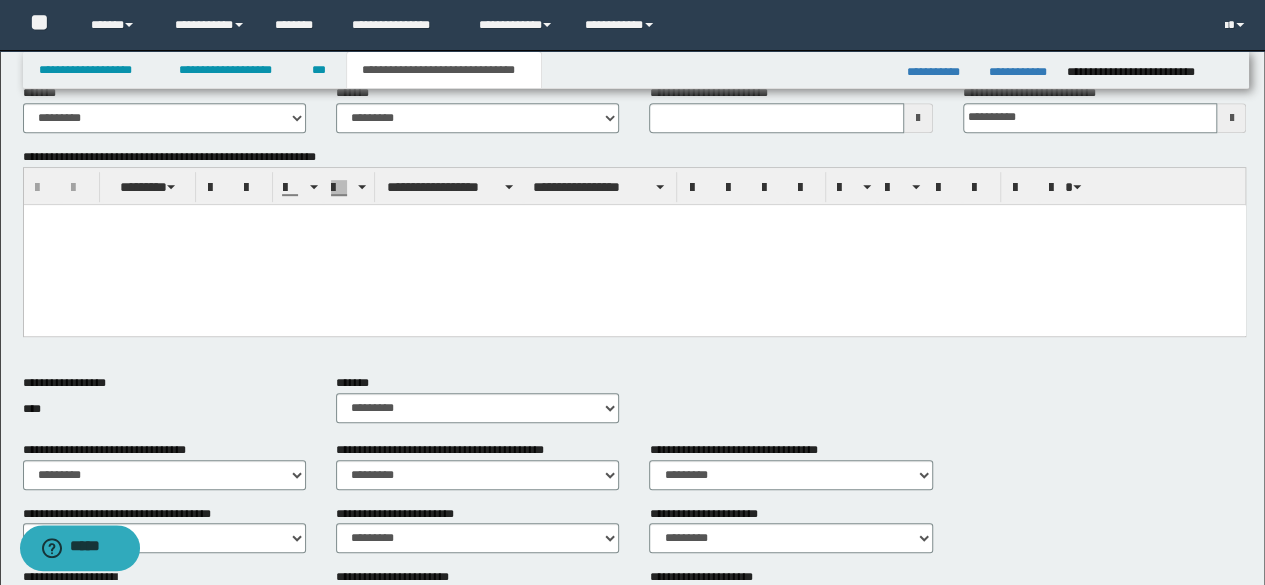 click on "**********" at bounding box center [164, 116] 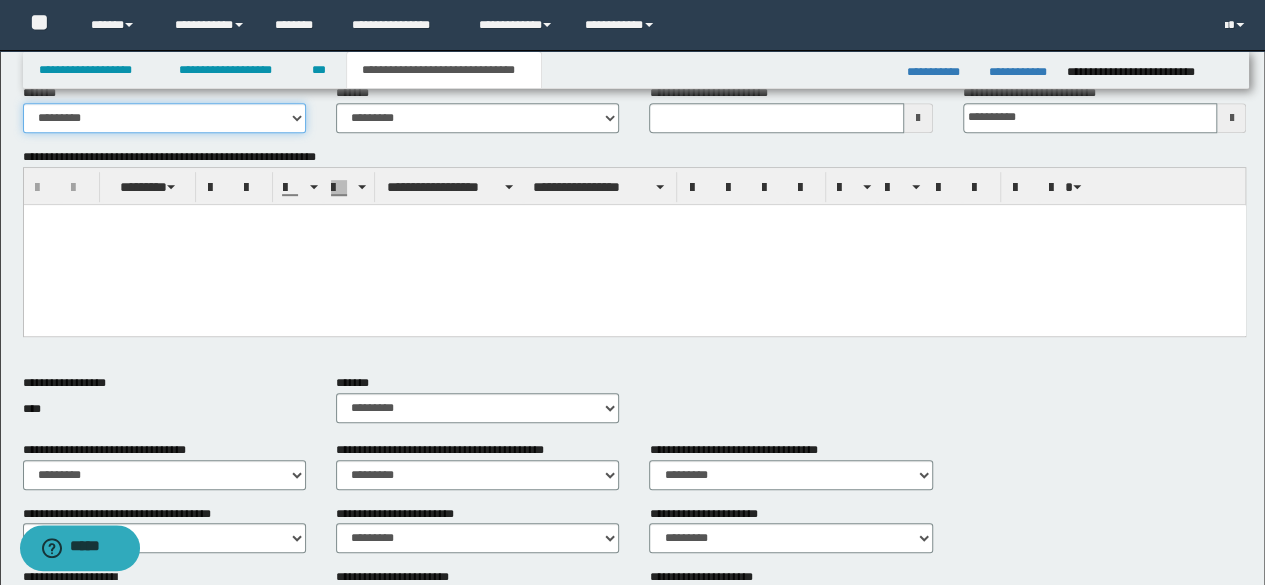 click on "**********" at bounding box center [164, 118] 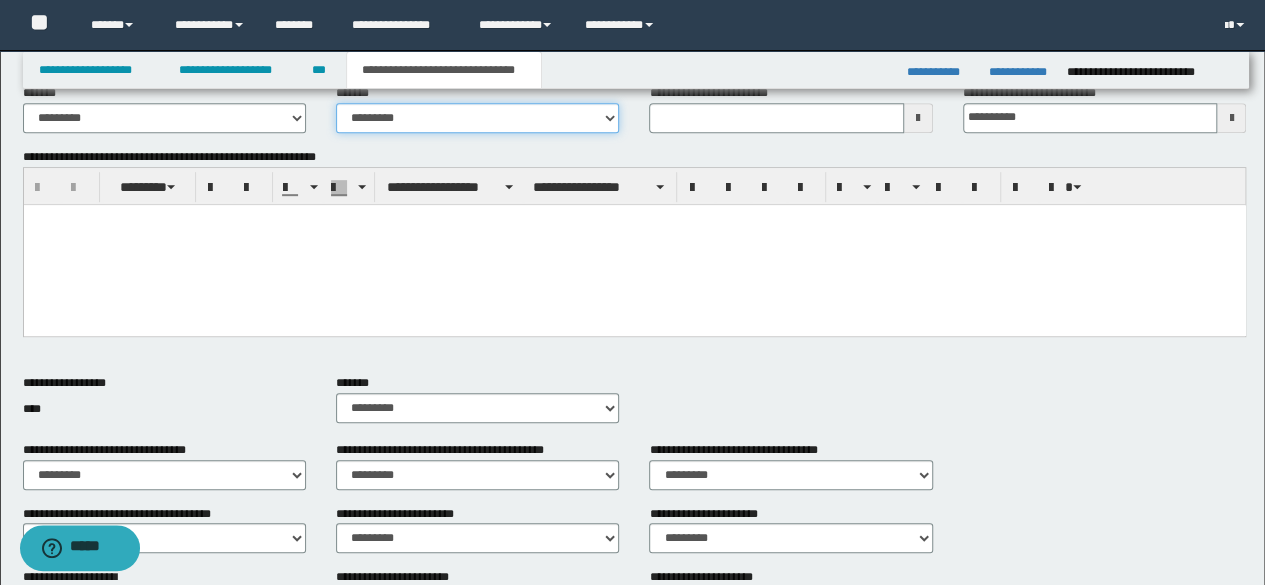 click on "**********" at bounding box center (477, 118) 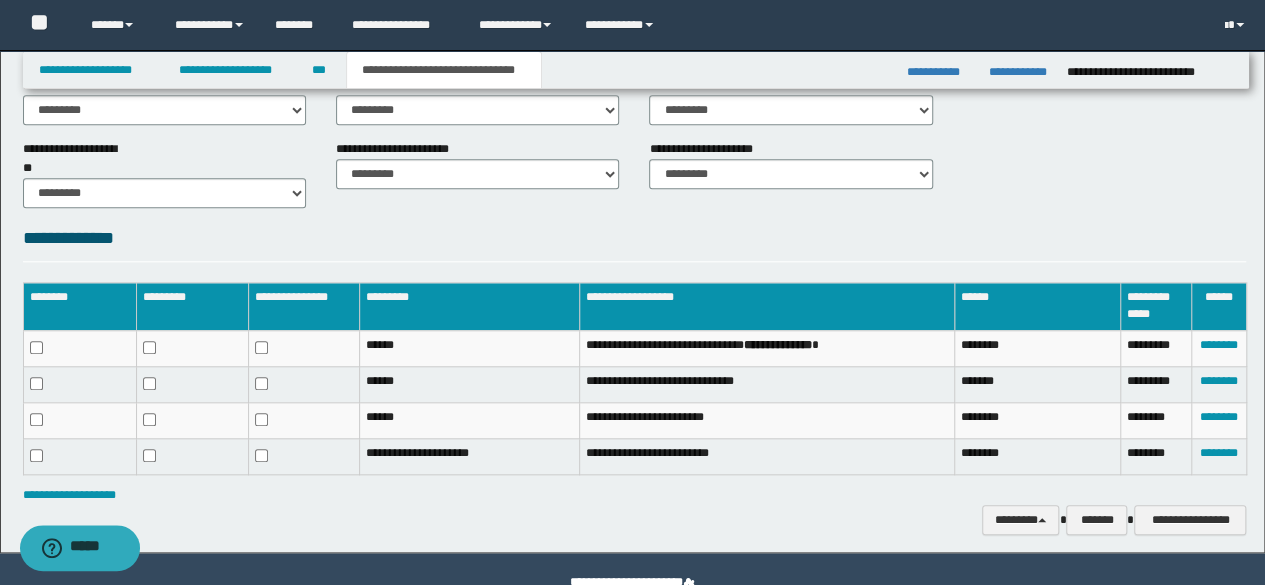 scroll, scrollTop: 873, scrollLeft: 0, axis: vertical 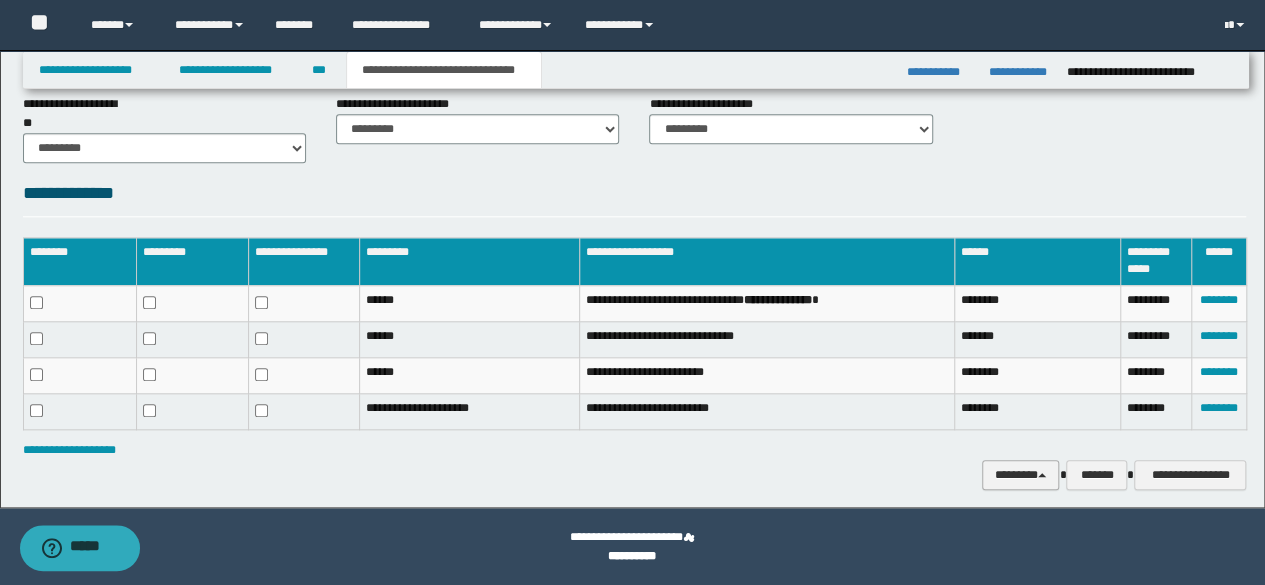 click on "********" at bounding box center [1021, 474] 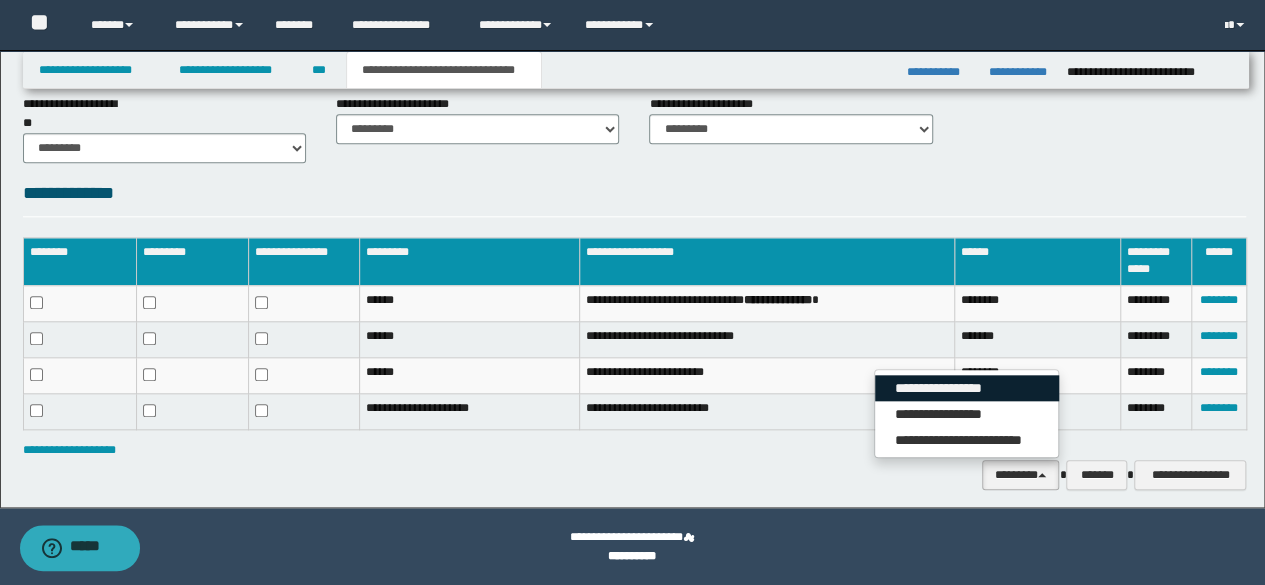 click on "**********" at bounding box center (967, 388) 